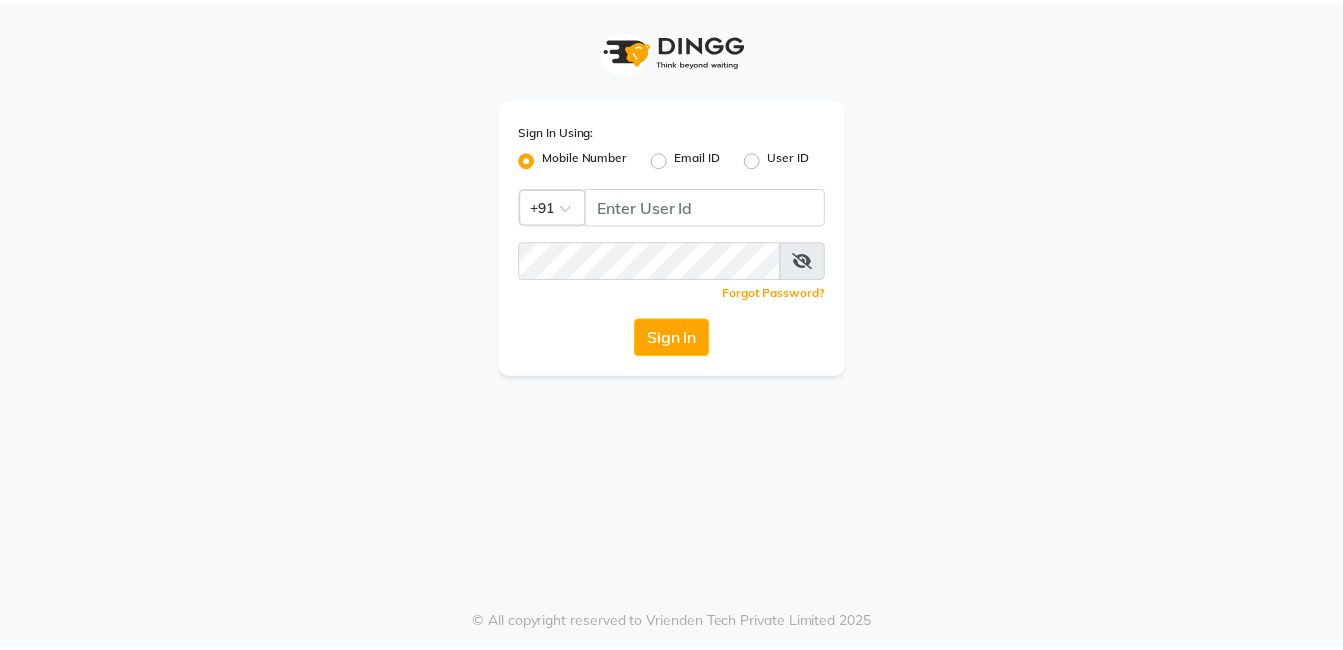 scroll, scrollTop: 0, scrollLeft: 0, axis: both 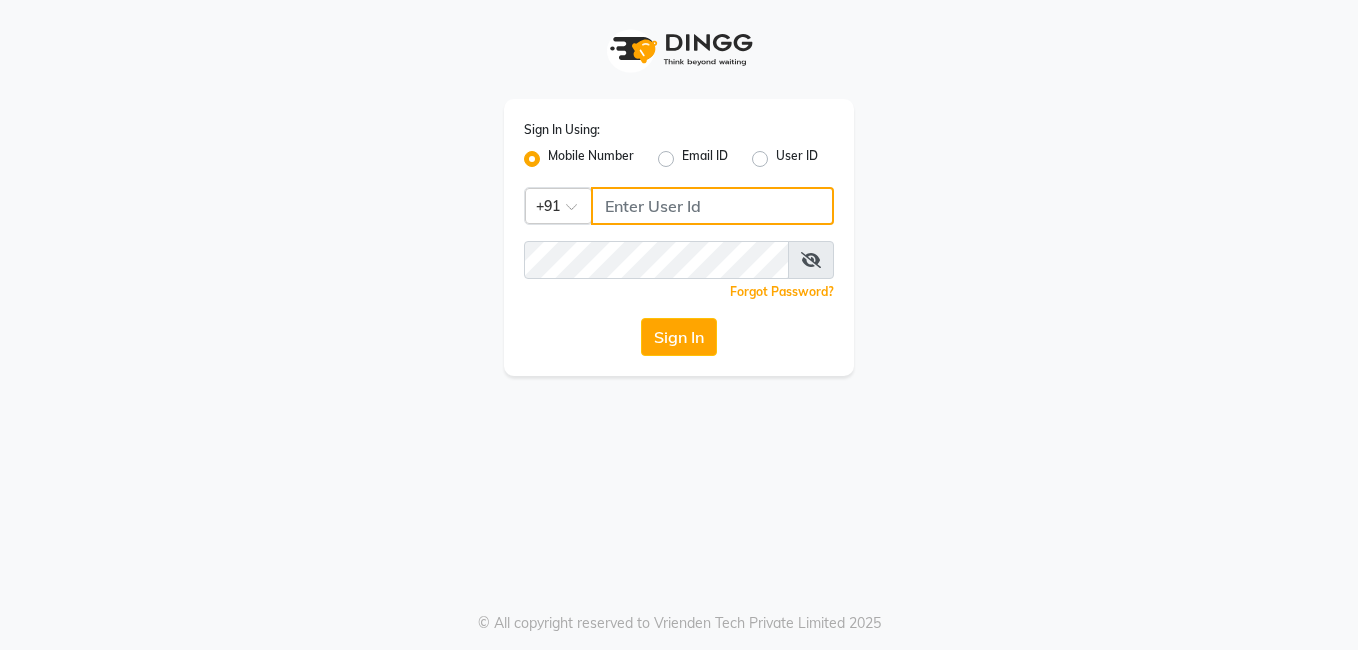 type on "6374670818" 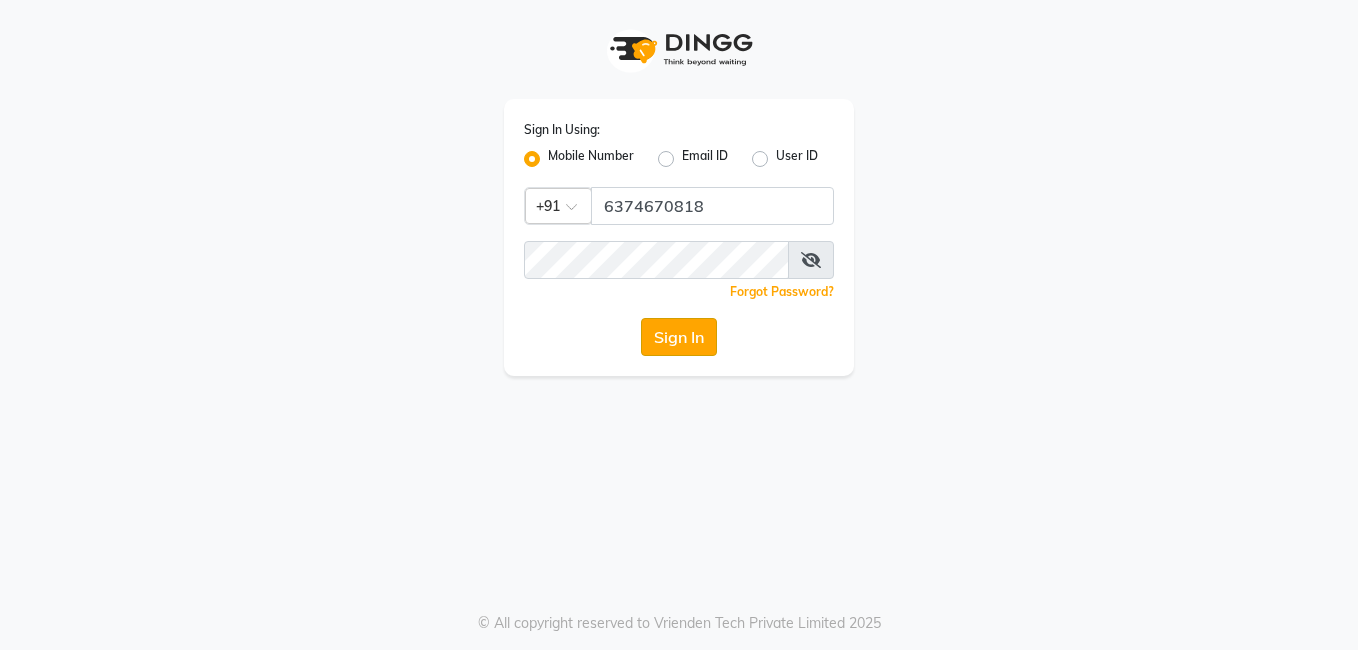 click on "Sign In" 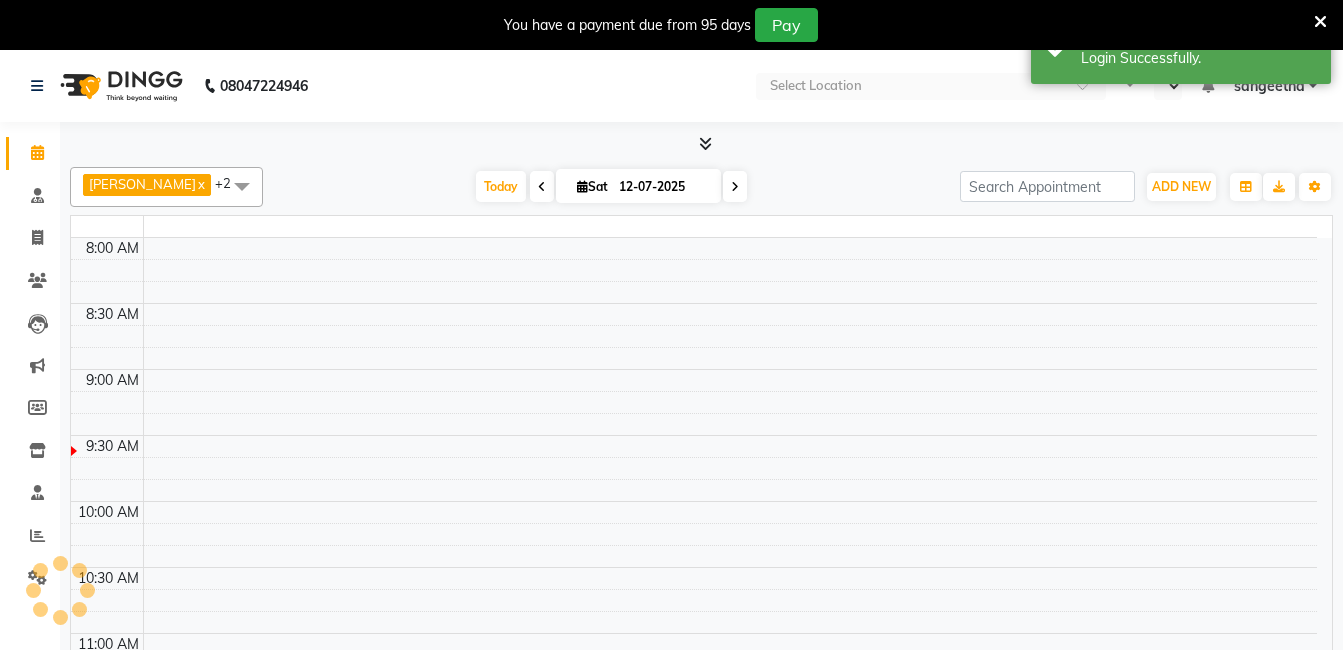 select on "en" 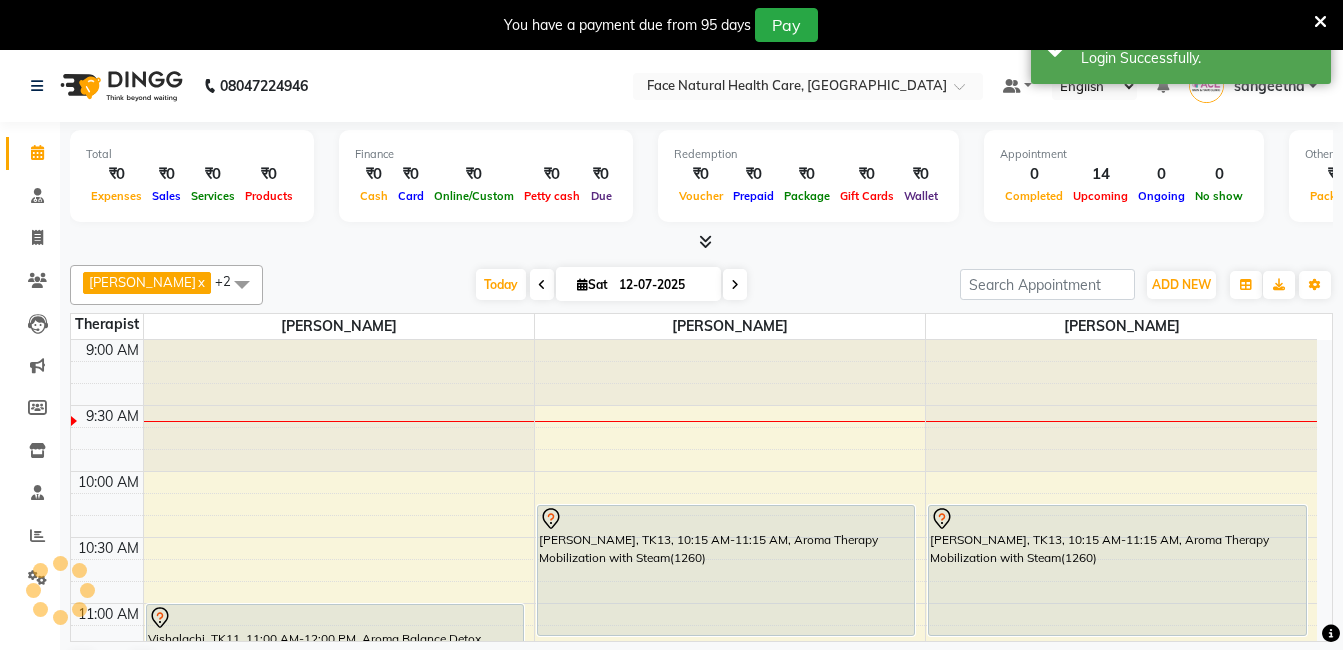 scroll, scrollTop: 0, scrollLeft: 0, axis: both 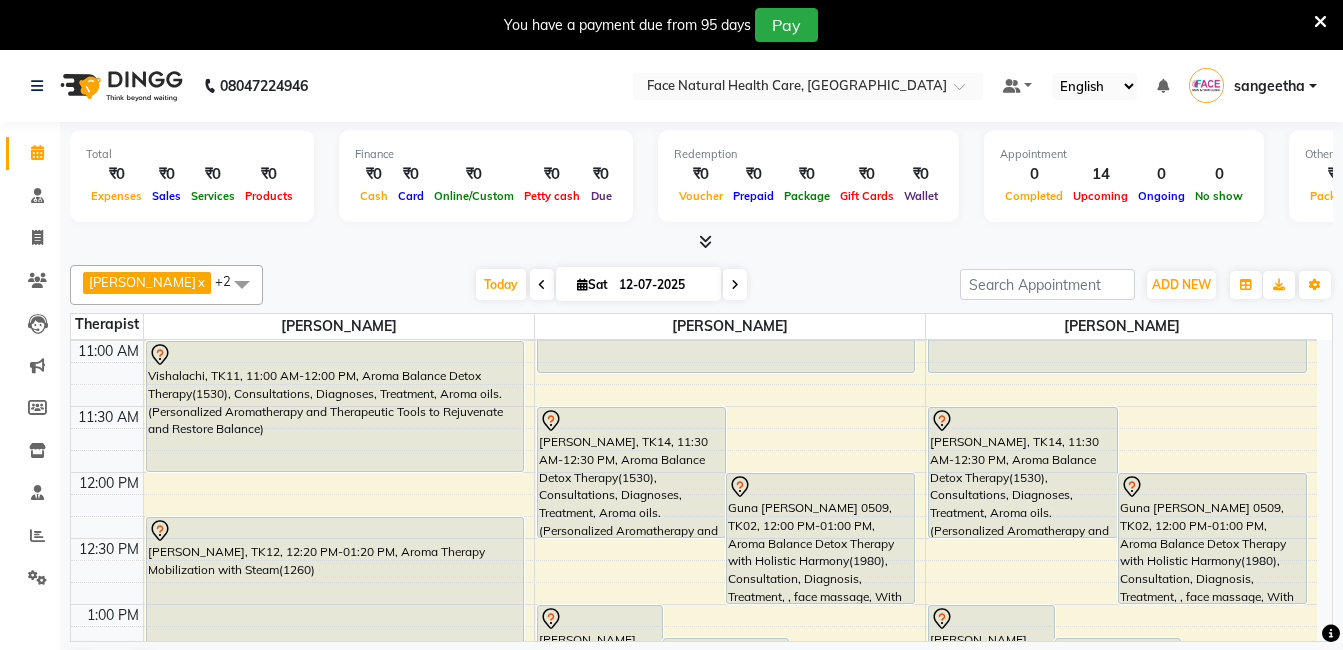 click at bounding box center (1320, 22) 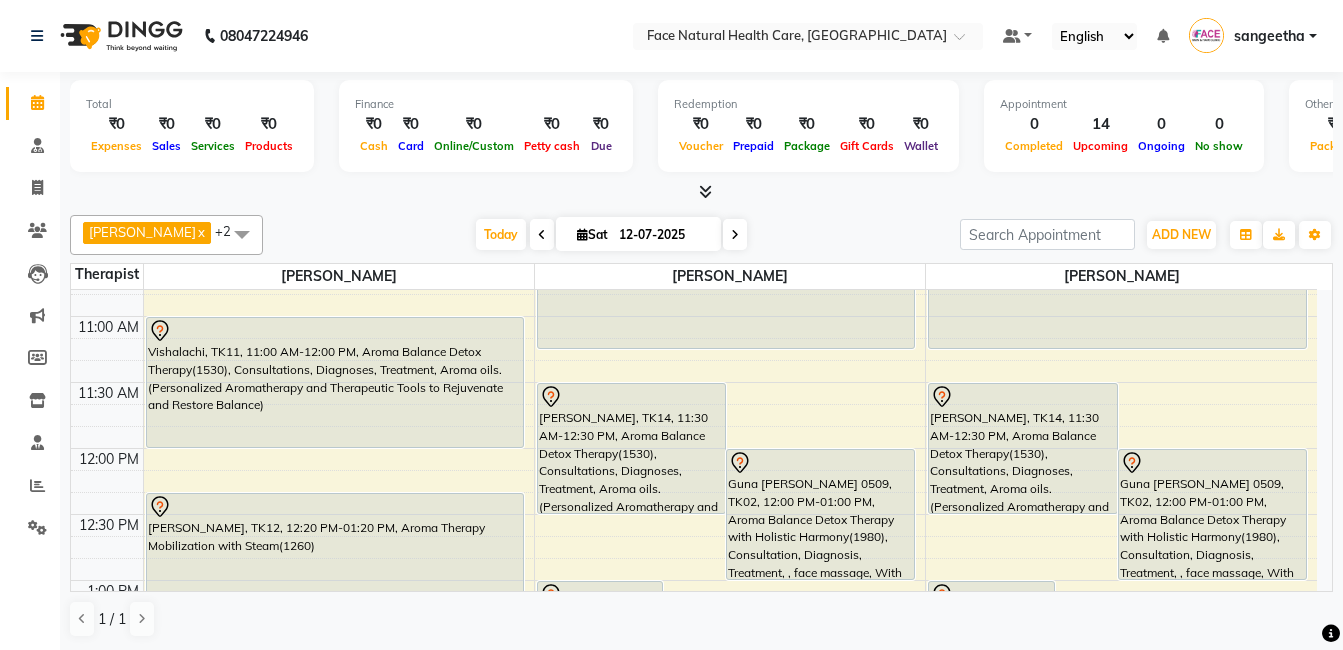 scroll, scrollTop: 247, scrollLeft: 0, axis: vertical 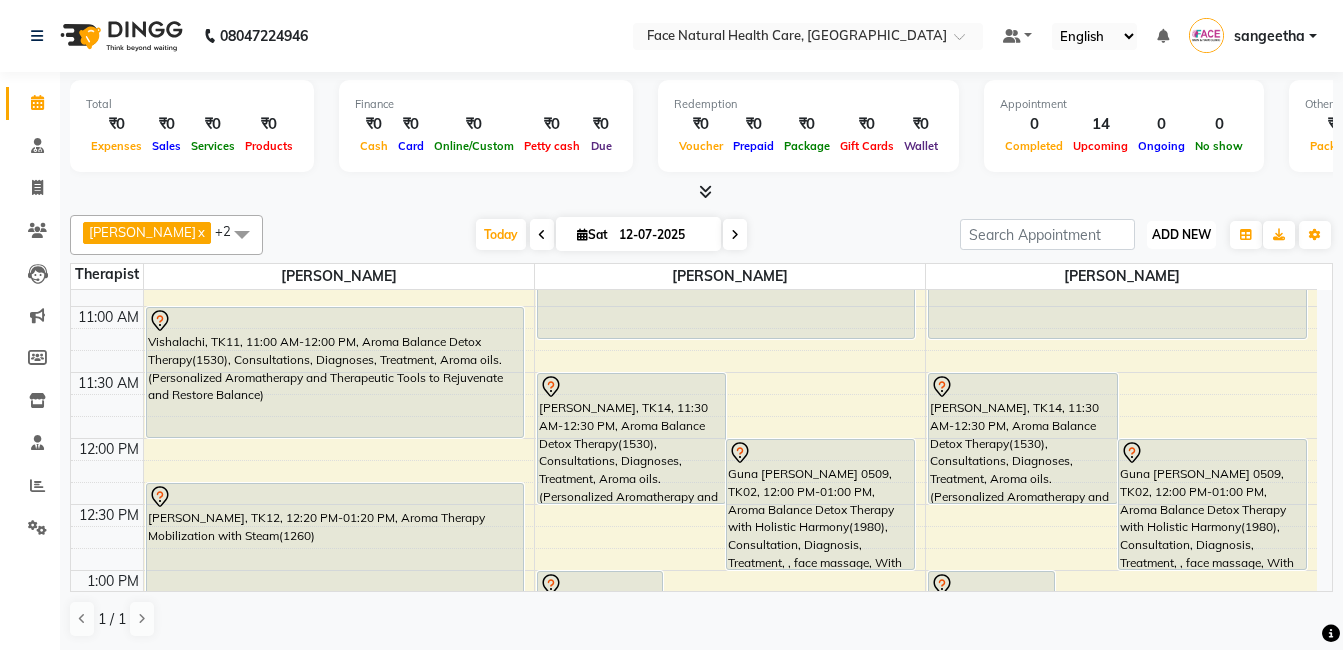 click on "ADD NEW" at bounding box center [1181, 234] 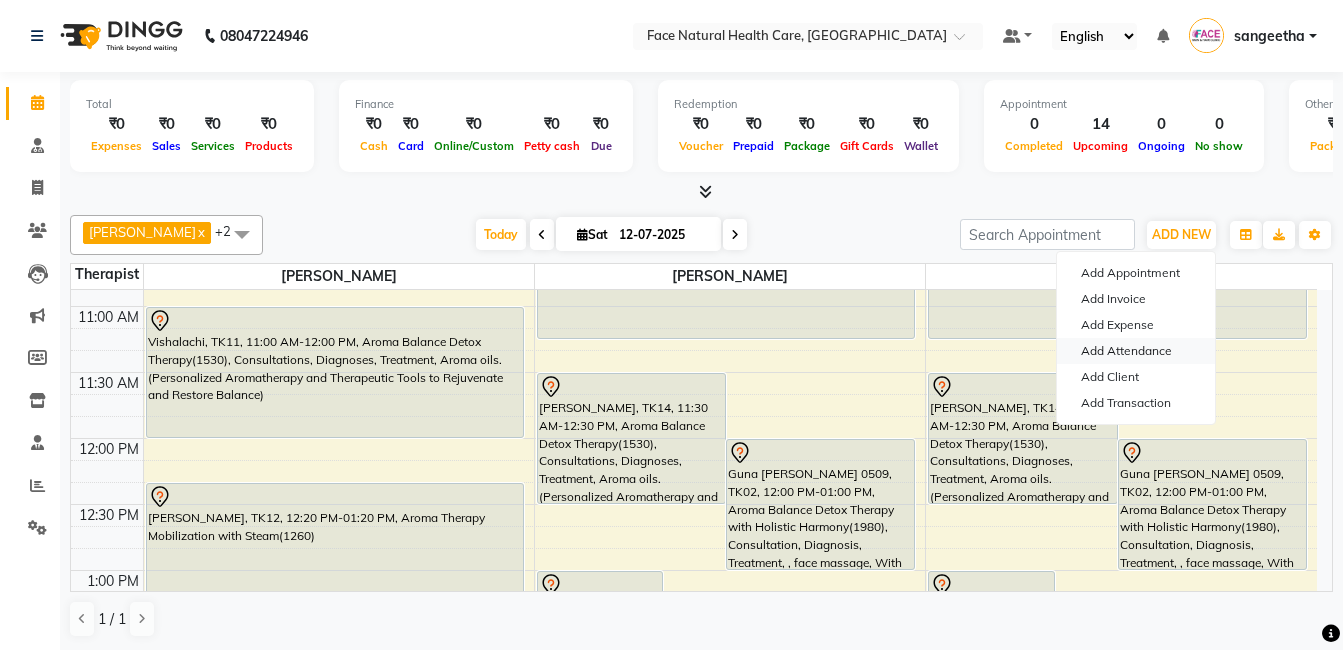 click on "Add Attendance" at bounding box center [1136, 351] 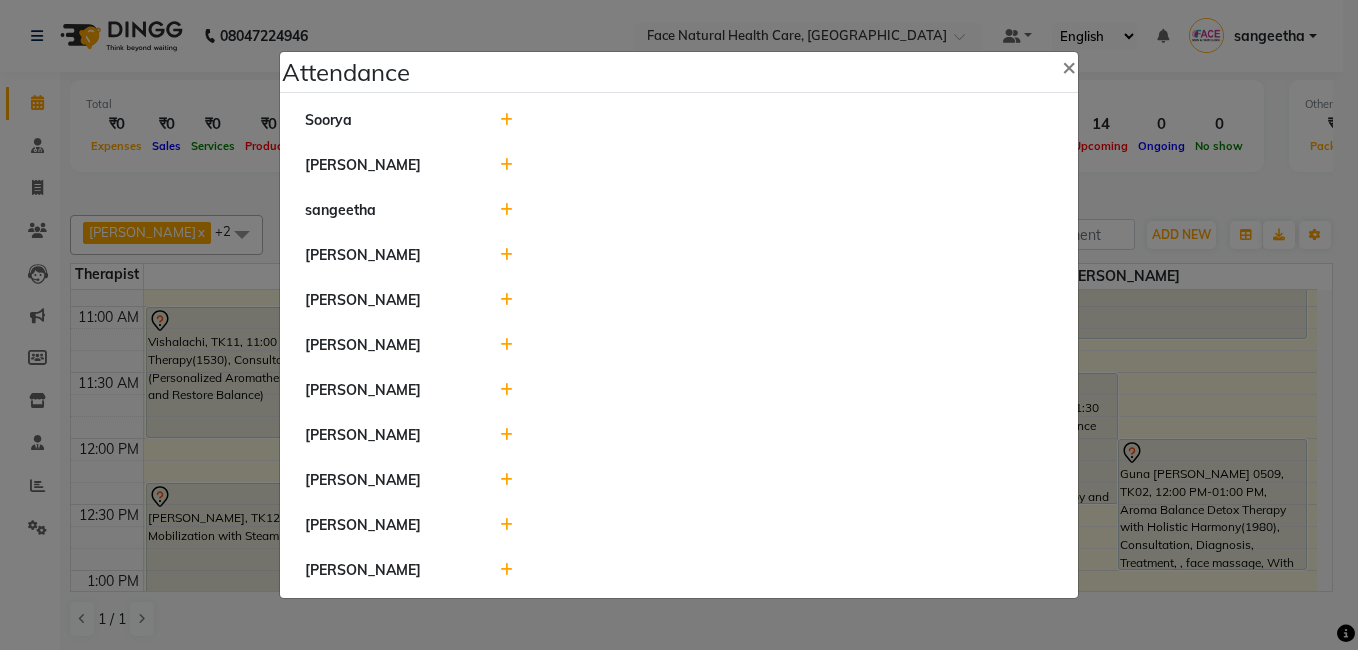 click 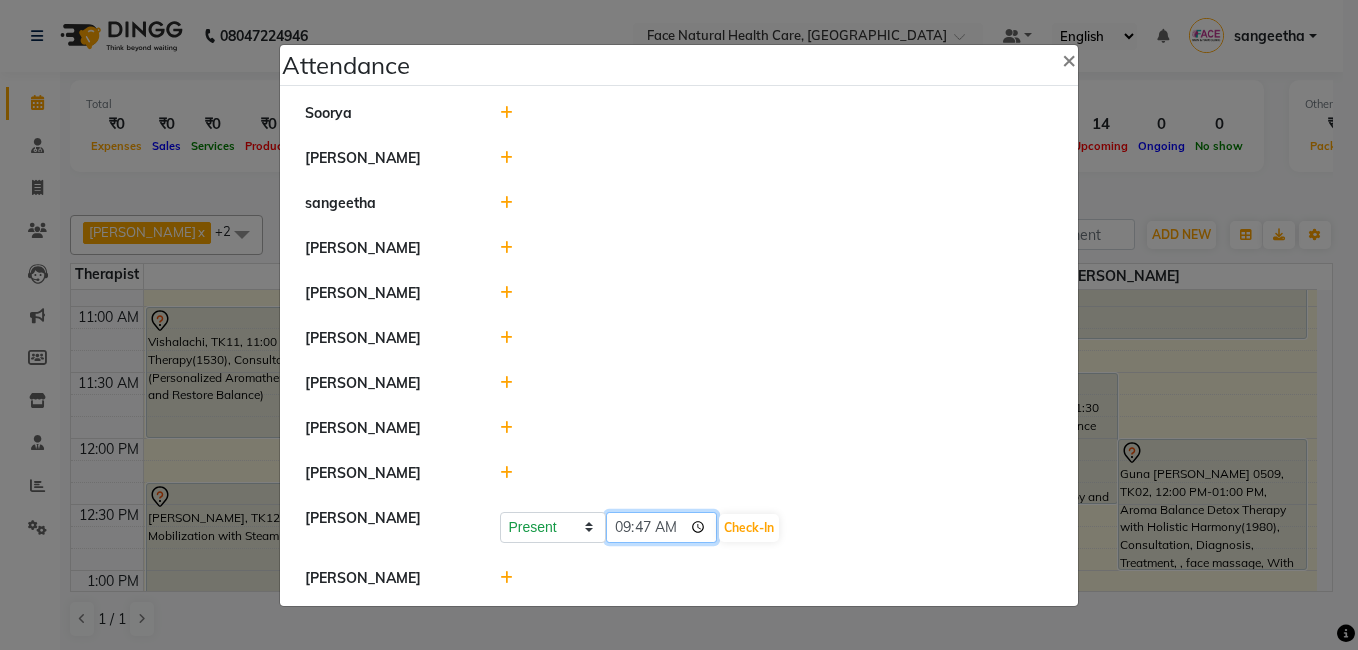 click on "09:47" 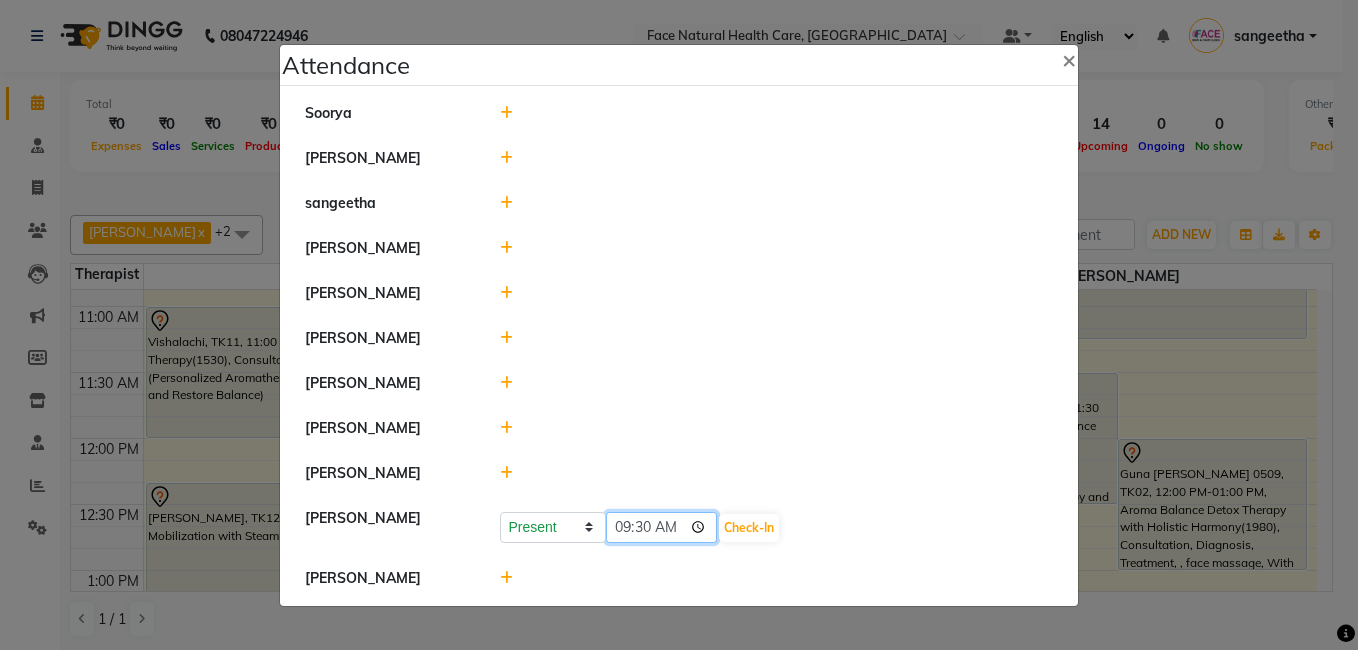 type on "09:30" 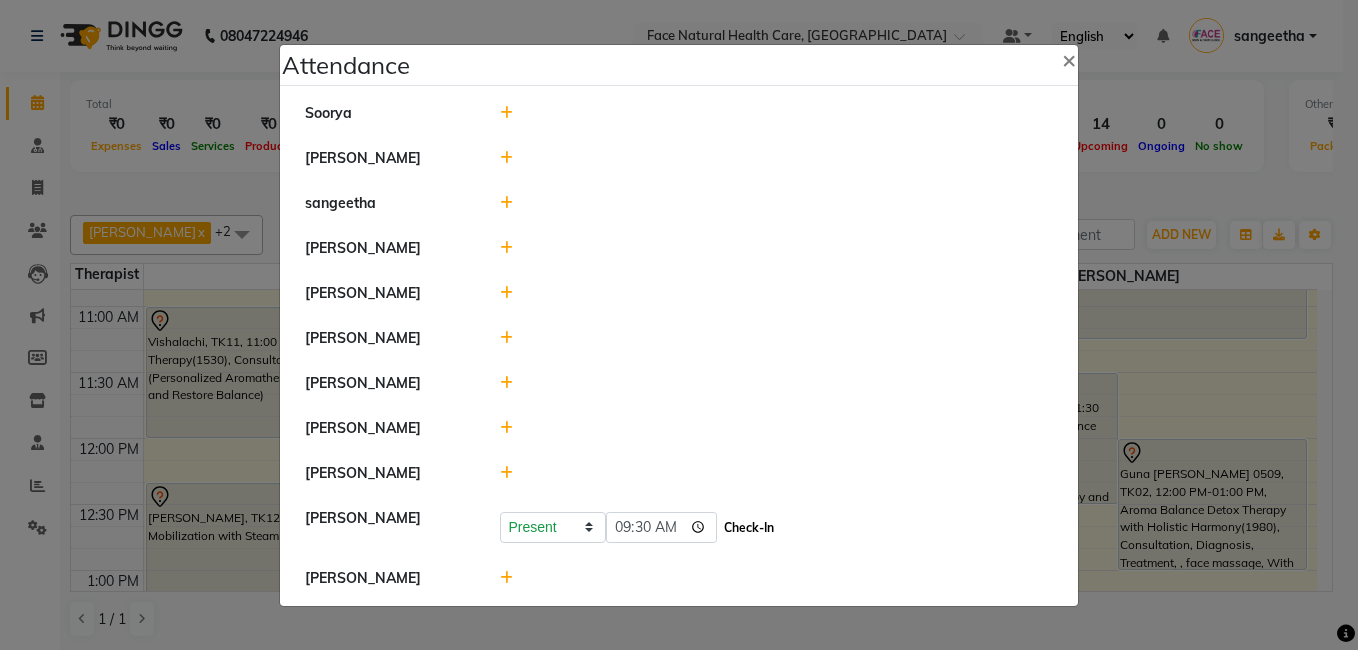 click on "Check-In" 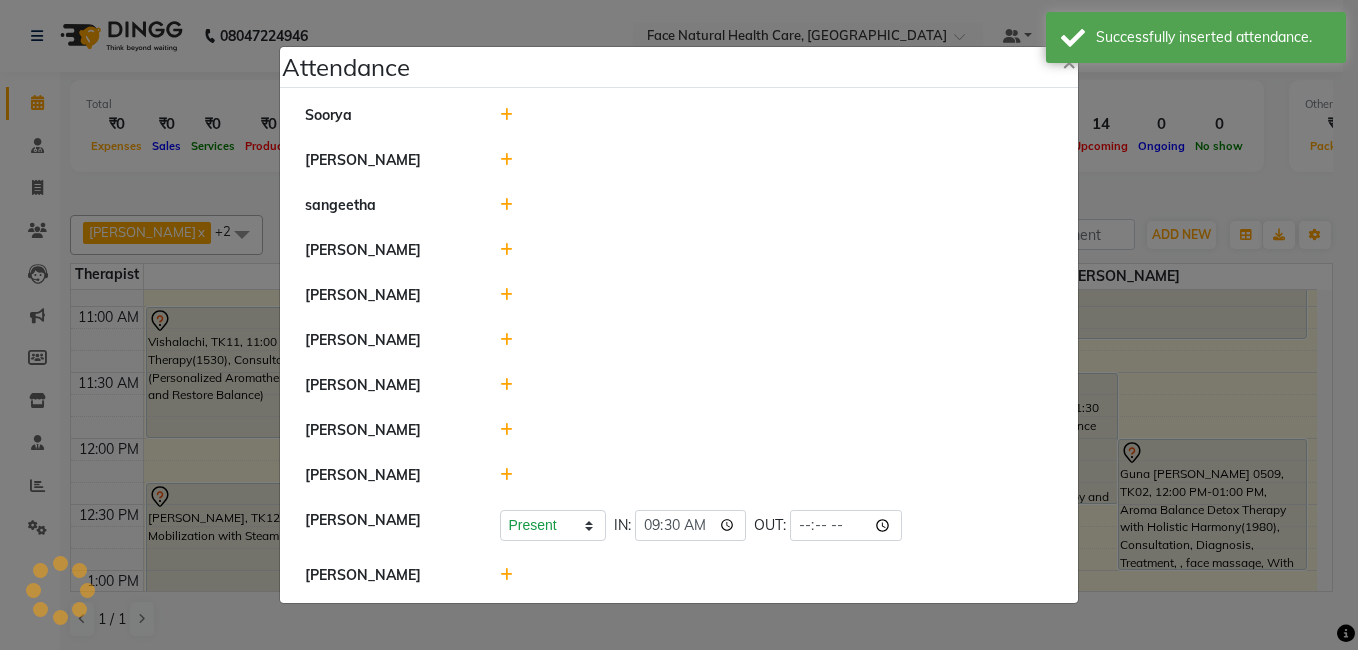 click 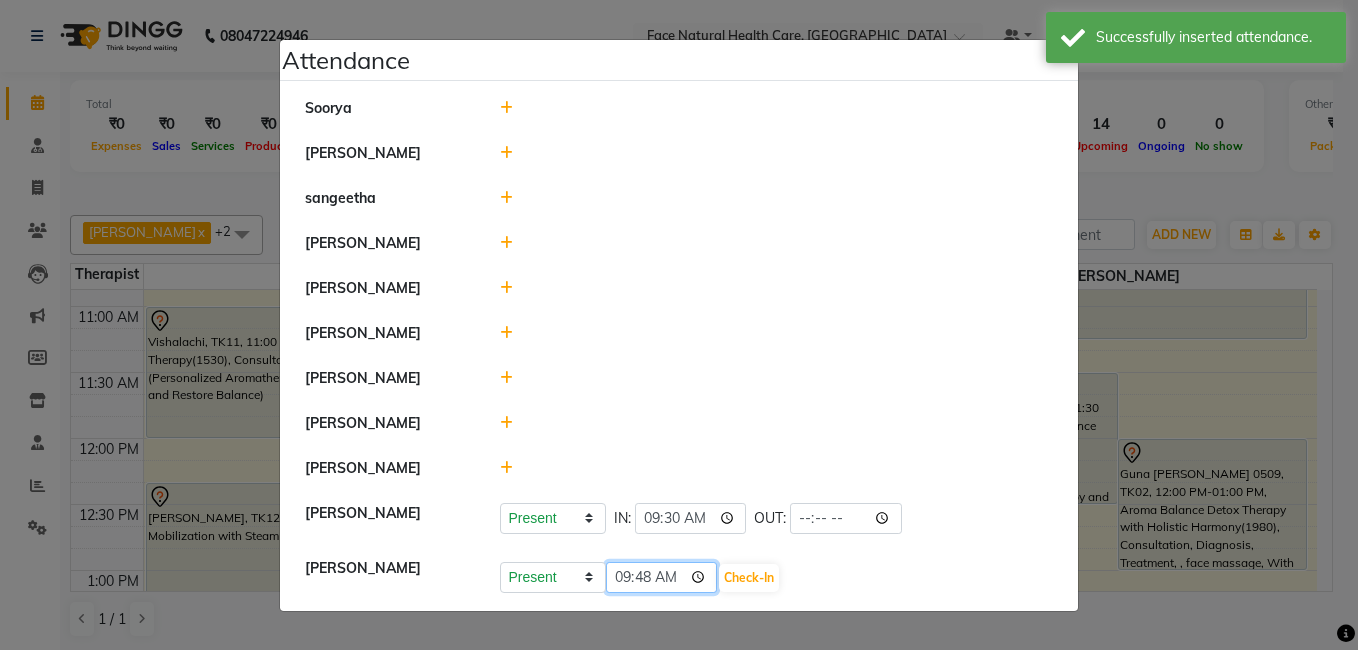 click on "09:48" 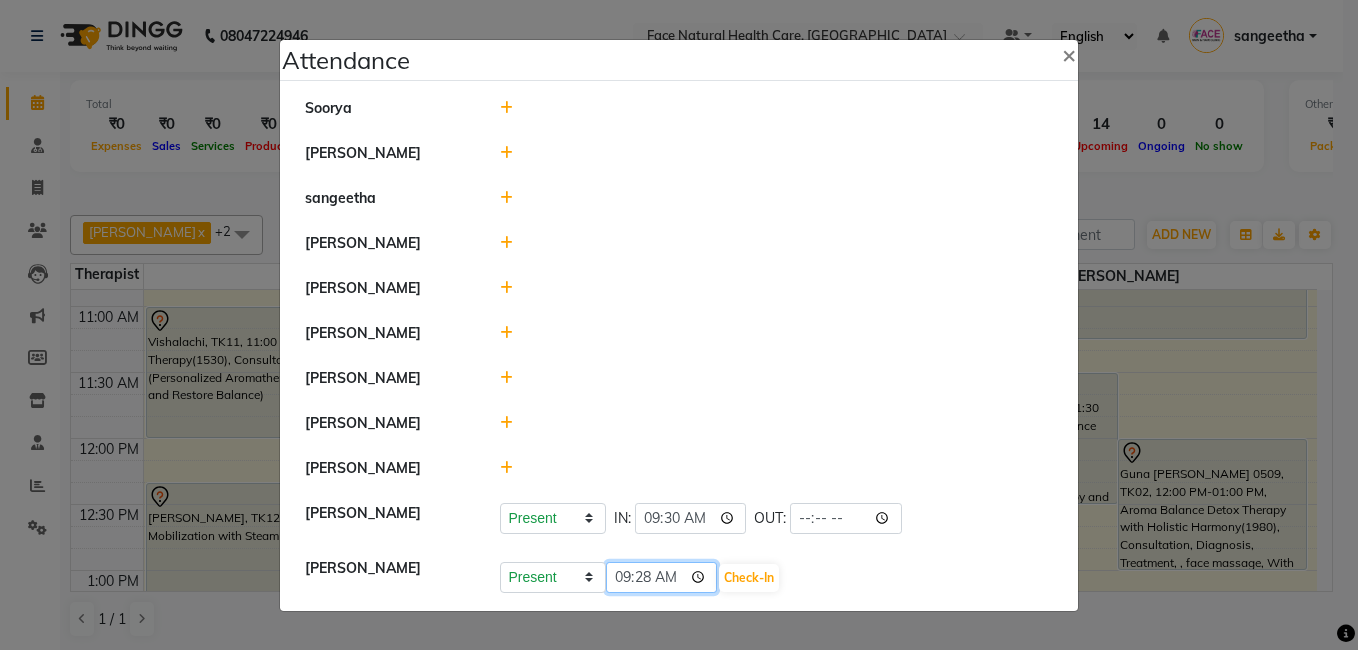 type on "09:28" 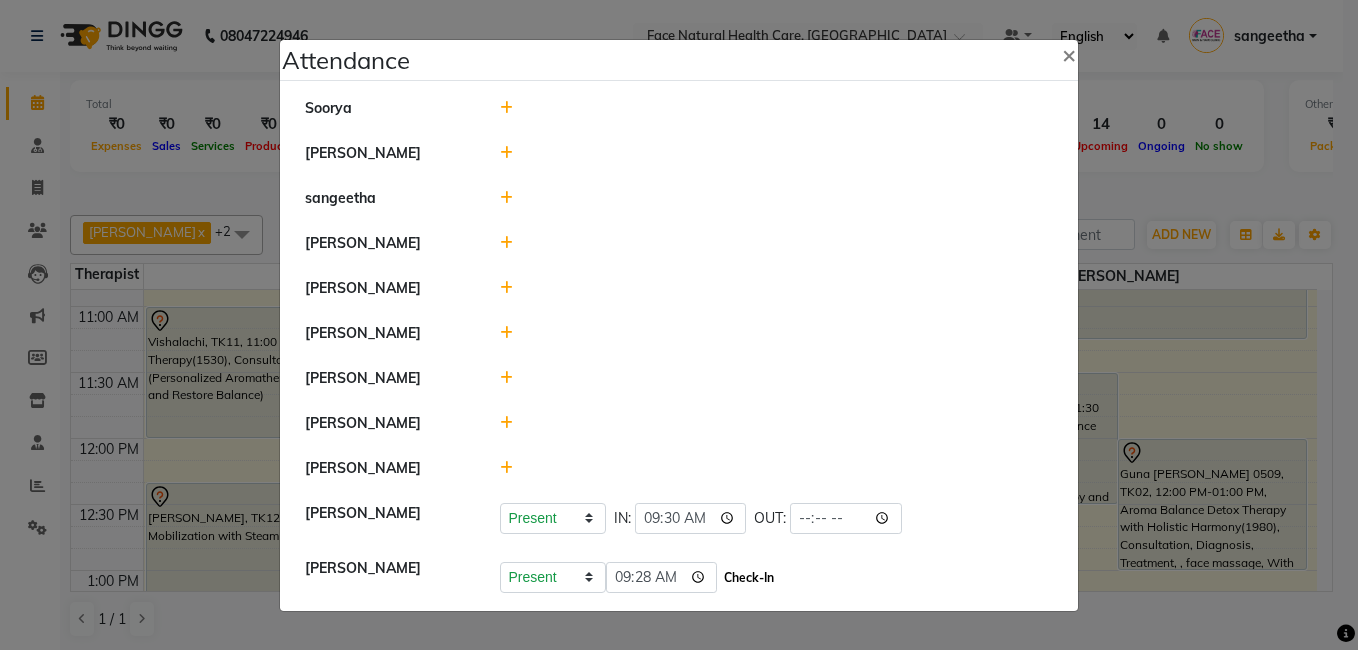 click on "Check-In" 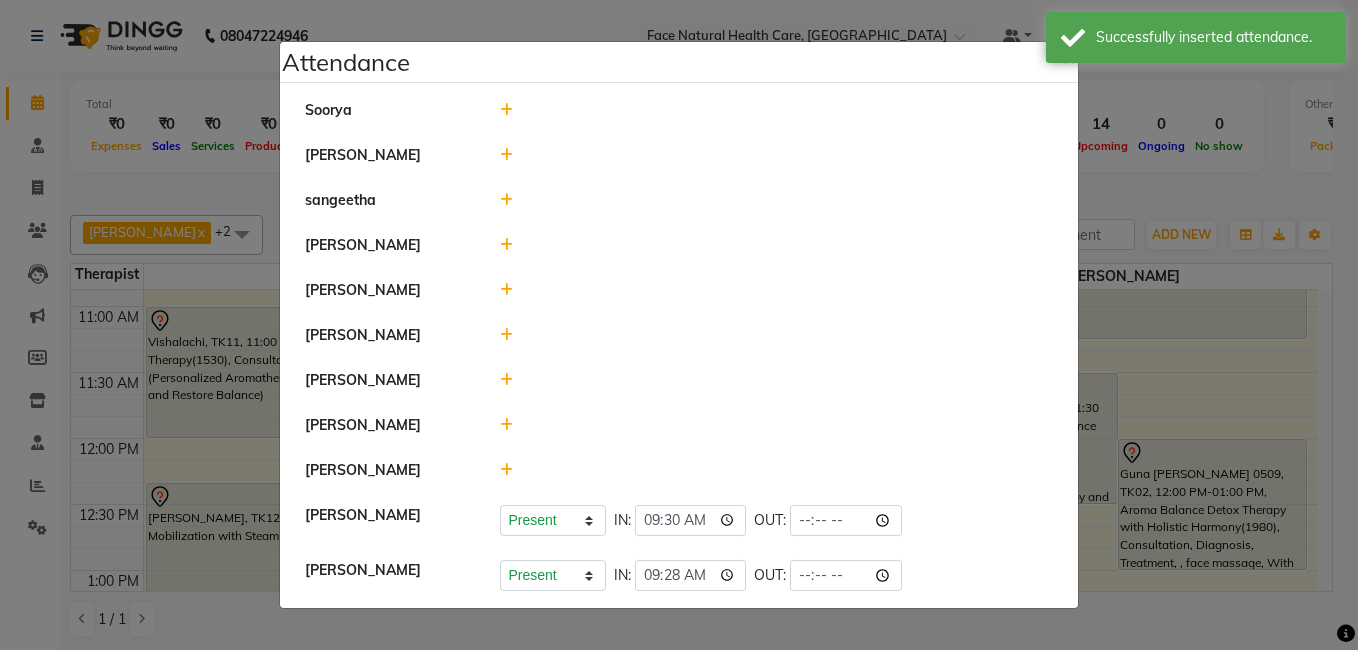 click on "Attendance ×  [PERSON_NAME] [PERSON_NAME]   [PERSON_NAME]   [PERSON_NAME]   [PERSON_NAME] M   [PERSON_NAME]   Present   Absent   Late   Half Day   Weekly Off  IN:  09:30 OUT:   [PERSON_NAME]   Present   Absent   Late   Half Day   Weekly Off  IN:  09:28 OUT:" 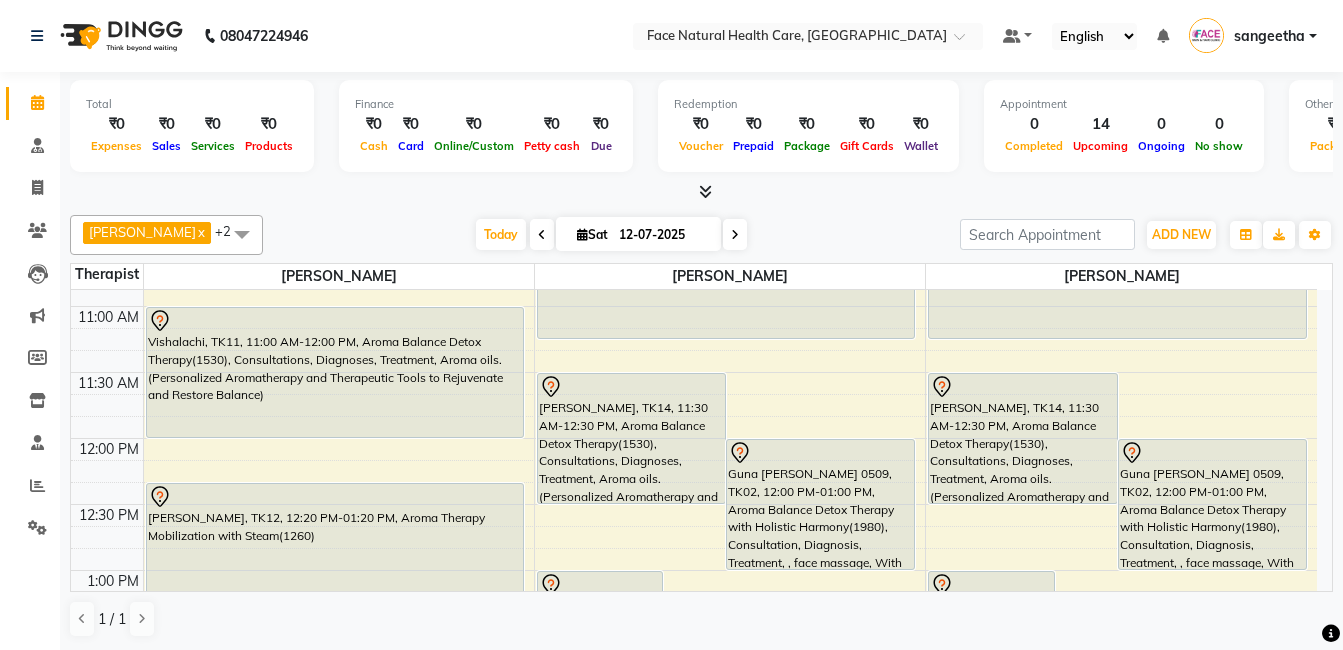 scroll, scrollTop: 510, scrollLeft: 0, axis: vertical 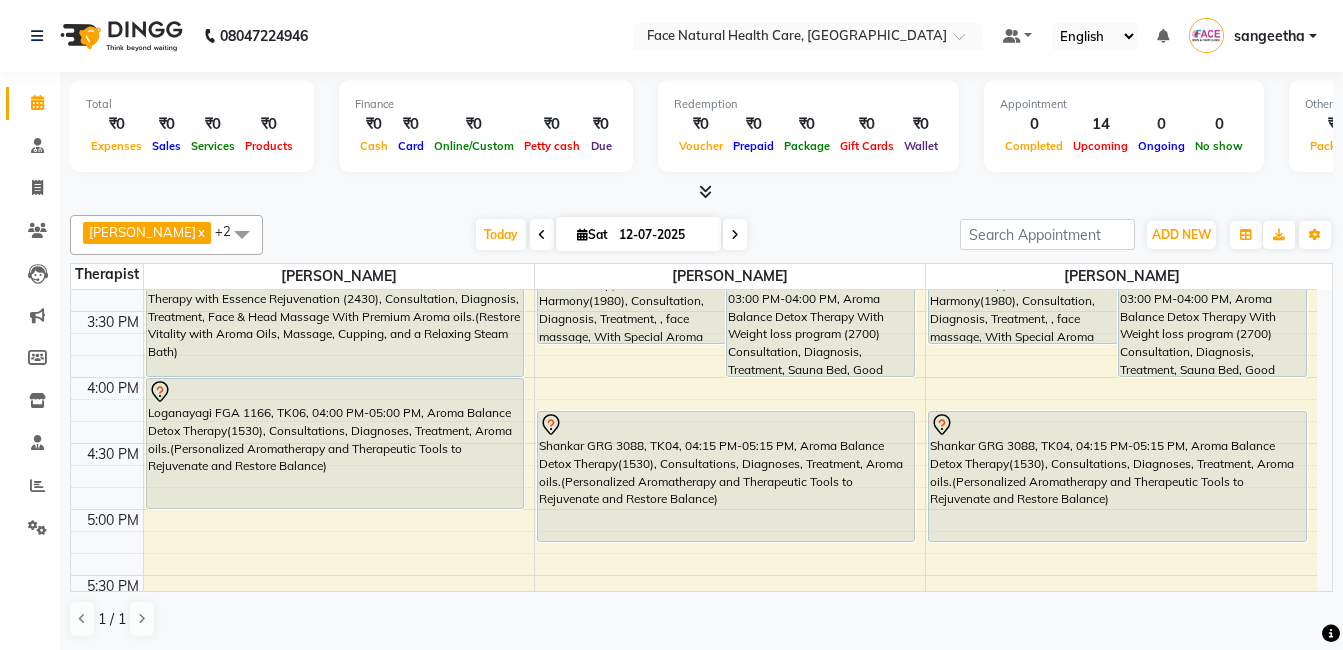 click at bounding box center (582, 234) 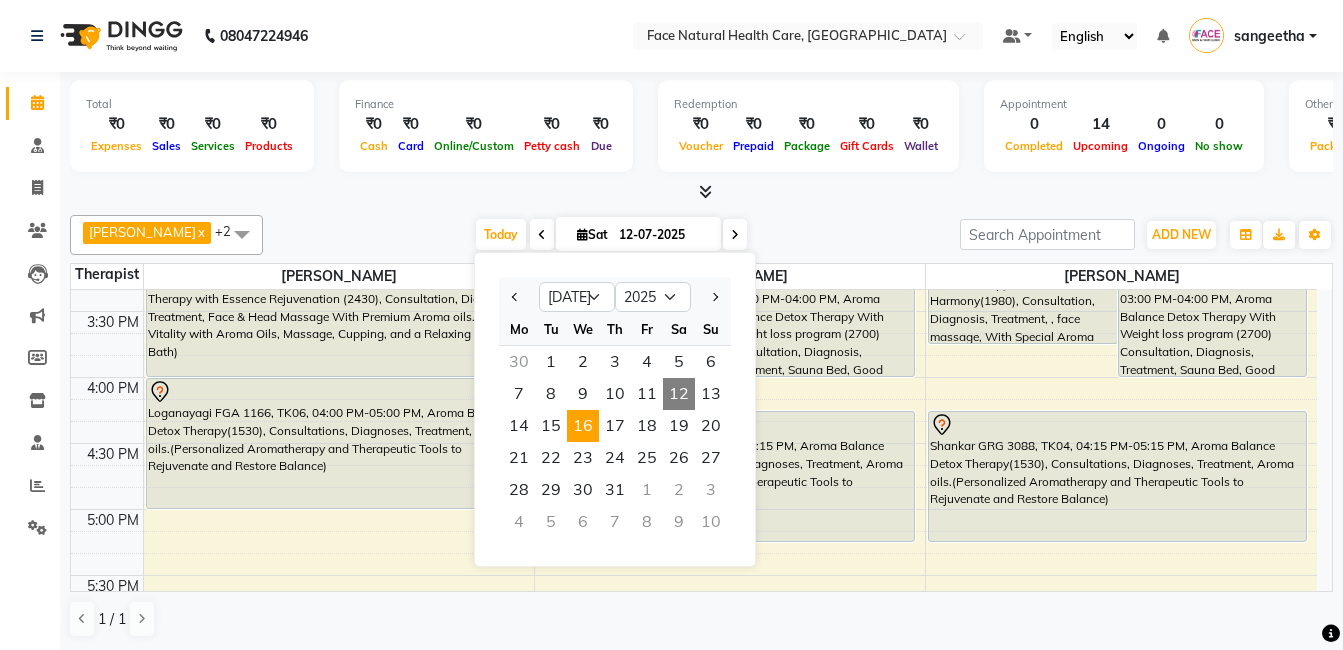 click on "16" at bounding box center [583, 426] 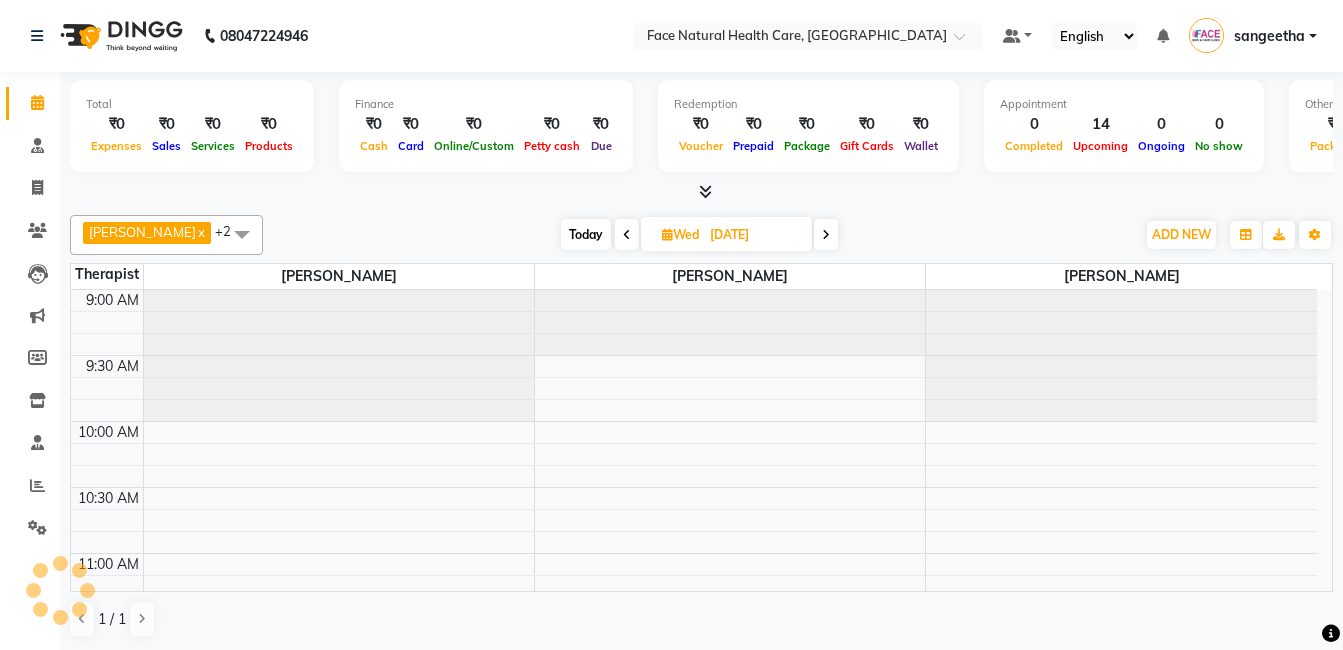 scroll, scrollTop: 133, scrollLeft: 0, axis: vertical 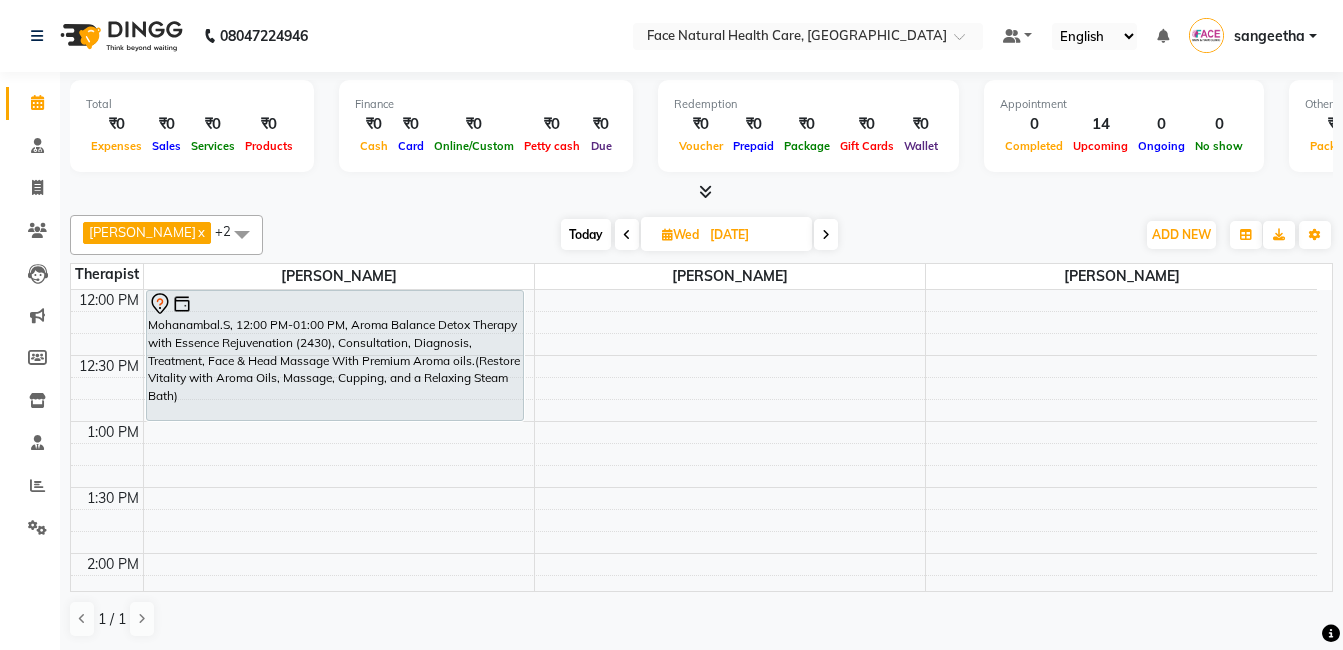 click on "9:00 AM 9:30 AM 10:00 AM 10:30 AM 11:00 AM 11:30 AM 12:00 PM 12:30 PM 1:00 PM 1:30 PM 2:00 PM 2:30 PM 3:00 PM 3:30 PM 4:00 PM 4:30 PM 5:00 PM 5:30 PM 6:00 PM 6:30 PM             [PERSON_NAME] U, 09:40 AM-10:40 AM, Aroma Balance Detox Therapy with Holistic Harmony(1980), Consultation, Diagnosis, Treatment, , face massage, With Special  Aroma oils.(A Perfect Blend of Aromatherapy, Massage, and Advanced Tools for Healing and Detoxification)             [PERSON_NAME], 11:00 AM-12:00 PM, Aroma Balance Detox Therapy(1530), Consultations, Diagnoses, Treatment, Aroma oils.(Personalized Aromatherapy and Therapeutic Tools to Rejuvenate and Restore Balance)             Mohanambal.S, 12:00 PM-01:00 PM, Aroma Balance Detox Therapy with Essence Rejuvenation  (2430), Consultation, Diagnosis, Treatment,  Face & Head Massage With Premium Aroma oils.(Restore Vitality with Aroma Oils, Massage, Cupping, and a Relaxing Steam Bath)" at bounding box center [694, 553] 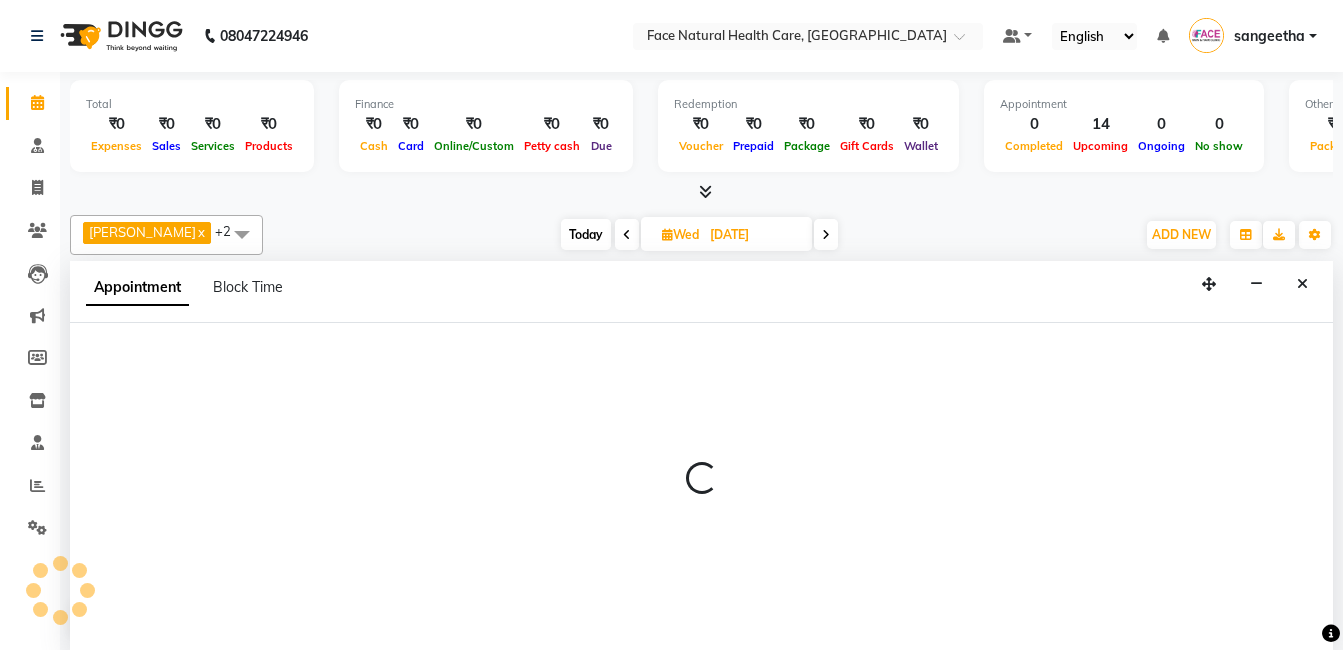 select on "38864" 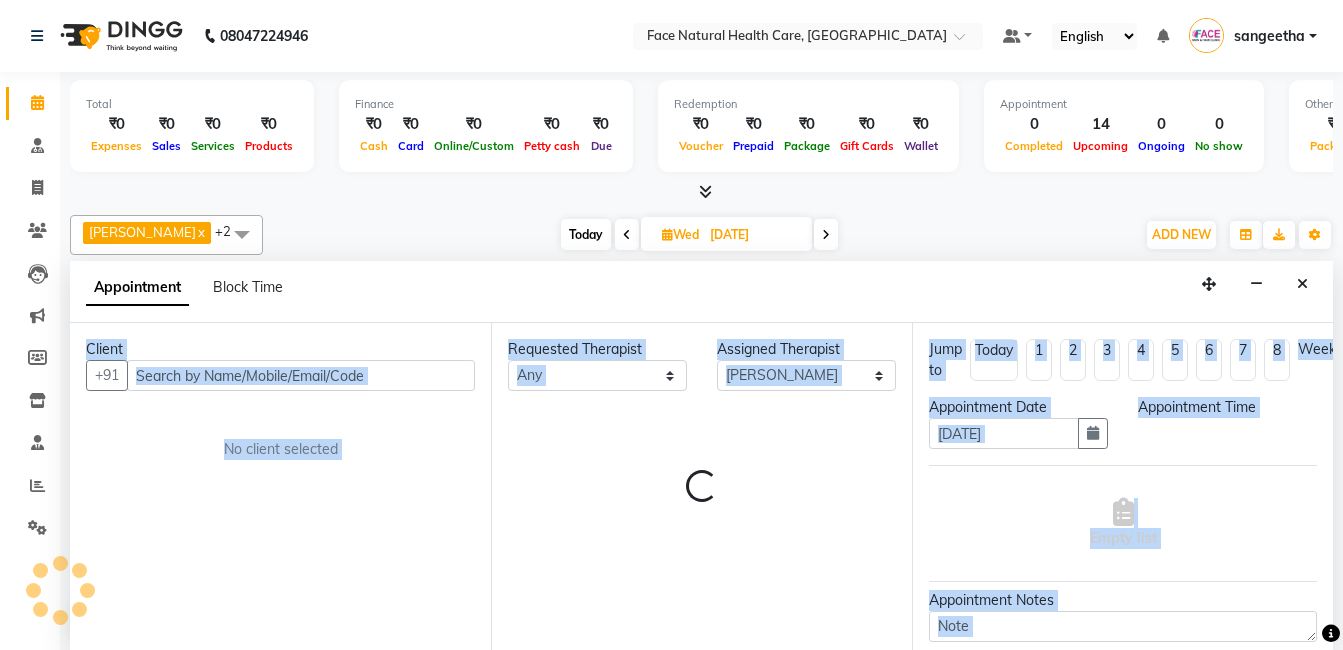 scroll, scrollTop: 1, scrollLeft: 0, axis: vertical 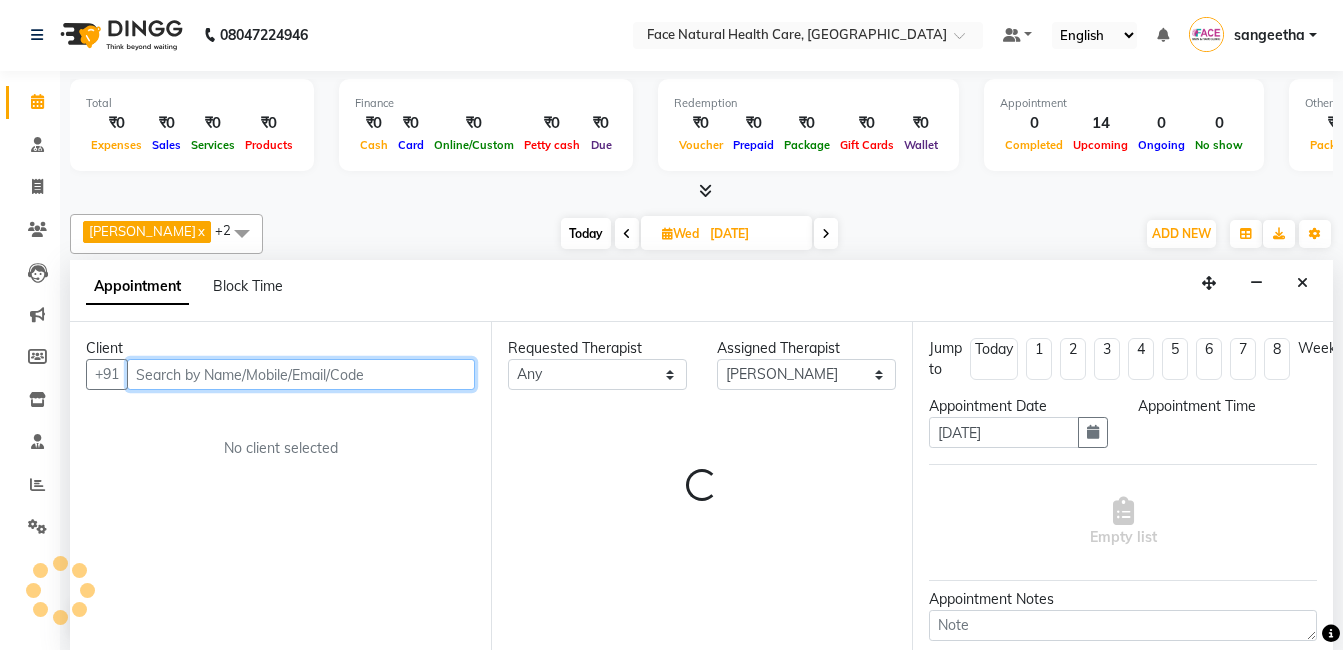 select on "795" 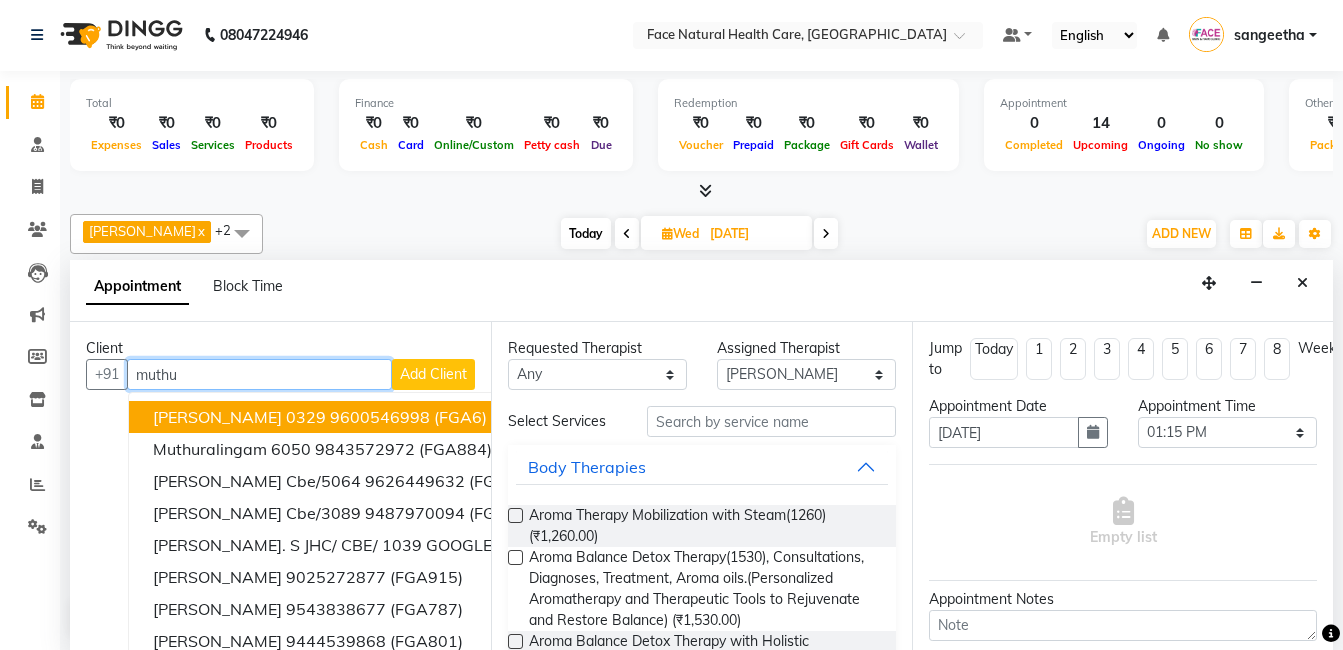 click on "(FGA6)" at bounding box center (460, 417) 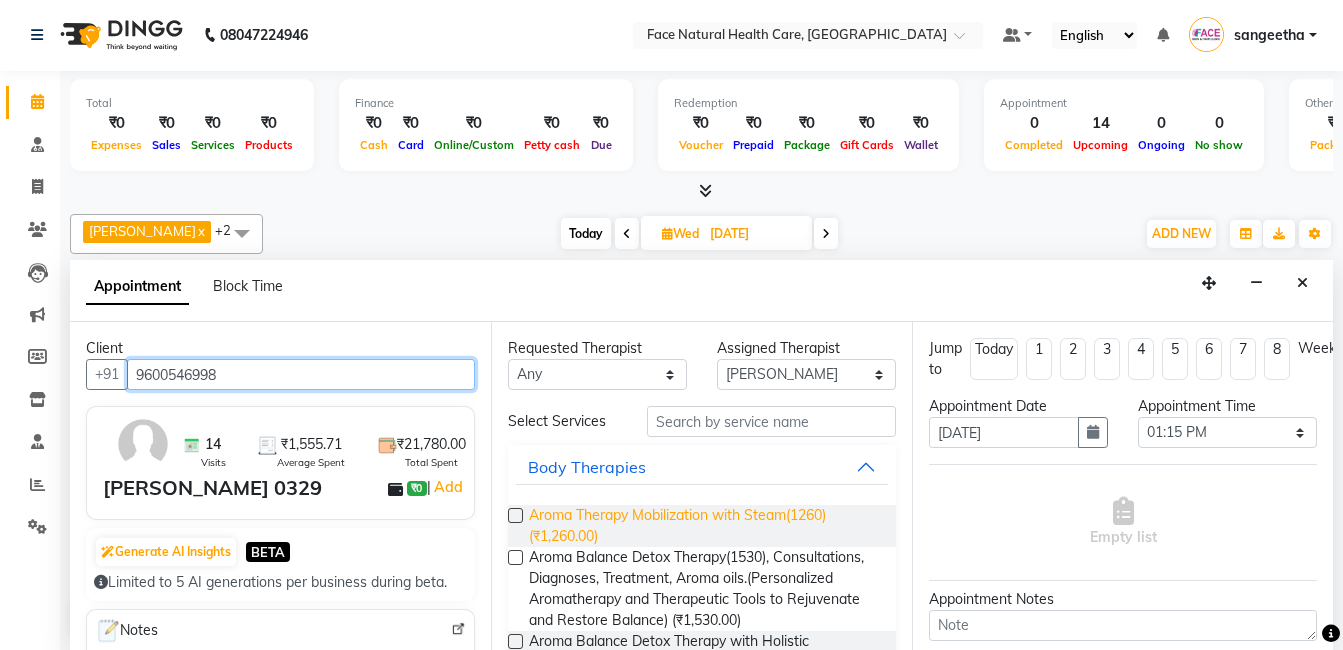 type on "9600546998" 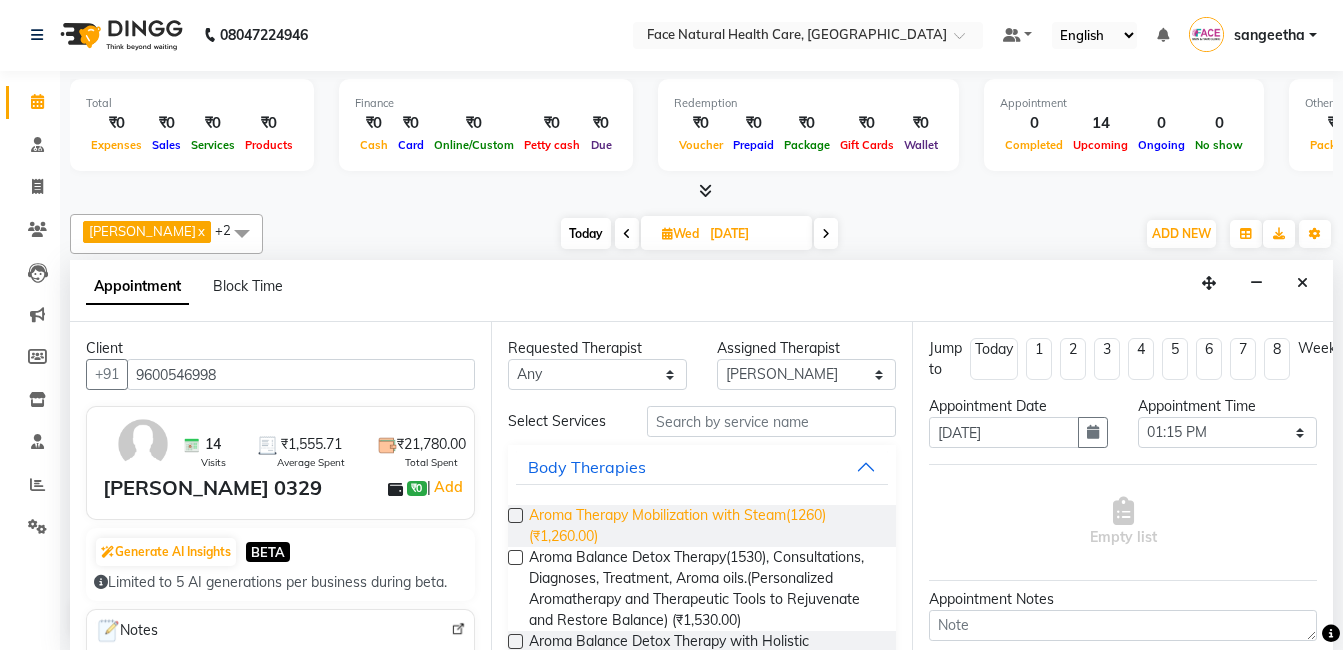click on "Aroma Therapy Mobilization with Steam(1260) (₹1,260.00)" at bounding box center [704, 526] 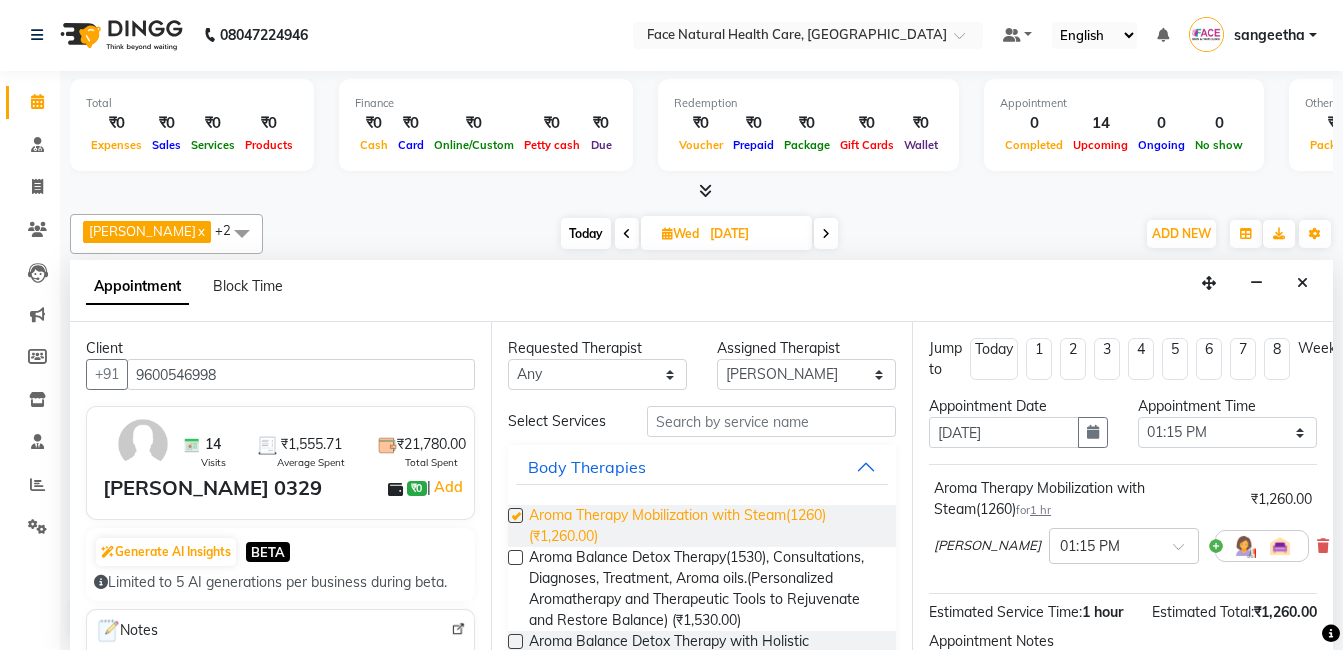 checkbox on "false" 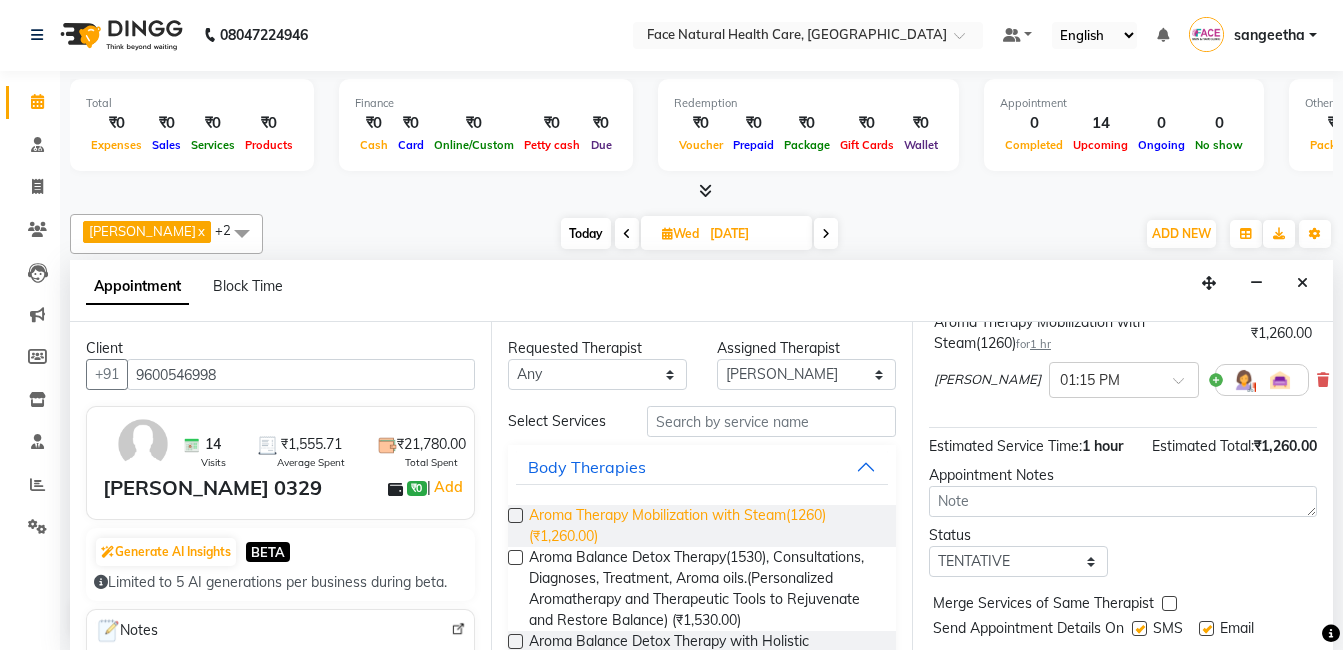 scroll, scrollTop: 173, scrollLeft: 0, axis: vertical 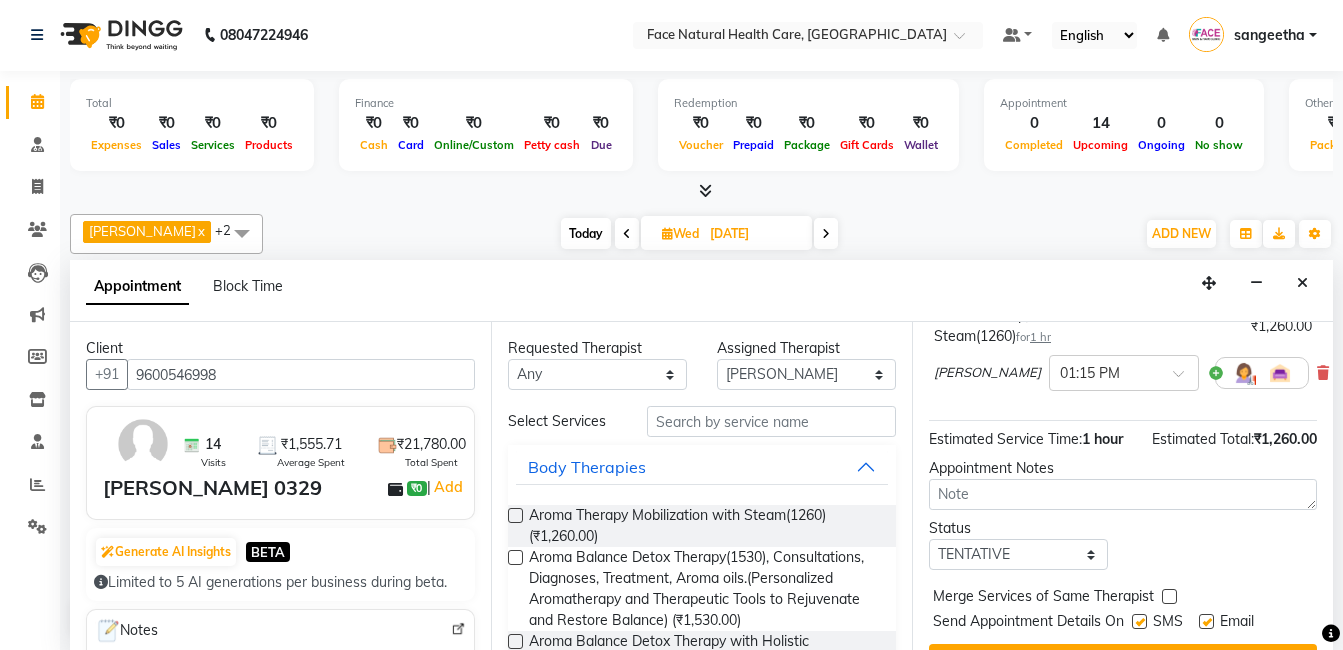 click at bounding box center (1244, 373) 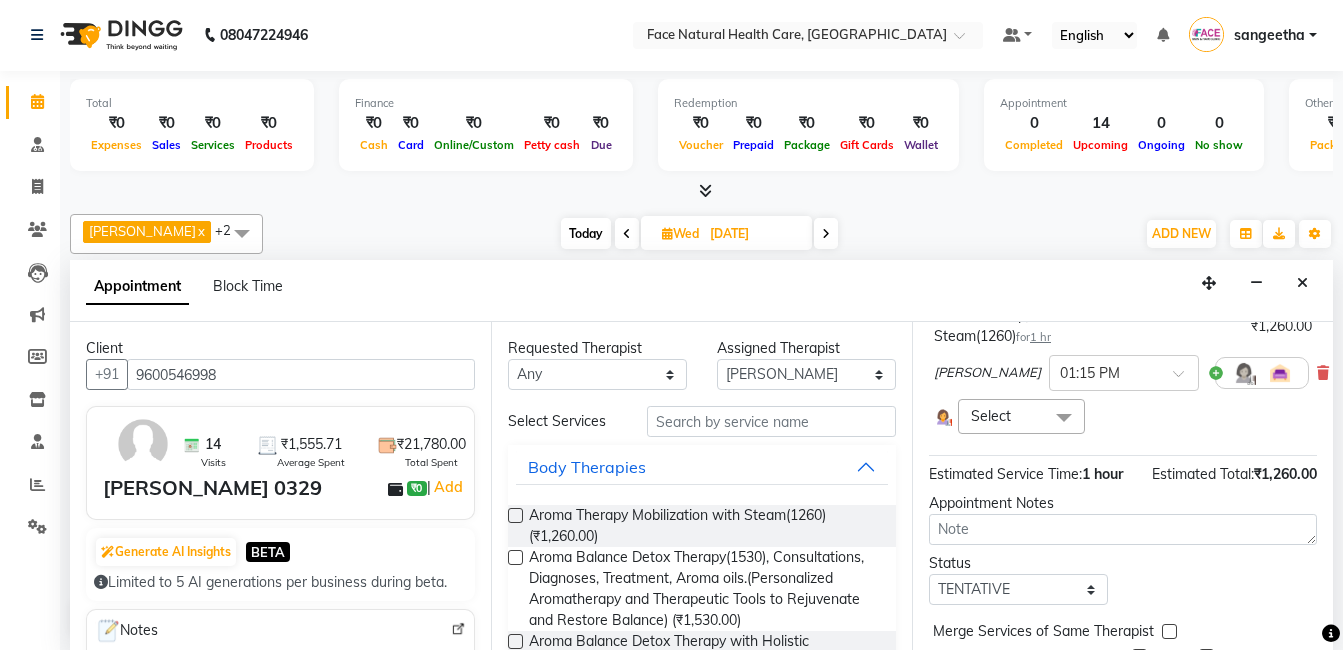 click at bounding box center [1064, 418] 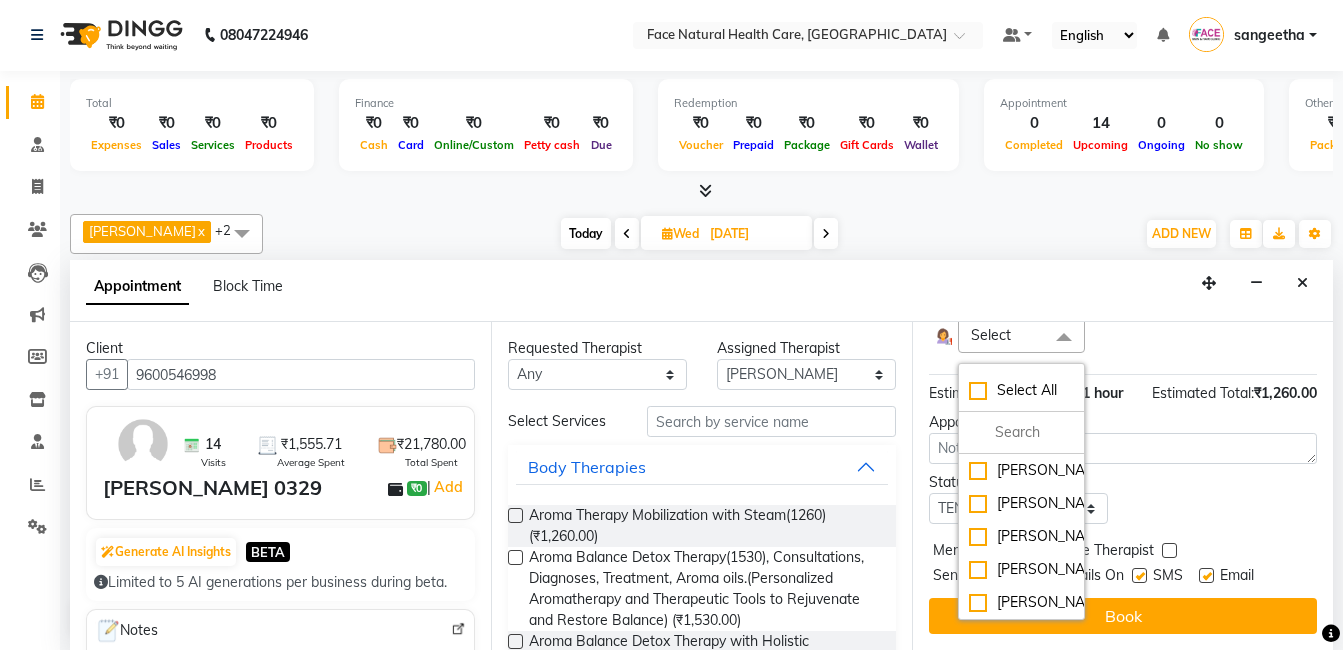 scroll, scrollTop: 293, scrollLeft: 0, axis: vertical 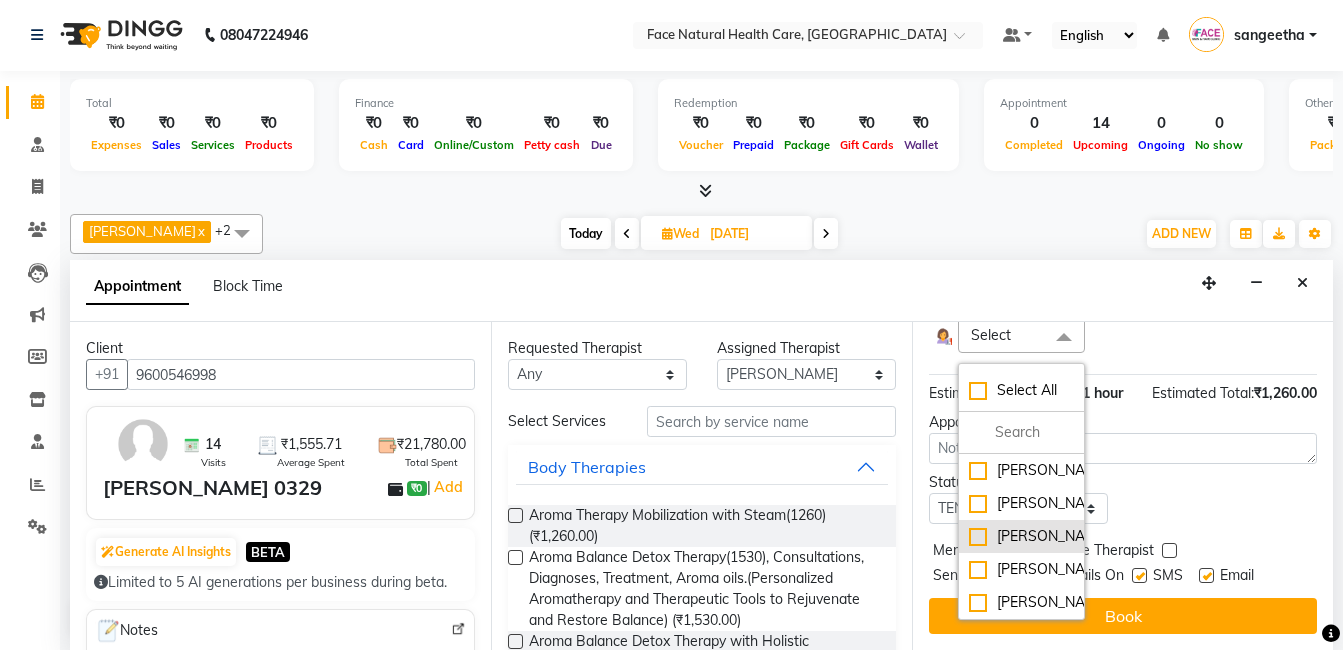 click on "[PERSON_NAME]" at bounding box center (1021, 536) 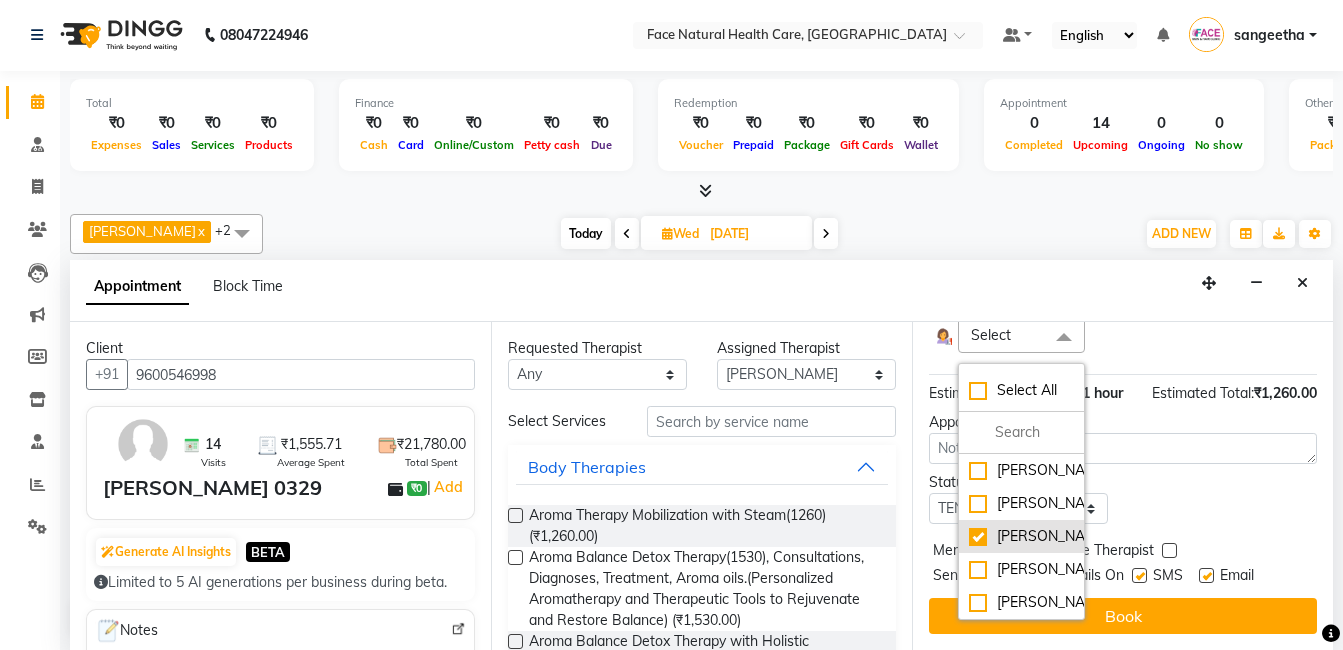 checkbox on "true" 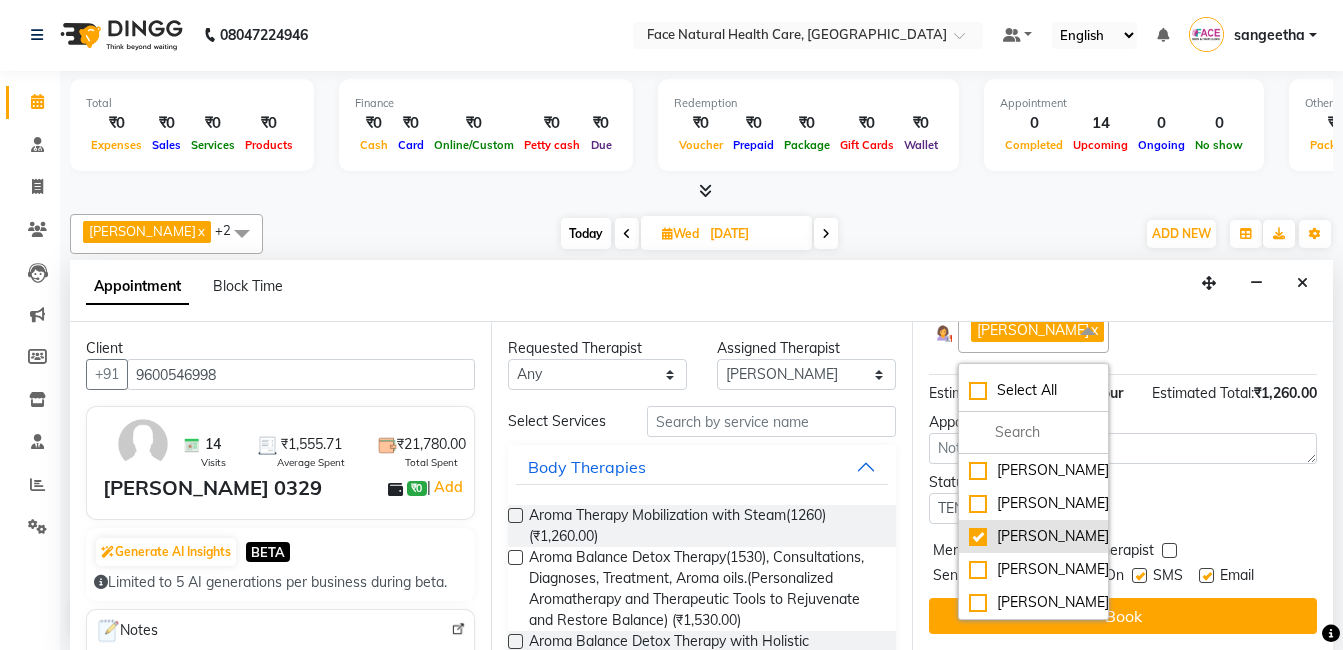 scroll, scrollTop: 321, scrollLeft: 0, axis: vertical 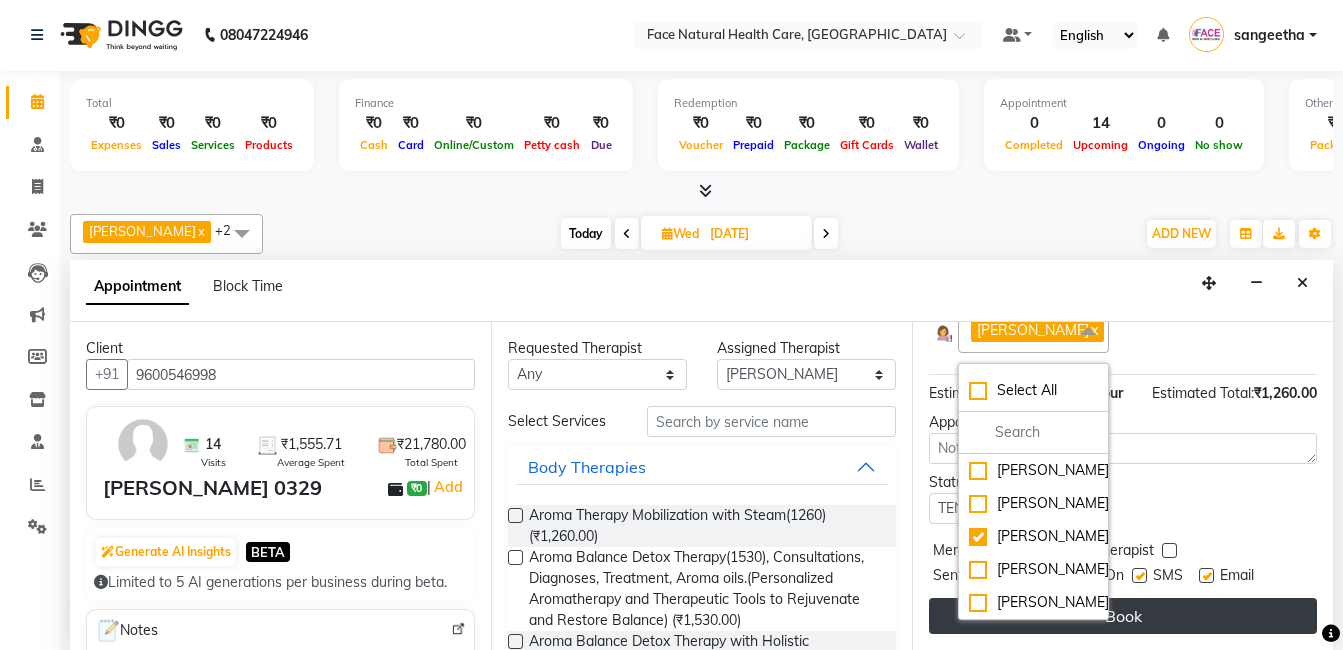 click on "Book" at bounding box center (1123, 616) 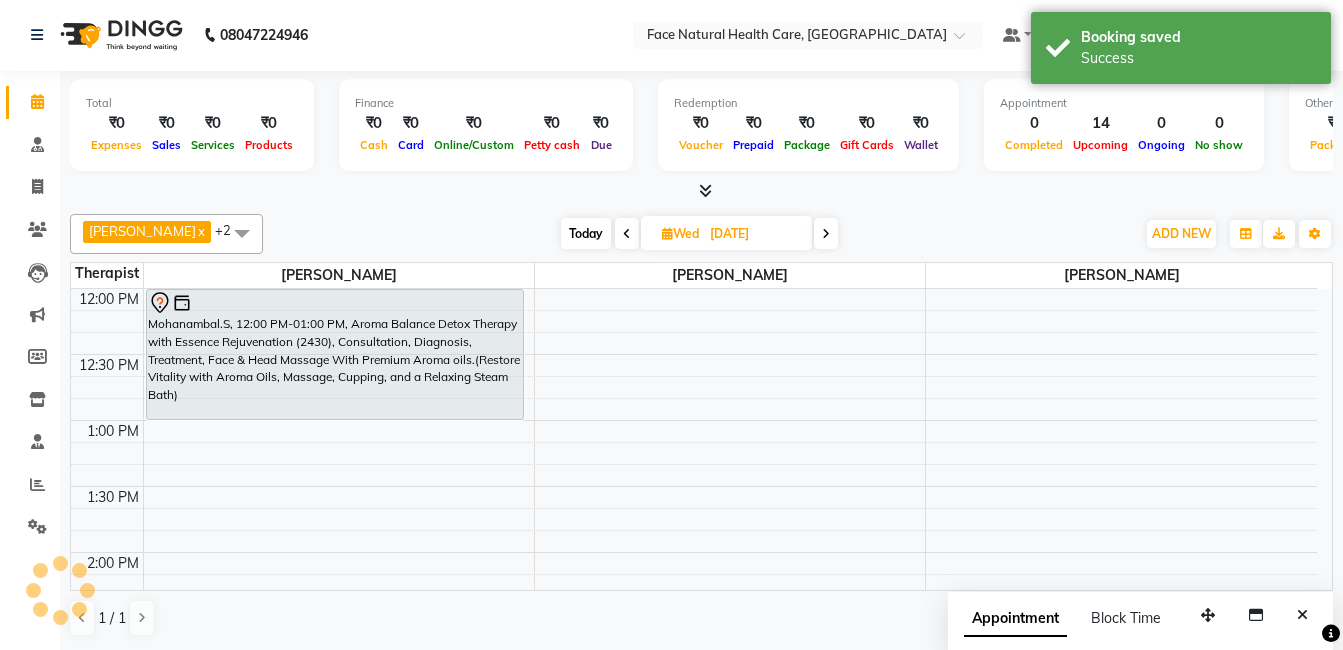scroll, scrollTop: 0, scrollLeft: 0, axis: both 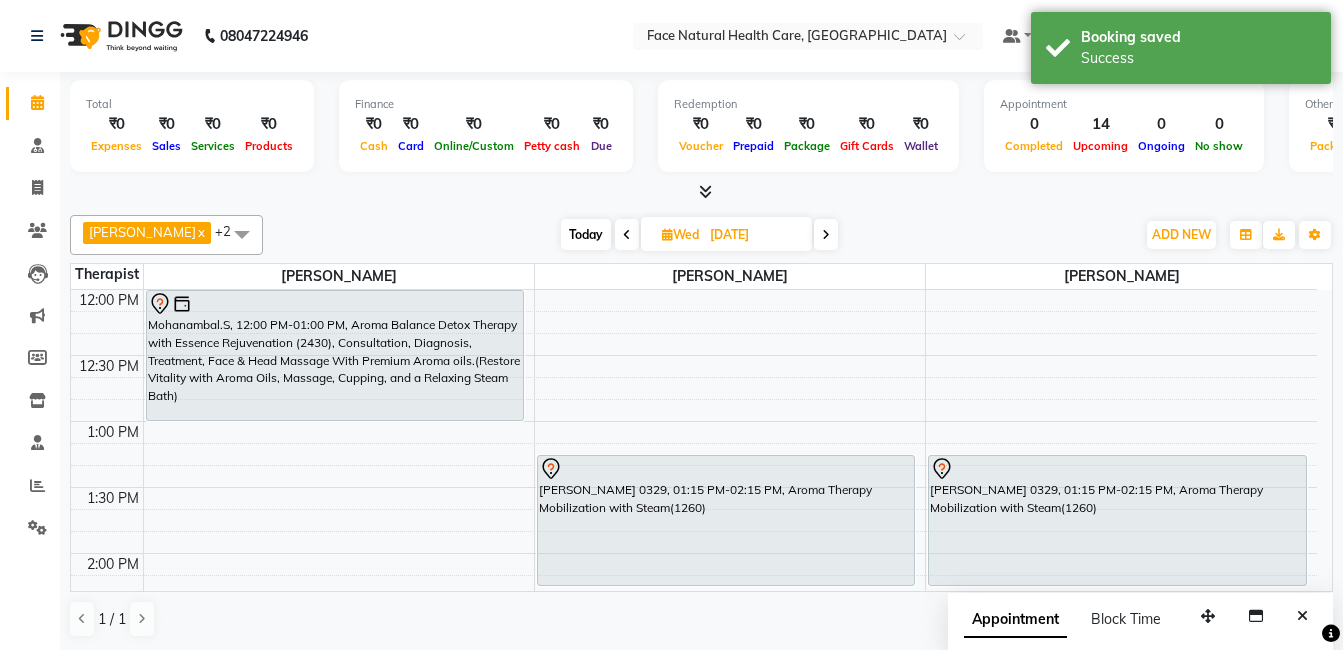 click on "Today" at bounding box center (586, 234) 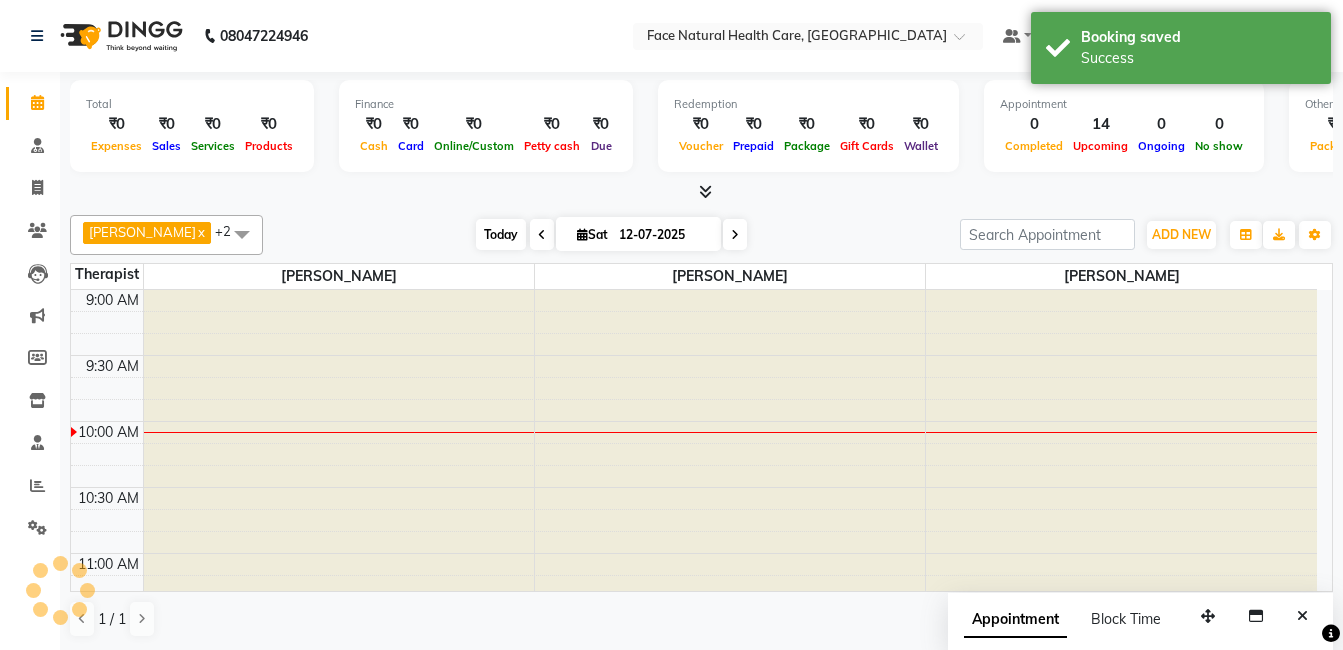 scroll, scrollTop: 133, scrollLeft: 0, axis: vertical 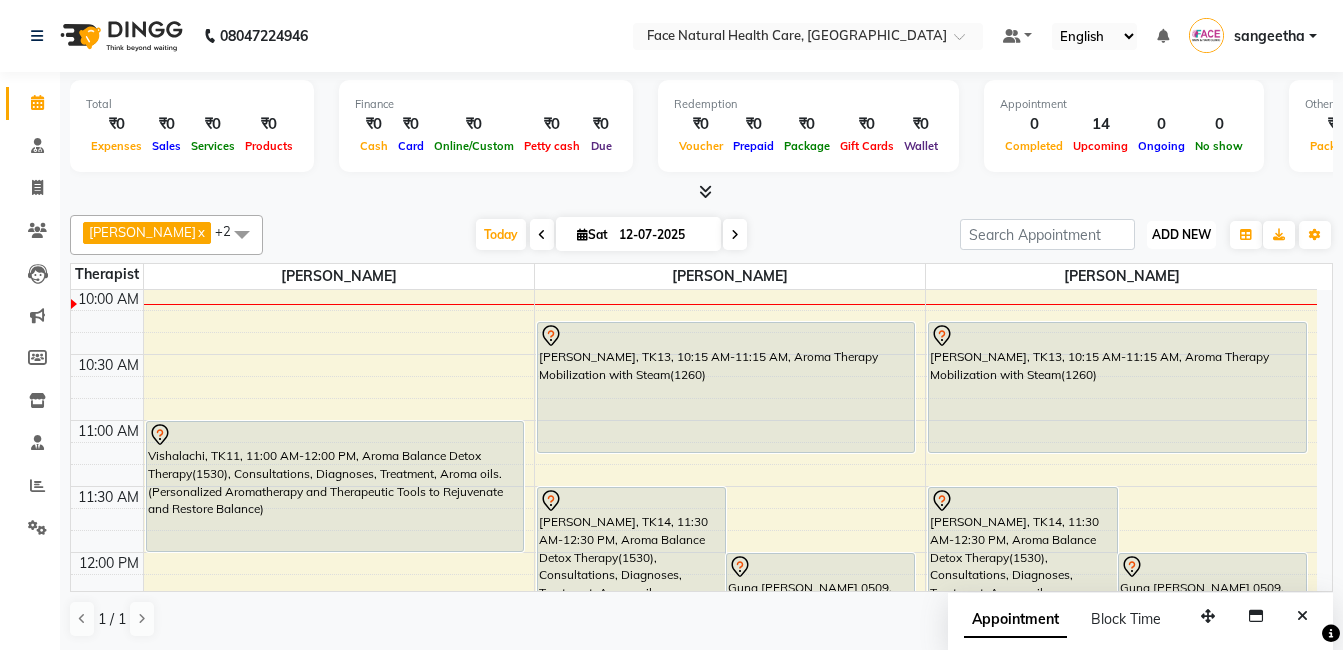 click on "ADD NEW Toggle Dropdown" at bounding box center [1181, 235] 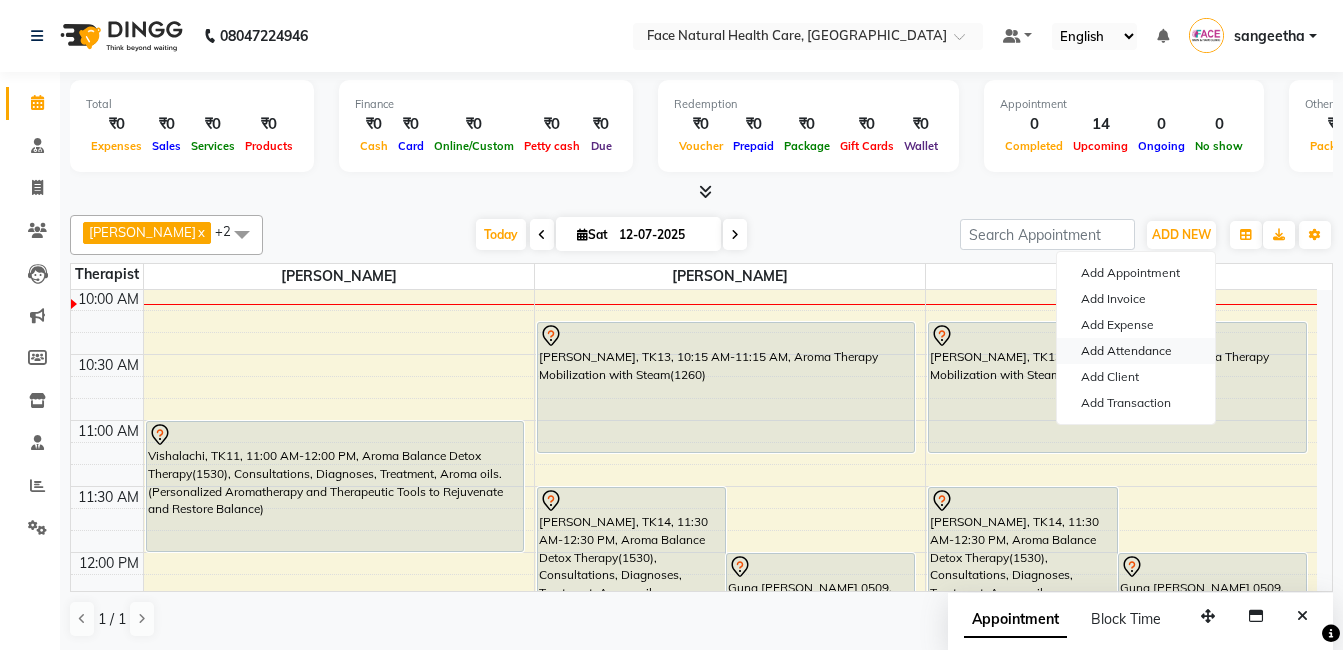 click on "Add Attendance" at bounding box center [1136, 351] 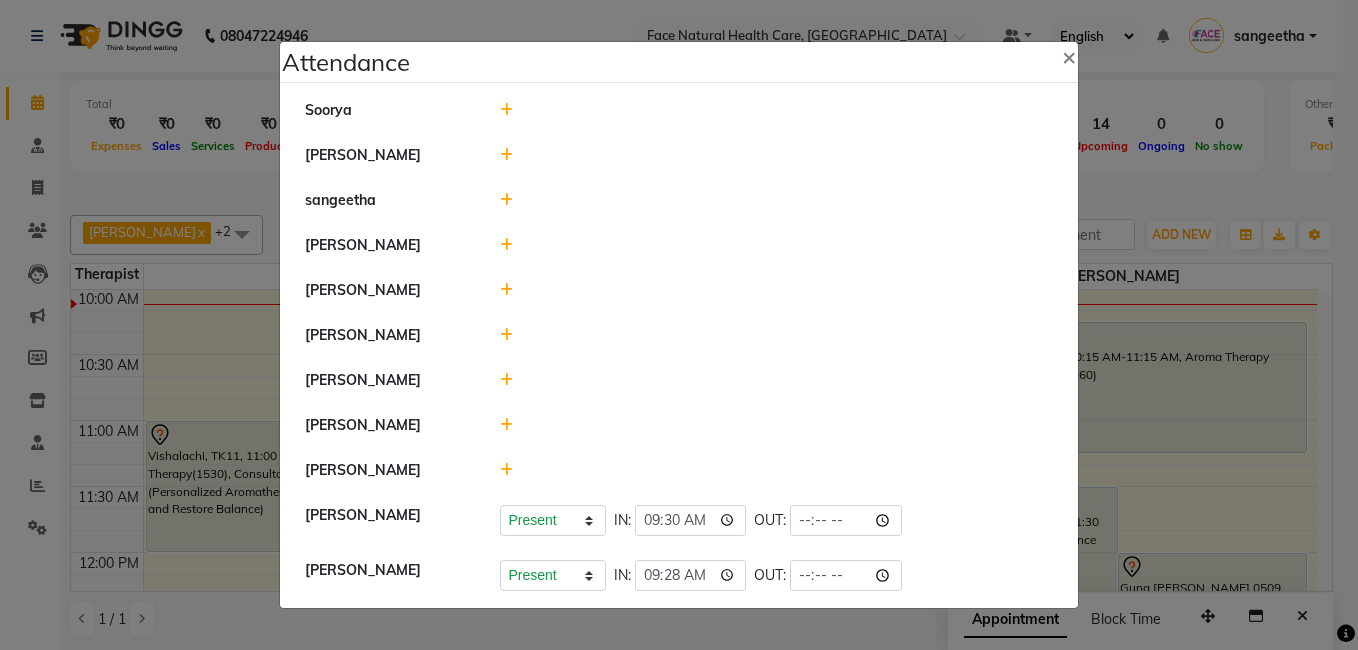 click 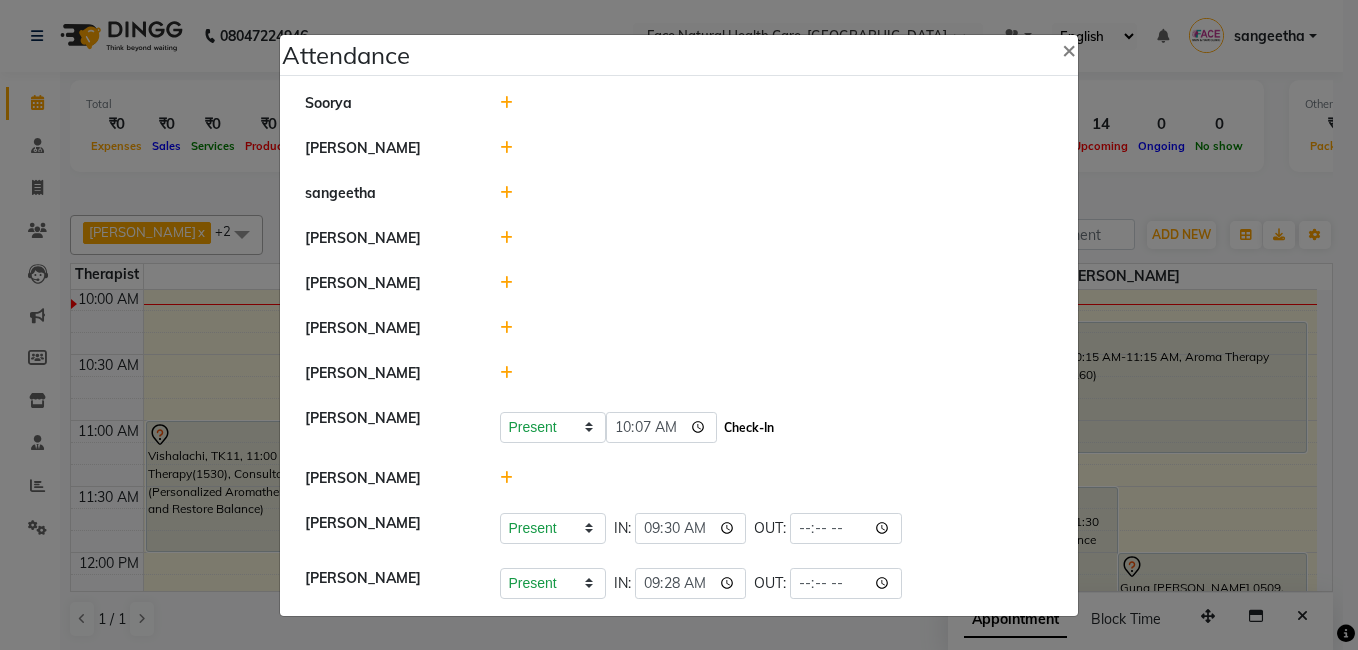 click on "Check-In" 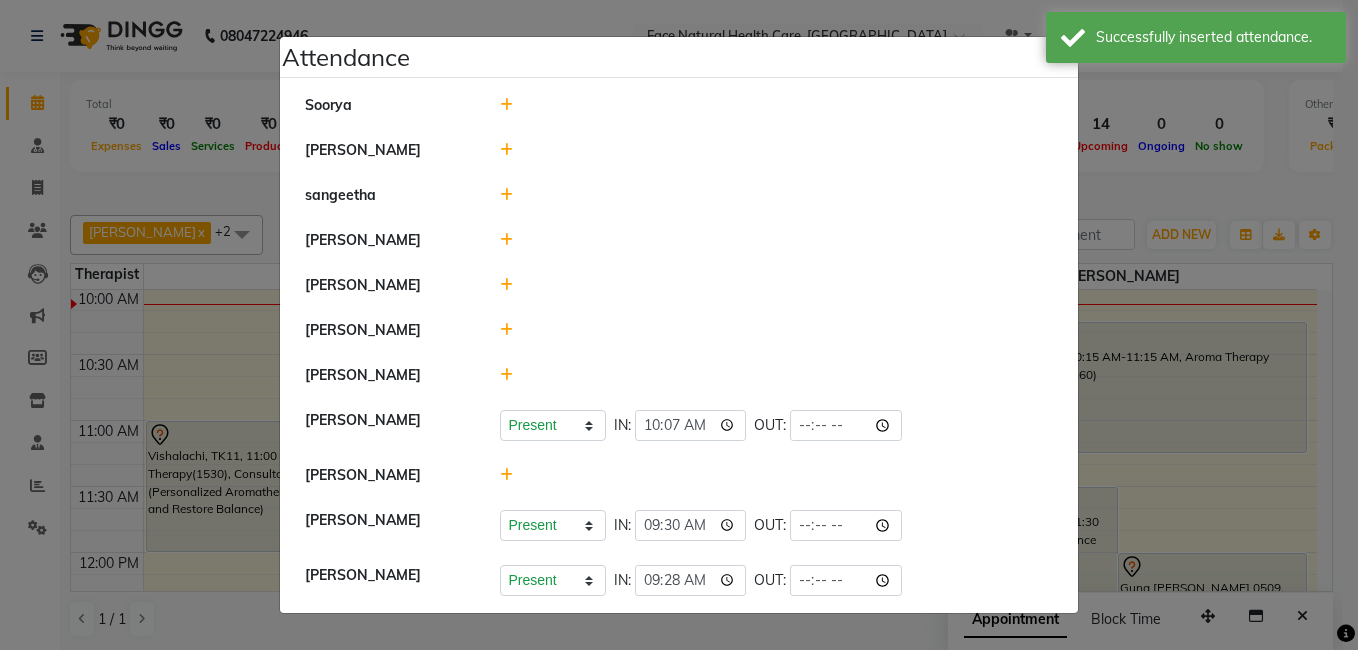 click on "Attendance ×  [PERSON_NAME] [PERSON_NAME]   [PERSON_NAME]   [PERSON_NAME]   [PERSON_NAME]   Present   Absent   Late   Half Day   Weekly Off  IN:  10:07 OUT:   [PERSON_NAME]   Present   Absent   Late   Half Day   Weekly Off  IN:  09:30 OUT:   [PERSON_NAME]   Present   Absent   Late   Half Day   Weekly Off  IN:  09:28 OUT:" 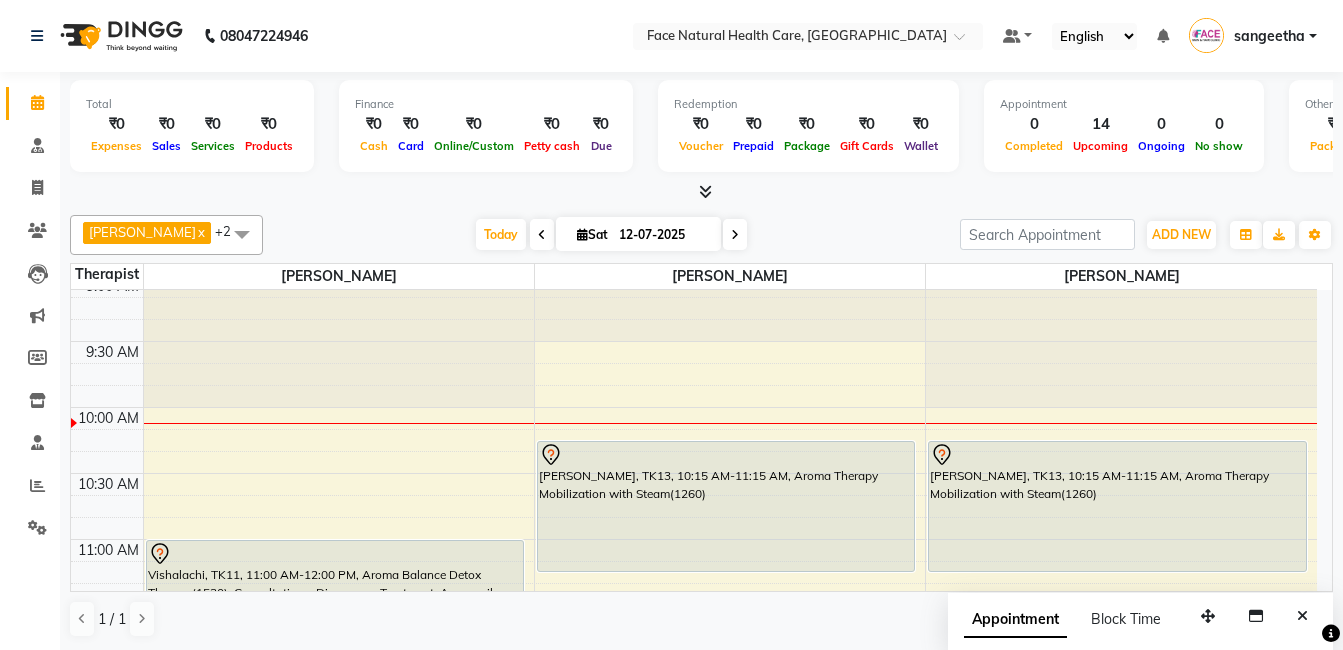 scroll, scrollTop: 3, scrollLeft: 0, axis: vertical 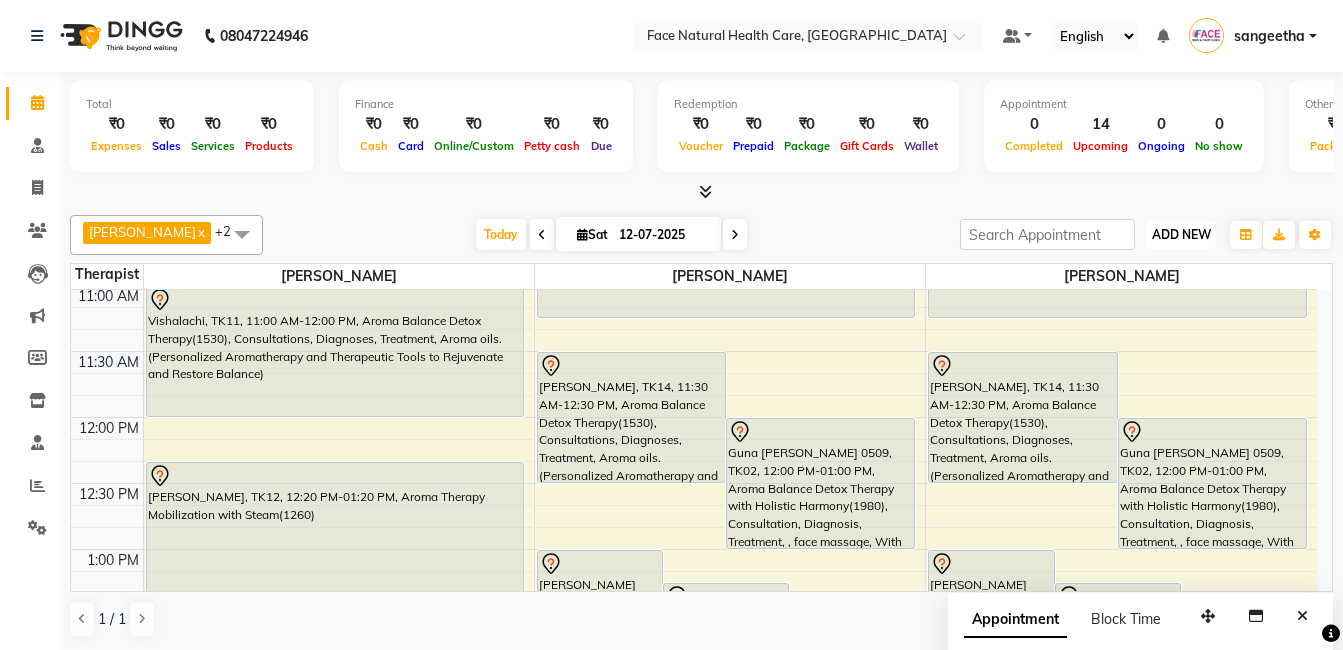 click on "ADD NEW" at bounding box center (1181, 234) 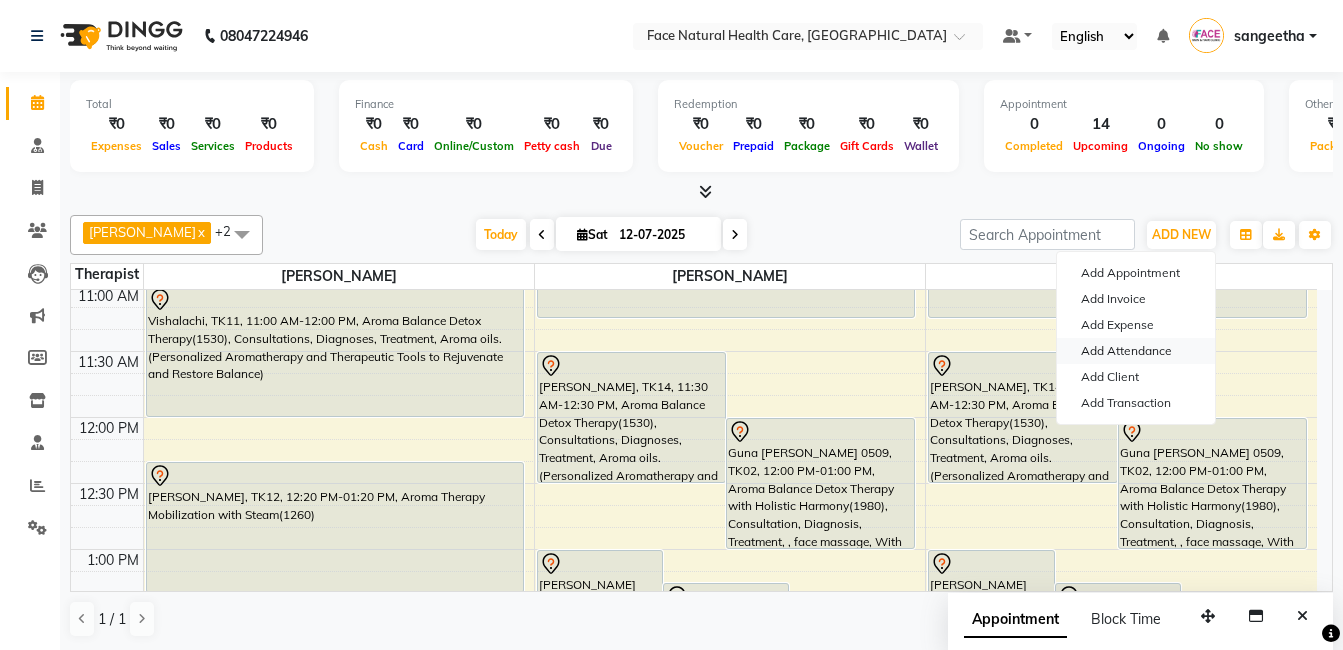 click on "Add Attendance" at bounding box center [1136, 351] 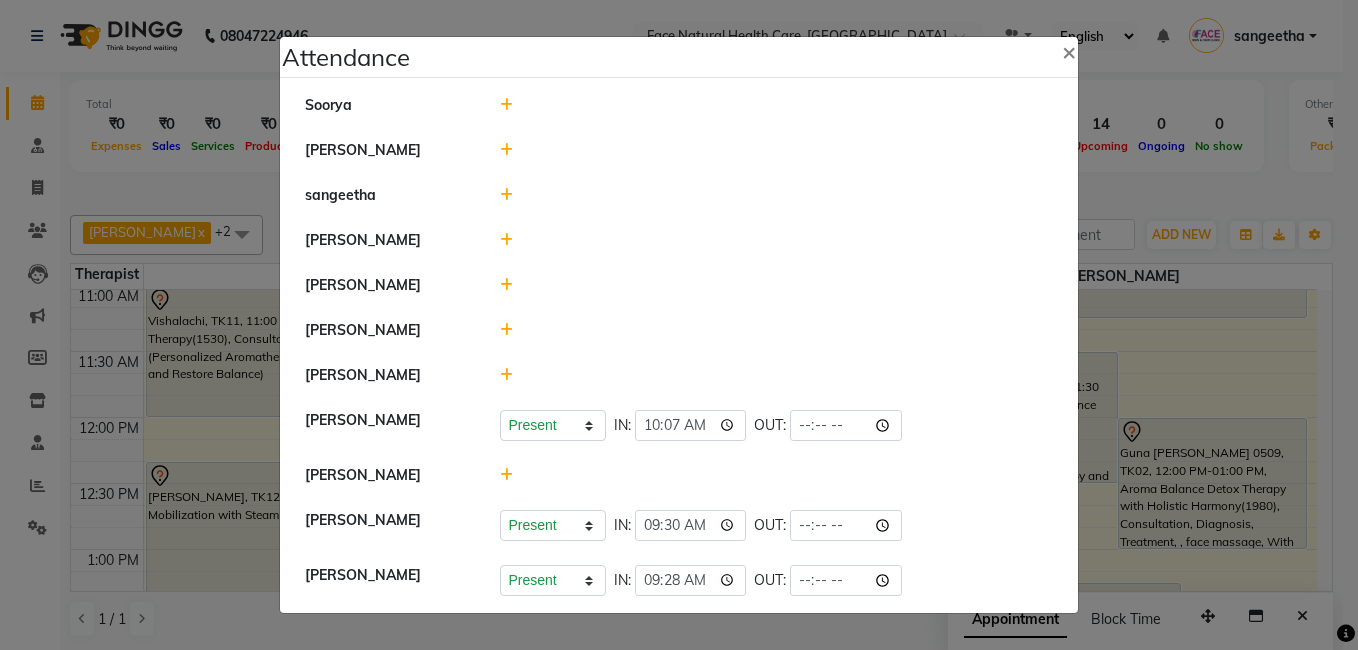 click 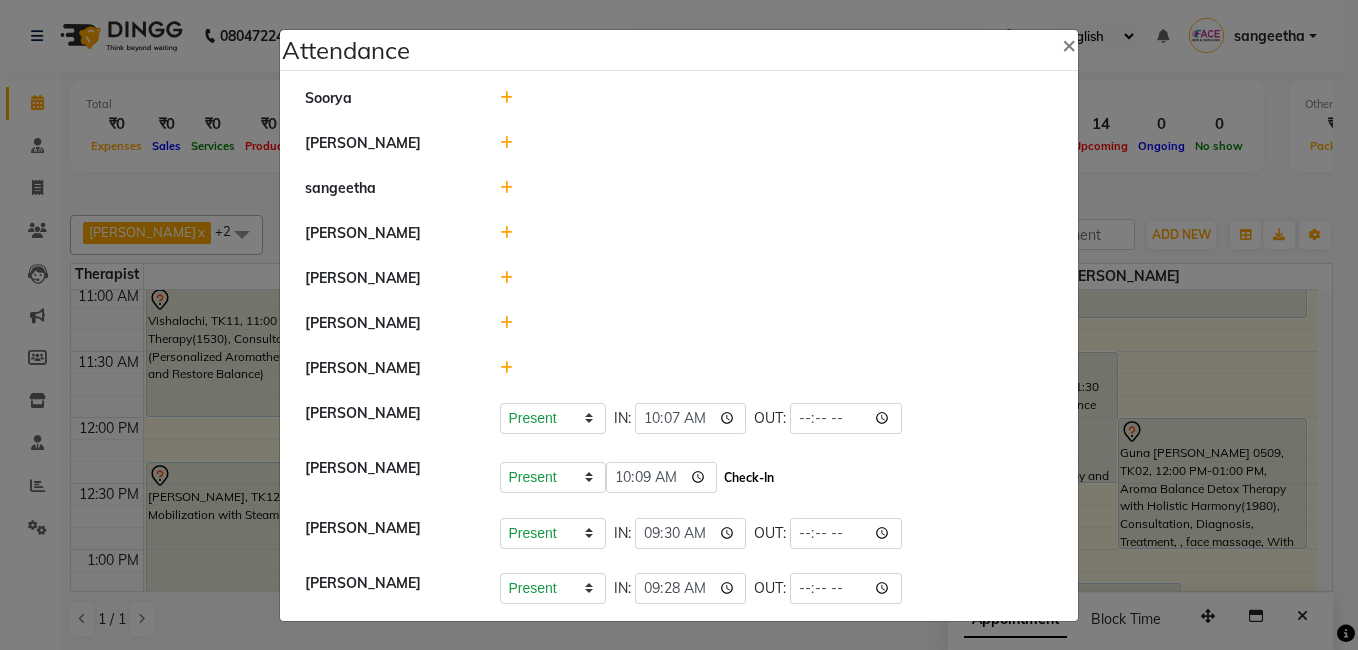 click on "Check-In" 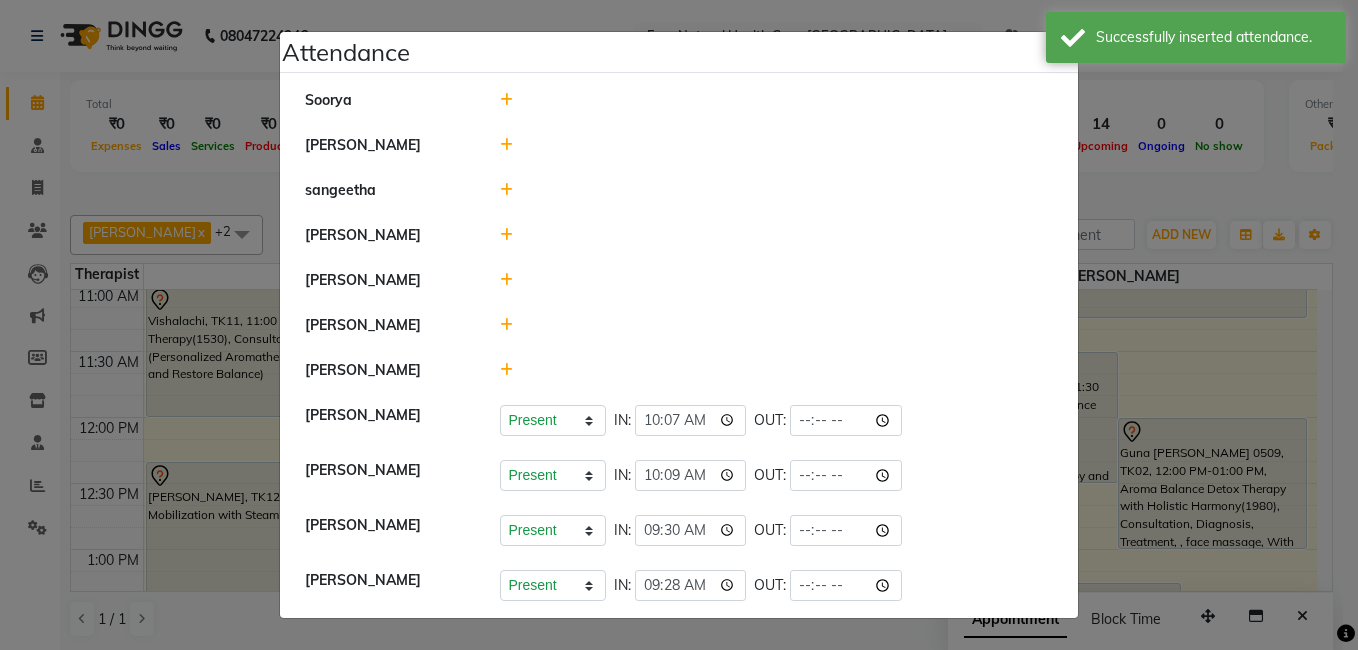 click on "Attendance ×  [PERSON_NAME] [PERSON_NAME]   [PERSON_NAME]   [PERSON_NAME]   [PERSON_NAME]   Present   Absent   Late   Half Day   Weekly Off  IN:  10:07 OUT:   [PERSON_NAME]   Present   Absent   Late   Half Day   Weekly Off  IN:  10:09 OUT:   [PERSON_NAME]   Present   Absent   Late   Half Day   Weekly Off  IN:  09:30 OUT:   [PERSON_NAME]   Present   Absent   Late   Half Day   Weekly Off  IN:  09:28 OUT:" 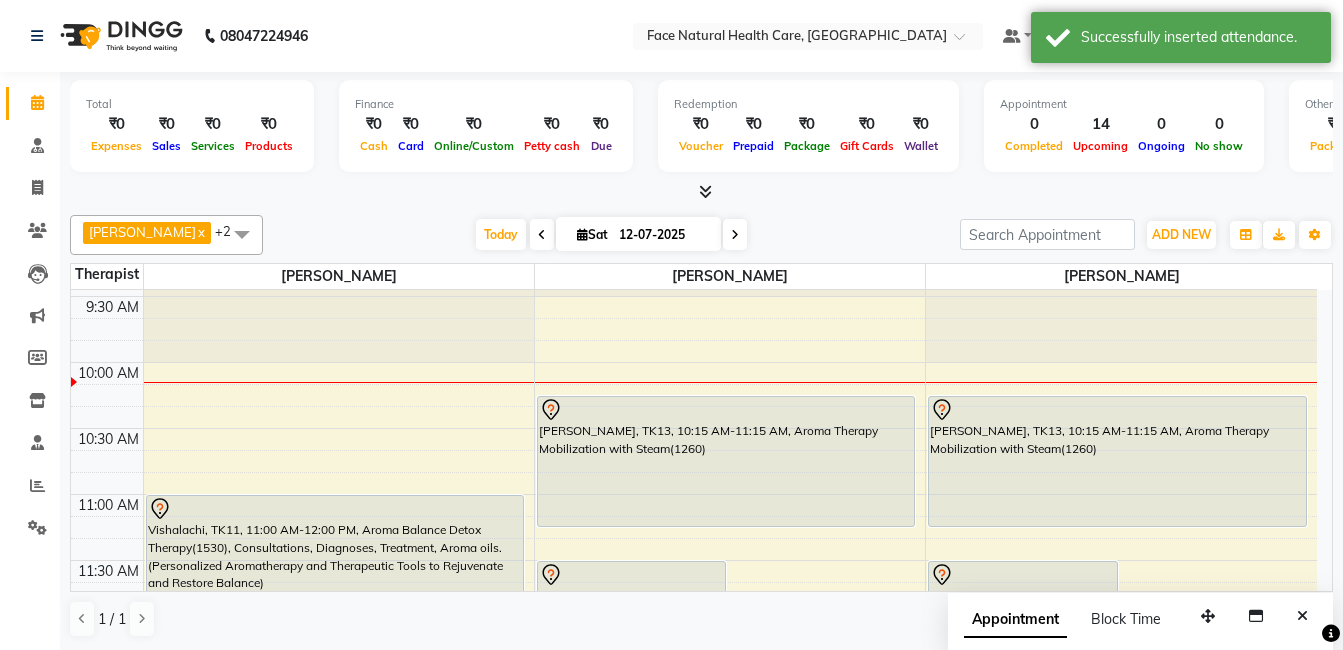 scroll, scrollTop: 5, scrollLeft: 0, axis: vertical 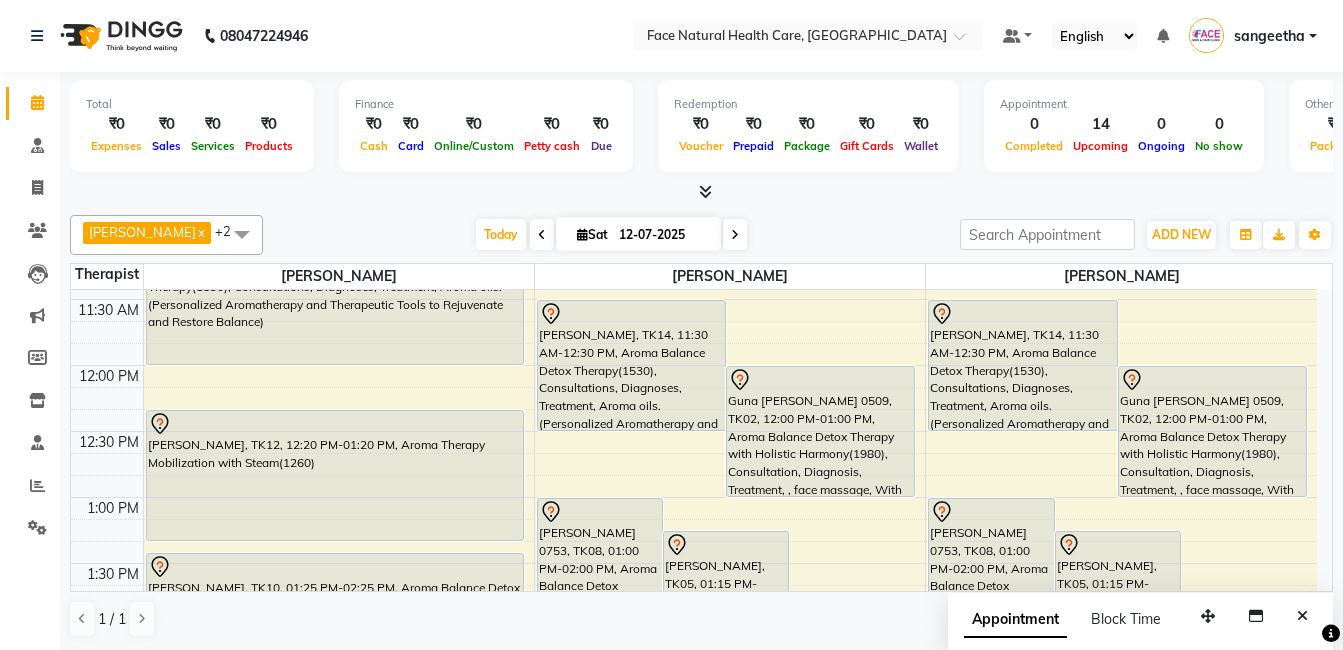 click on "[PERSON_NAME], TK12, 12:20 PM-01:20 PM, Aroma Therapy Mobilization with Steam(1260)" at bounding box center (335, 475) 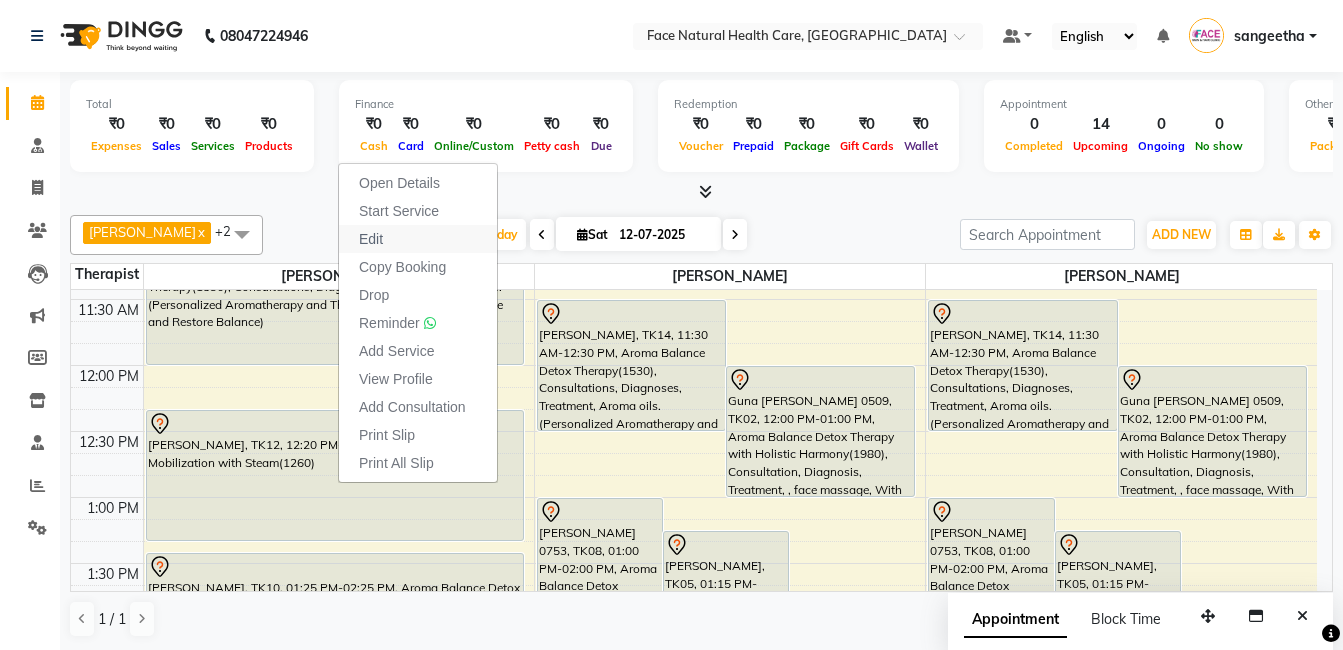 click on "Edit" at bounding box center (418, 239) 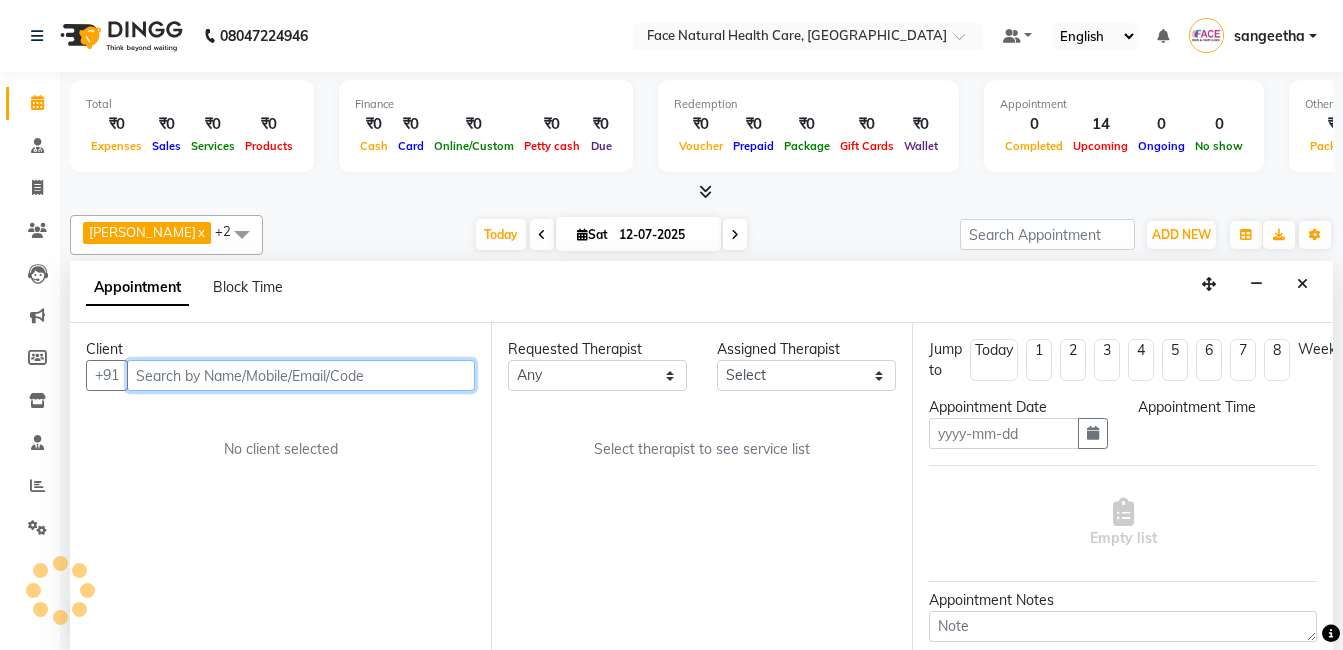 type on "12-07-2025" 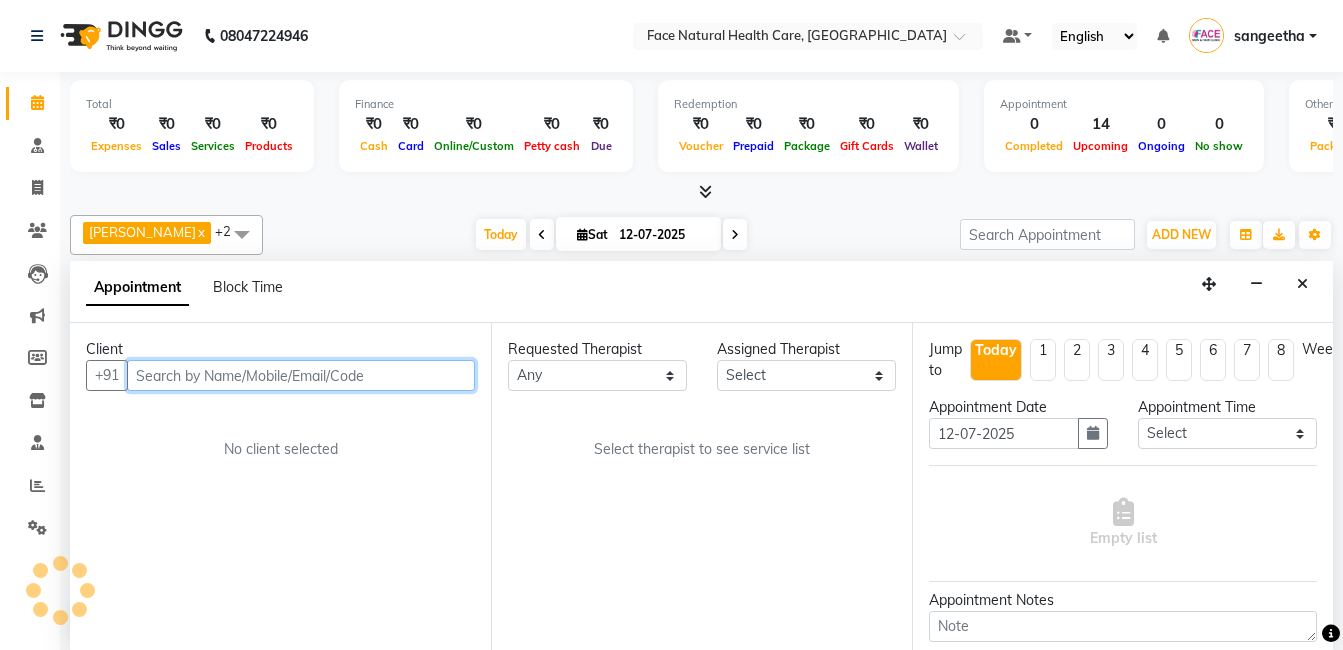 scroll, scrollTop: 1, scrollLeft: 0, axis: vertical 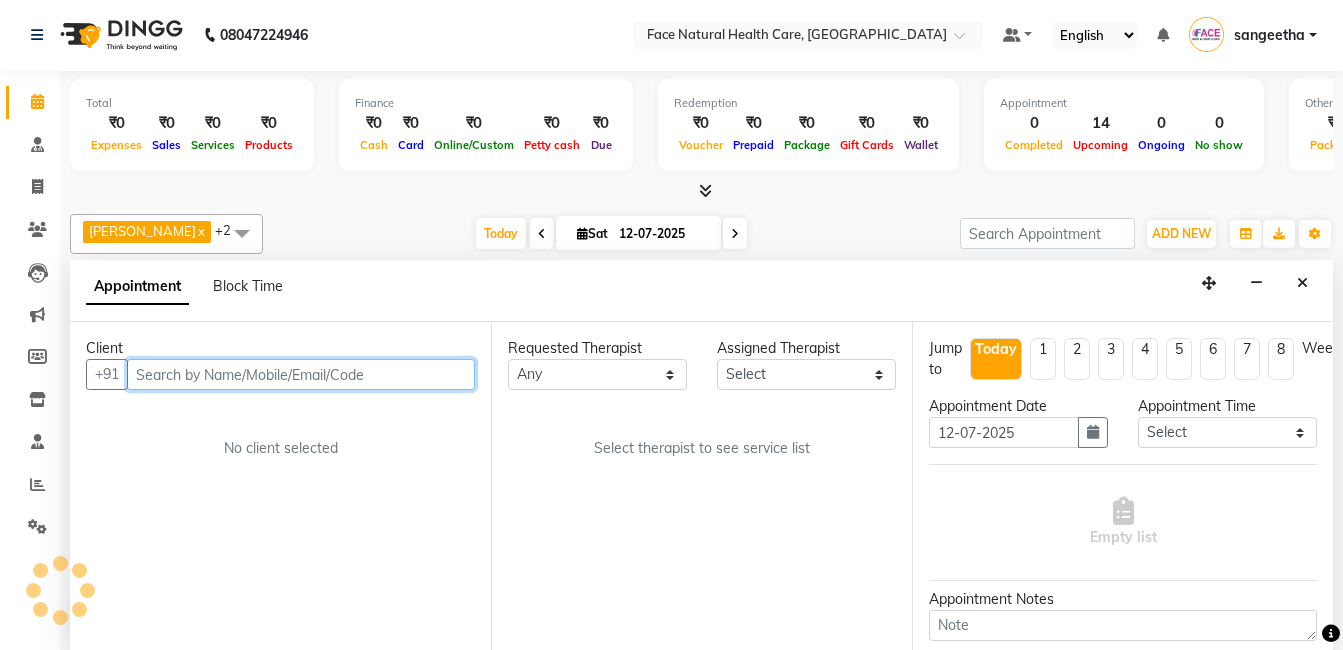select on "47694" 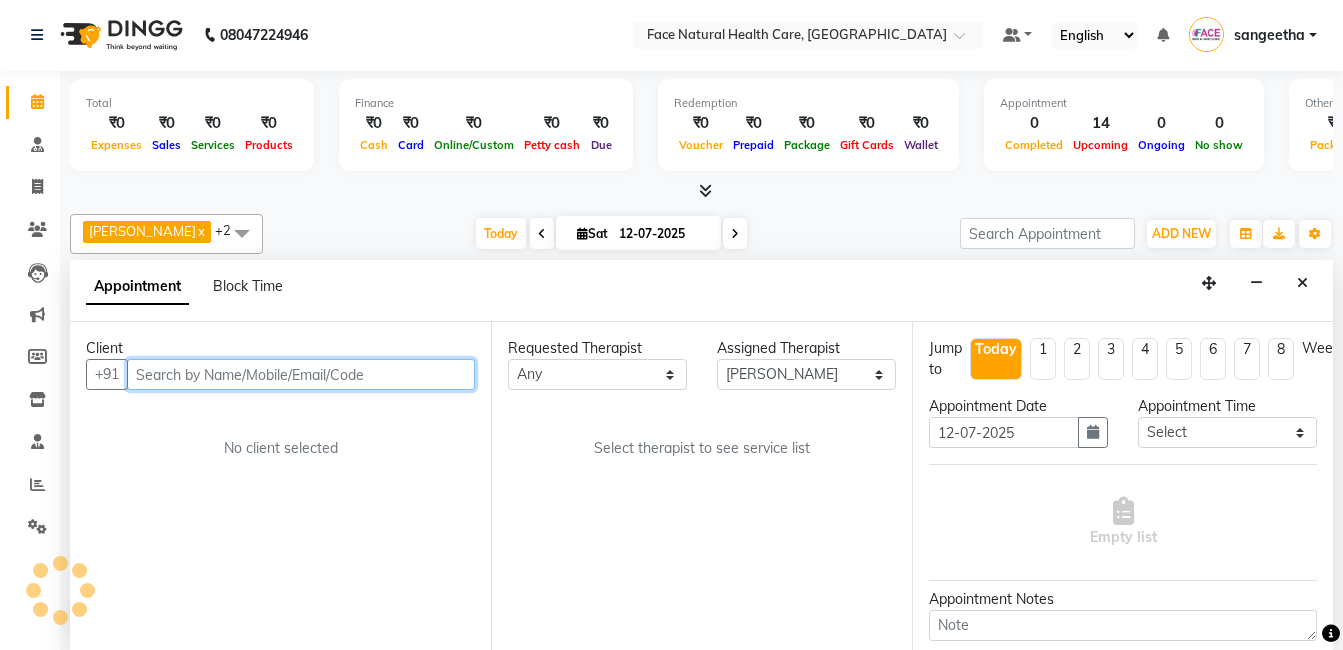 select on "2632" 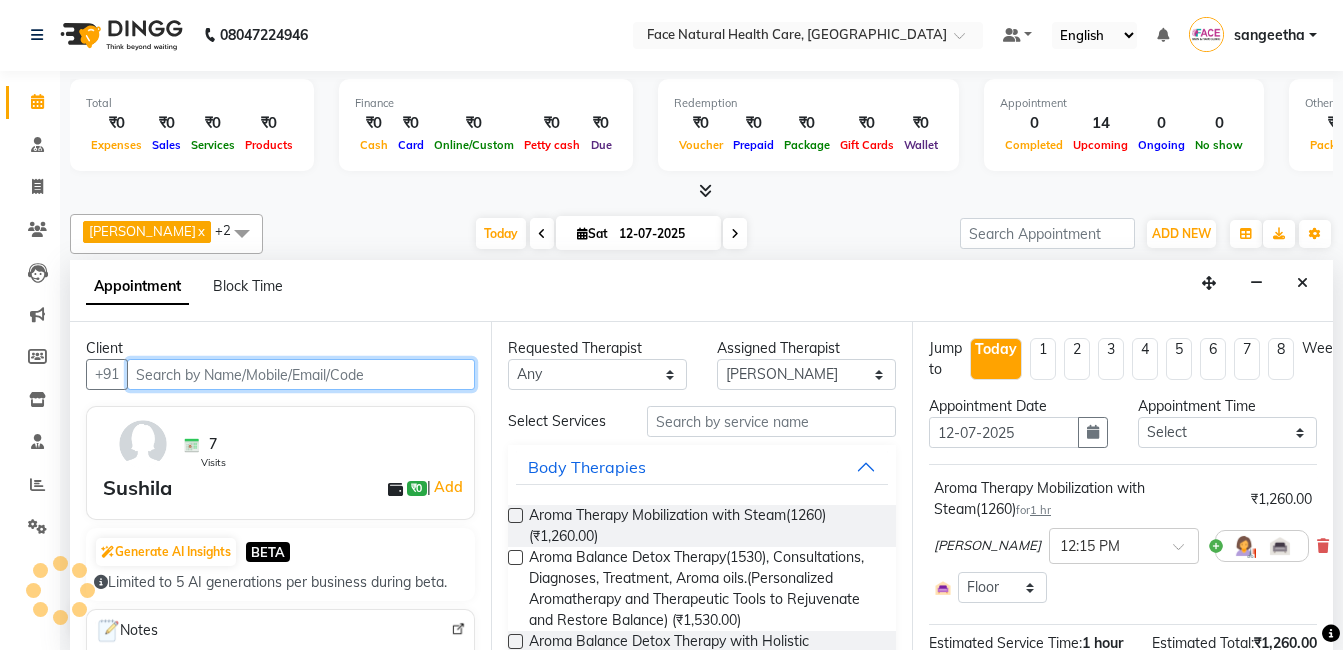 scroll, scrollTop: 133, scrollLeft: 0, axis: vertical 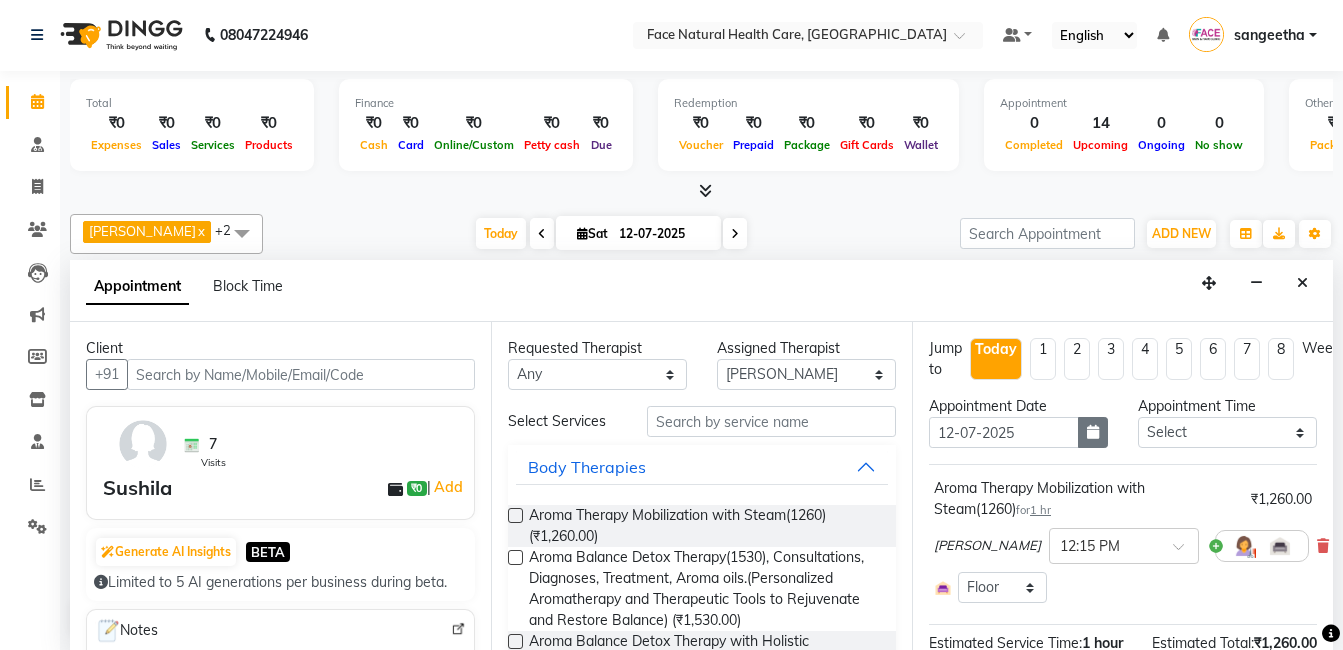 click at bounding box center [1093, 432] 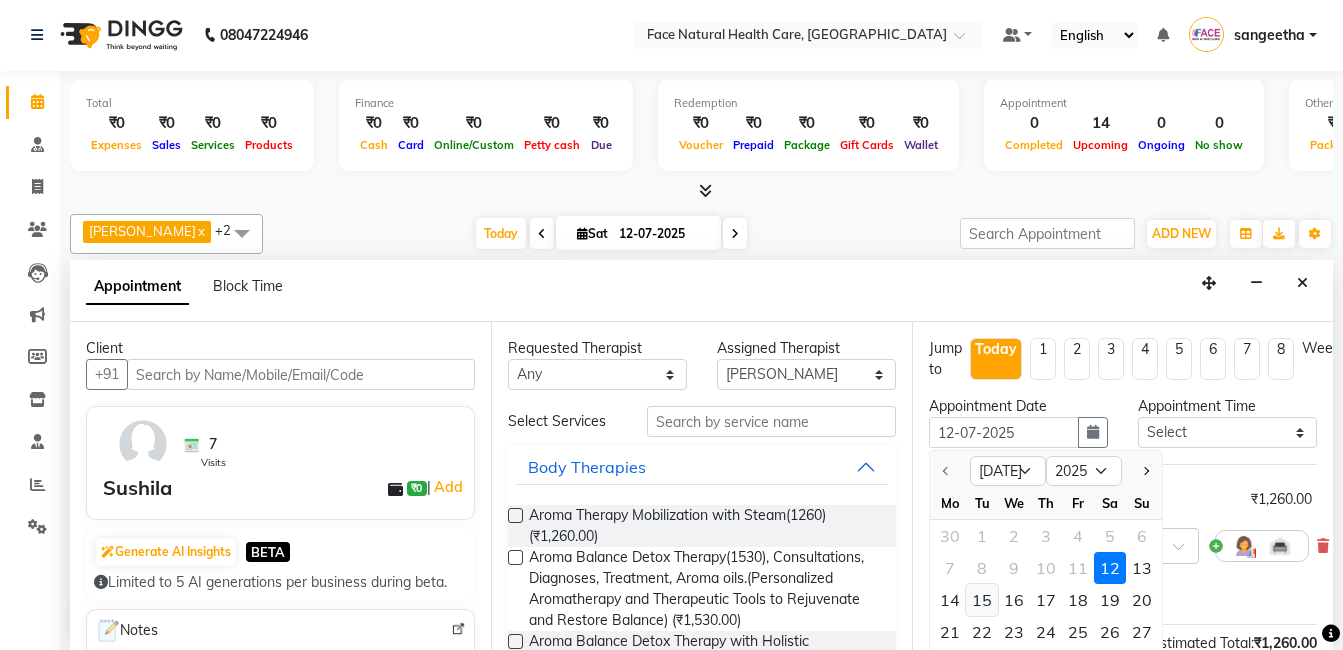 click on "15" at bounding box center (982, 600) 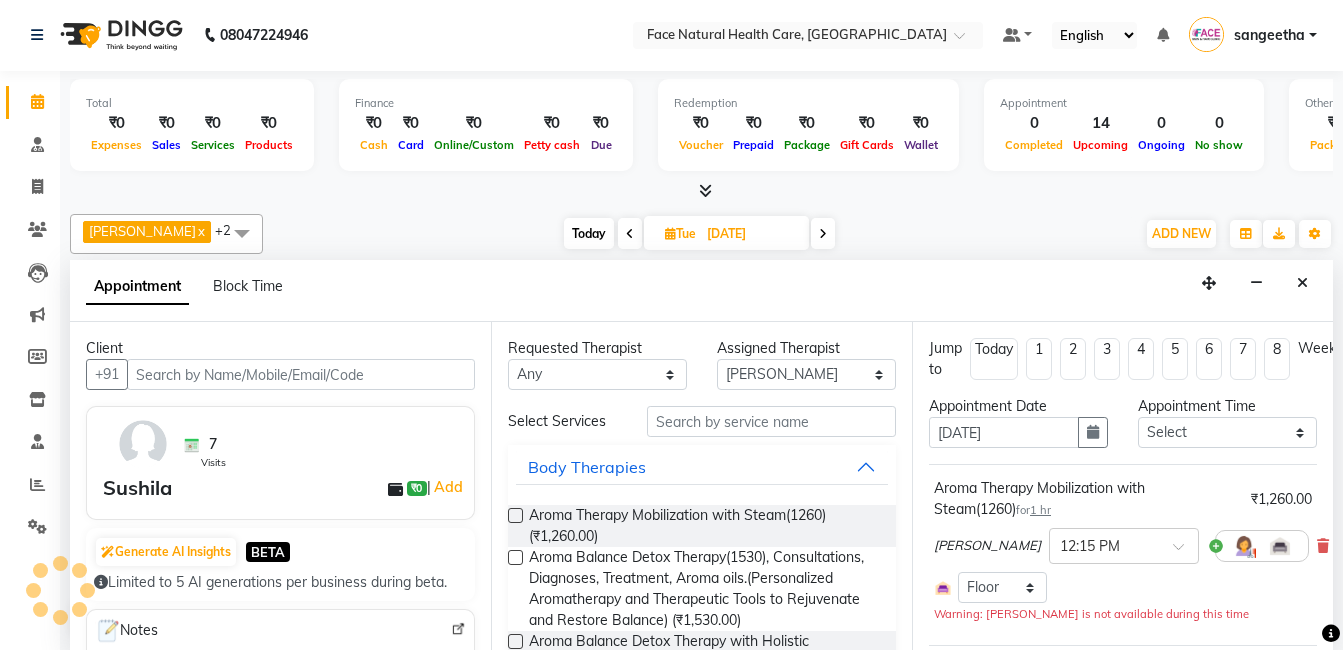 scroll, scrollTop: 133, scrollLeft: 0, axis: vertical 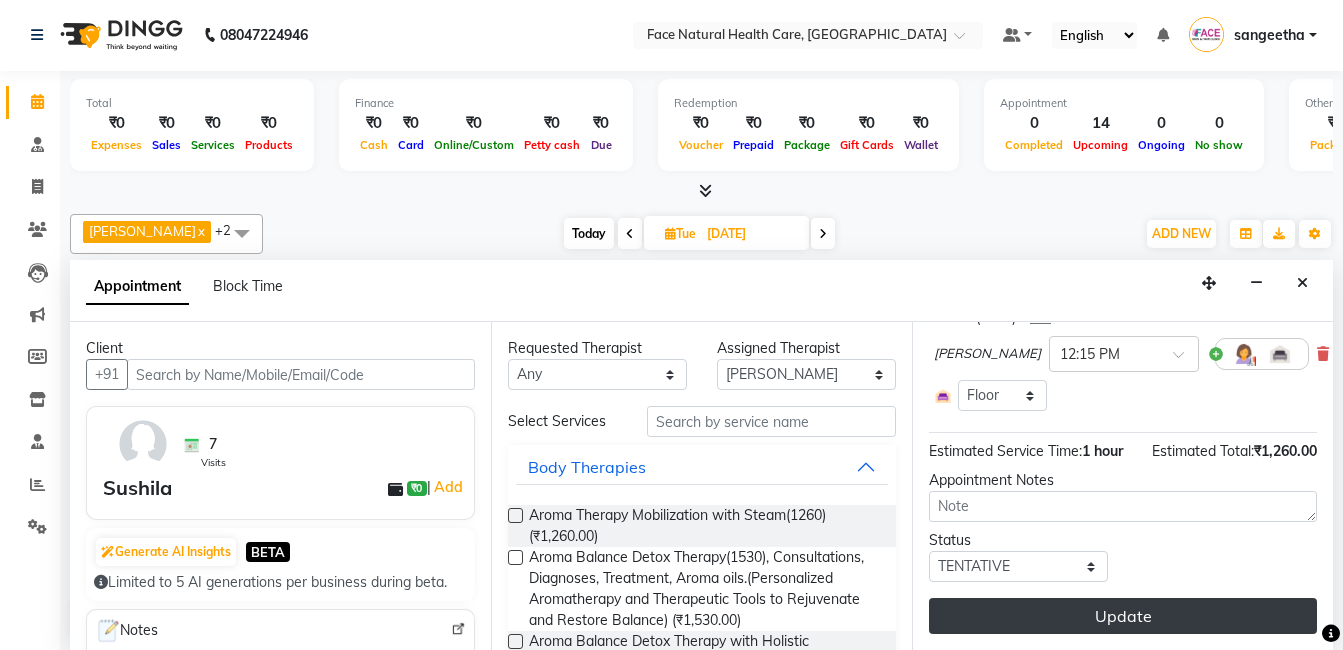 click on "Update" at bounding box center [1123, 616] 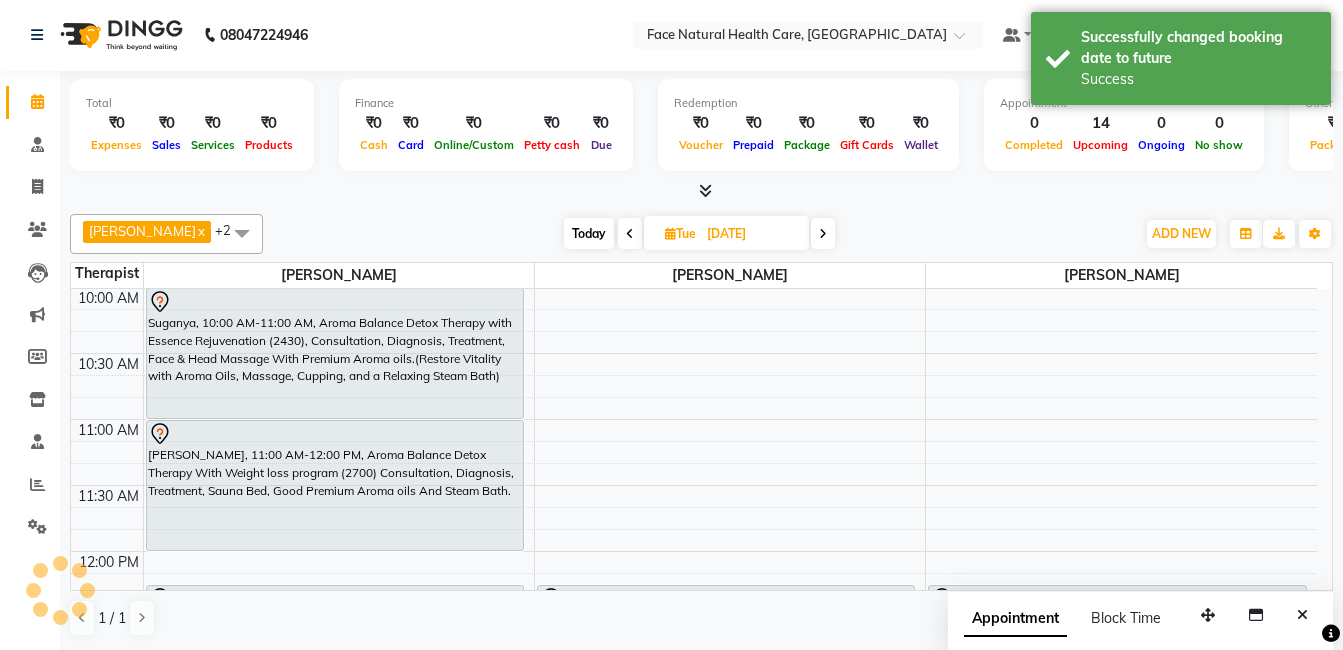 scroll, scrollTop: 0, scrollLeft: 0, axis: both 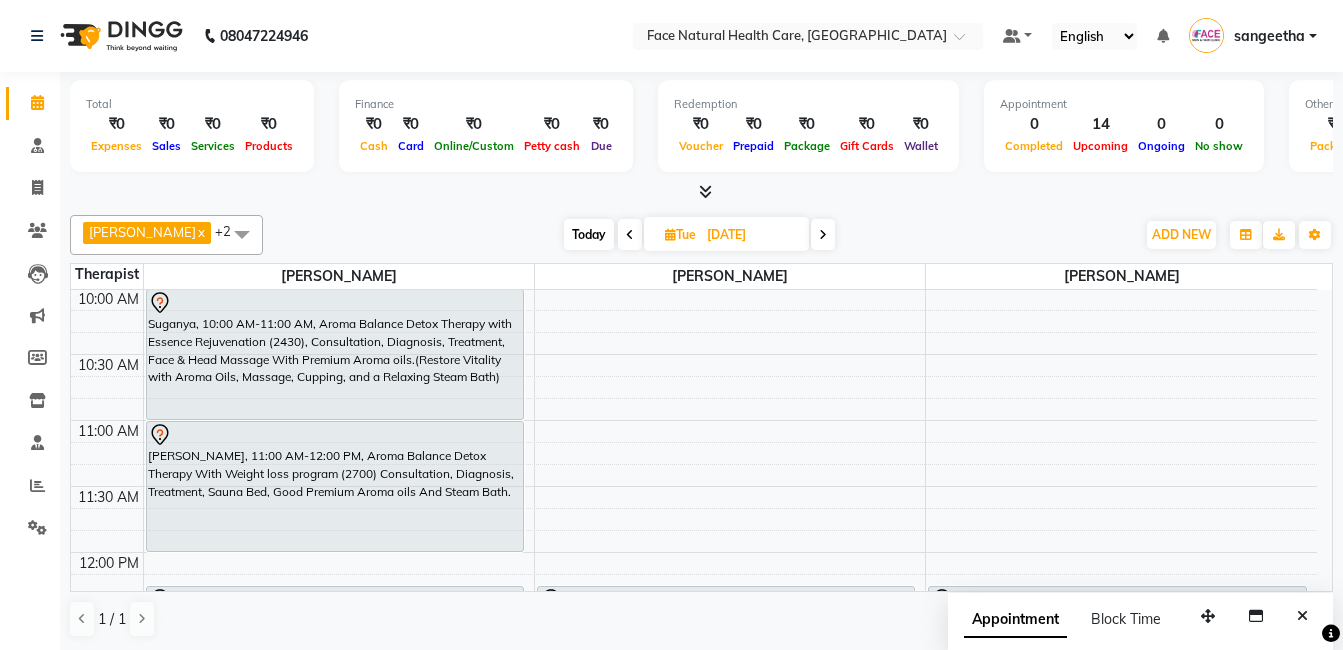 click on "Today" at bounding box center (589, 234) 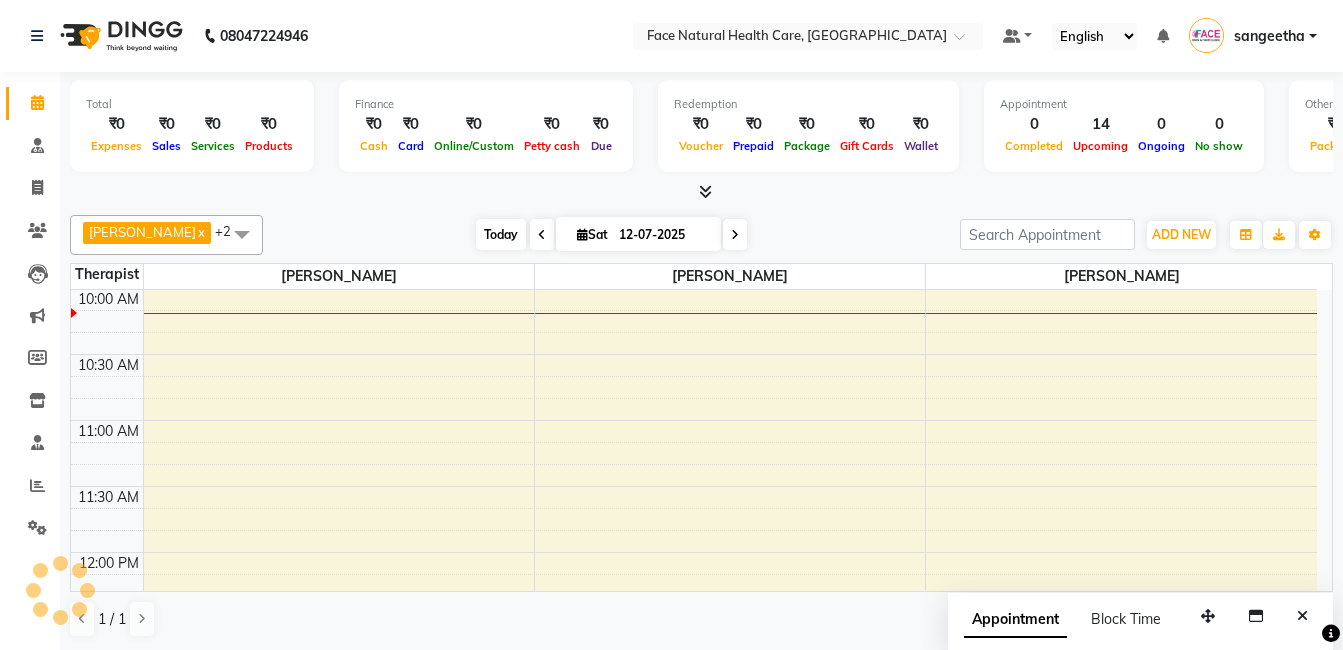 scroll, scrollTop: 133, scrollLeft: 0, axis: vertical 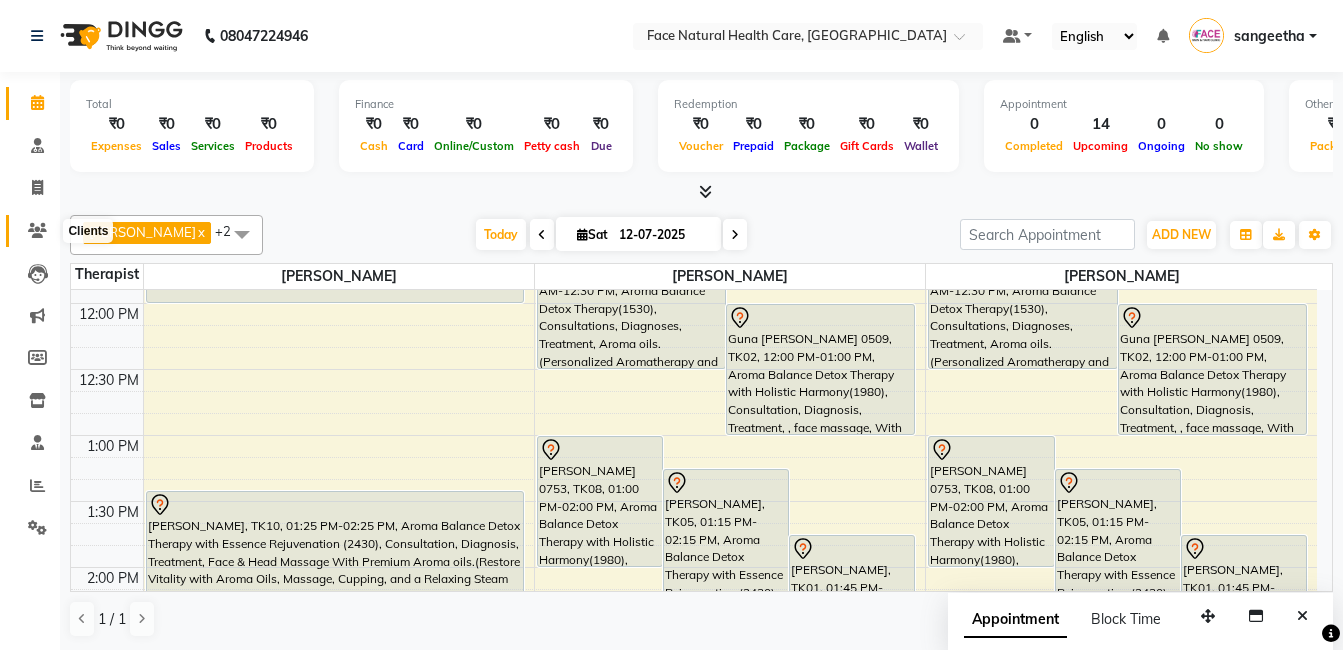 click 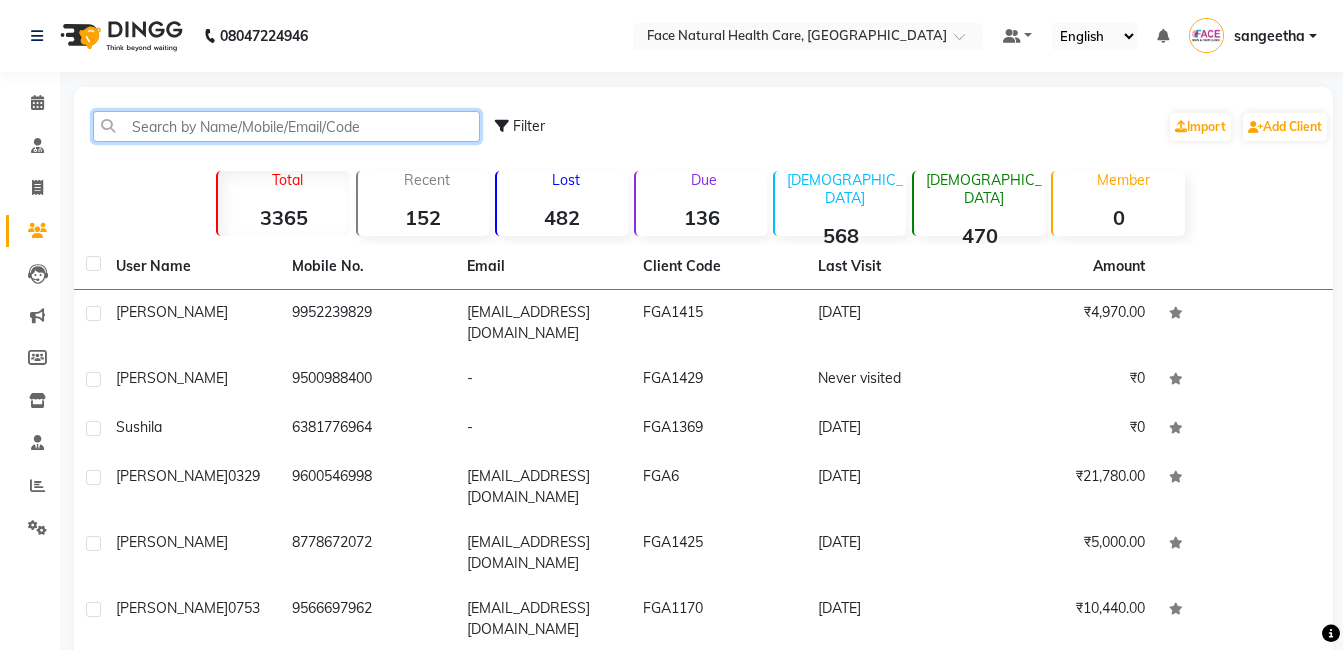 click 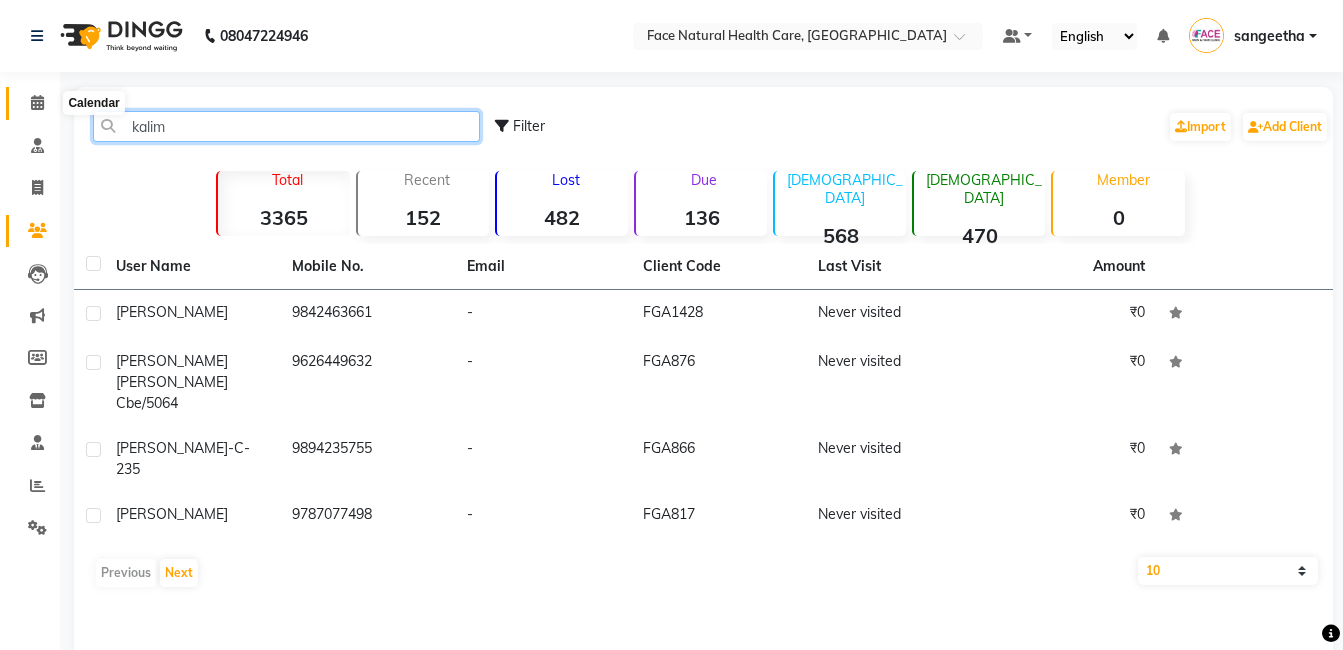 type on "kalim" 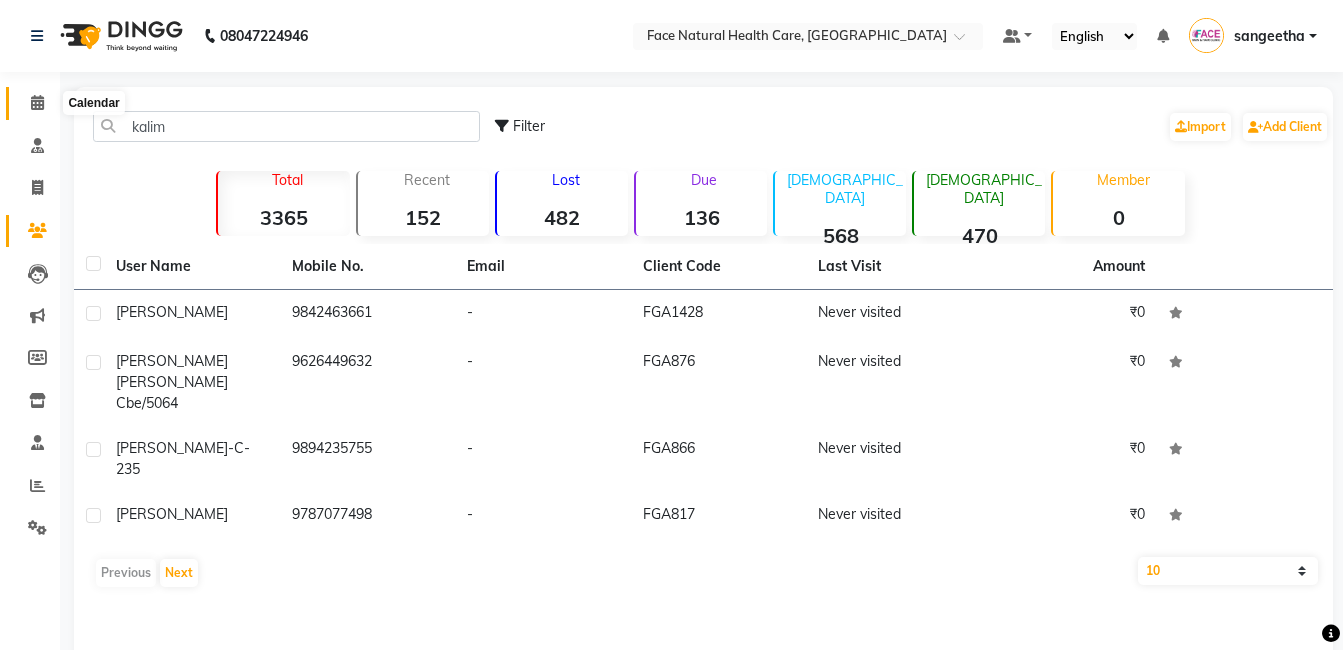 click 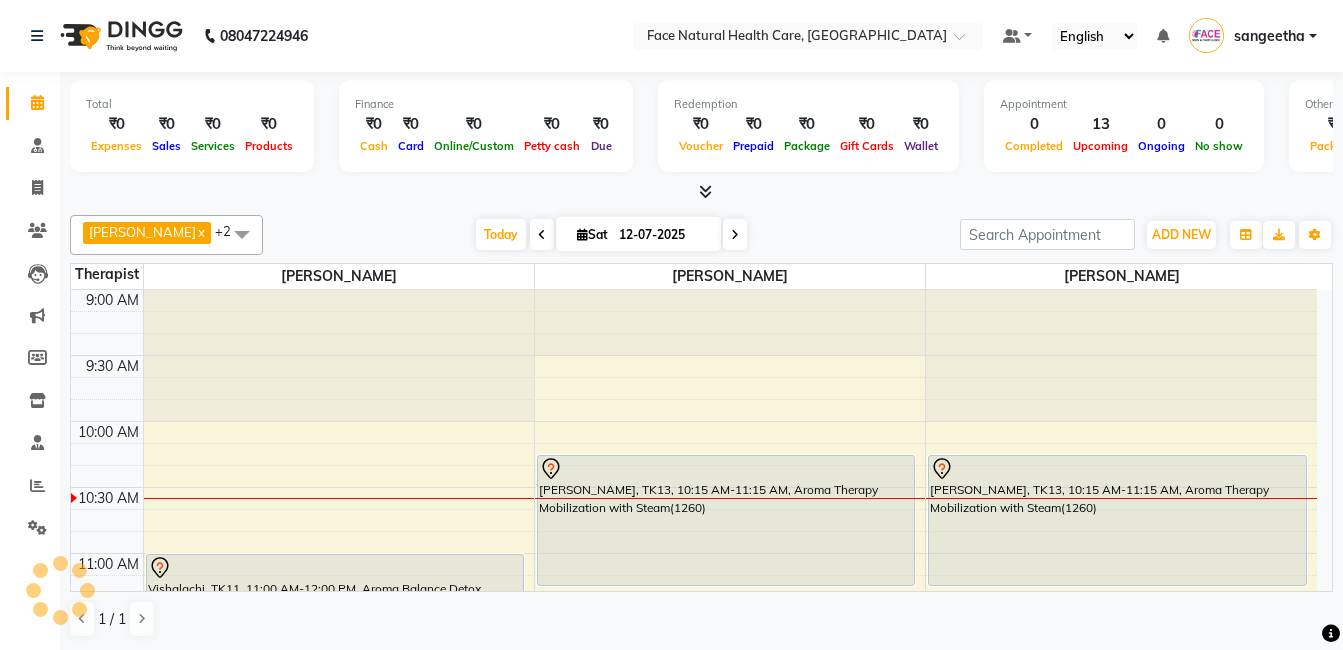 scroll, scrollTop: 0, scrollLeft: 0, axis: both 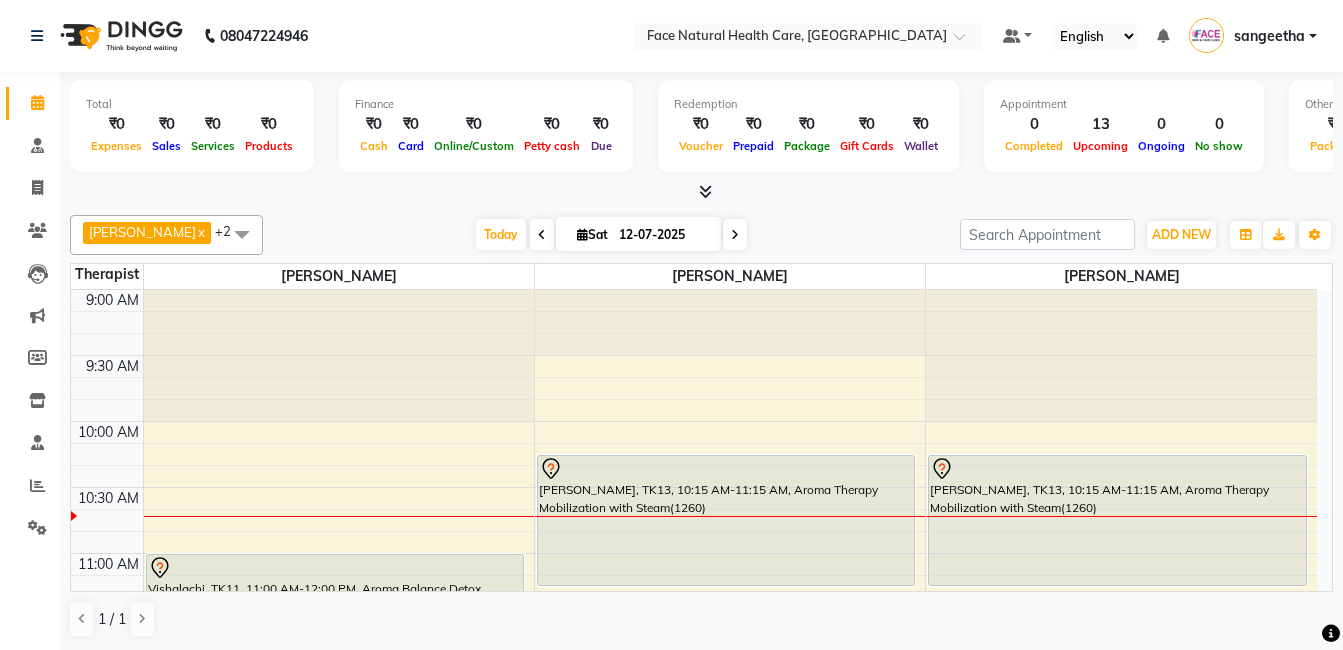 click on "[PERSON_NAME], TK13, 10:15 AM-11:15 AM, Aroma Therapy Mobilization with Steam(1260)" at bounding box center (1117, 520) 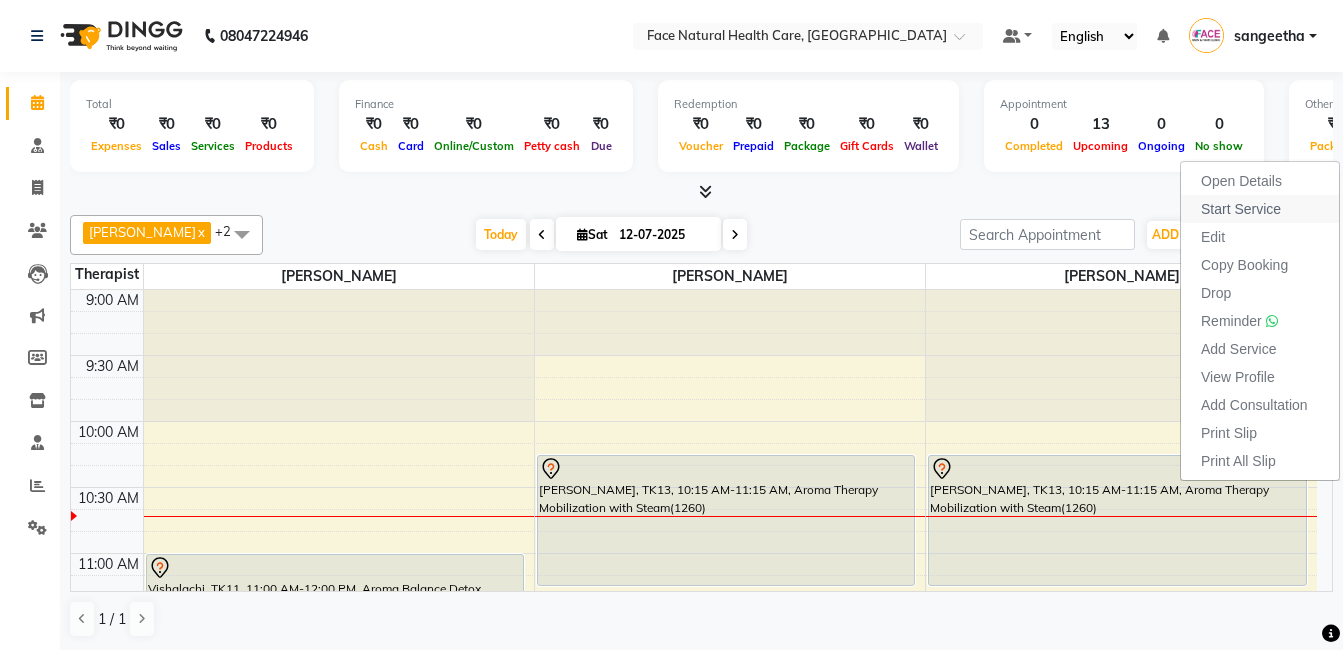 click on "Start Service" at bounding box center [1260, 209] 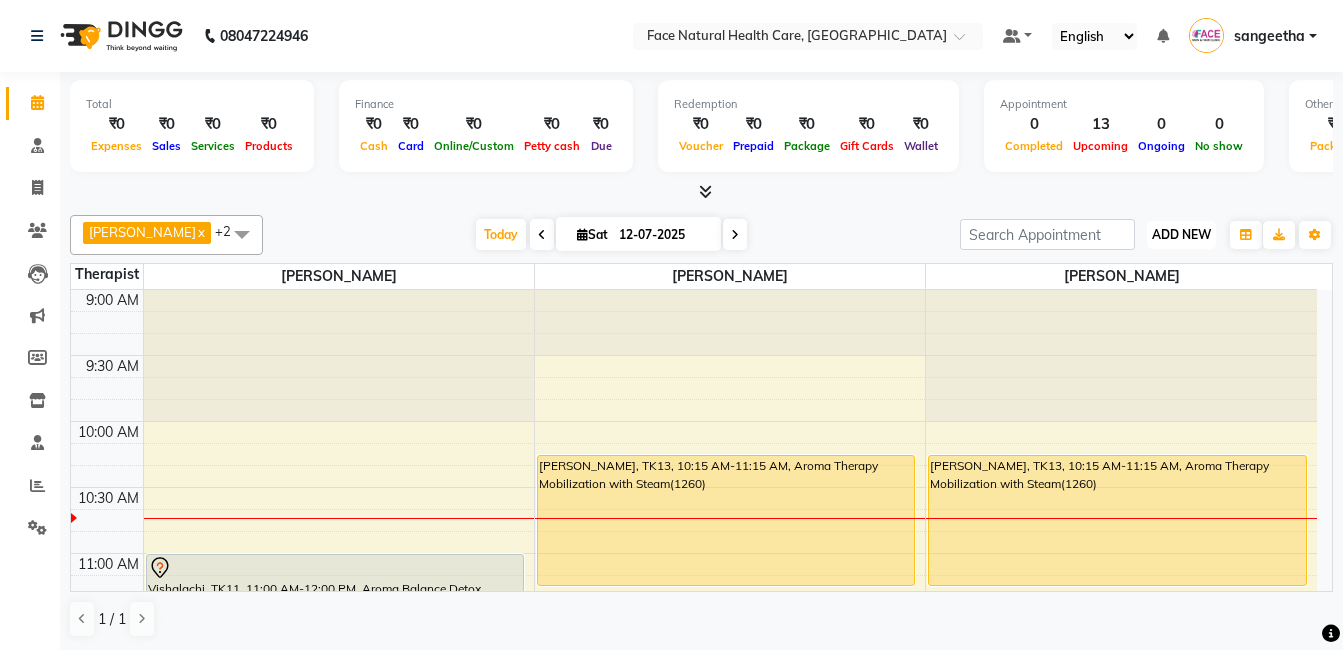 click on "ADD NEW" at bounding box center [1181, 234] 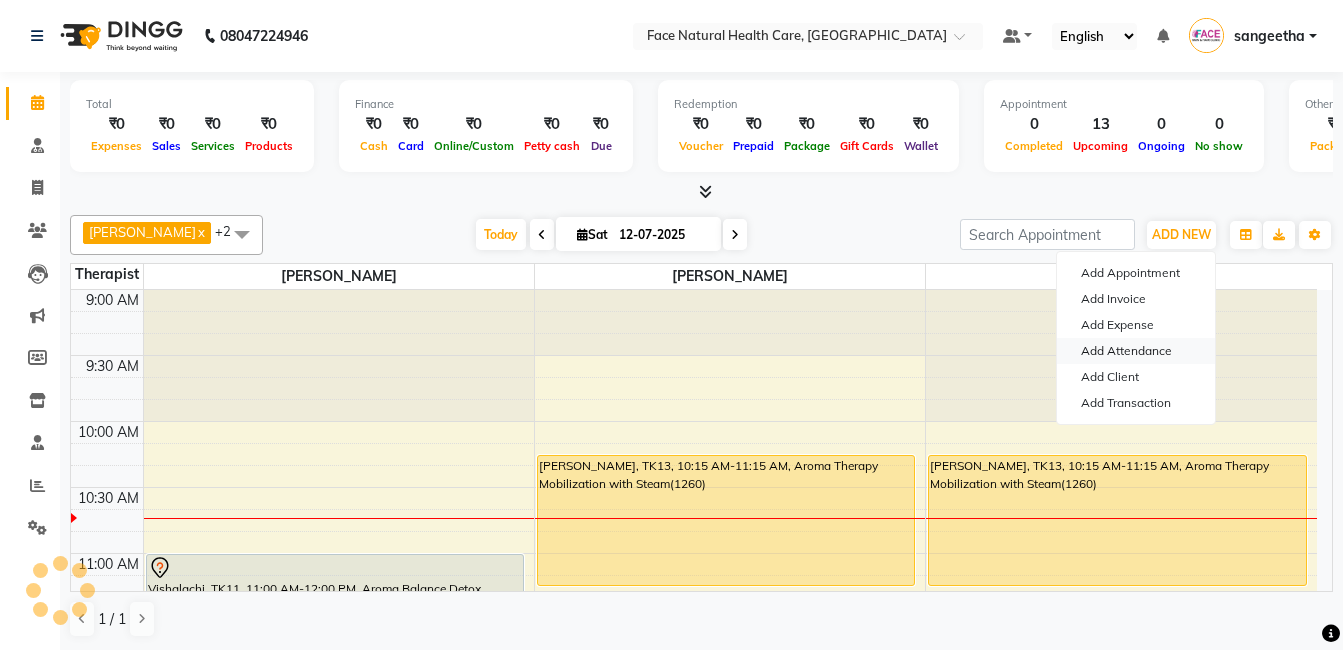 click on "Add Attendance" at bounding box center [1136, 351] 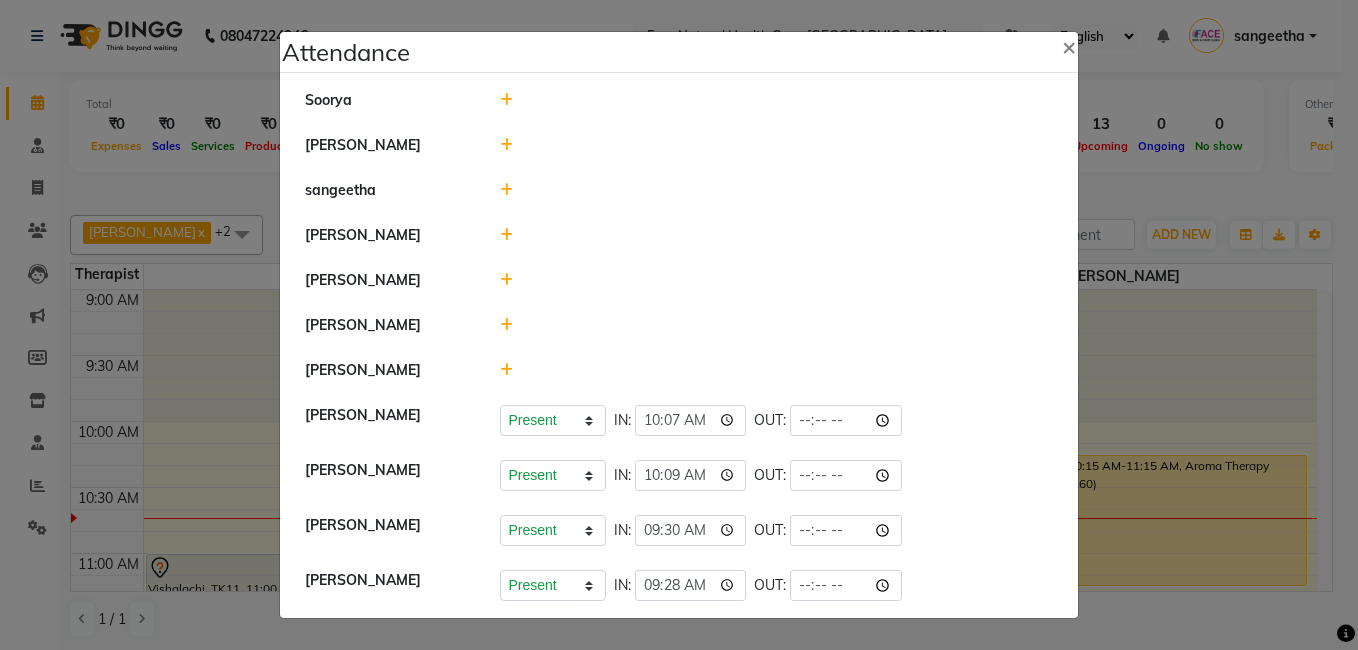click 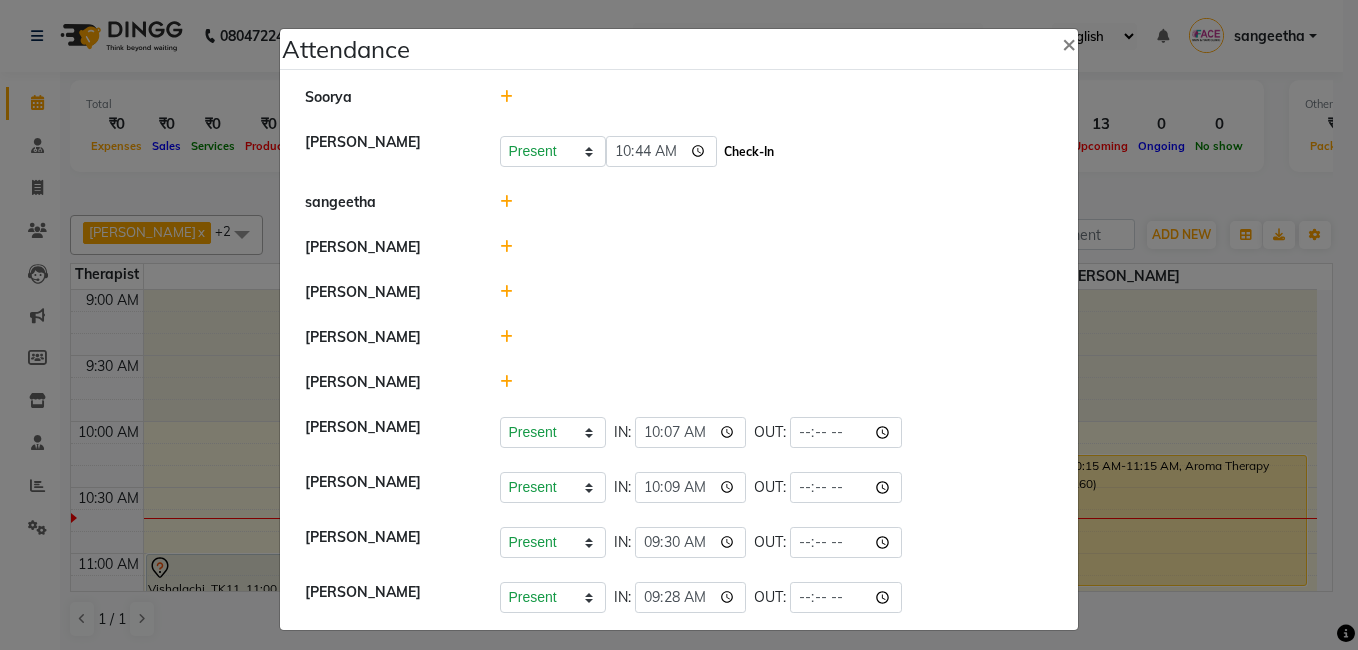 click on "Check-In" 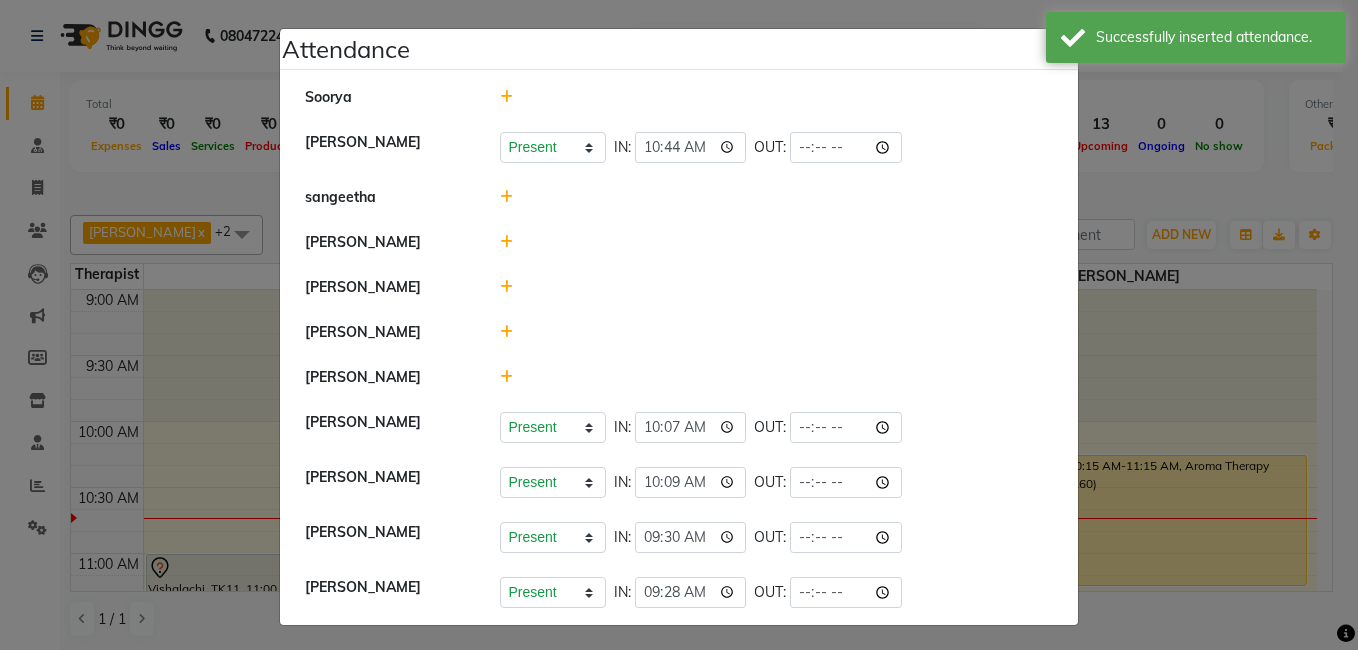 click 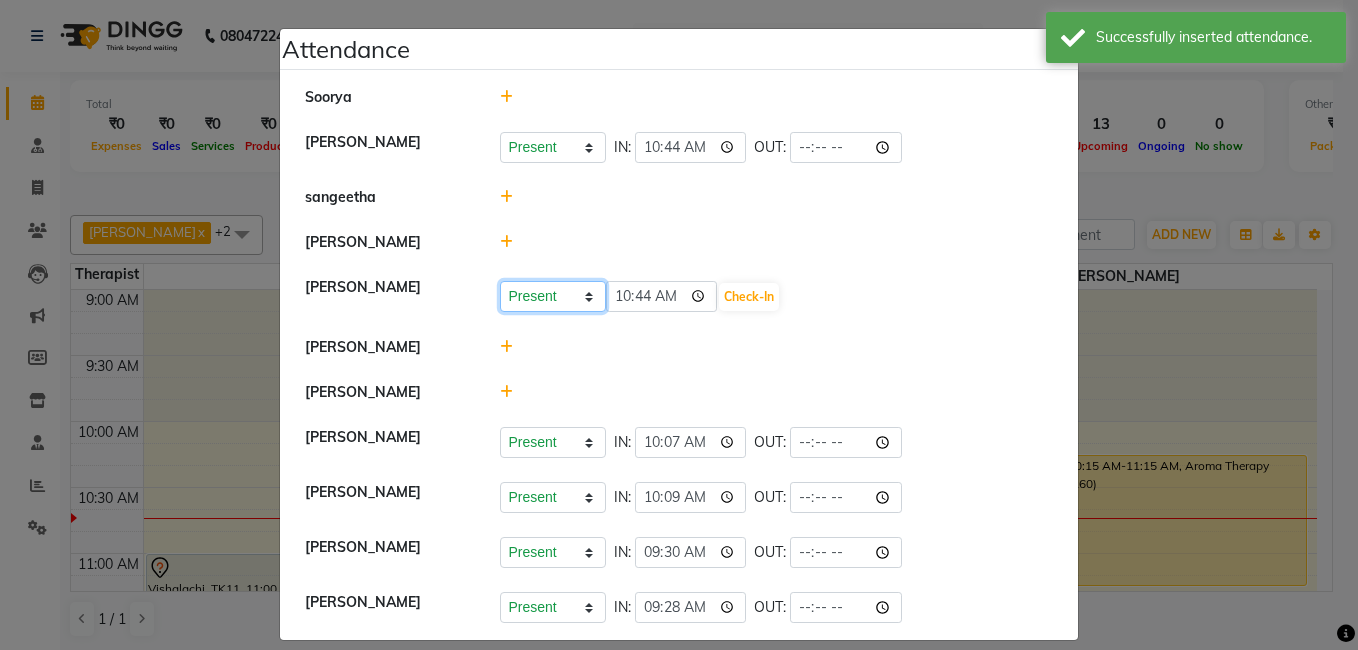 click on "Present Absent Late Half Day Weekly Off" 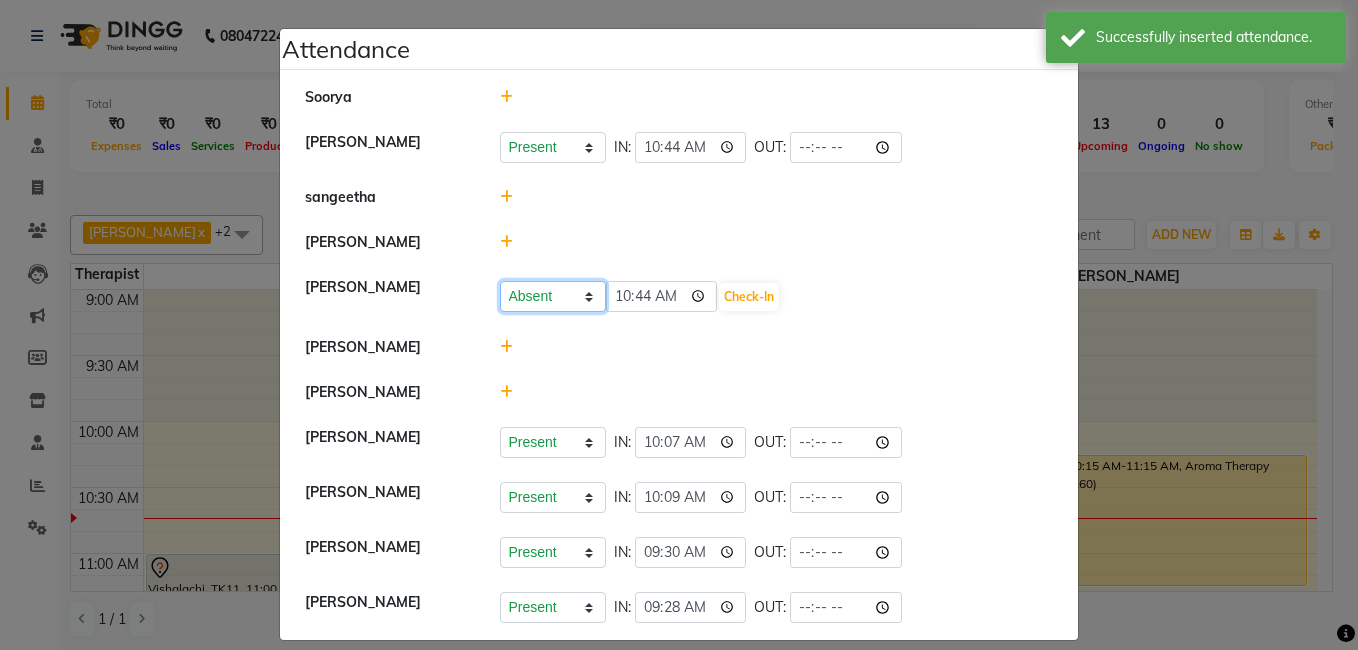 click on "Present Absent Late Half Day Weekly Off" 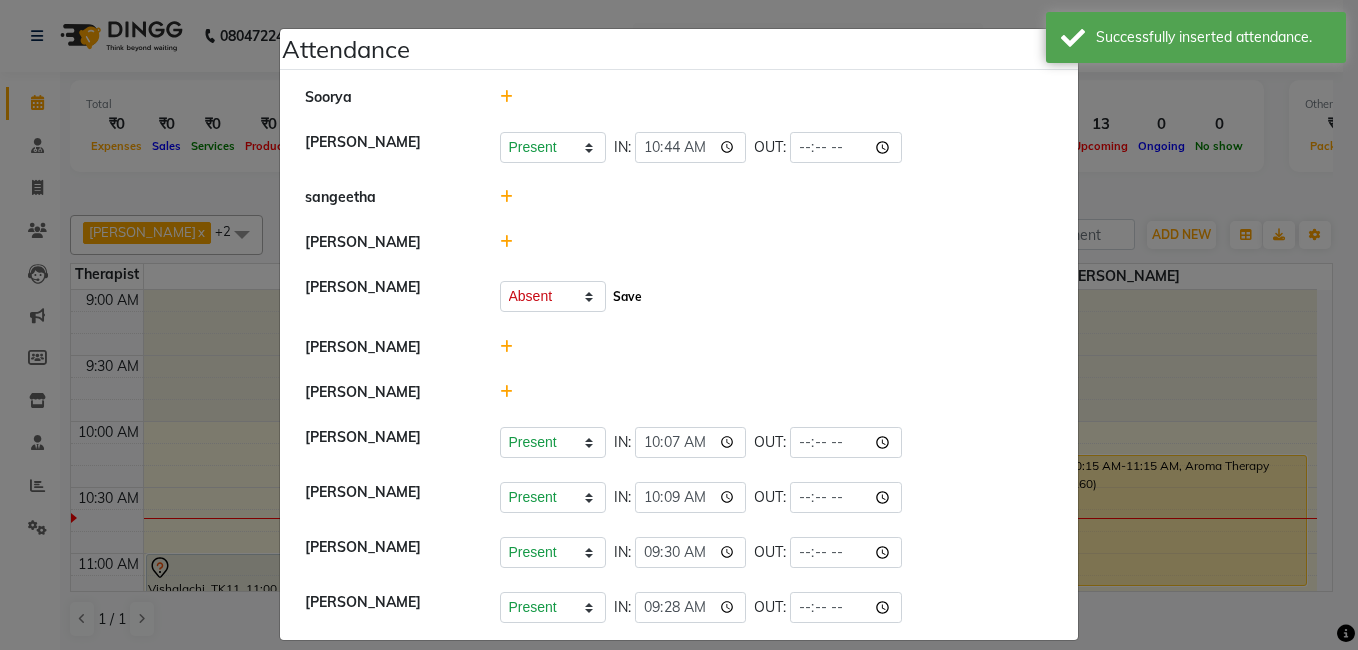 click on "Save" 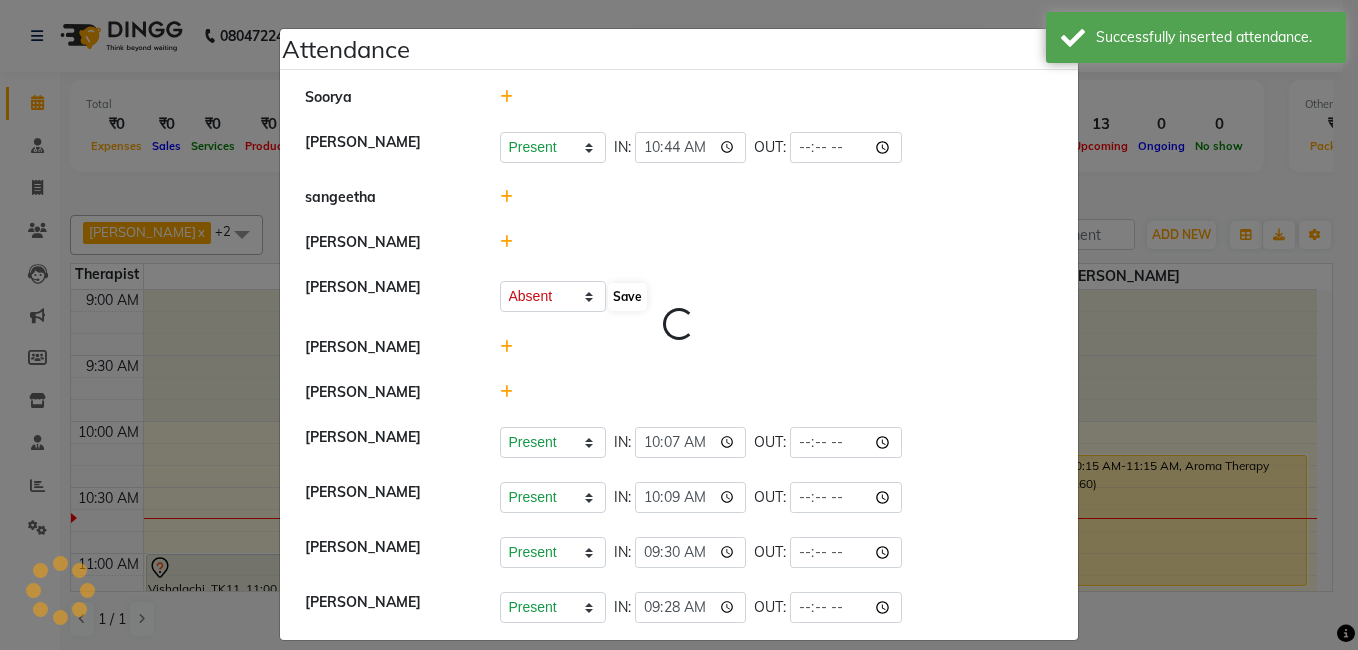 select on "A" 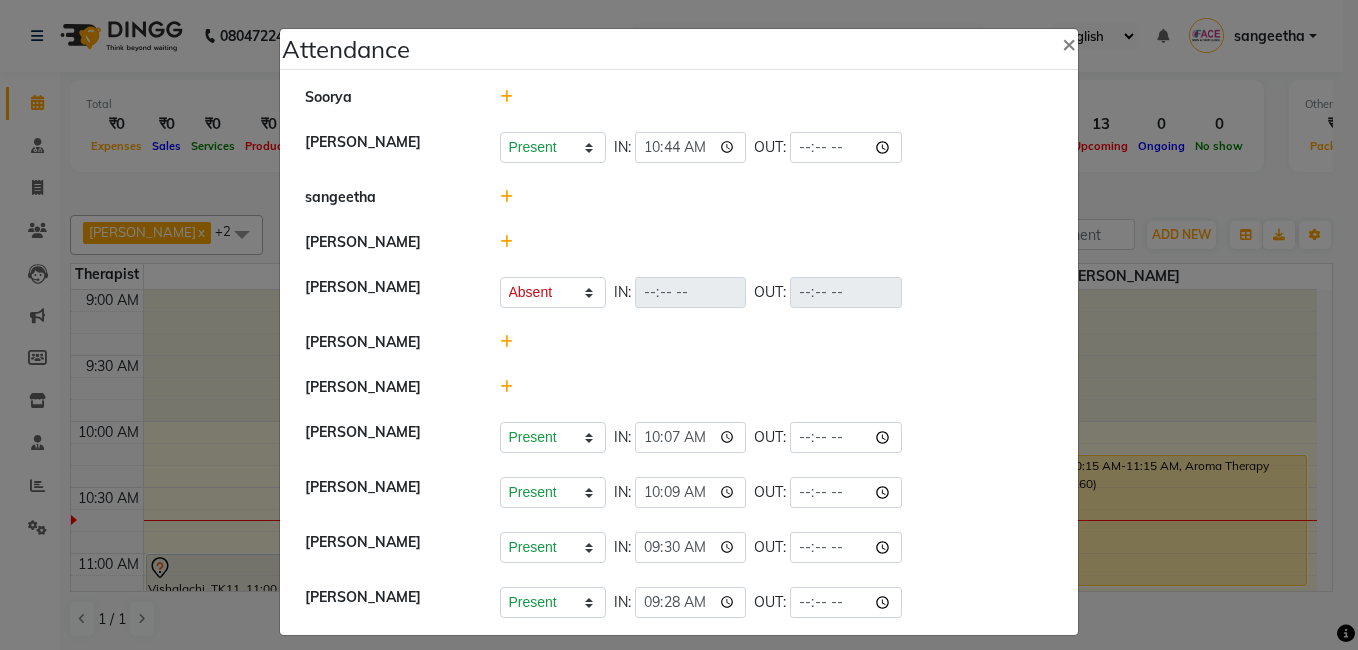 click on "Attendance ×  [PERSON_NAME] [PERSON_NAME]   Present   Absent   Late   Half Day   Weekly Off  IN:  10:44 OUT:   [PERSON_NAME]   [PERSON_NAME]   Present   Absent   Late   Half Day   Weekly Off  IN:  OUT:   [PERSON_NAME]   [PERSON_NAME]   Present   Absent   Late   Half Day   Weekly Off  IN:  10:07 OUT:   [PERSON_NAME]   Present   Absent   Late   Half Day   Weekly Off  IN:  10:09 OUT:   [PERSON_NAME]   Present   Absent   Late   Half Day   Weekly Off  IN:  09:30 OUT:   [PERSON_NAME]   Present   Absent   Late   Half Day   Weekly Off  IN:  09:28 OUT:" 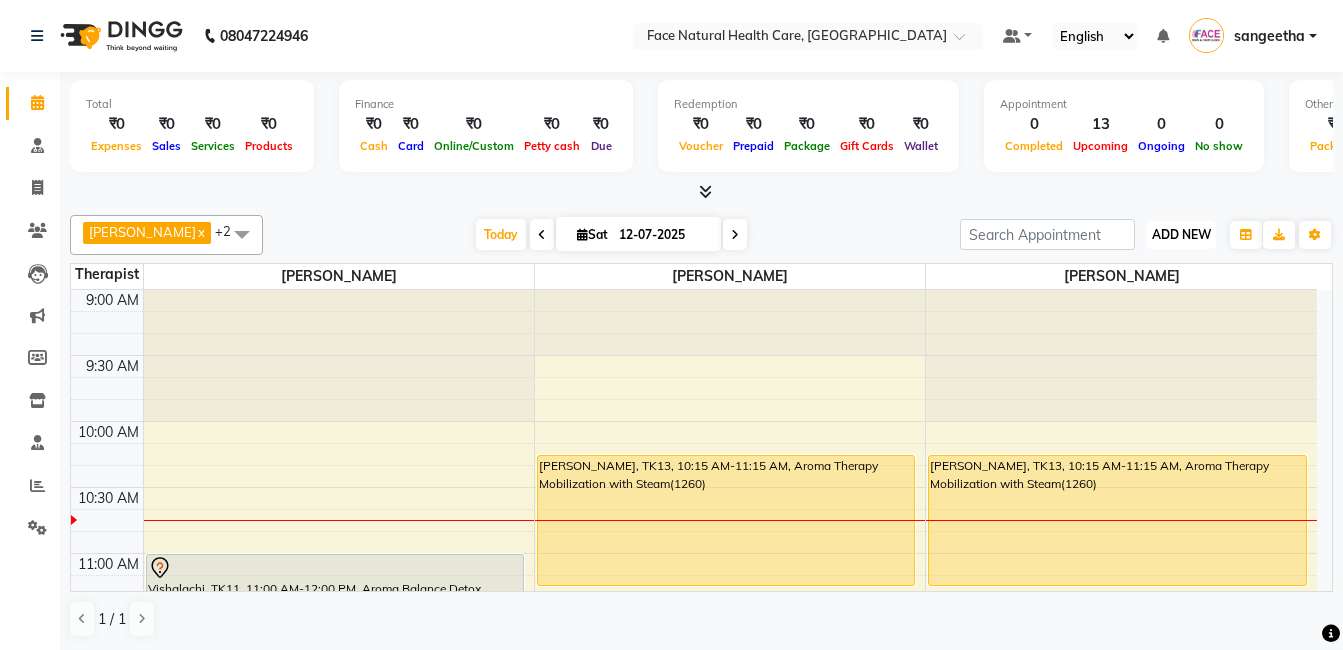 click on "ADD NEW Toggle Dropdown" at bounding box center (1181, 235) 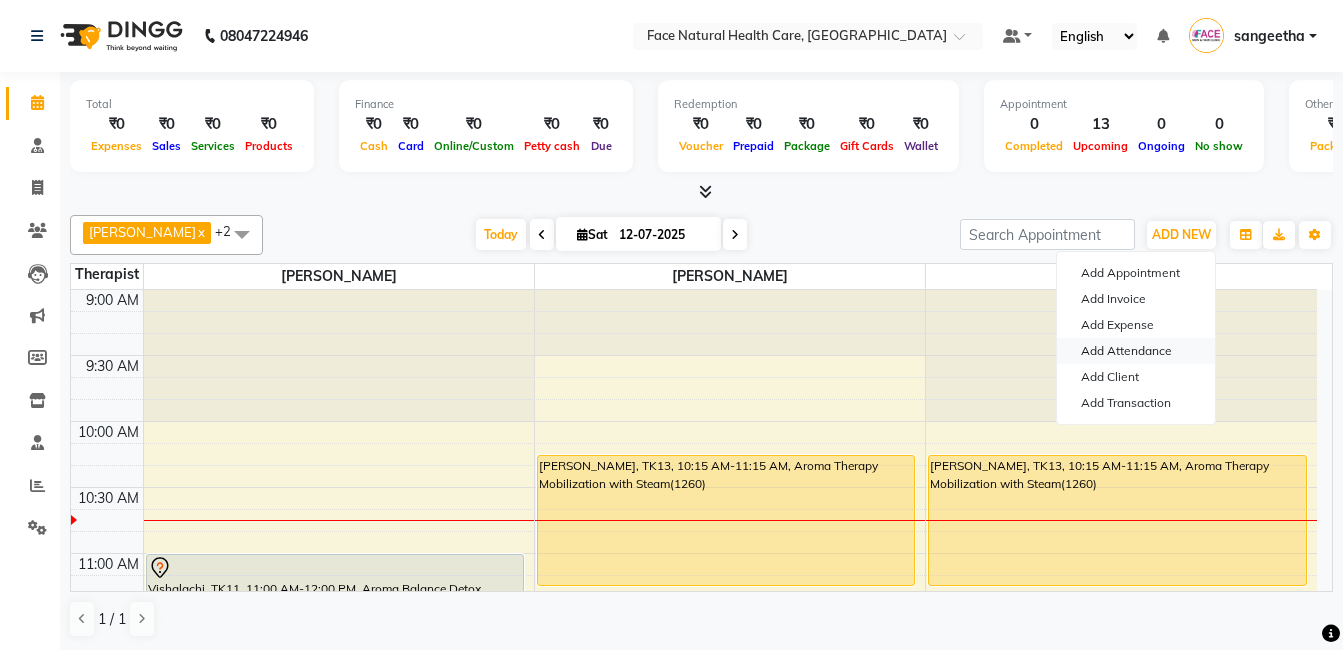 click on "Add Attendance" at bounding box center (1136, 351) 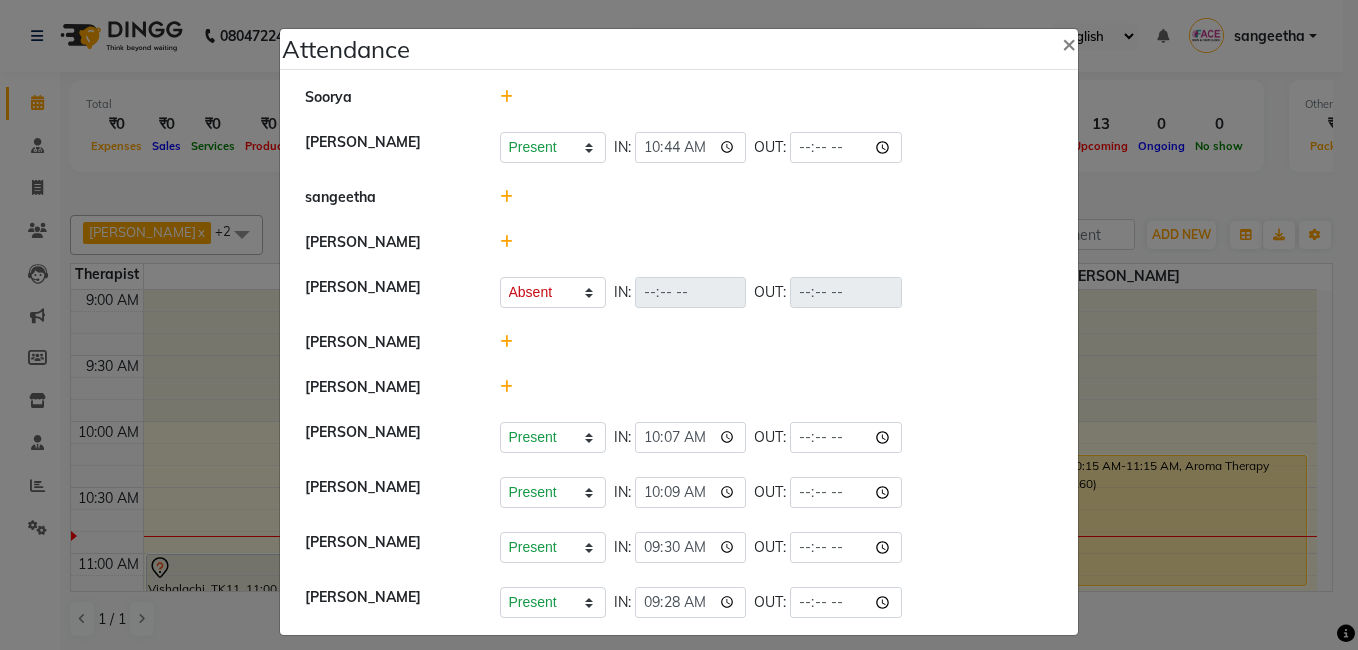 click on "Attendance ×  [PERSON_NAME] [PERSON_NAME]   Present   Absent   Late   Half Day   Weekly Off  IN:  10:44 OUT:   [PERSON_NAME]   [PERSON_NAME]   Present   Absent   Late   Half Day   Weekly Off  IN:  OUT:   [PERSON_NAME]   [PERSON_NAME]   Present   Absent   Late   Half Day   Weekly Off  IN:  10:07 OUT:   [PERSON_NAME]   Present   Absent   Late   Half Day   Weekly Off  IN:  10:09 OUT:   [PERSON_NAME]   Present   Absent   Late   Half Day   Weekly Off  IN:  09:30 OUT:   [PERSON_NAME]   Present   Absent   Late   Half Day   Weekly Off  IN:  09:28 OUT:" 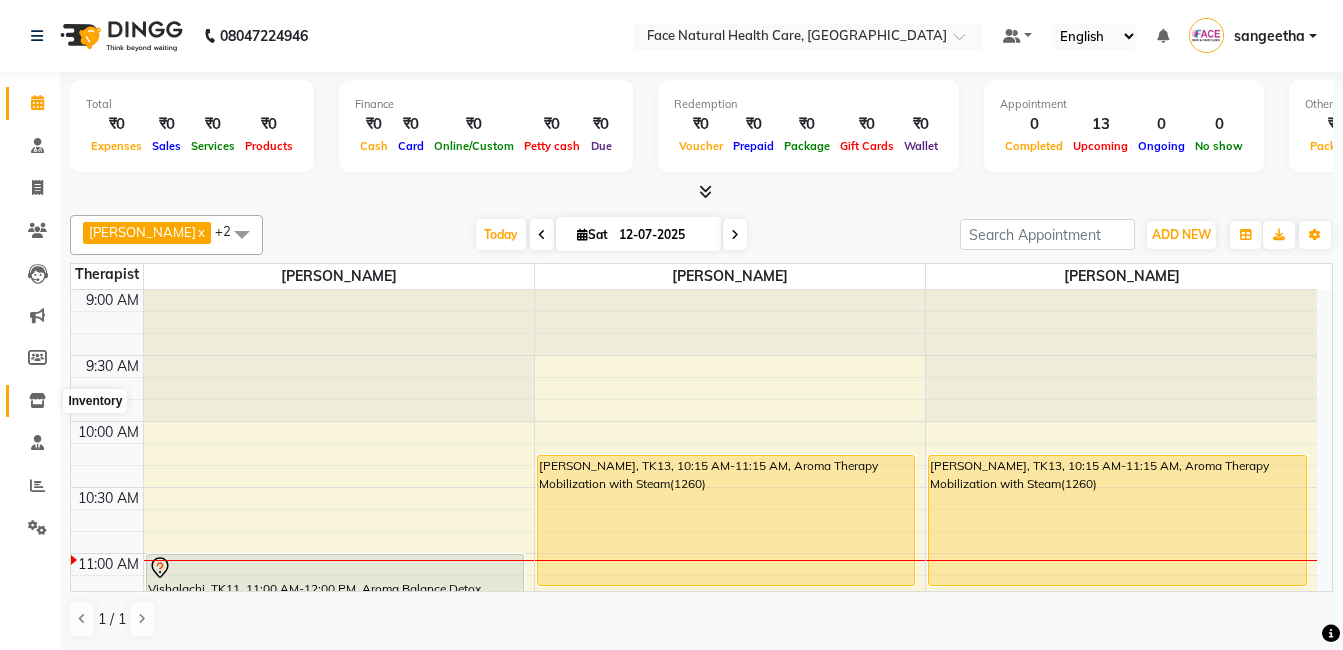 click 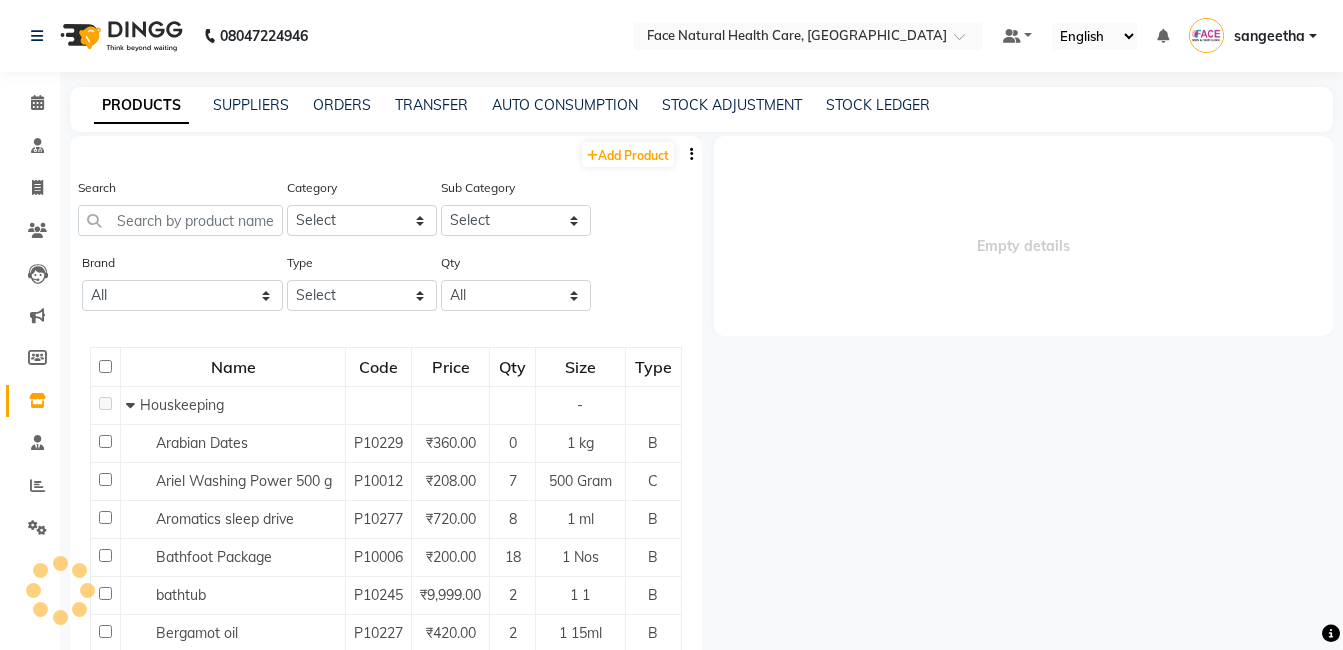 select 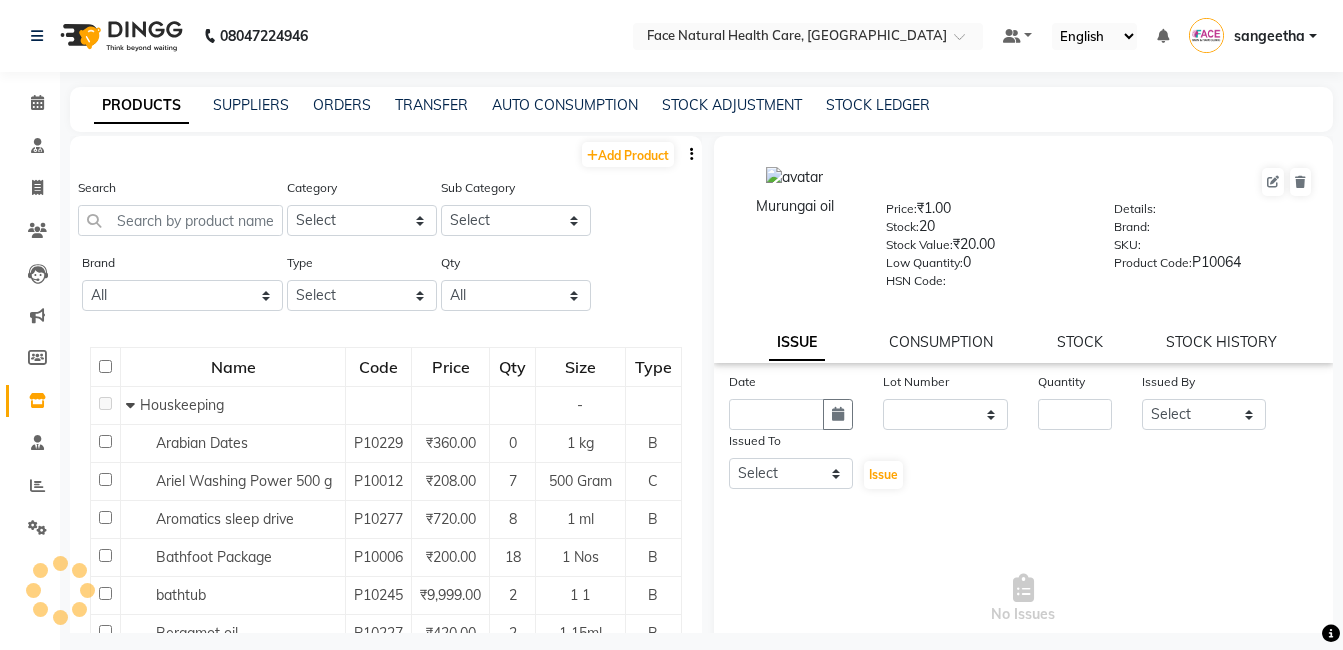 click on "PRODUCTS SUPPLIERS ORDERS TRANSFER AUTO CONSUMPTION STOCK ADJUSTMENT STOCK LEDGER" 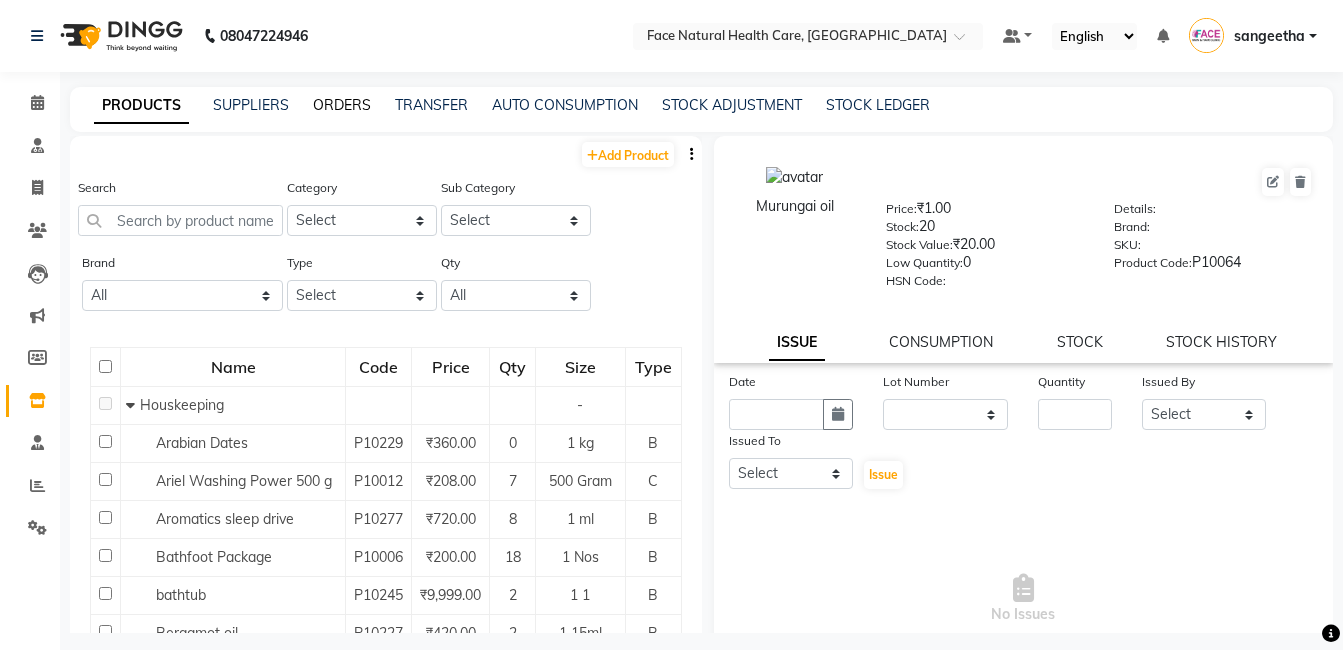 click on "ORDERS" 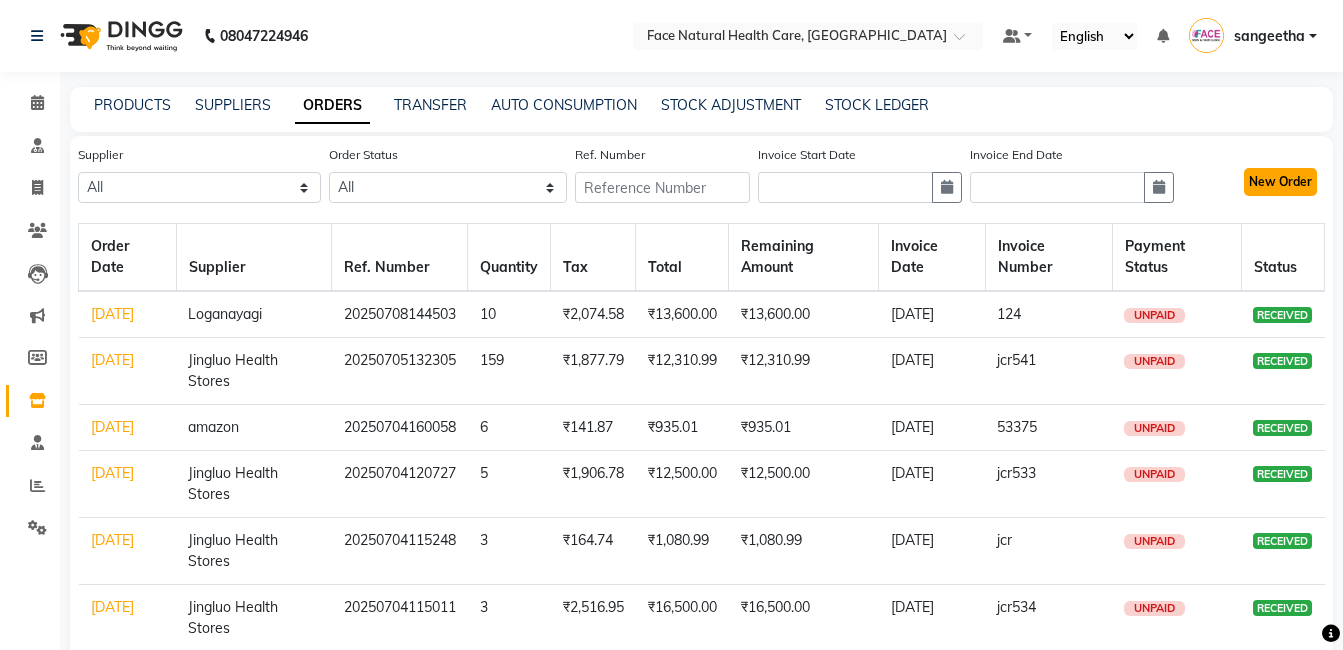 click on "New Order" 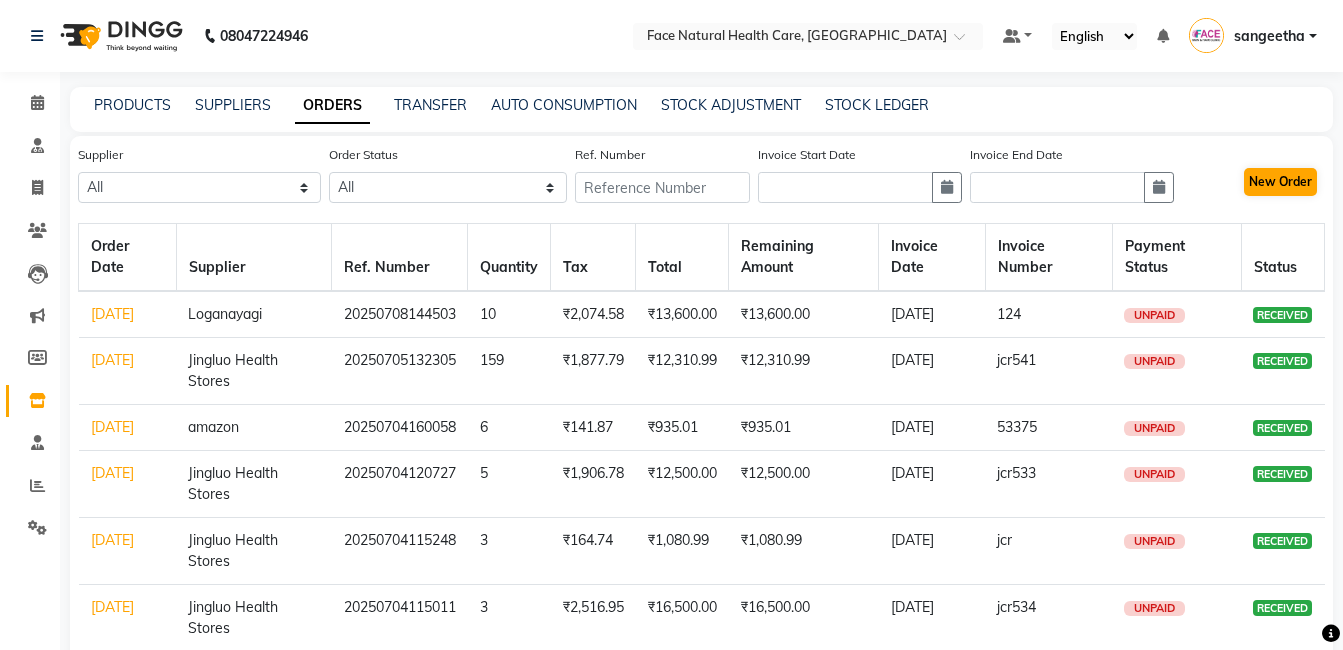 select on "true" 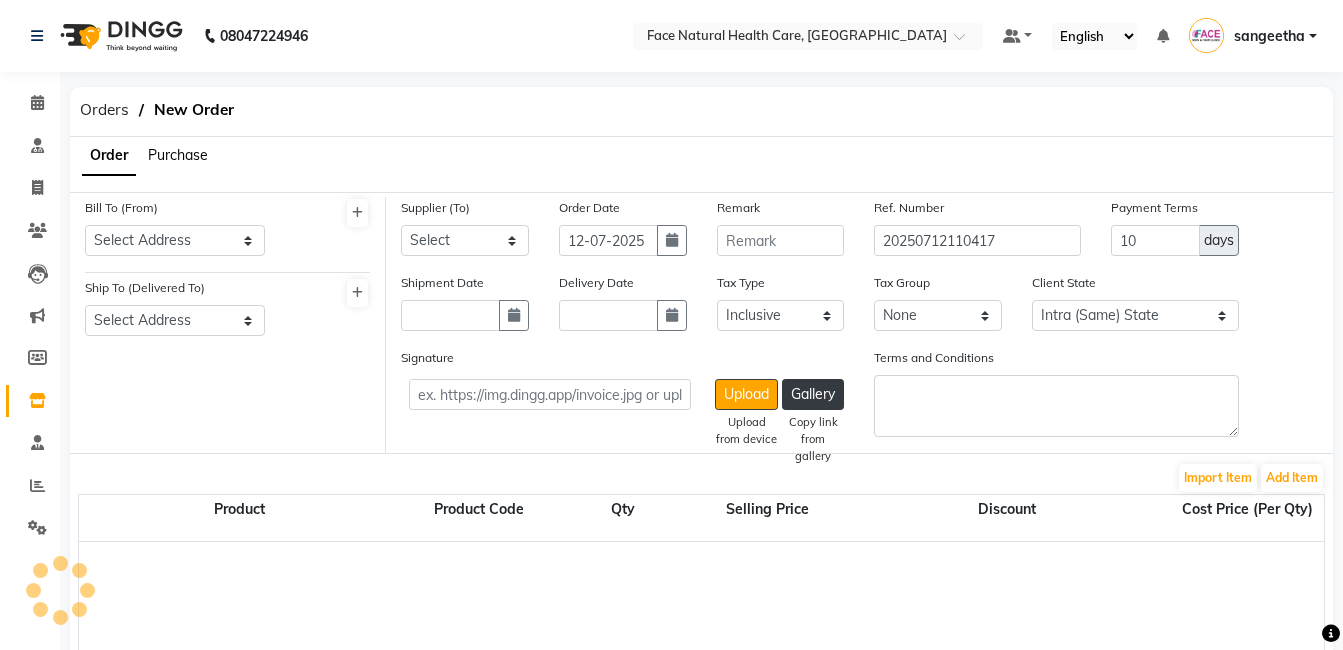 select on "2424" 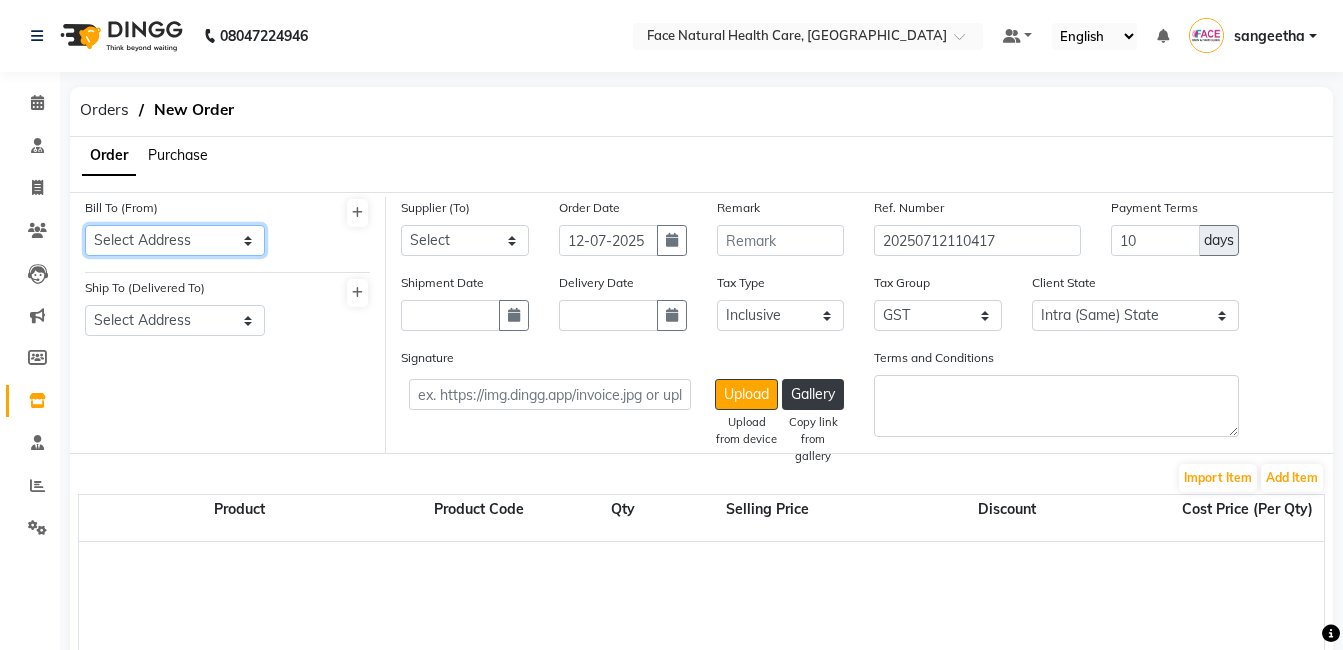 click on "Select Address  Face Natural Health Care   shop" 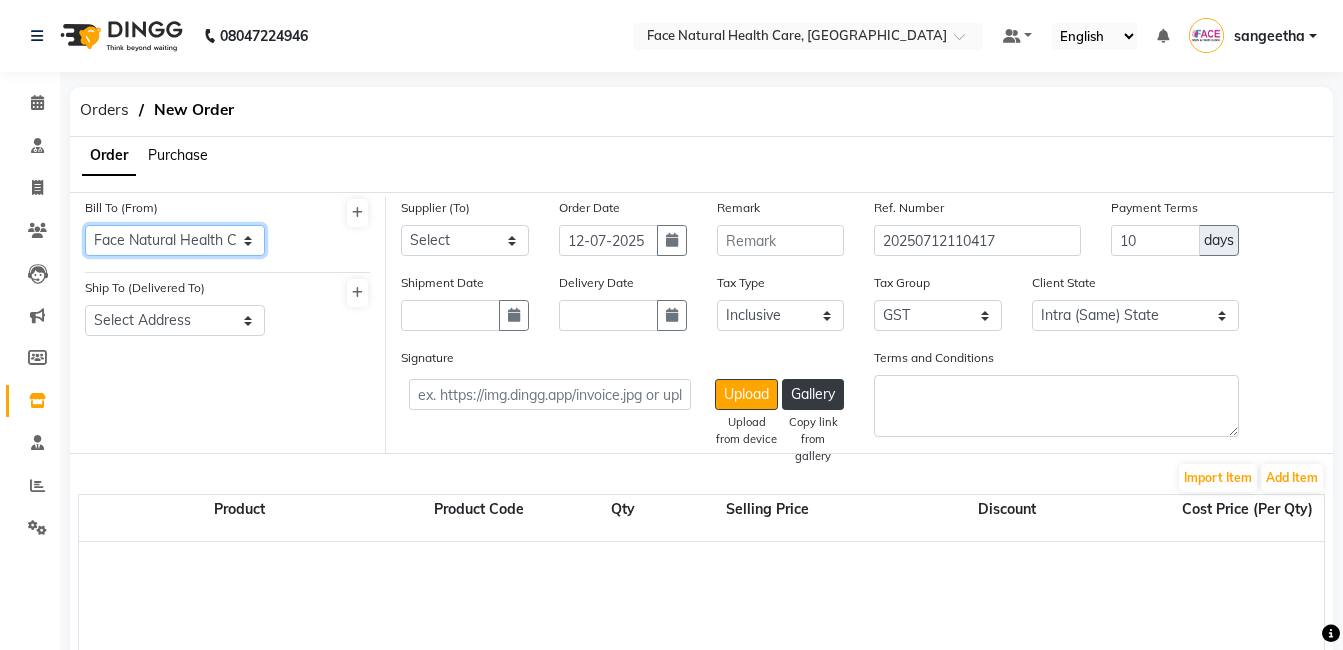 click on "Select Address  Face Natural Health Care   shop" 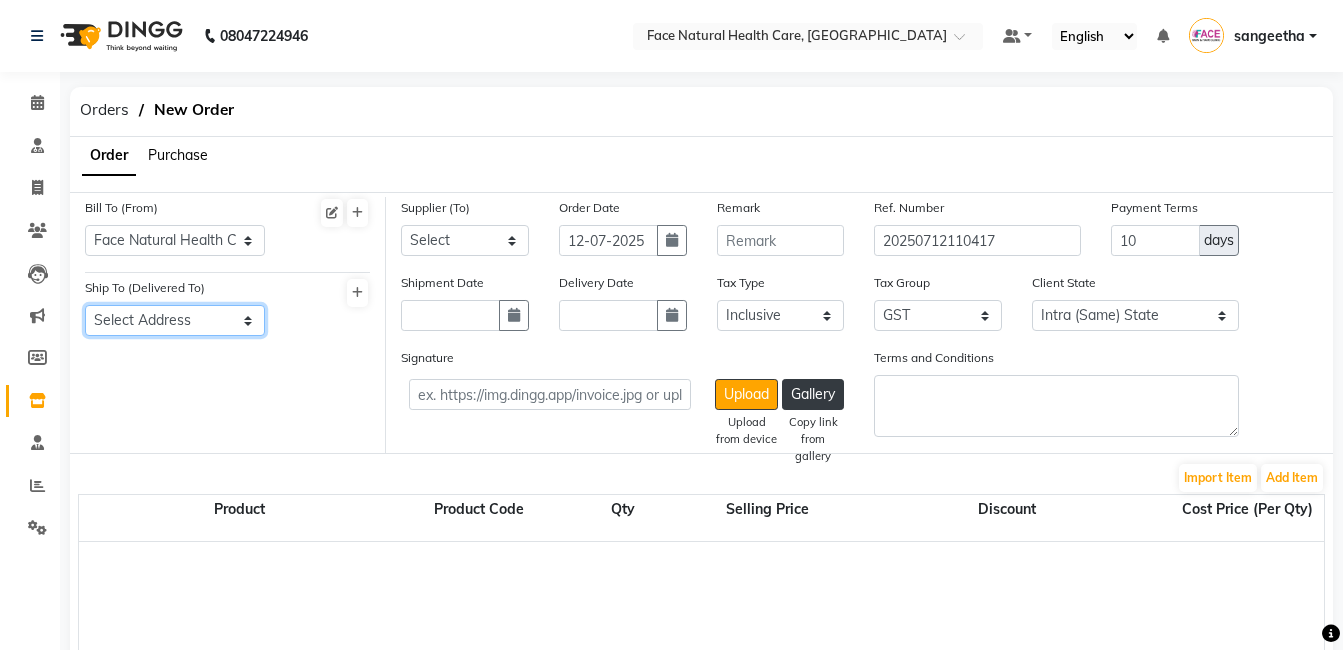 click on "Select Address  Face Natural Health Care   shop" 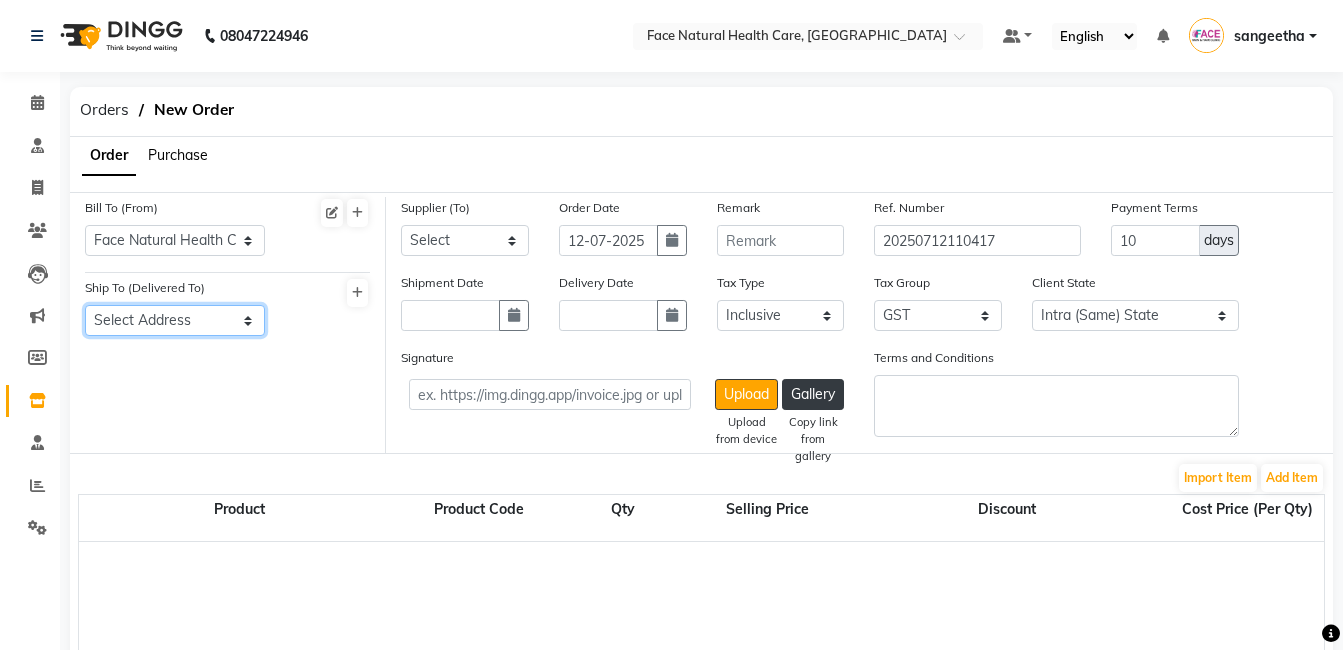 select on "807" 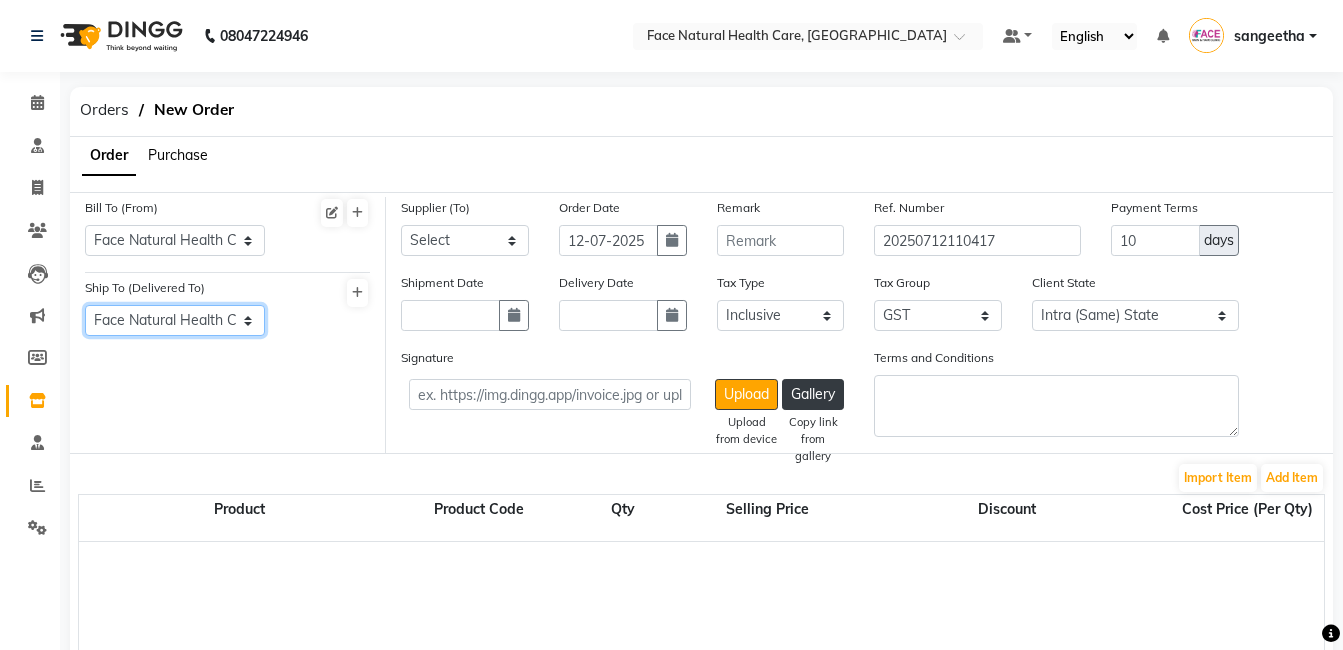 click on "Select Address  Face Natural Health Care   shop" 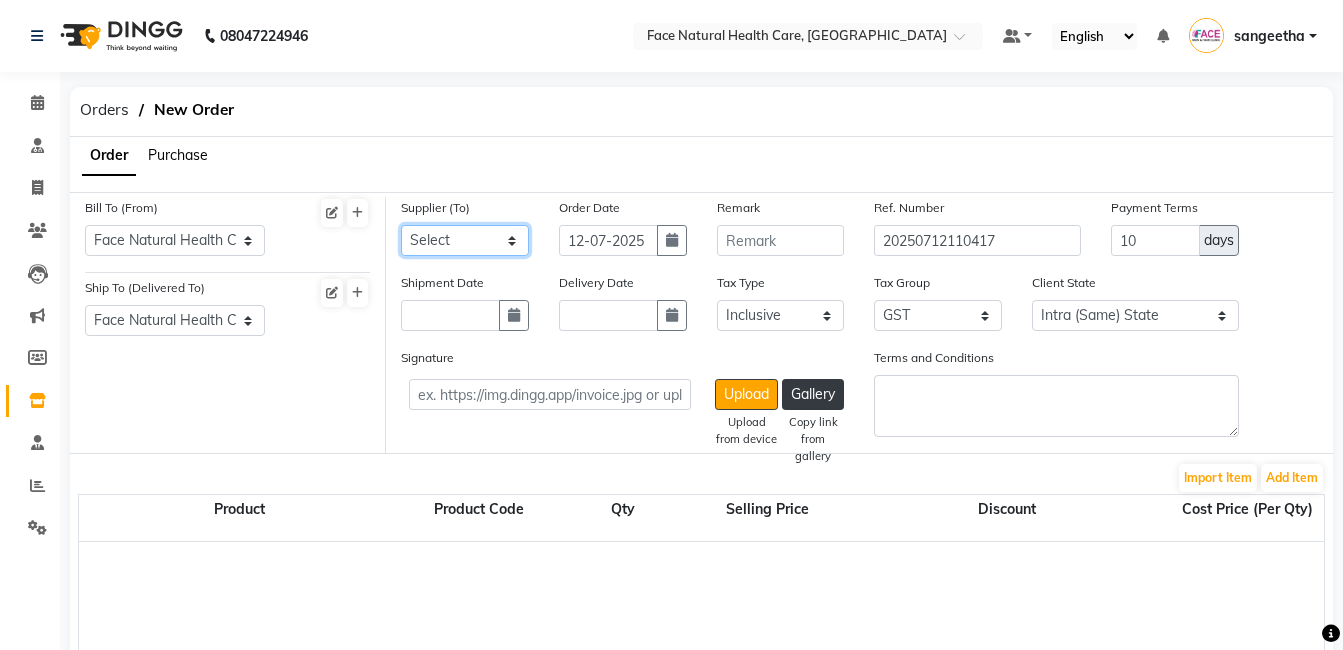 click on "Select Jingluo Health Stores amazon Atomy NHT Global - NHT Global Loganayagi rafic apolsary shofa Orient electric care Believe IT  Factory  Kovai beauty cosmetics Ozone Engieering Chairman steel Clasic" 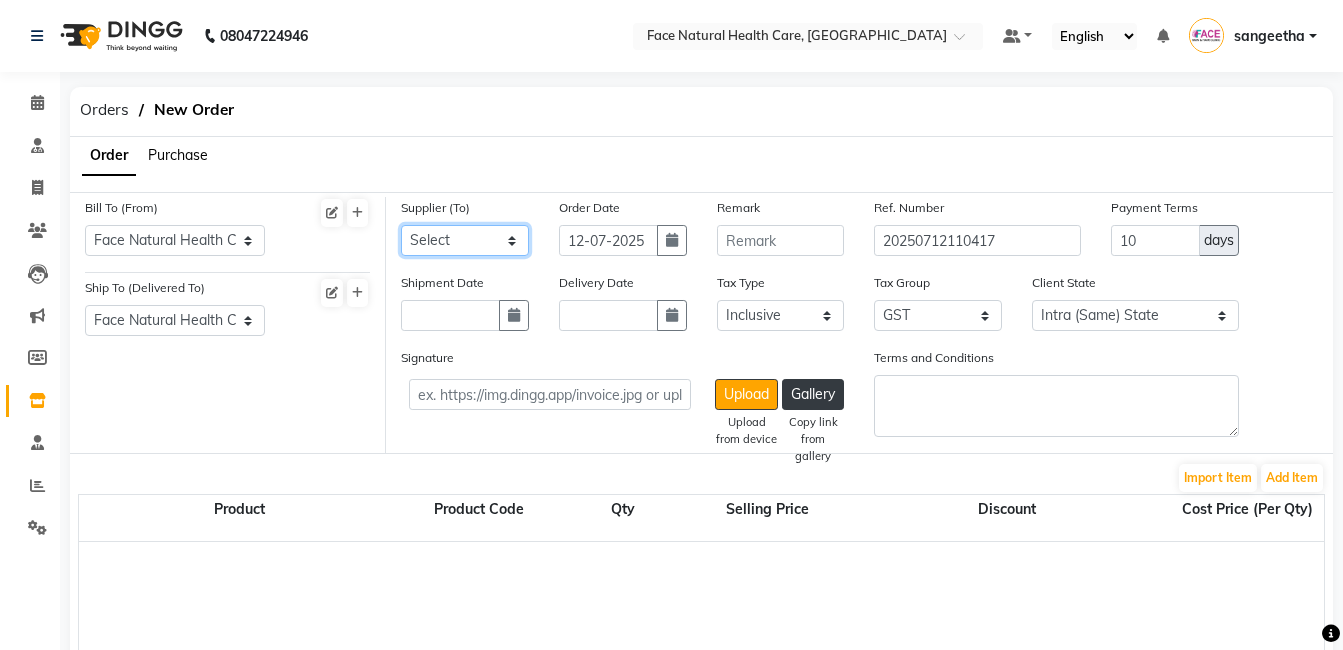 select on "3930" 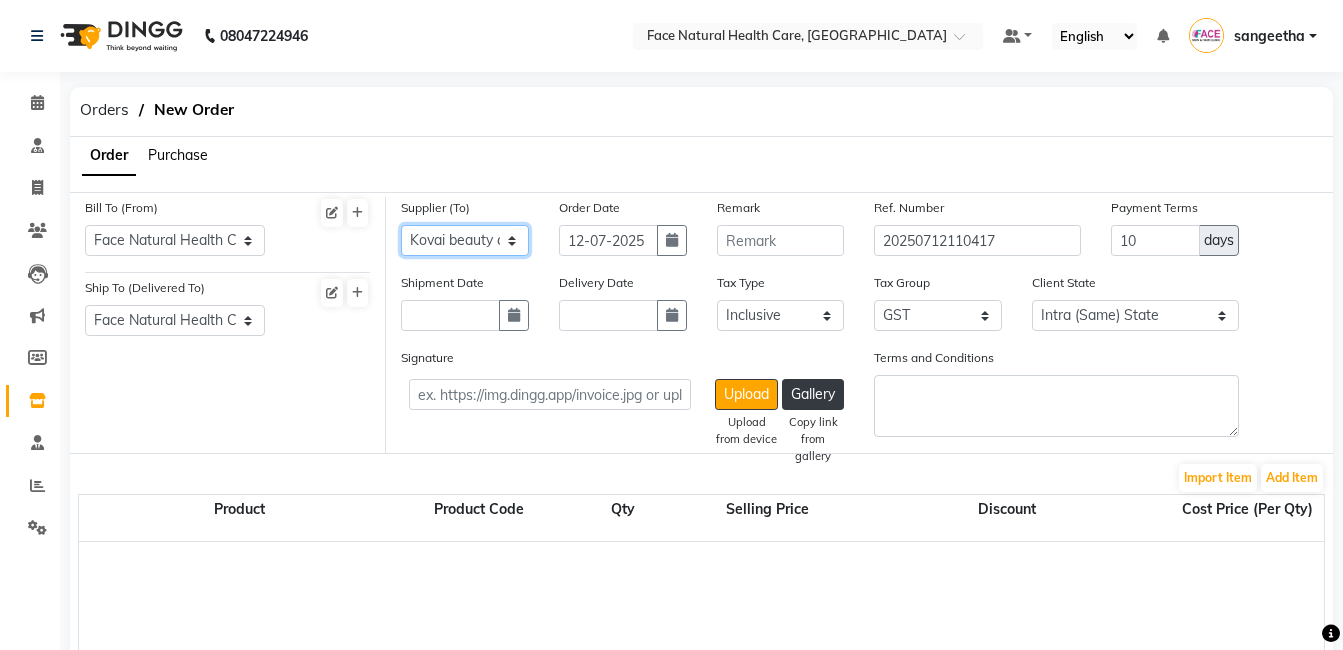 click on "Select Jingluo Health Stores amazon Atomy NHT Global - NHT Global Loganayagi rafic apolsary shofa Orient electric care Believe IT  Factory  Kovai beauty cosmetics Ozone Engieering Chairman steel Clasic" 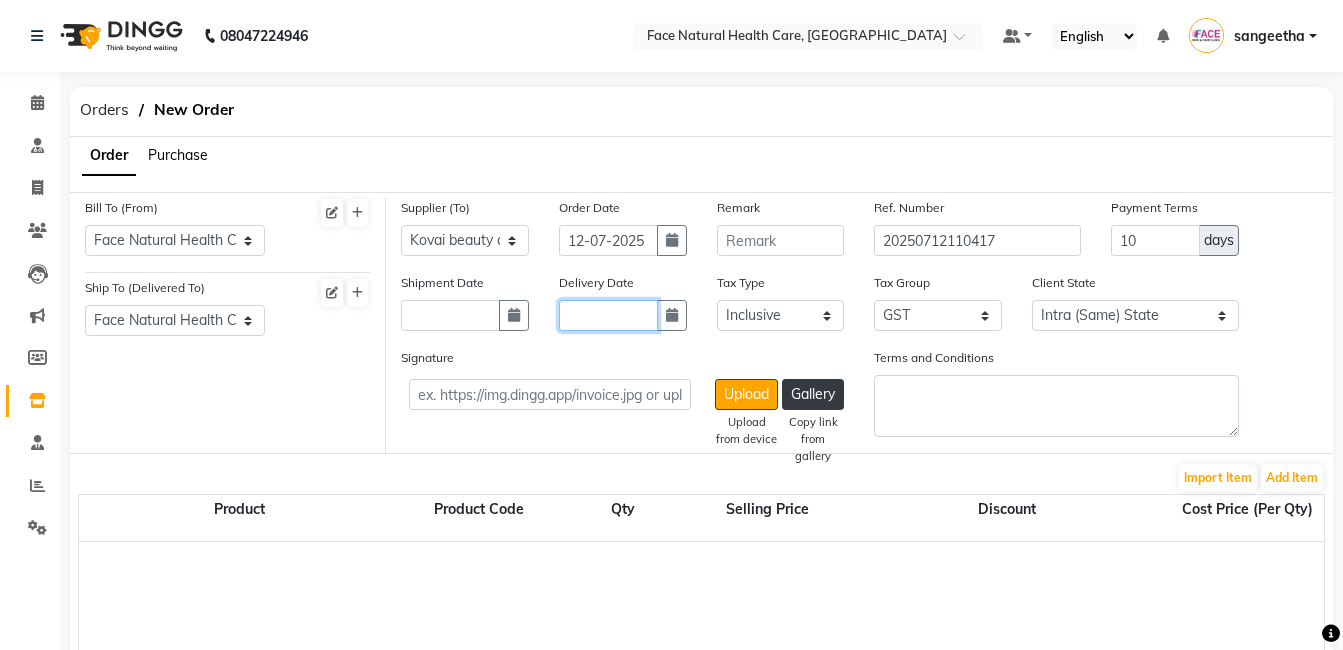 click 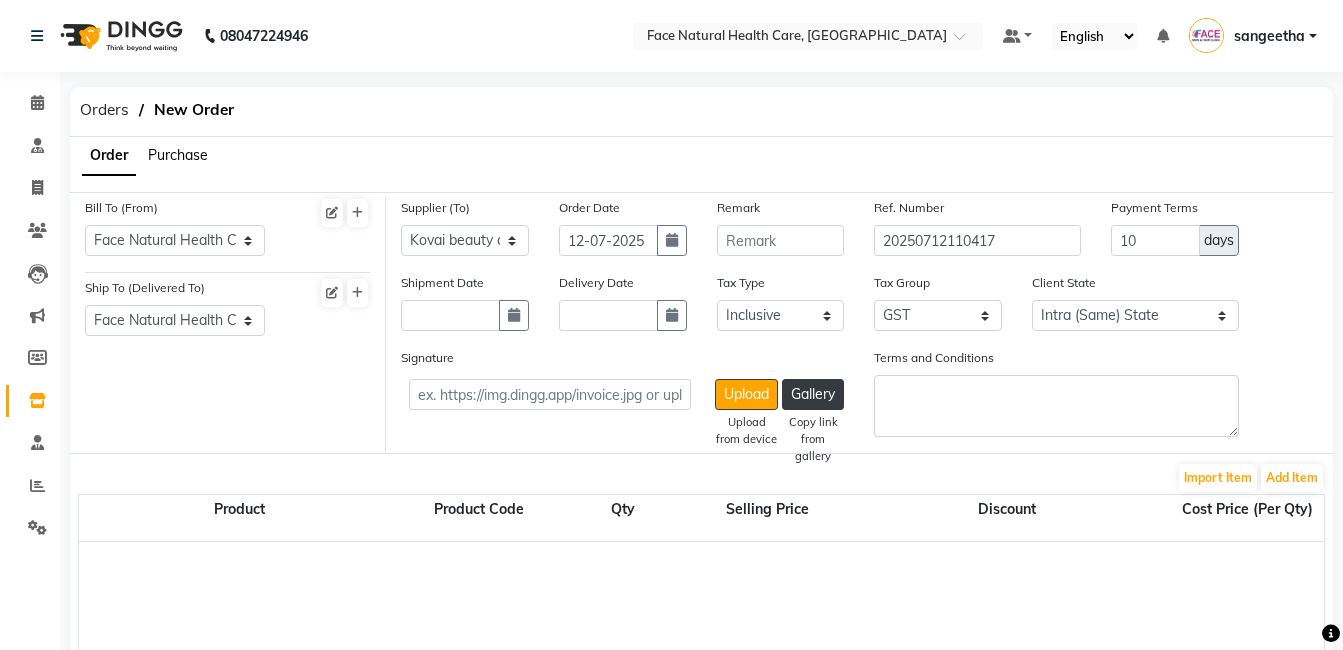 select on "7" 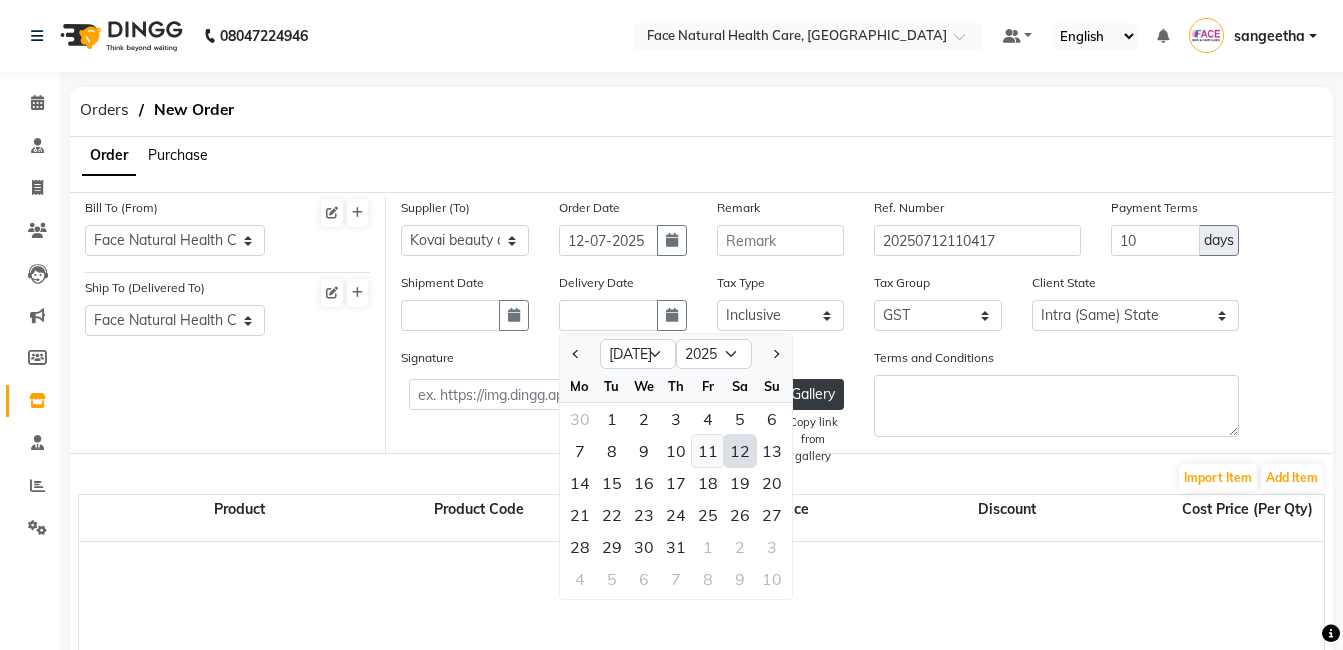 click on "11" 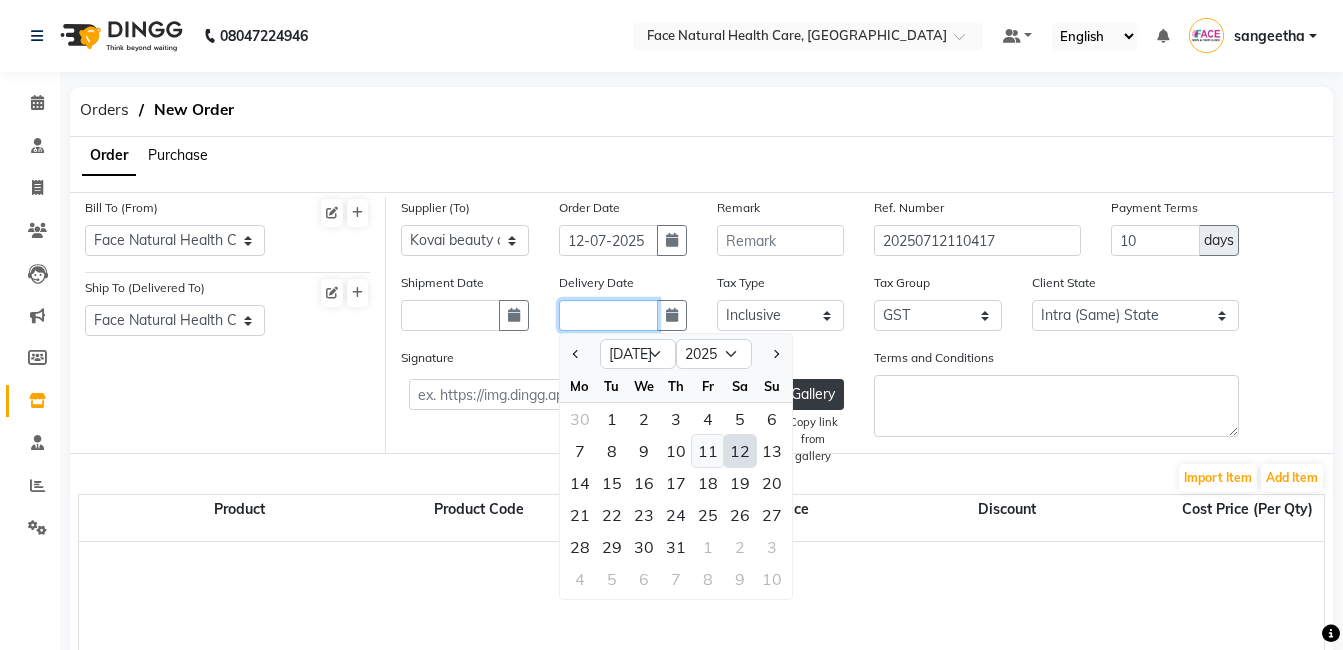 type on "[DATE]" 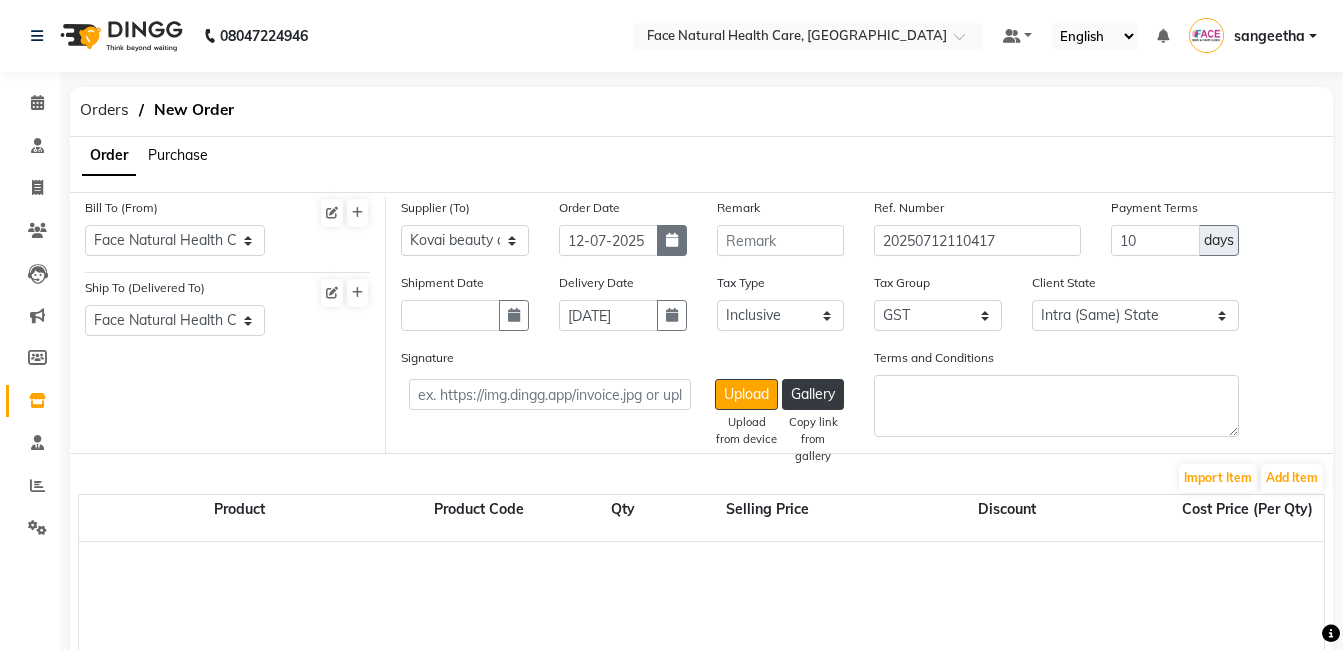 click 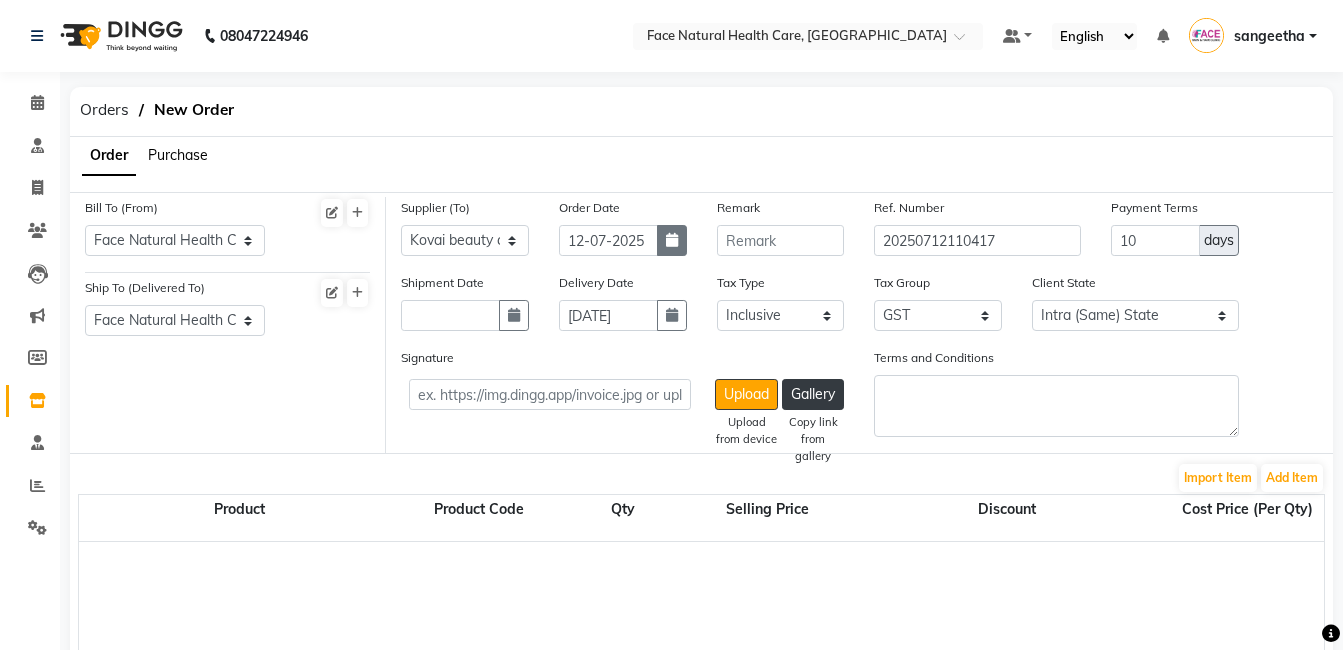 select on "7" 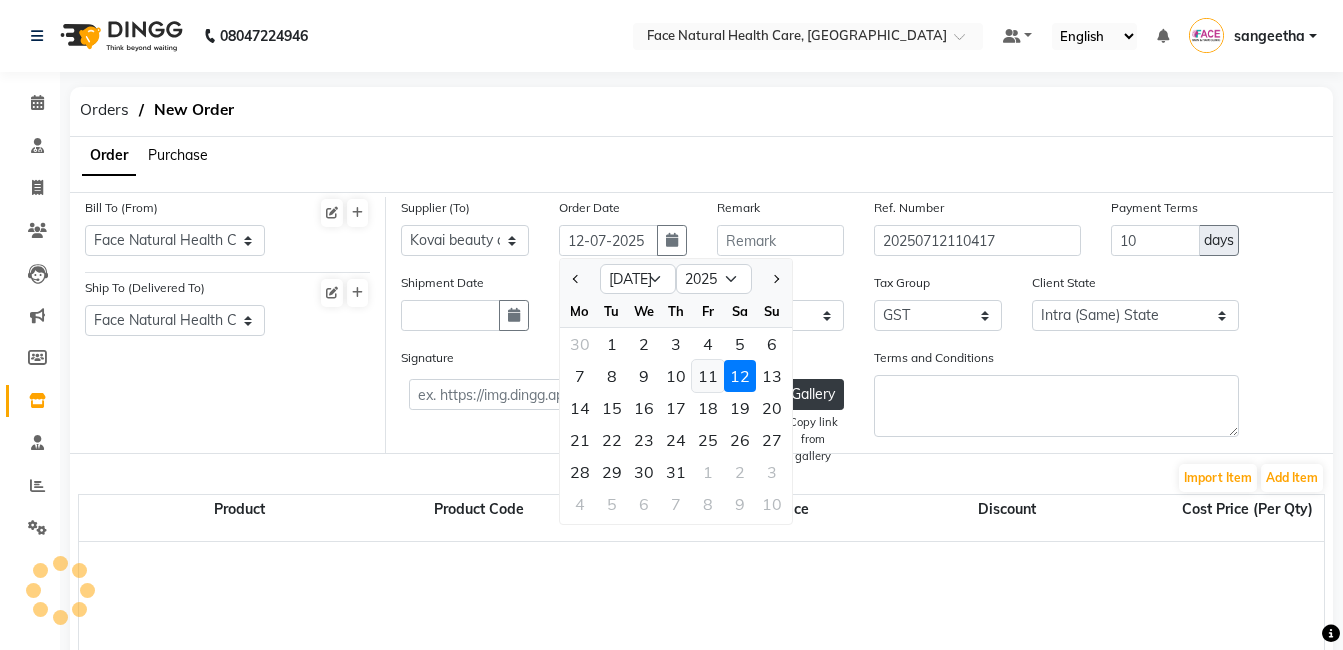 click on "11" 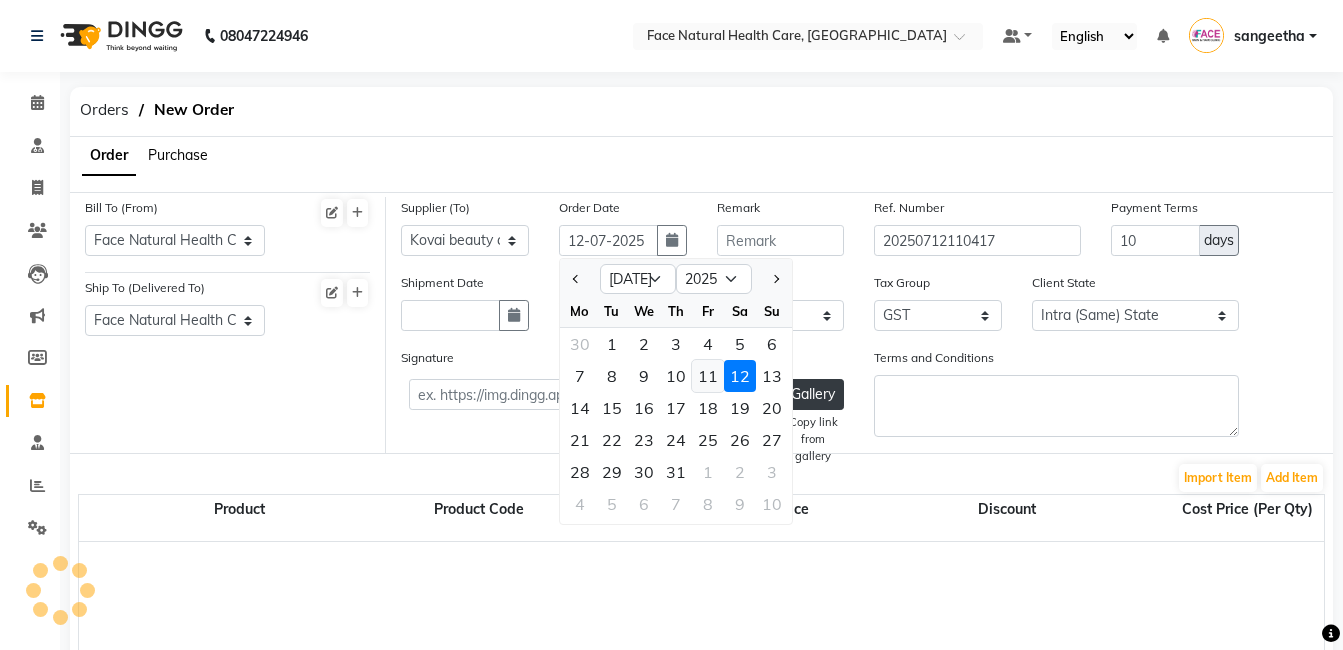 type on "[DATE]" 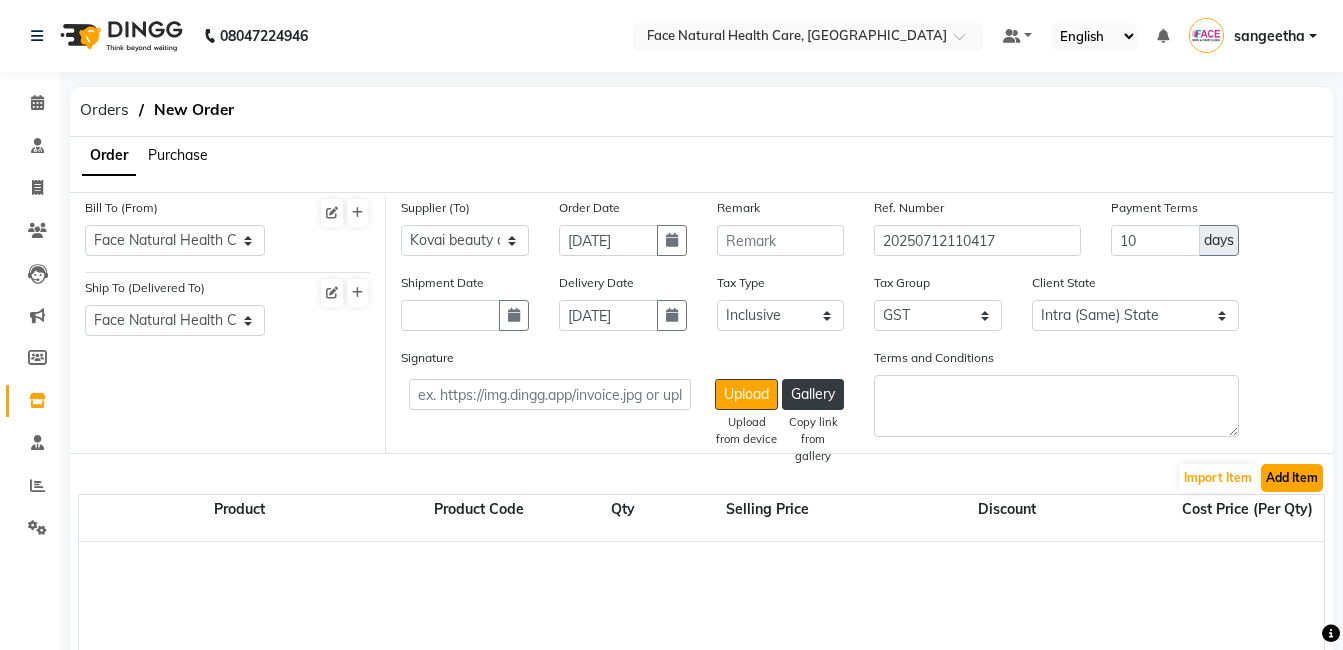 click on "Add Item" 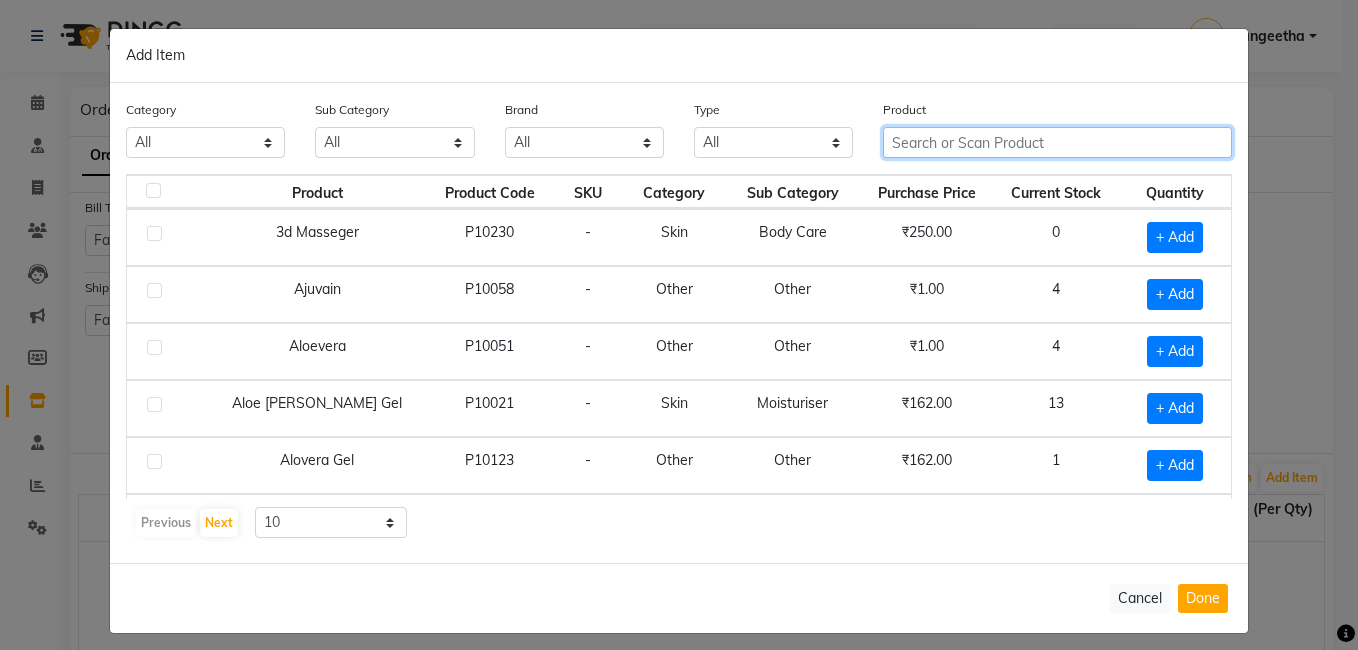 click 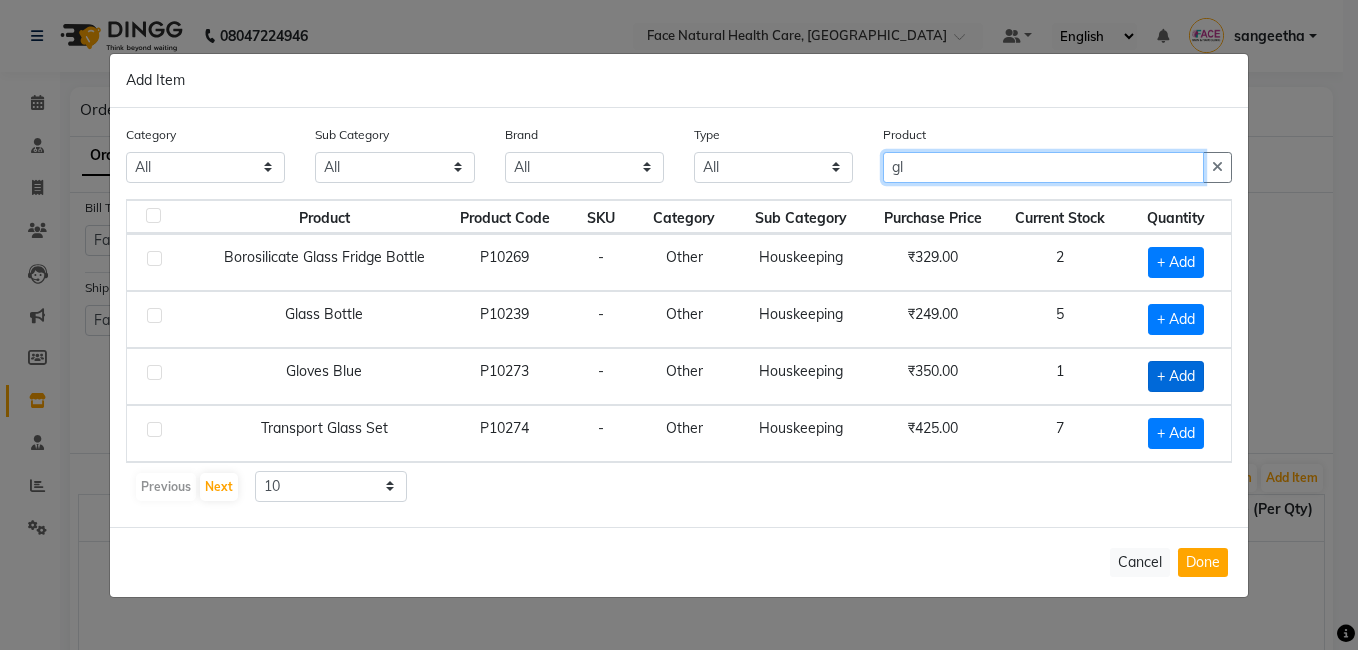 type on "gl" 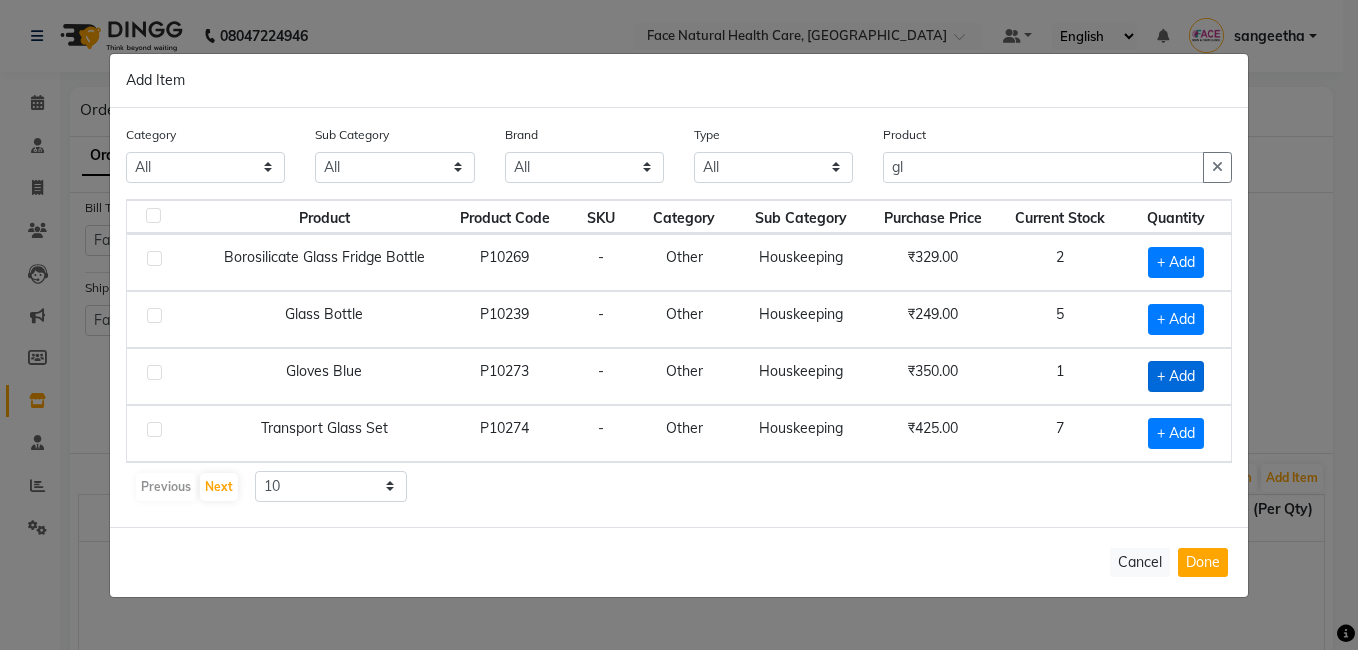 click on "+ Add" 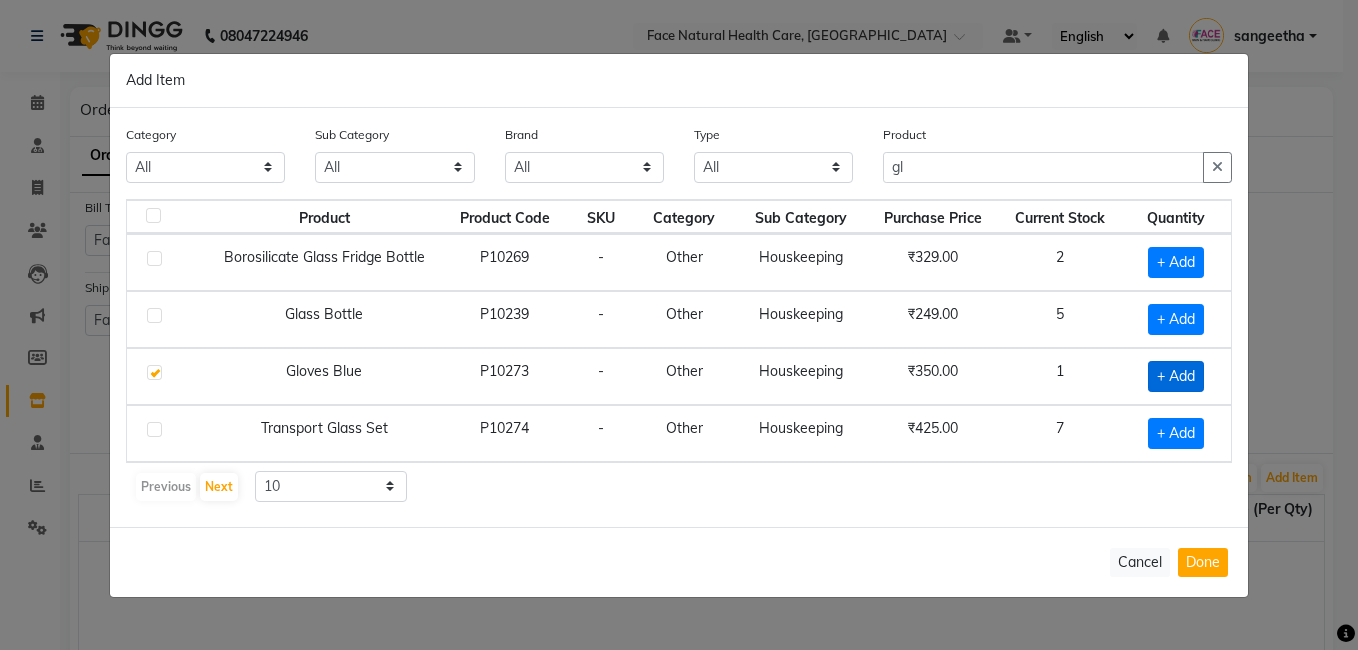 checkbox on "true" 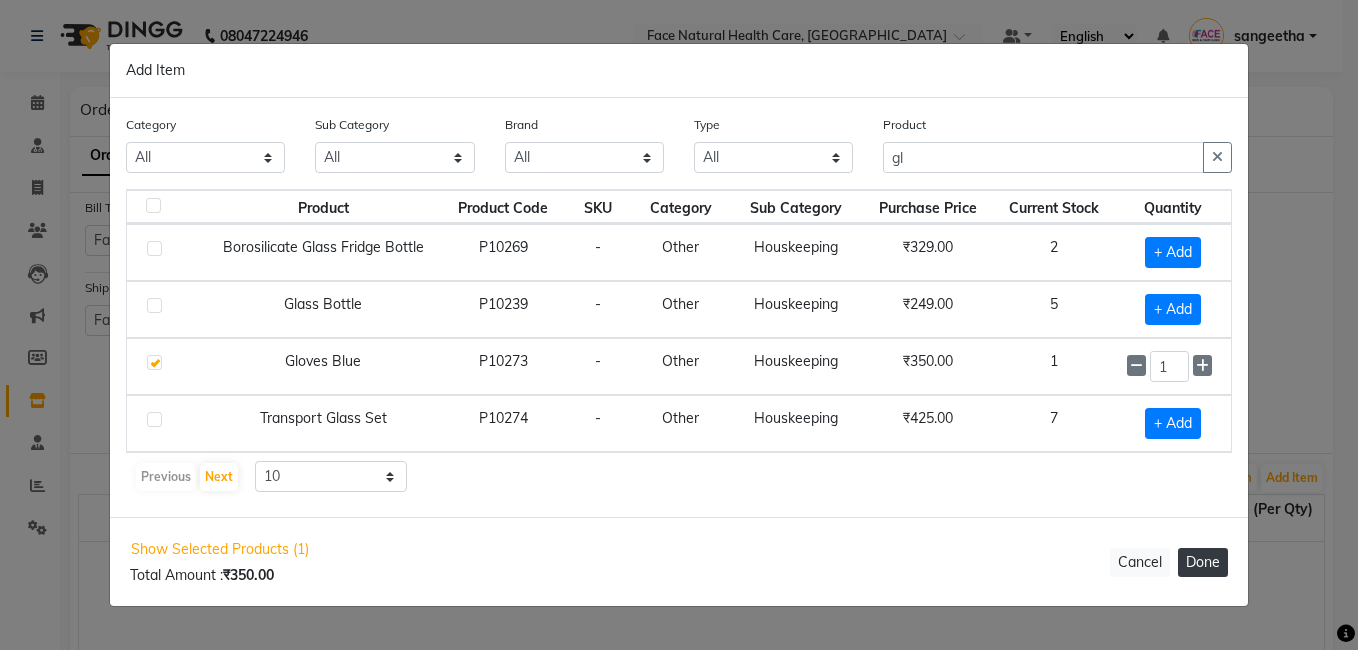 click on "Done" 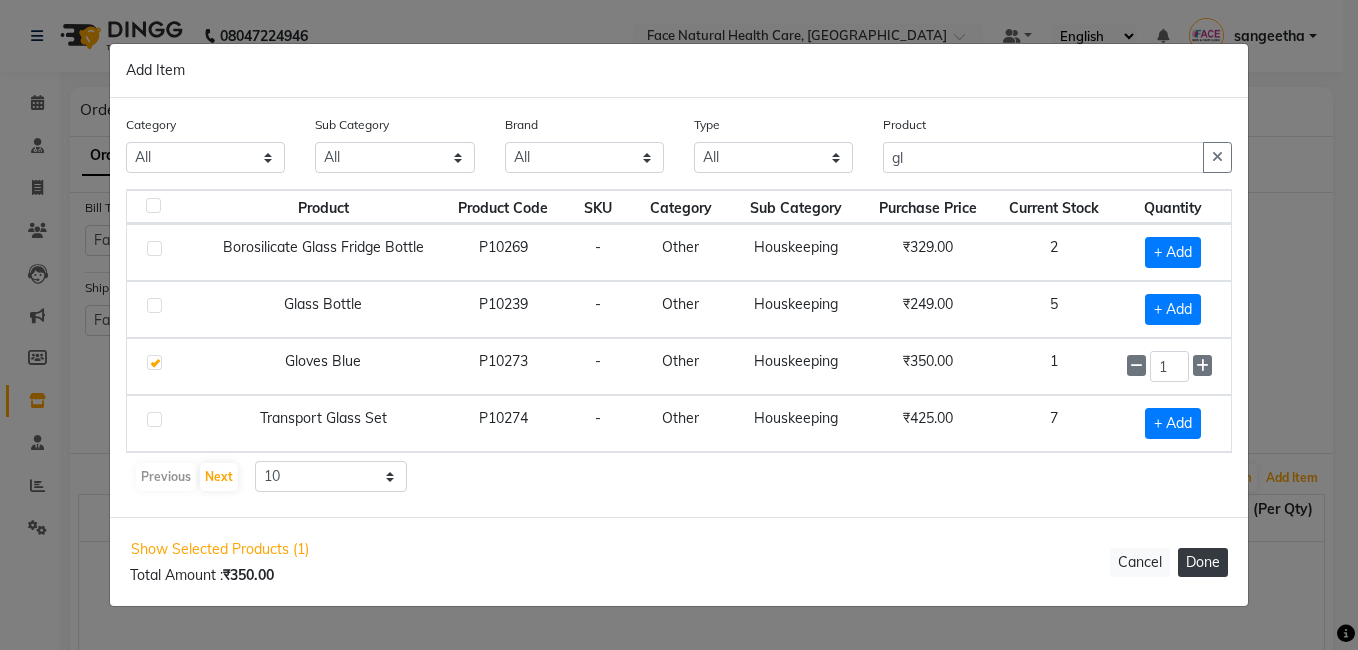 select on "2424" 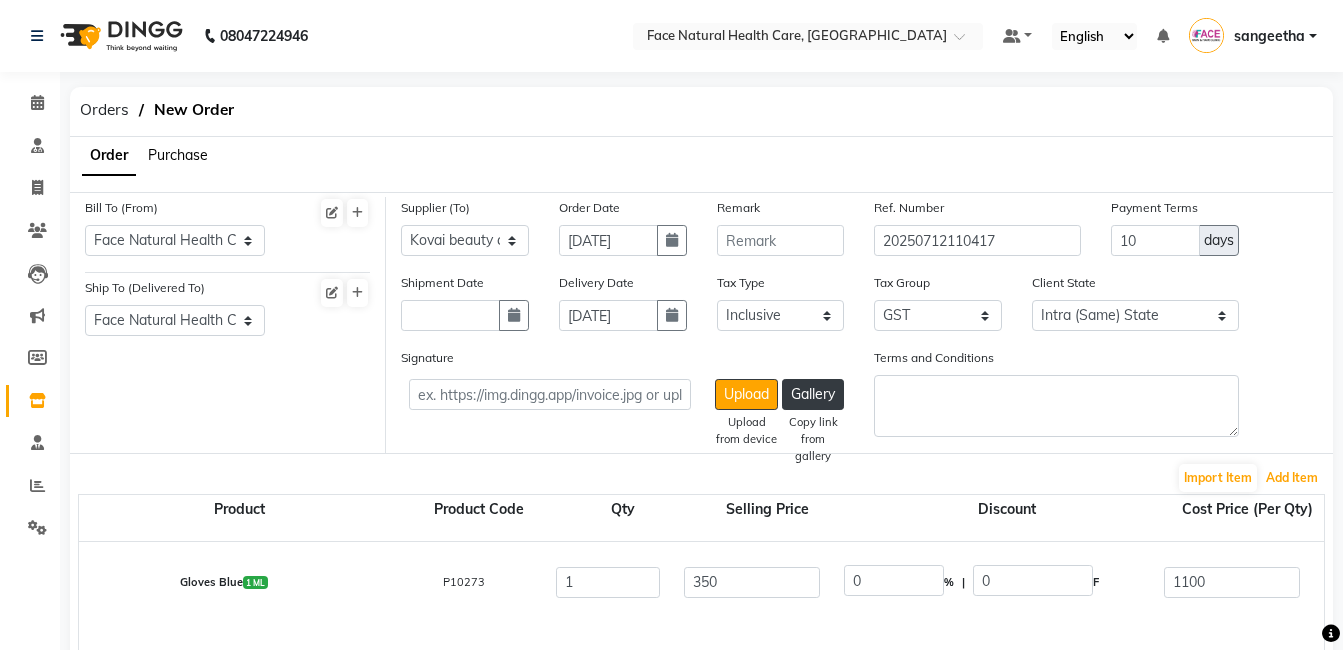 scroll, scrollTop: 161, scrollLeft: 0, axis: vertical 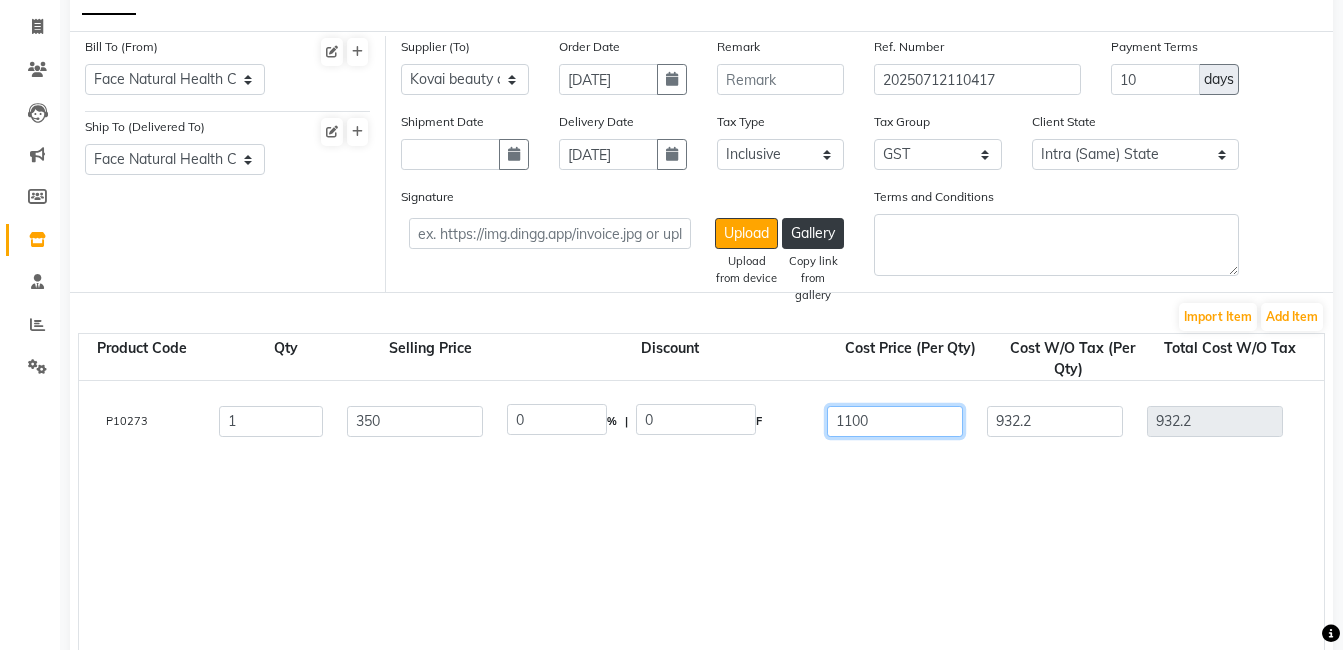 click on "1100" 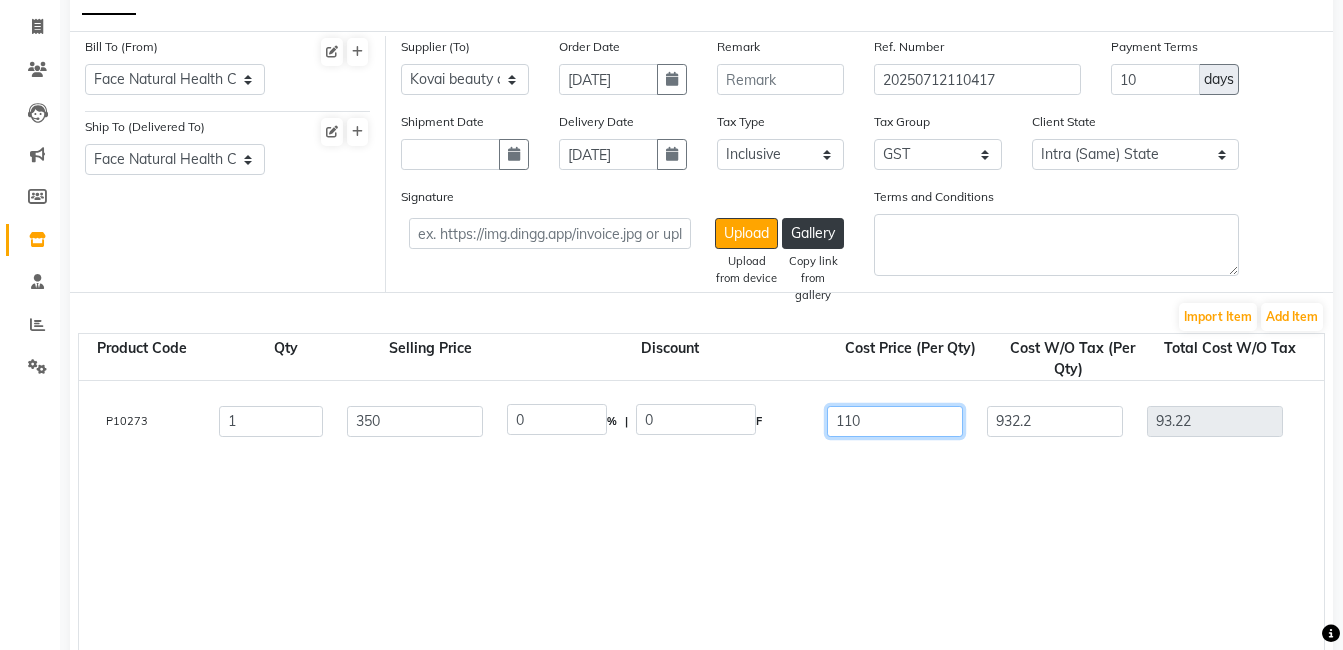 type on "11" 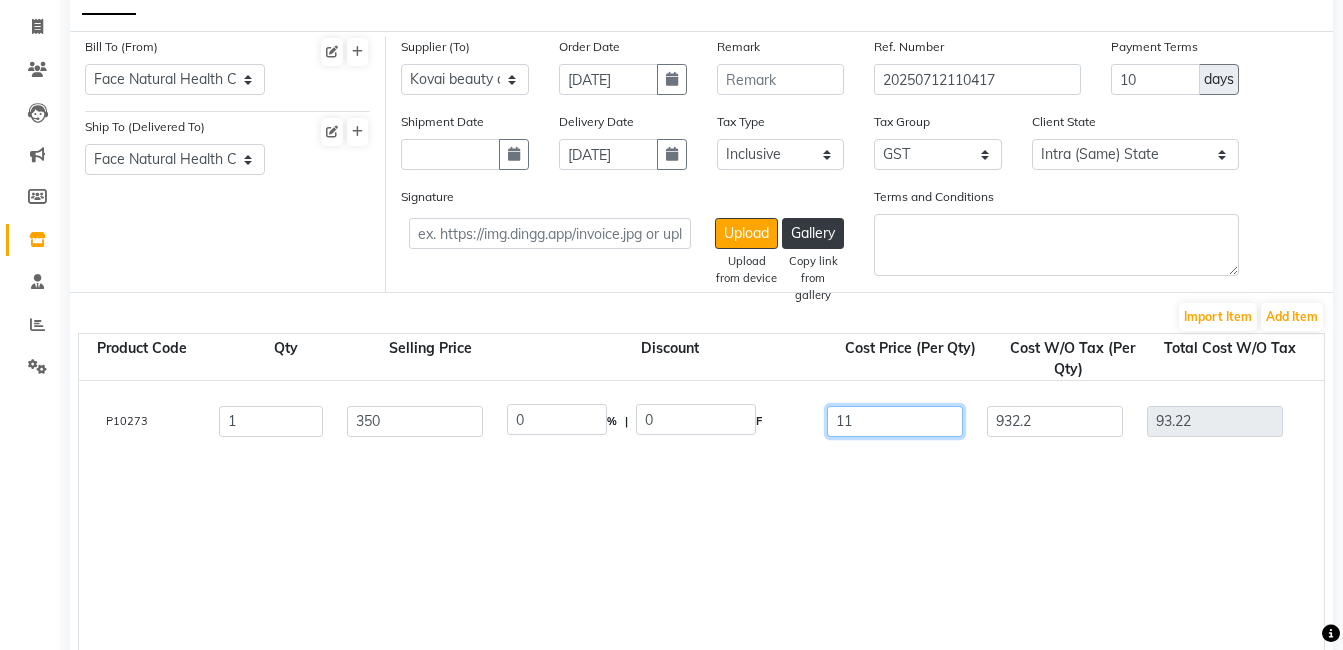 type on "9.32" 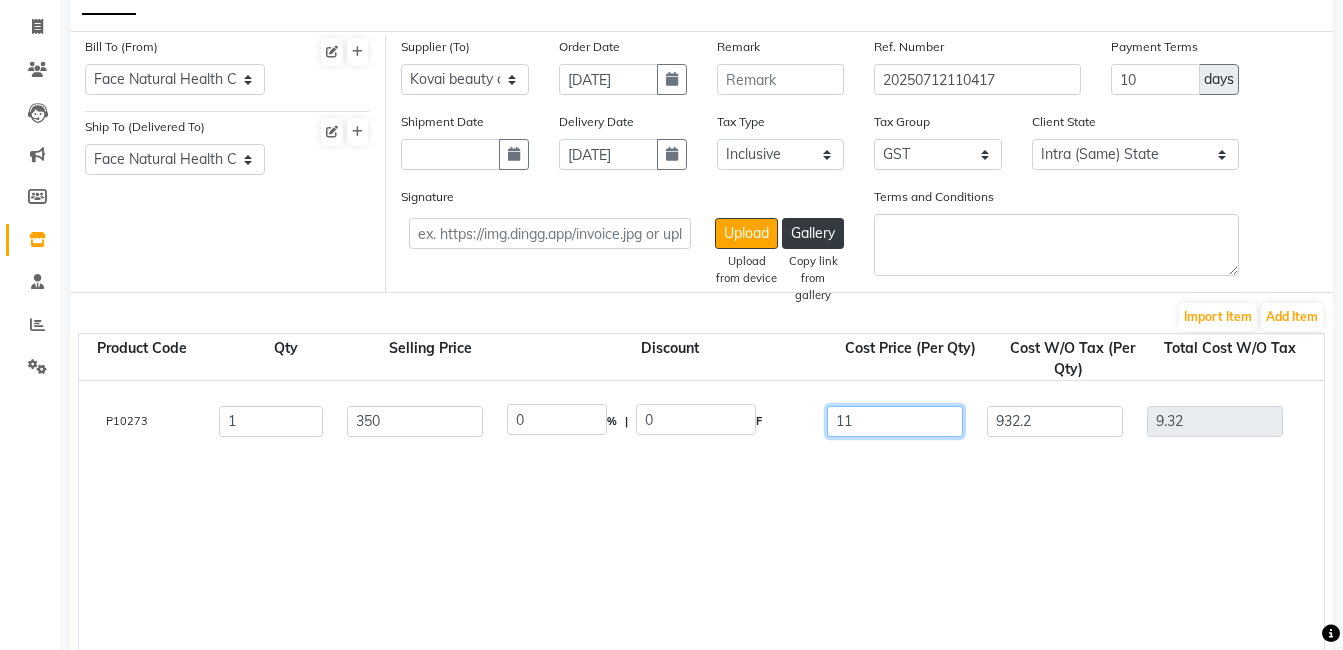 type on "1" 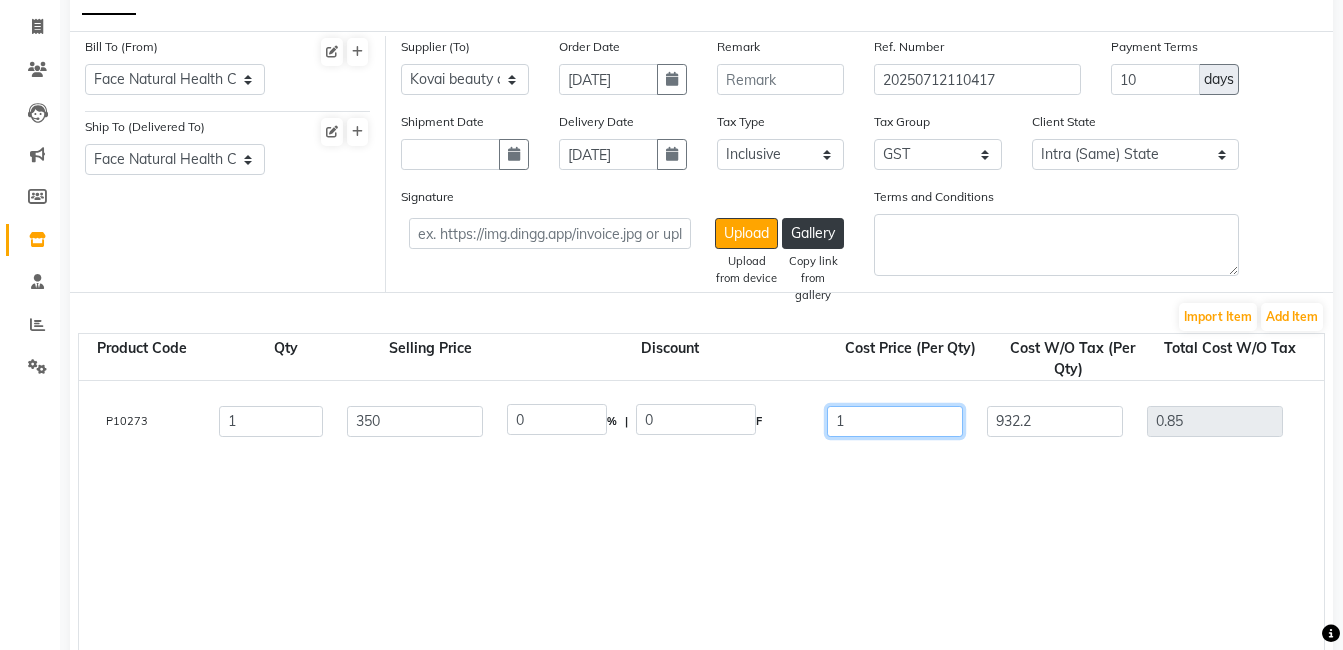 type on "168.65" 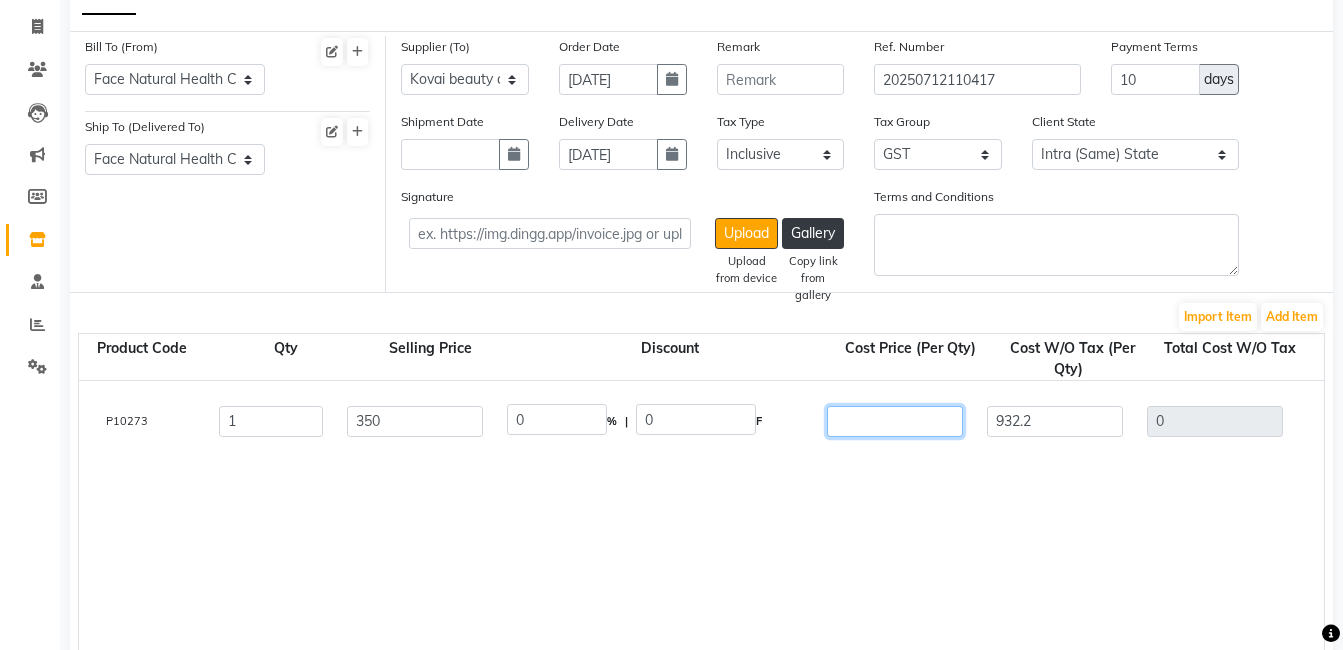 type on "3" 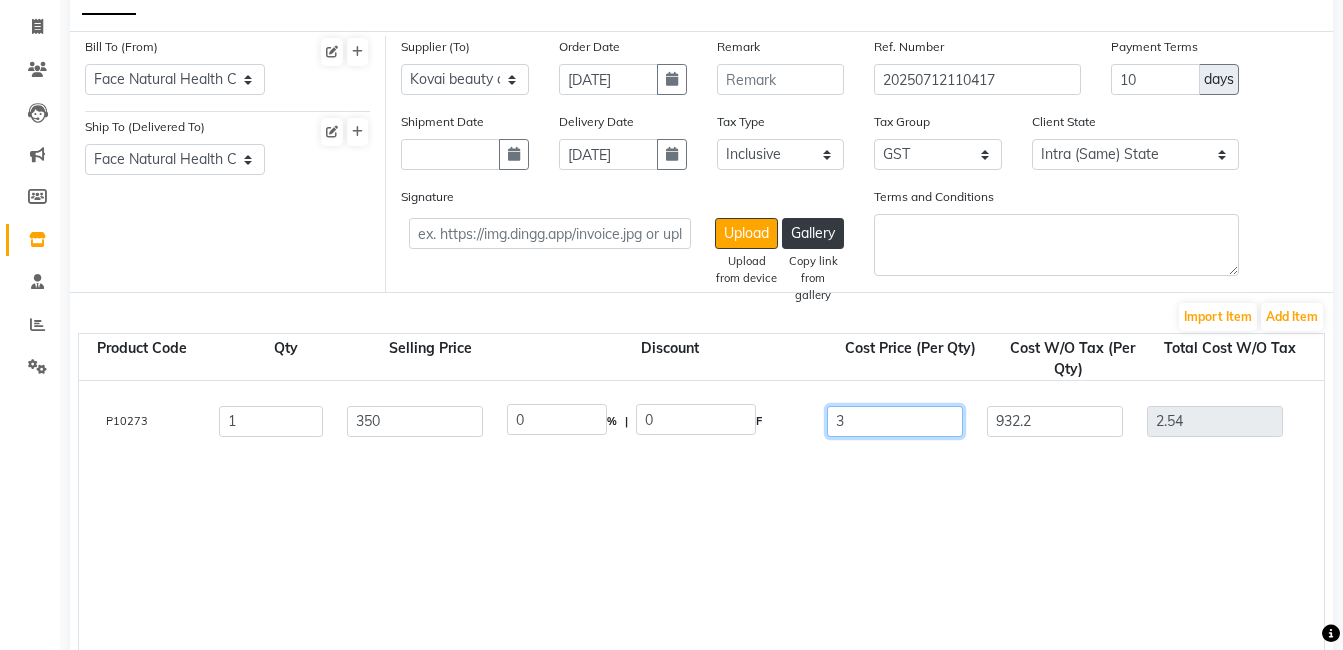type on "35" 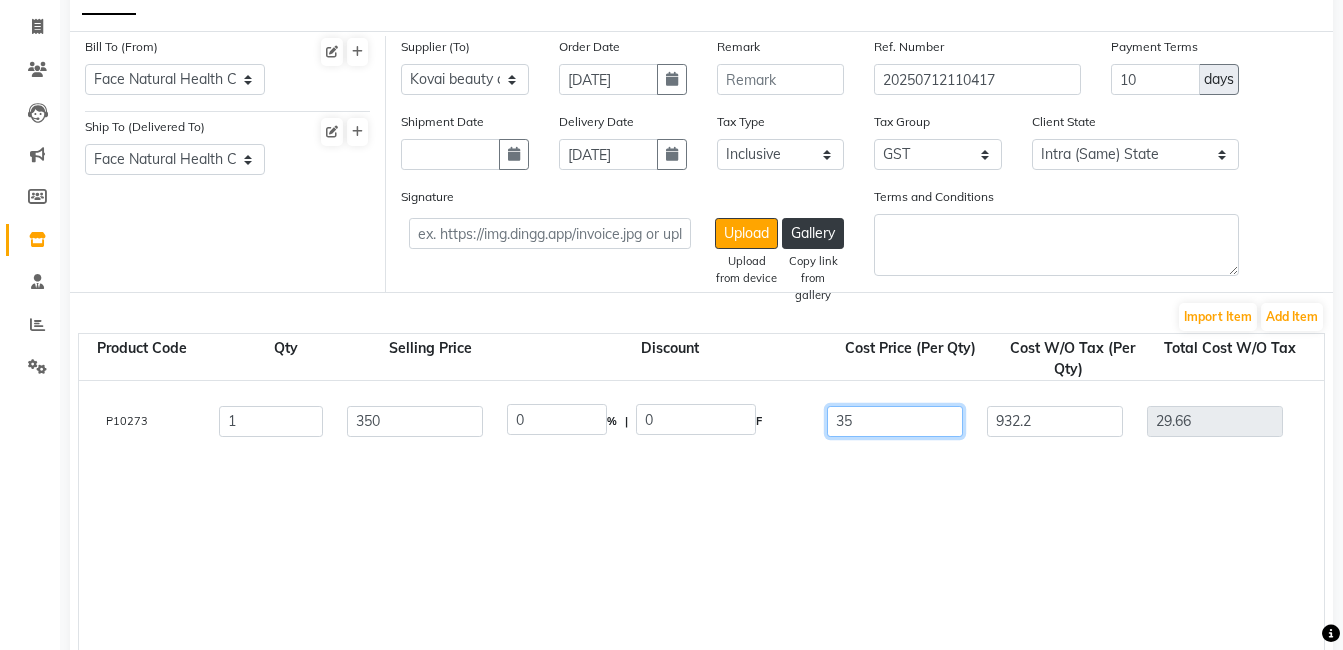 type on "350" 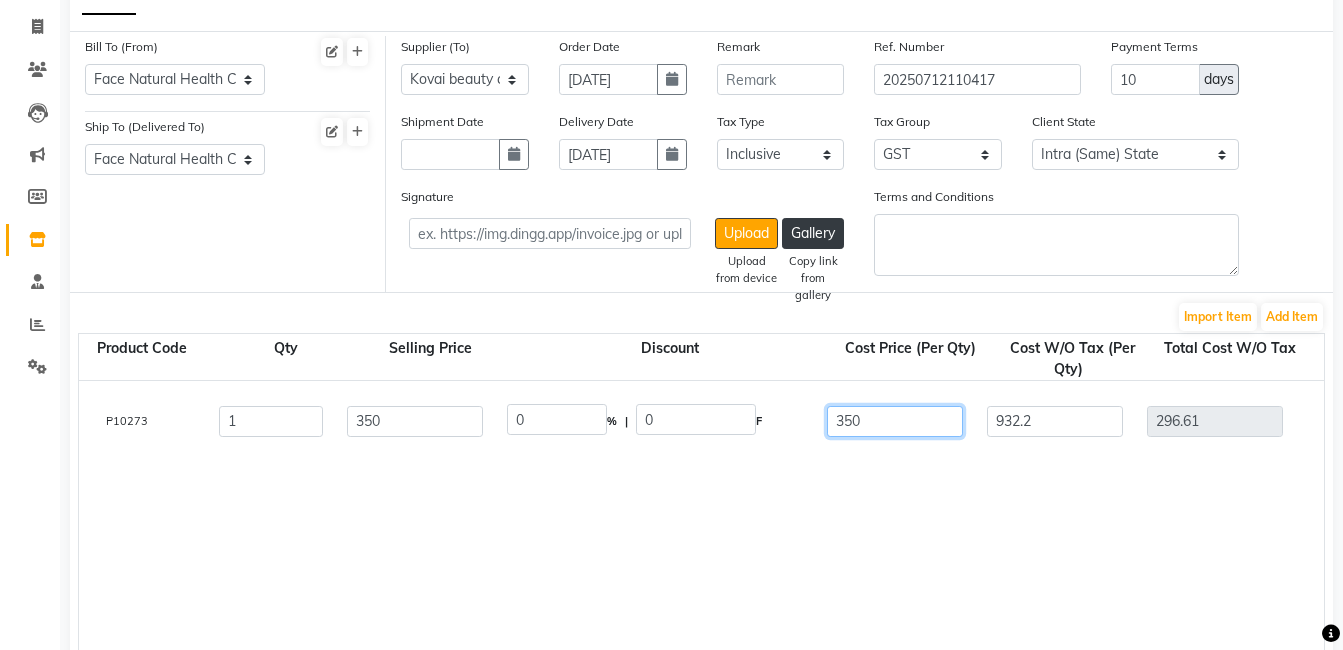 type on "350" 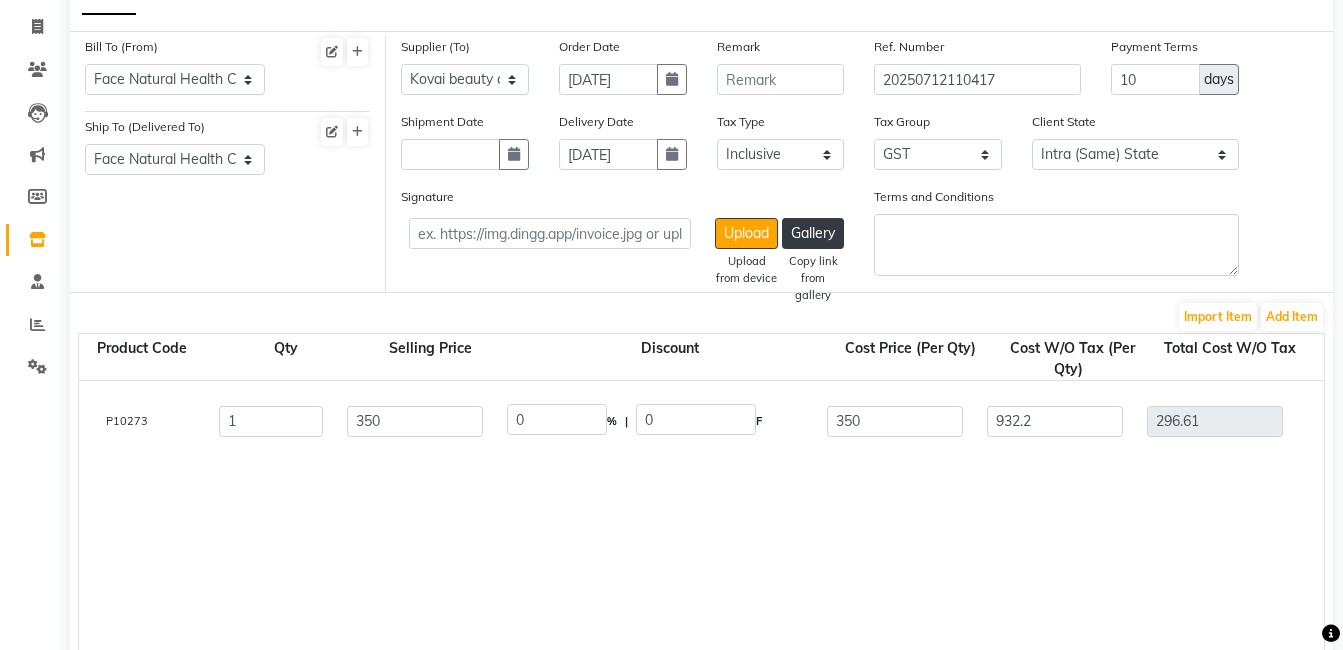 click on "Gloves Blue  1 ML  P10273  1 350 0 % | 0 F 350 932.2 296.61 None GST  (18%)  167.8 464.41" 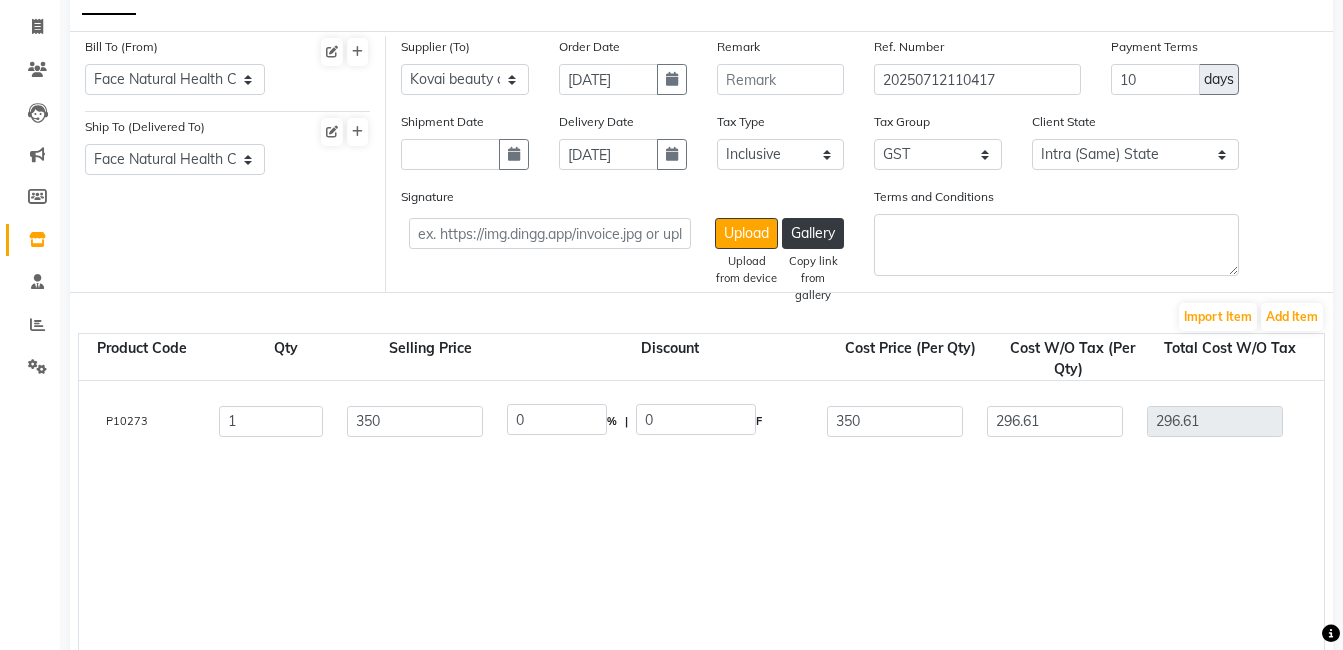 scroll, scrollTop: 9, scrollLeft: 337, axis: both 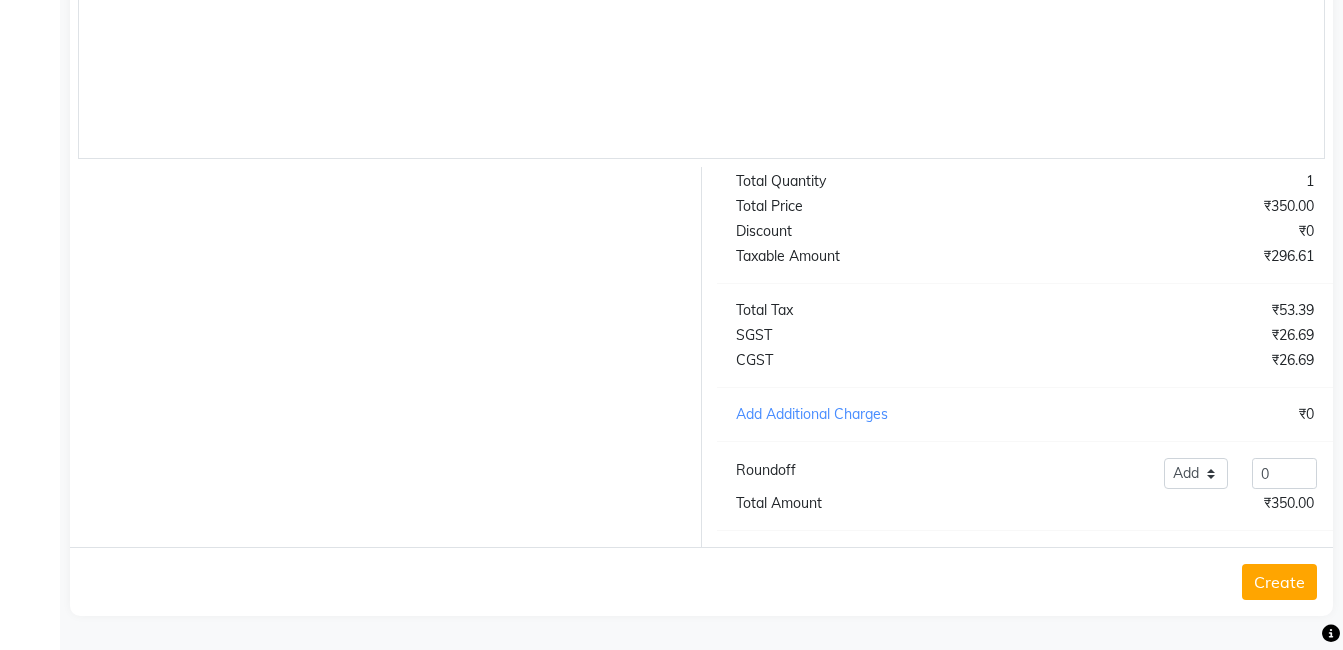 click on "Create" 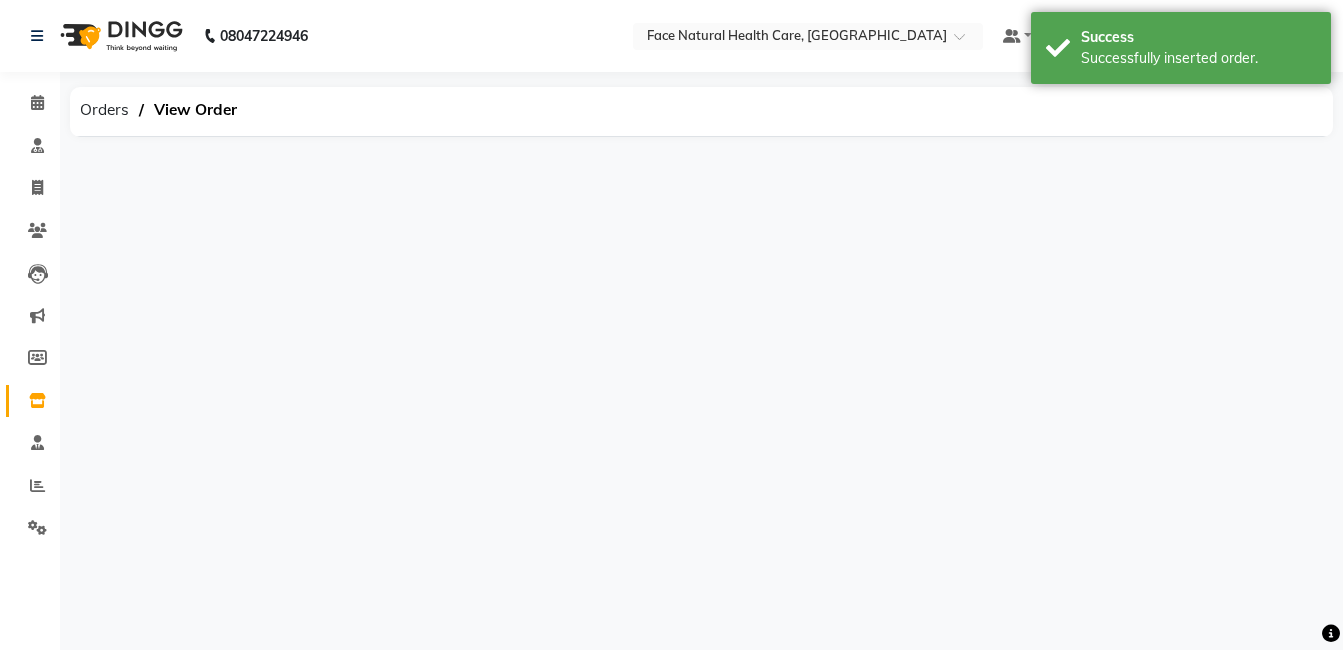 scroll, scrollTop: 0, scrollLeft: 0, axis: both 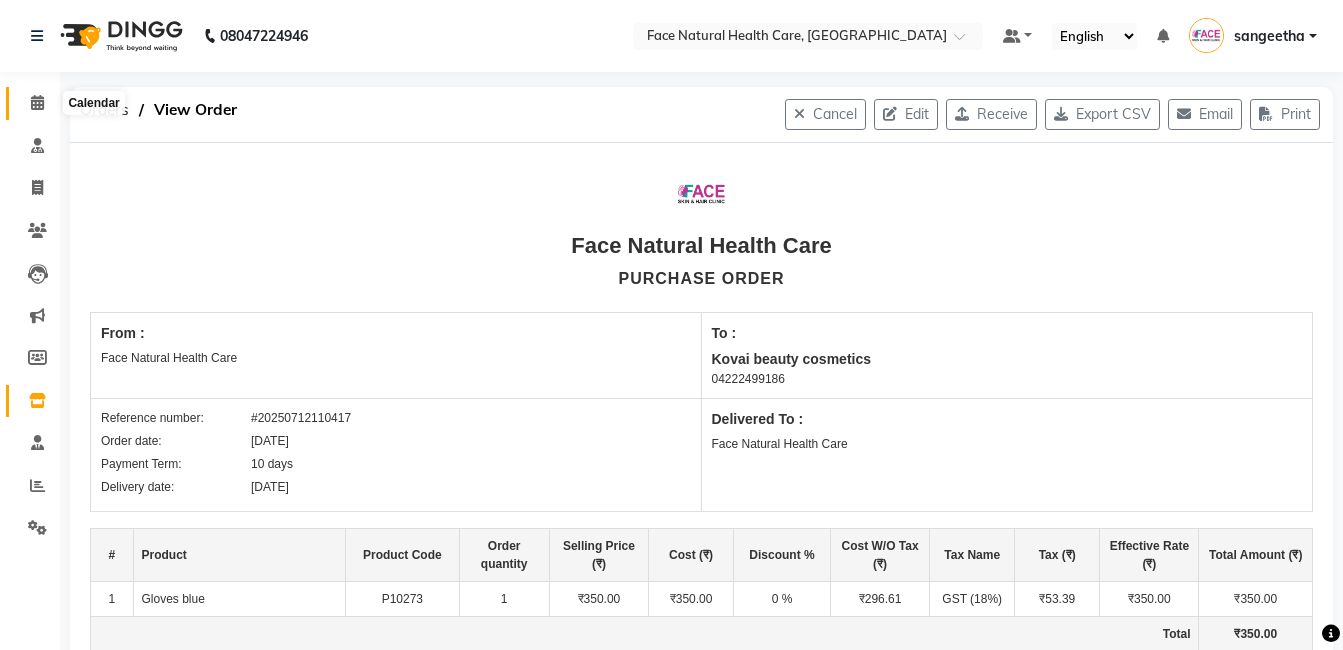 click 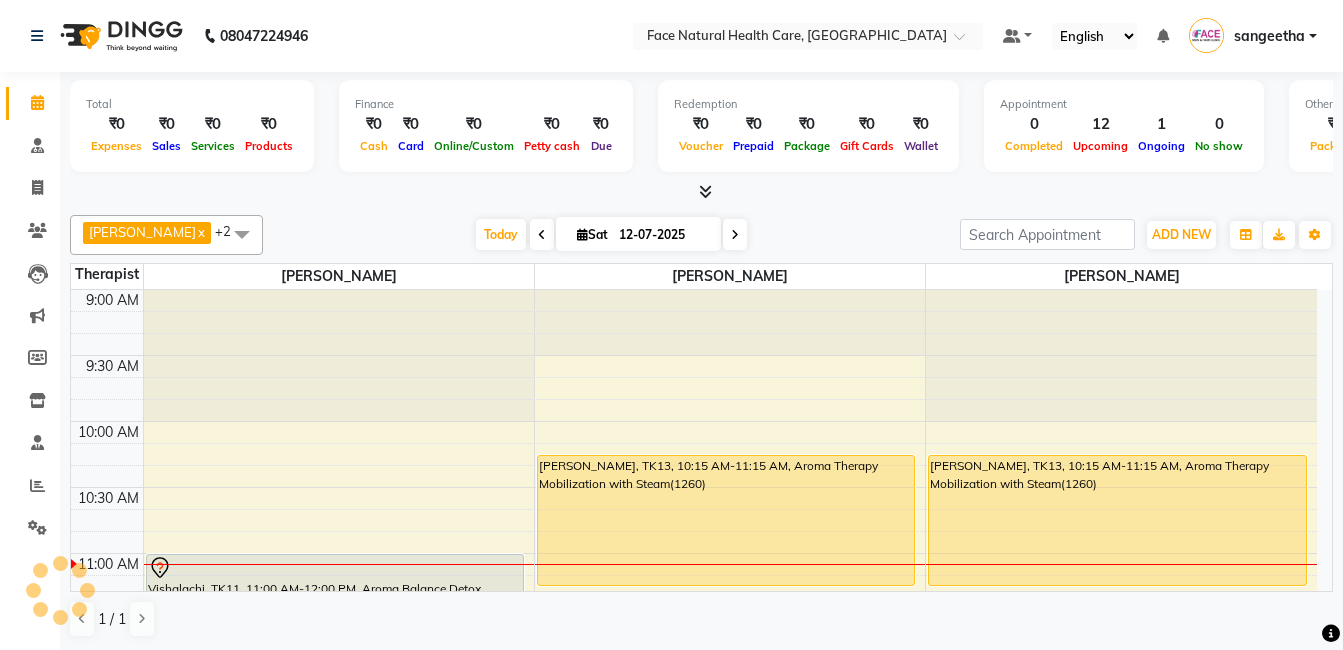 scroll, scrollTop: 0, scrollLeft: 0, axis: both 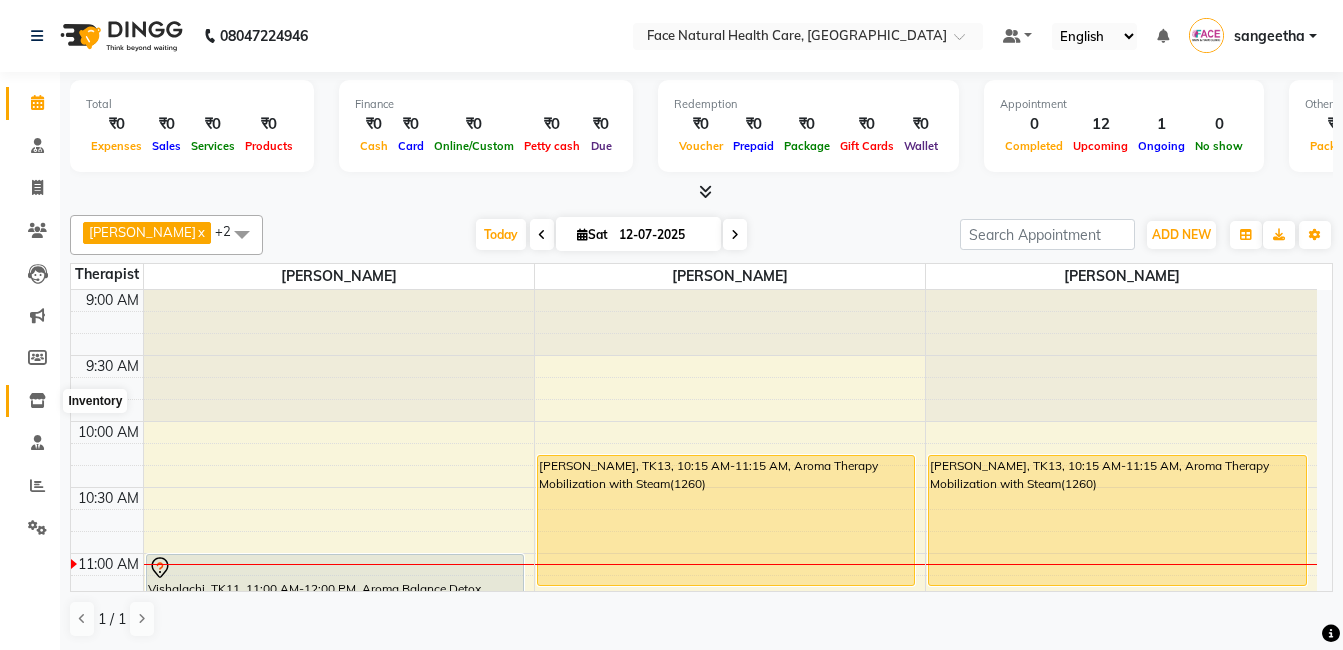 click 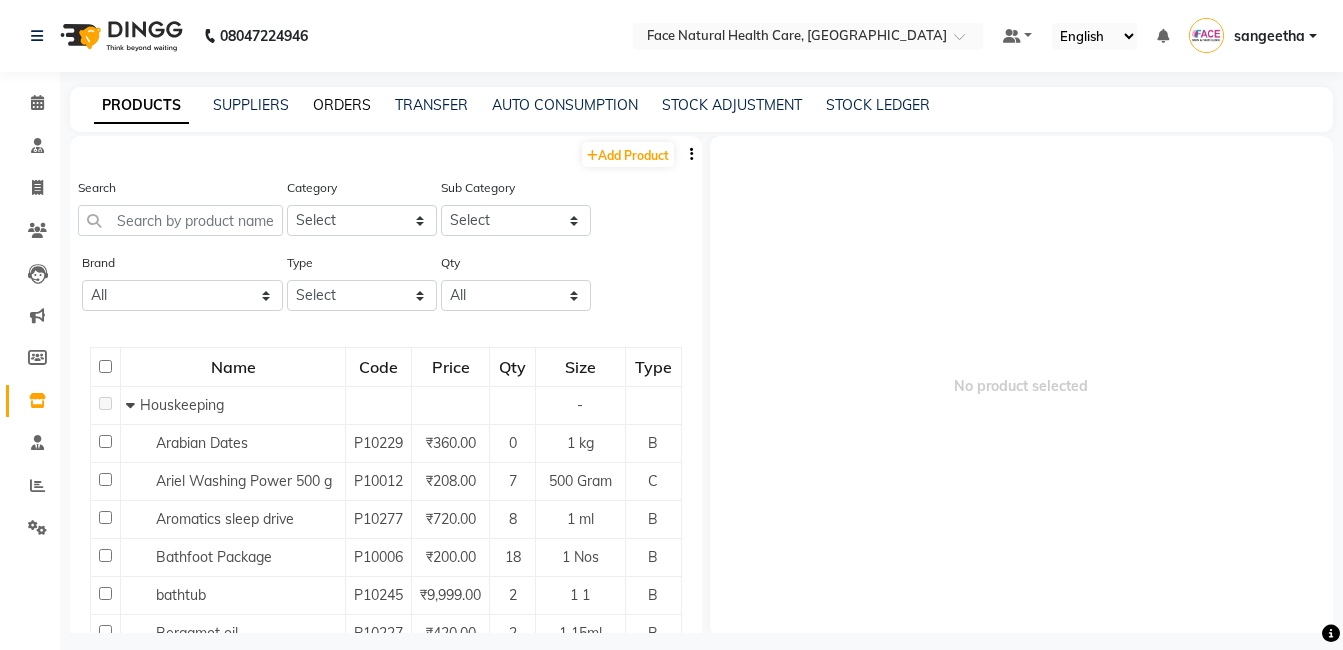 click on "ORDERS" 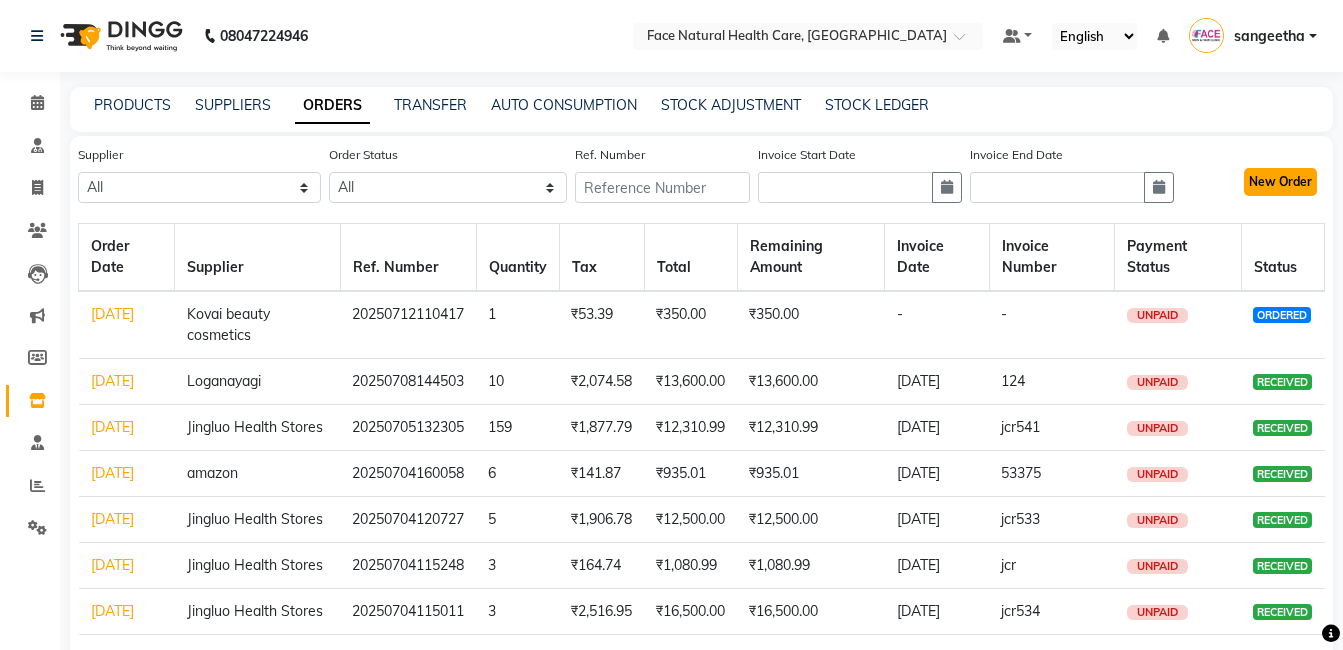 click on "New Order" 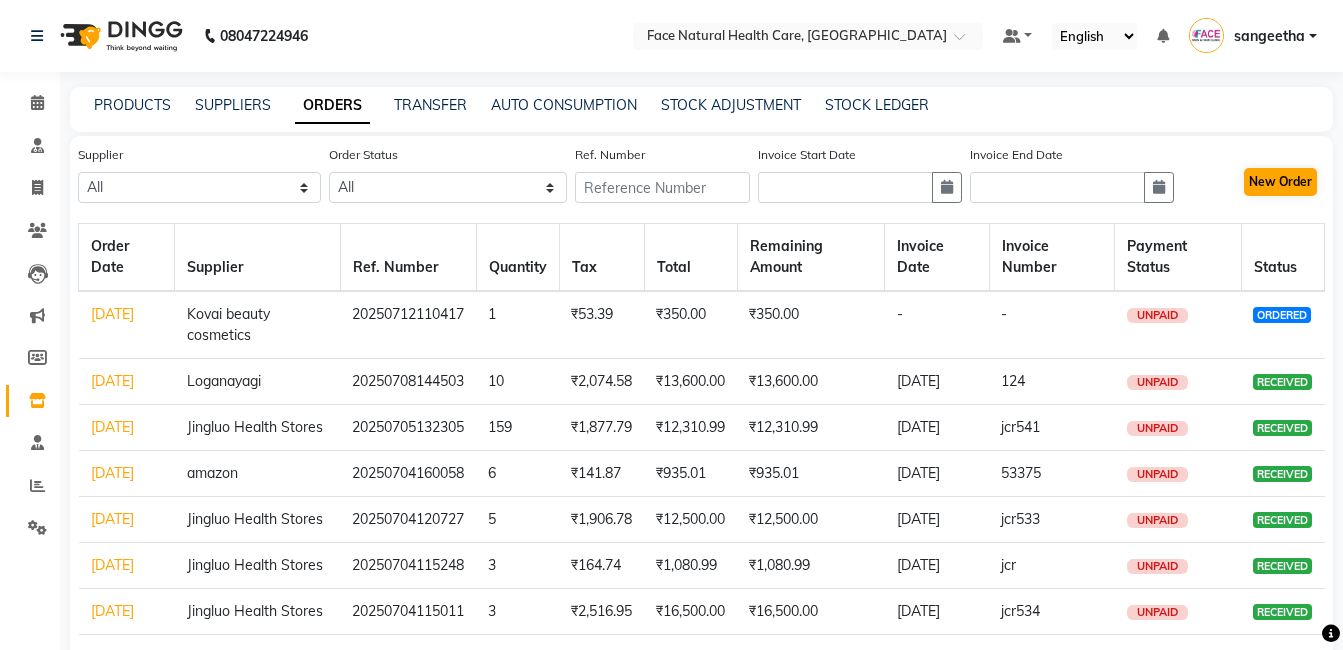 select on "true" 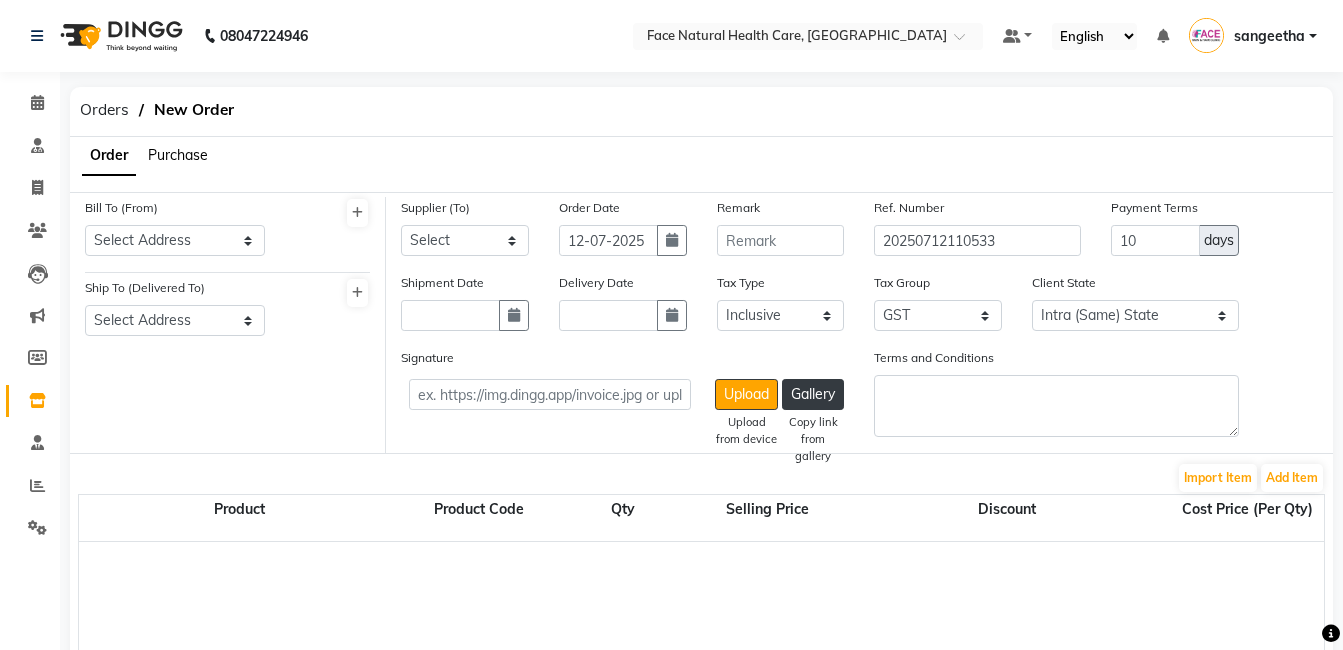 click on "Purchase" 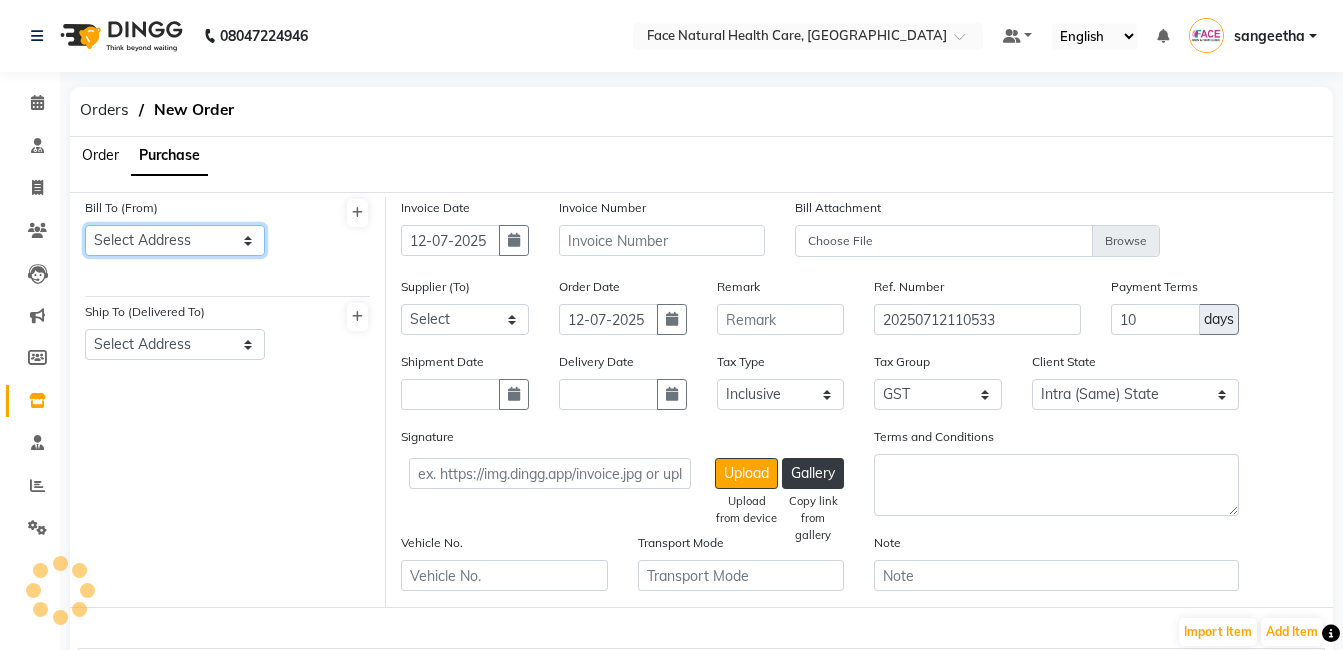 click on "Select Address  Face Natural Health Care   shop" 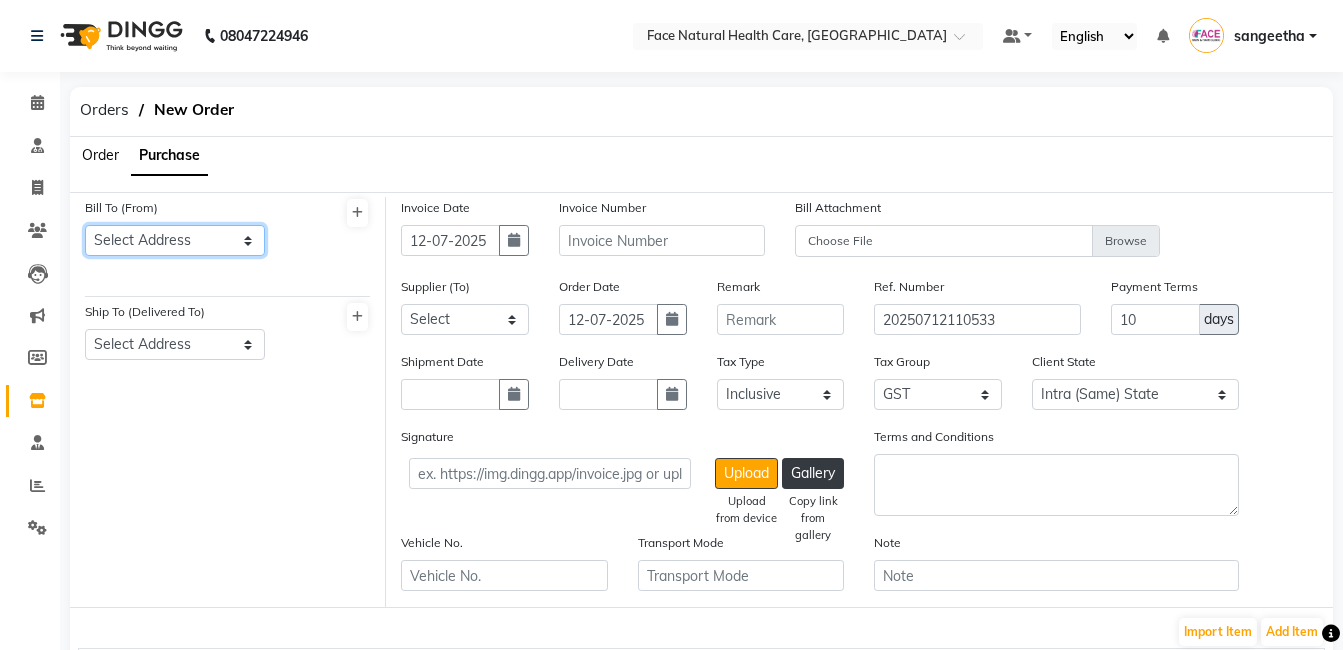 select on "806" 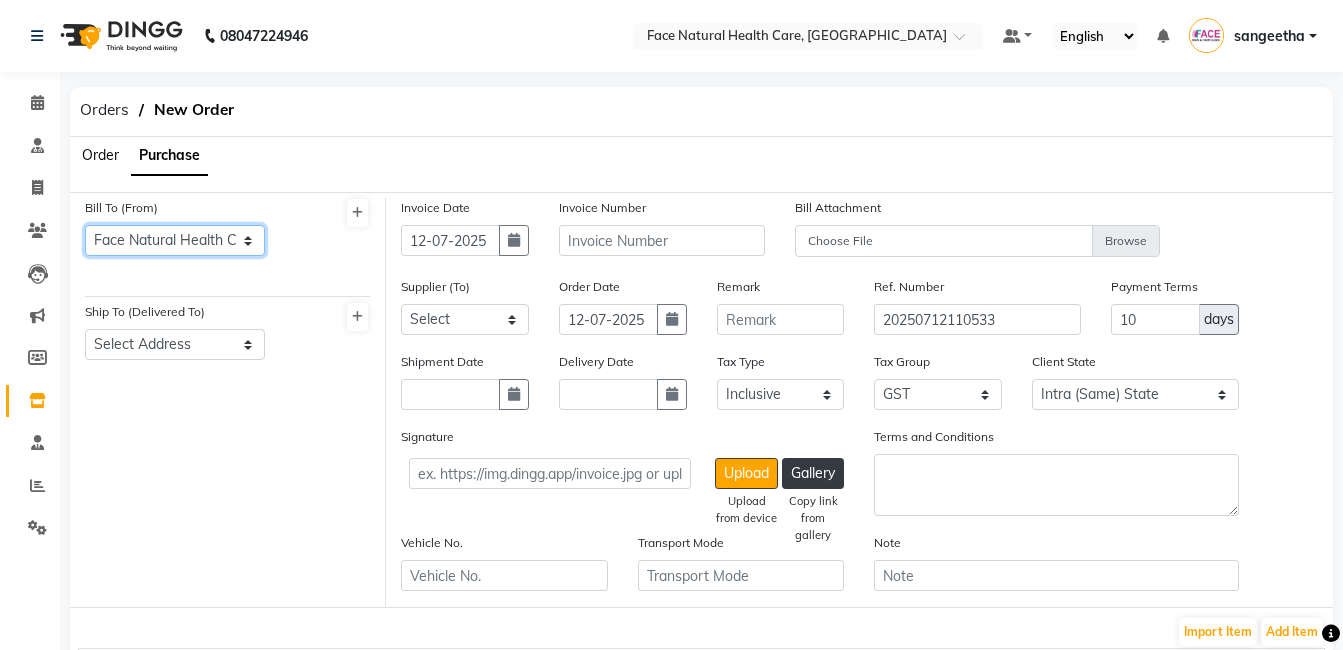 click on "Select Address  Face Natural Health Care   shop" 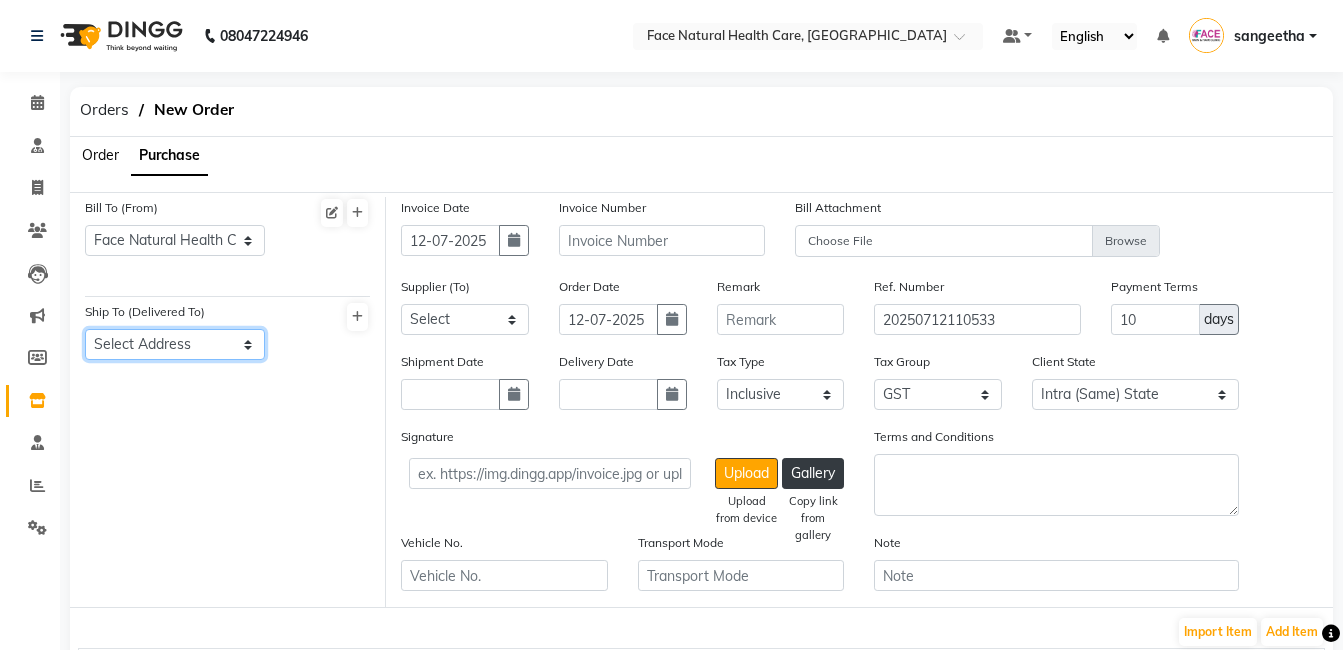 click on "Select Address  Face Natural Health Care   shop" 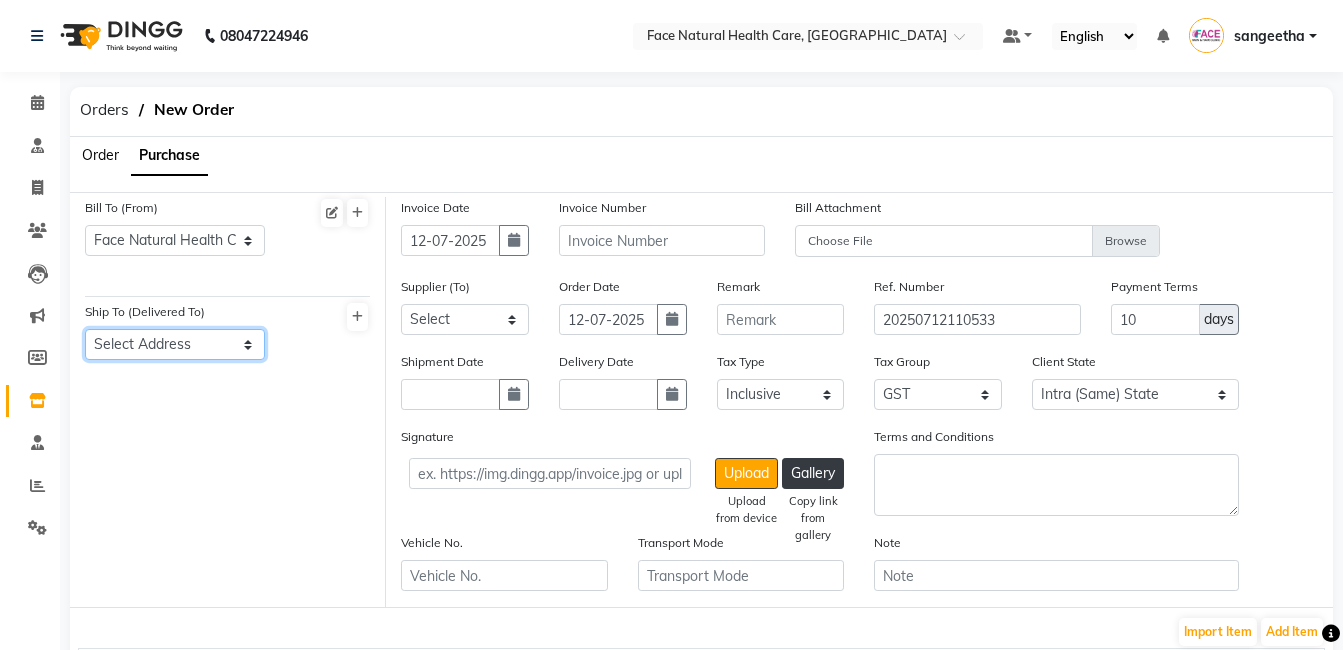 select on "807" 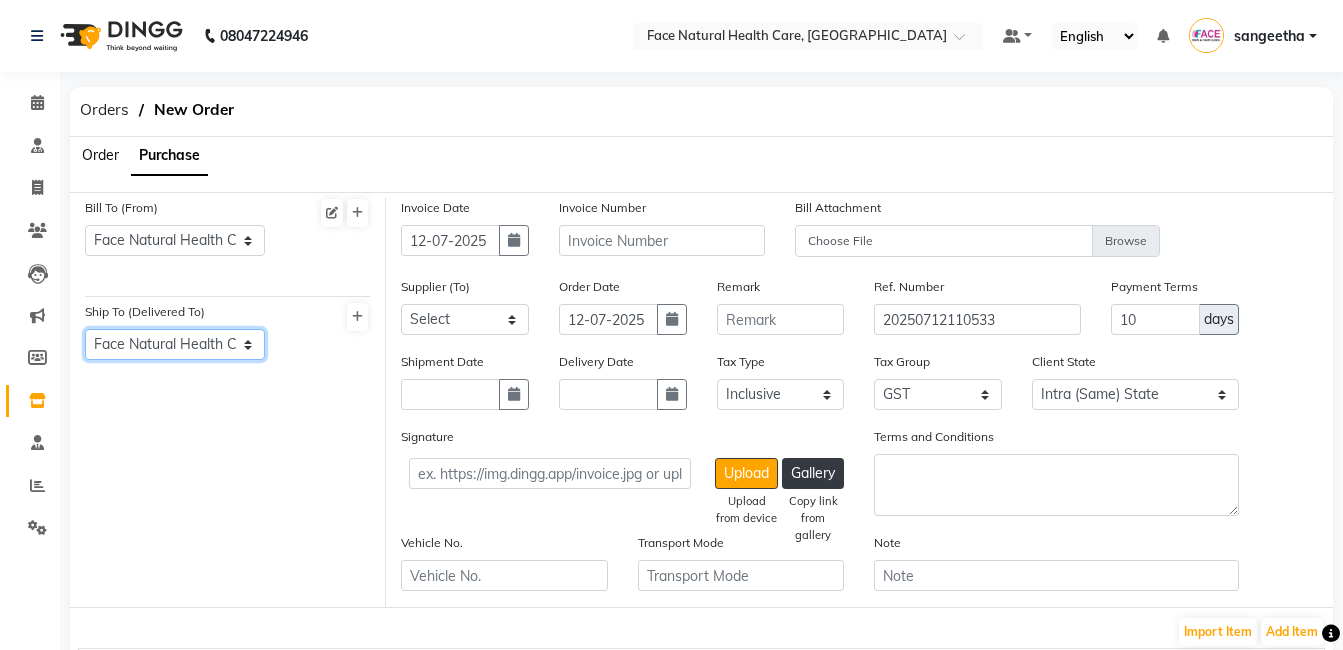 click on "Select Address  Face Natural Health Care   shop" 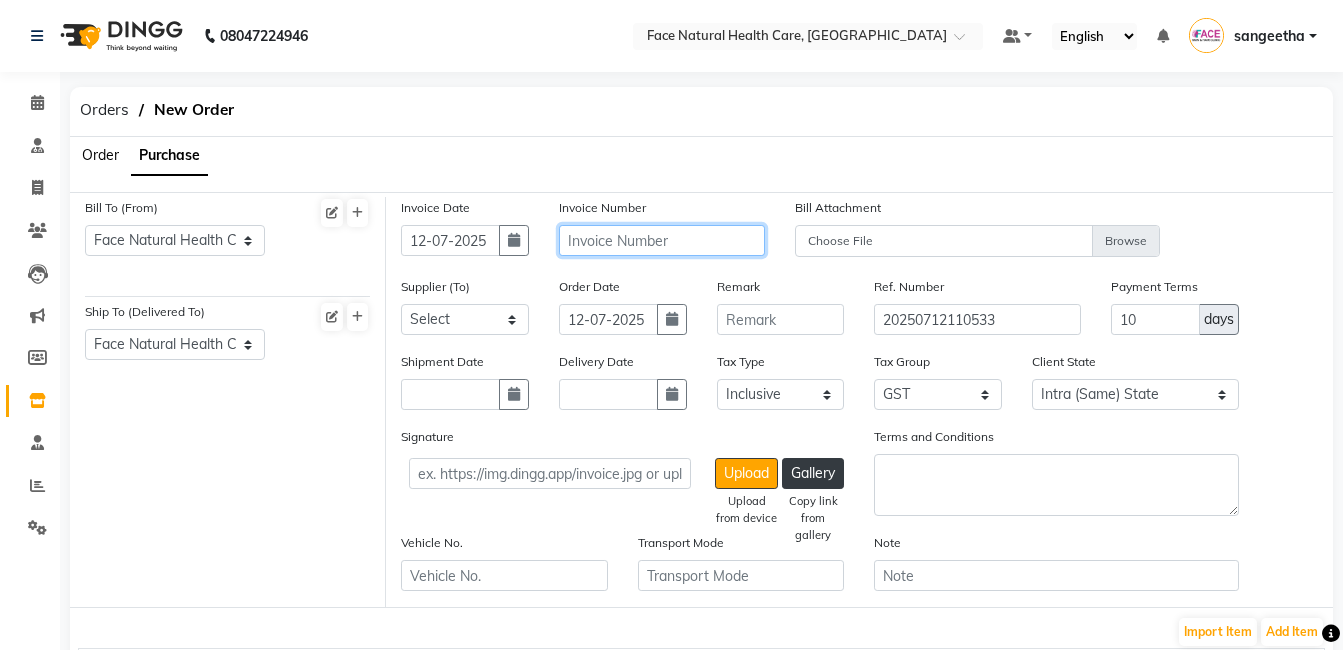 click 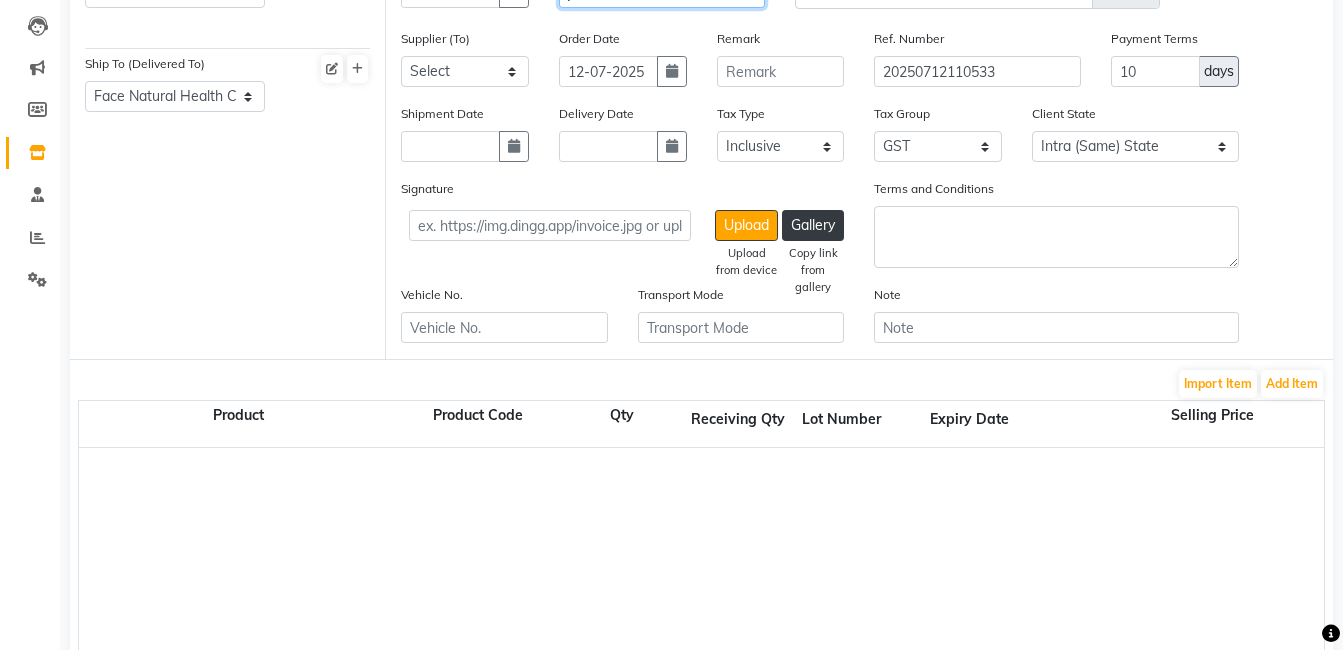 scroll, scrollTop: 274, scrollLeft: 0, axis: vertical 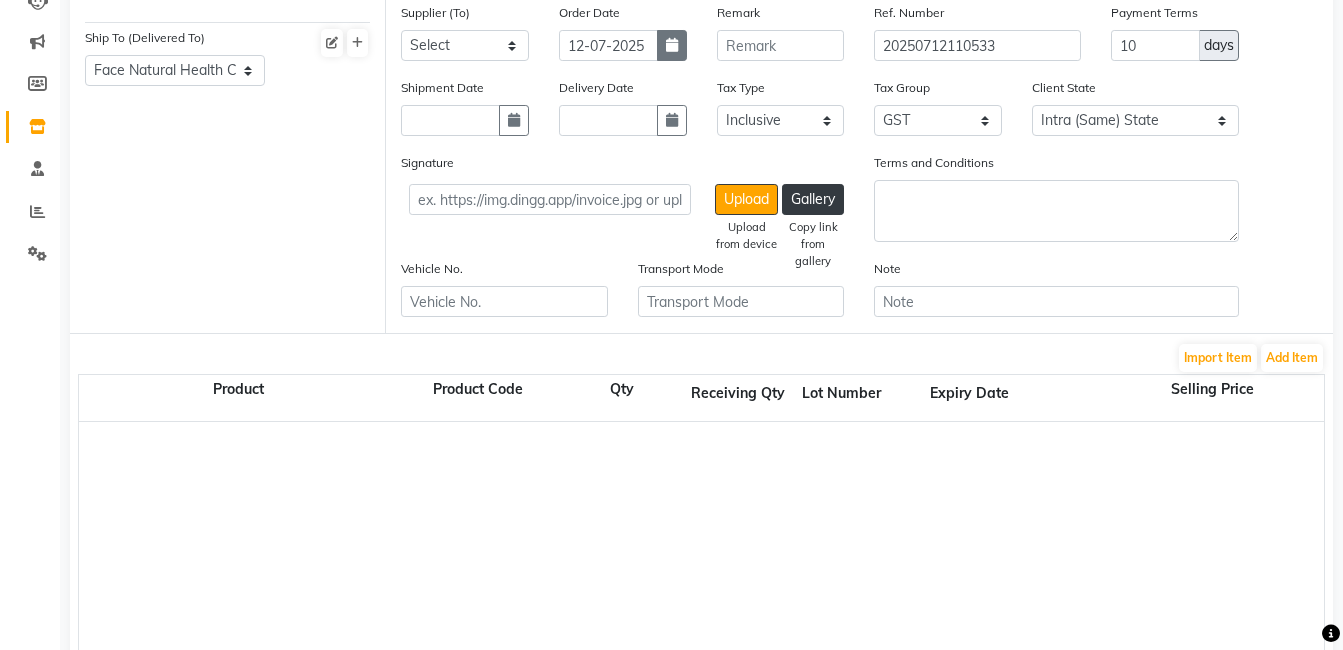 type on "jcr557" 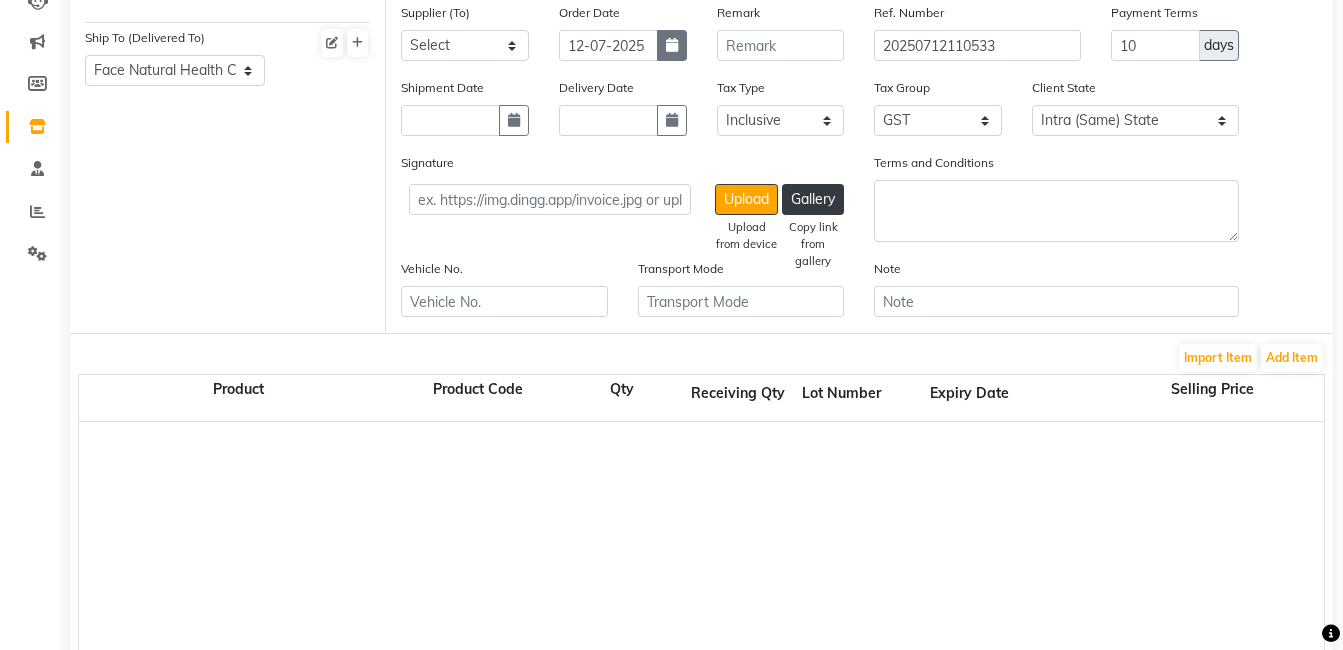 click 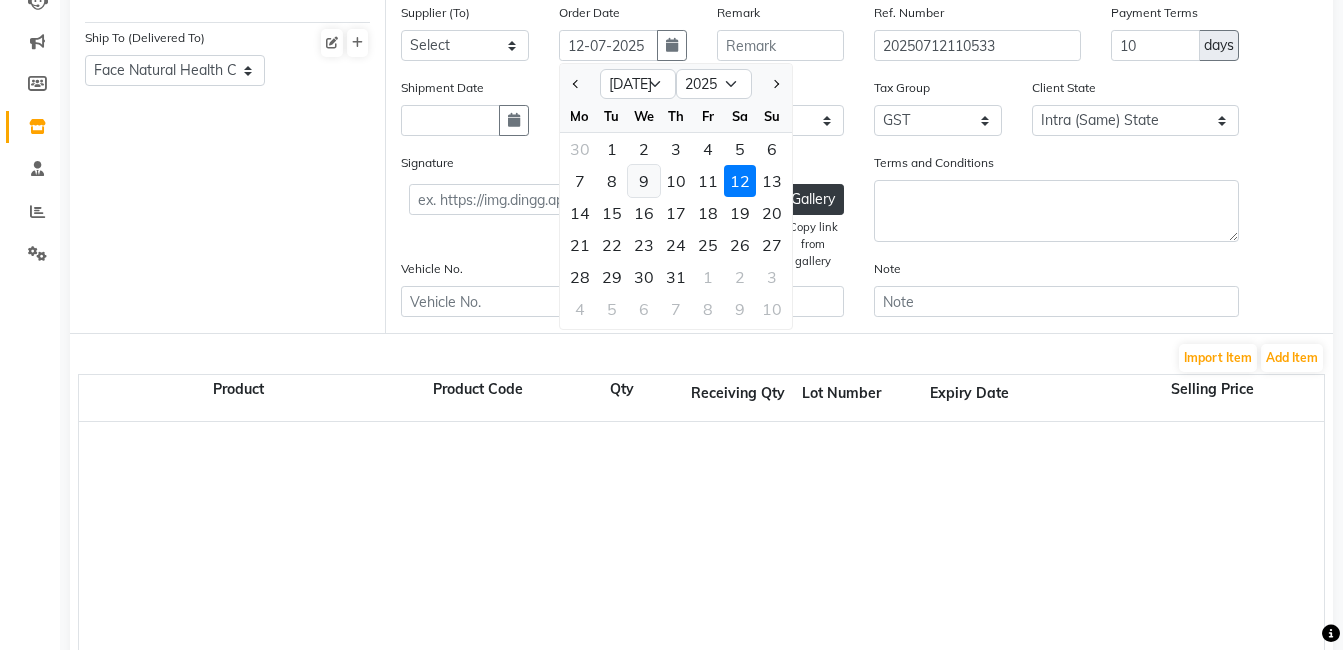 click on "9" 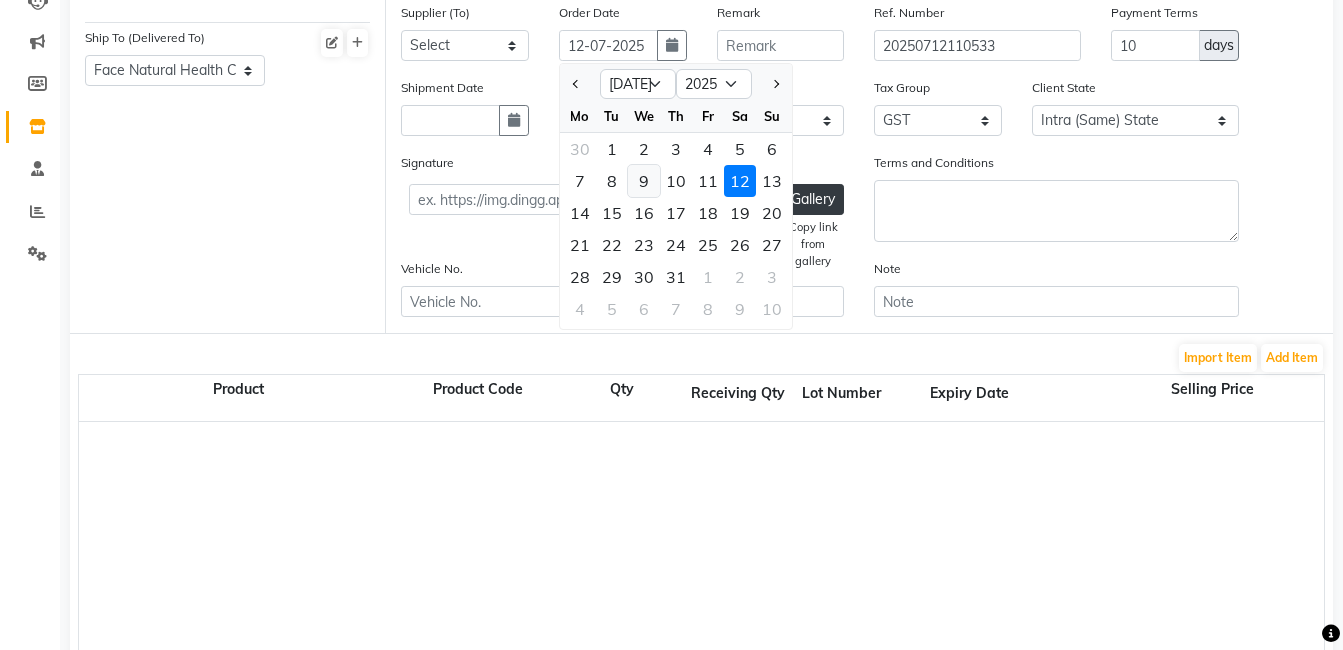 type on "[DATE]" 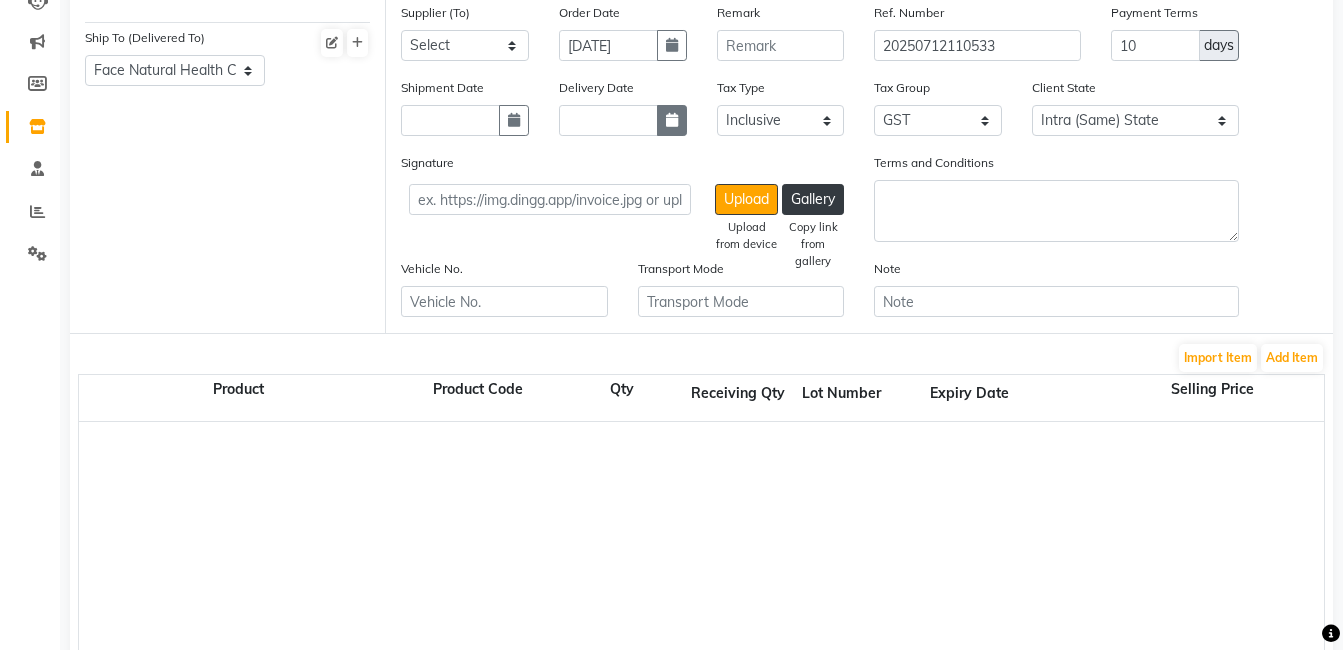 click 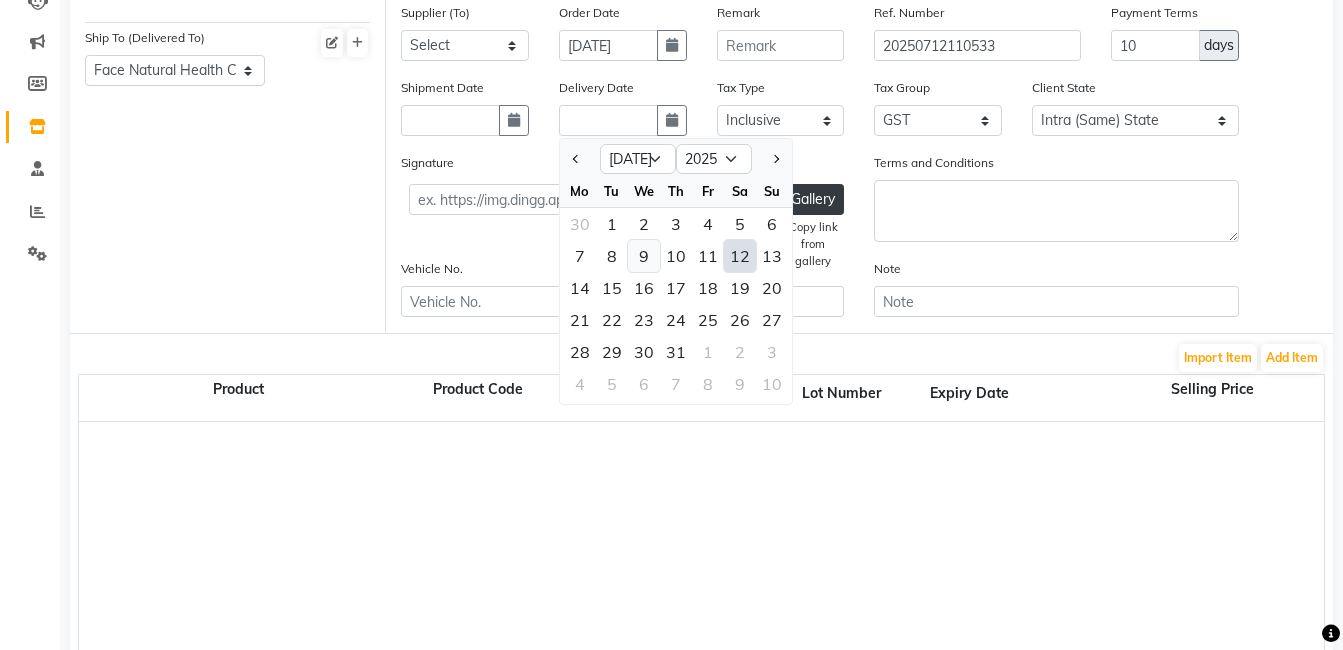 click on "9" 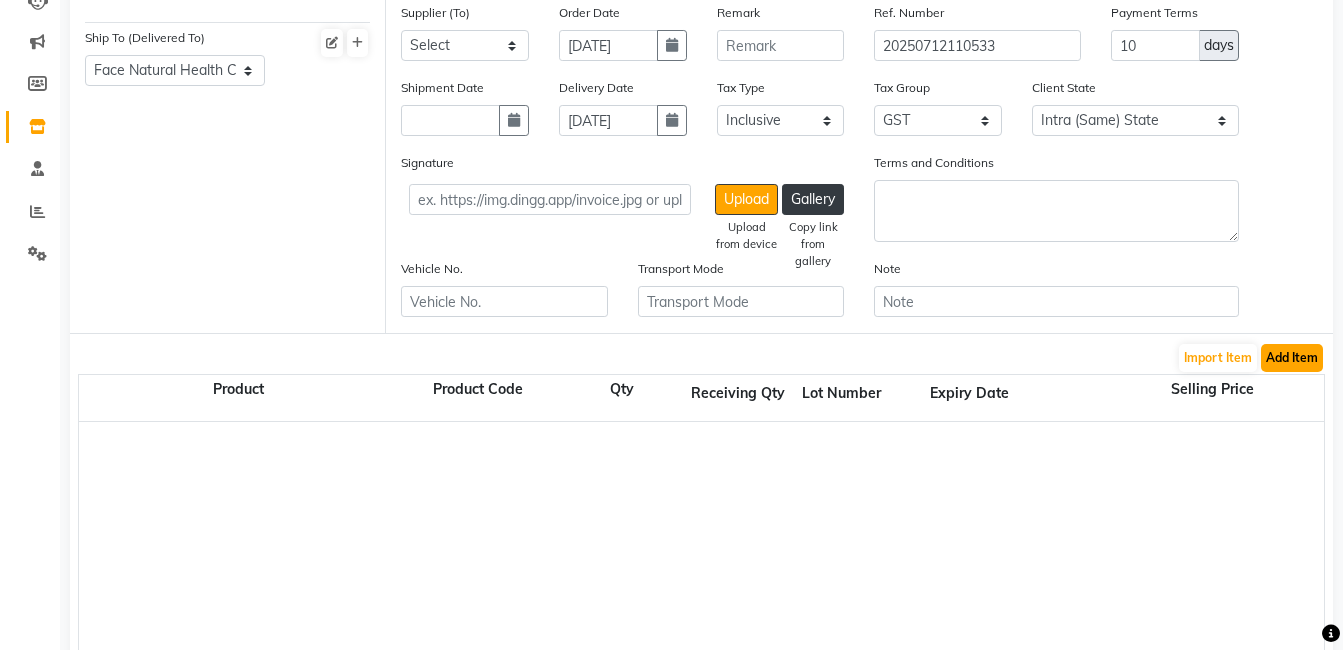 click on "Add Item" 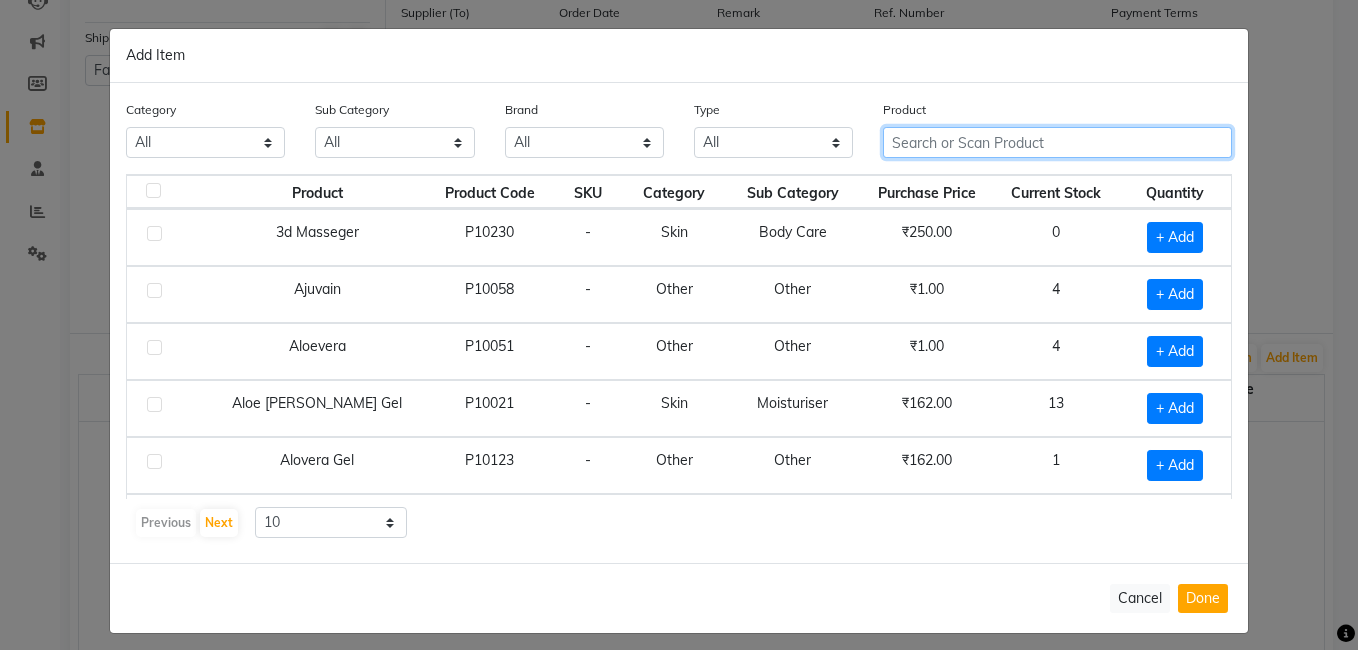 click 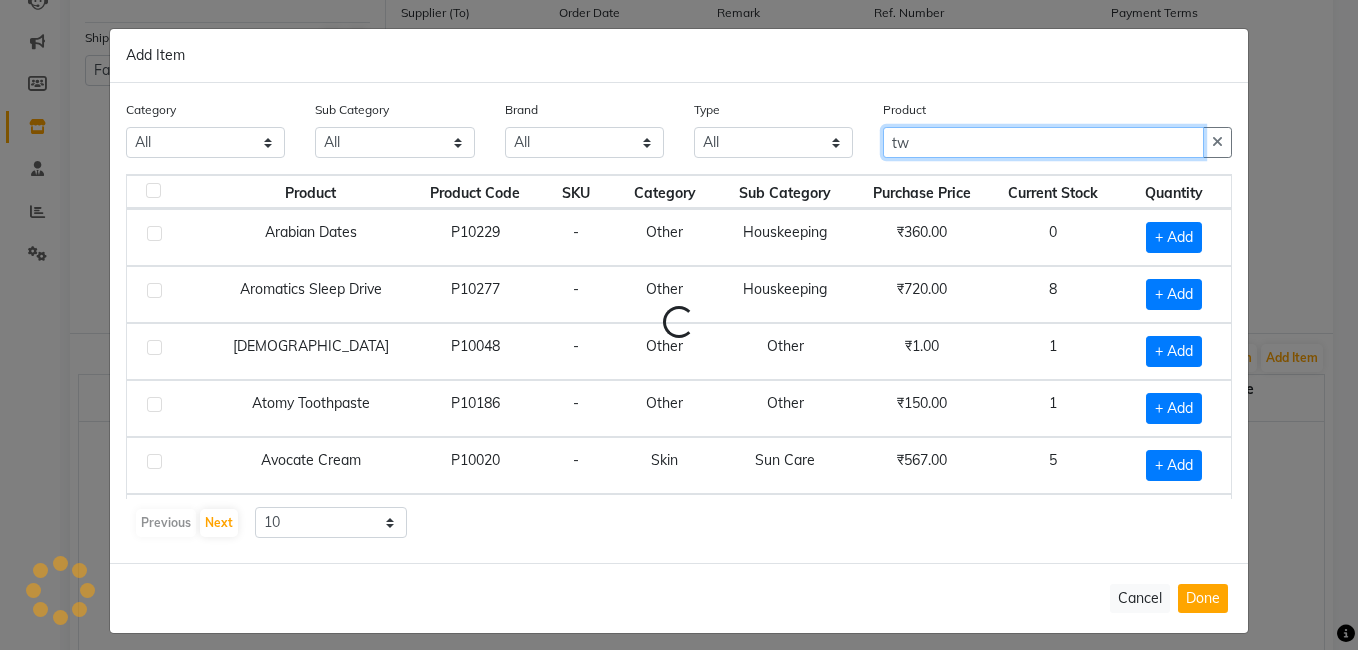 type on "t" 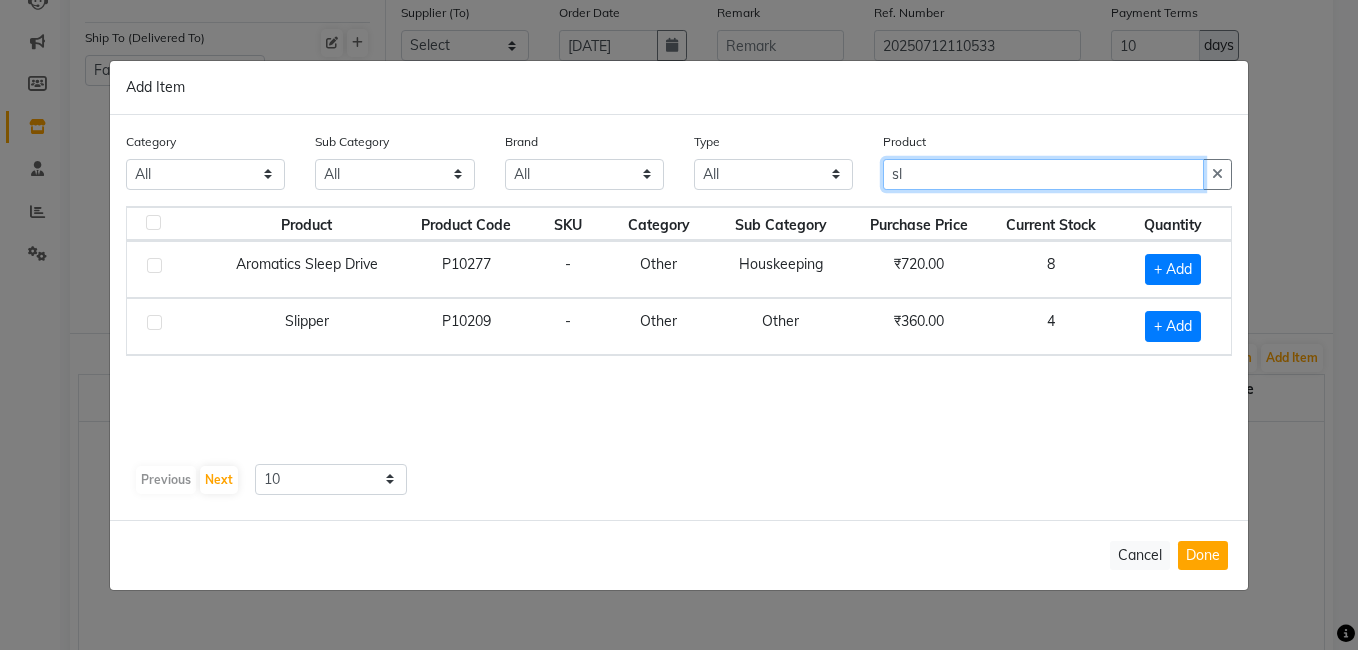 type on "s" 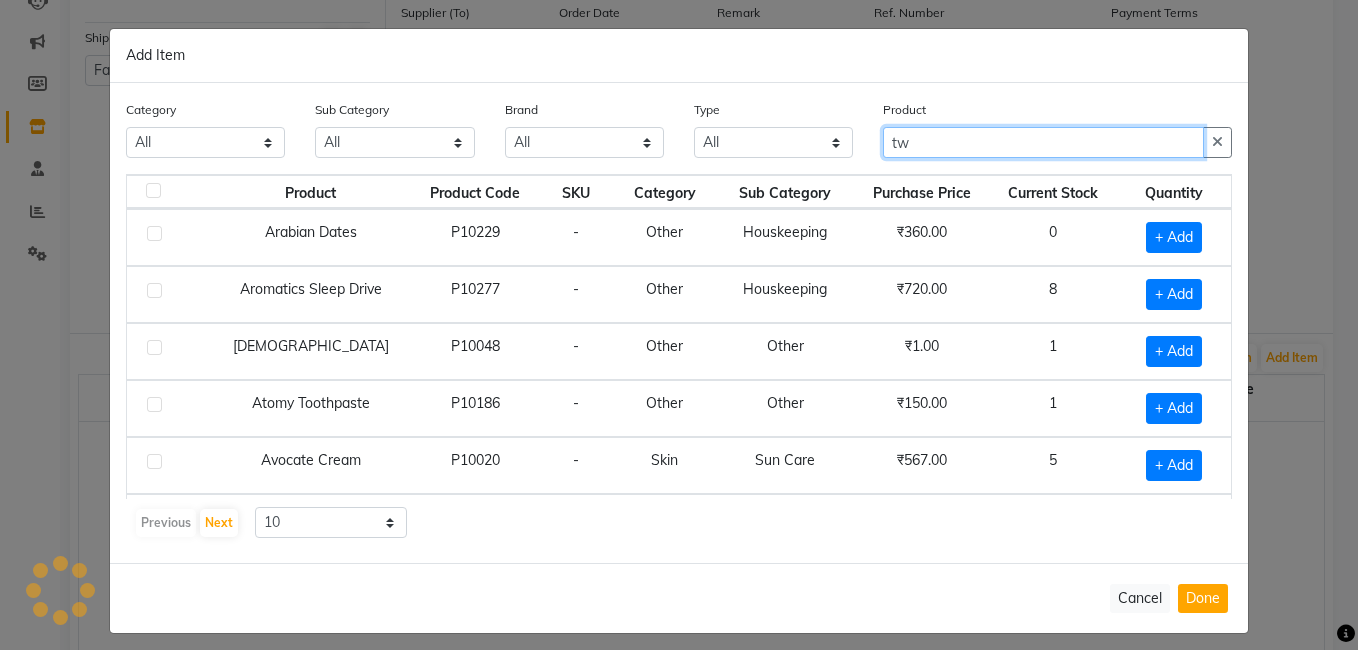 type on "t" 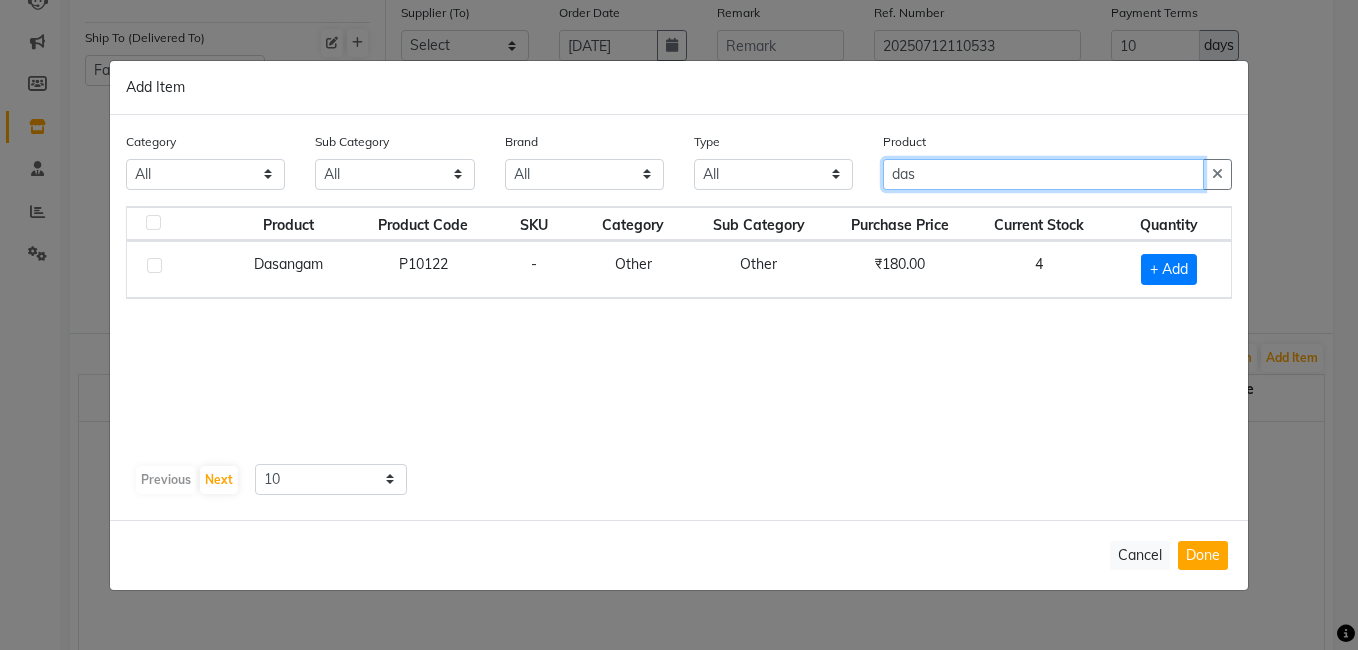 type on "das" 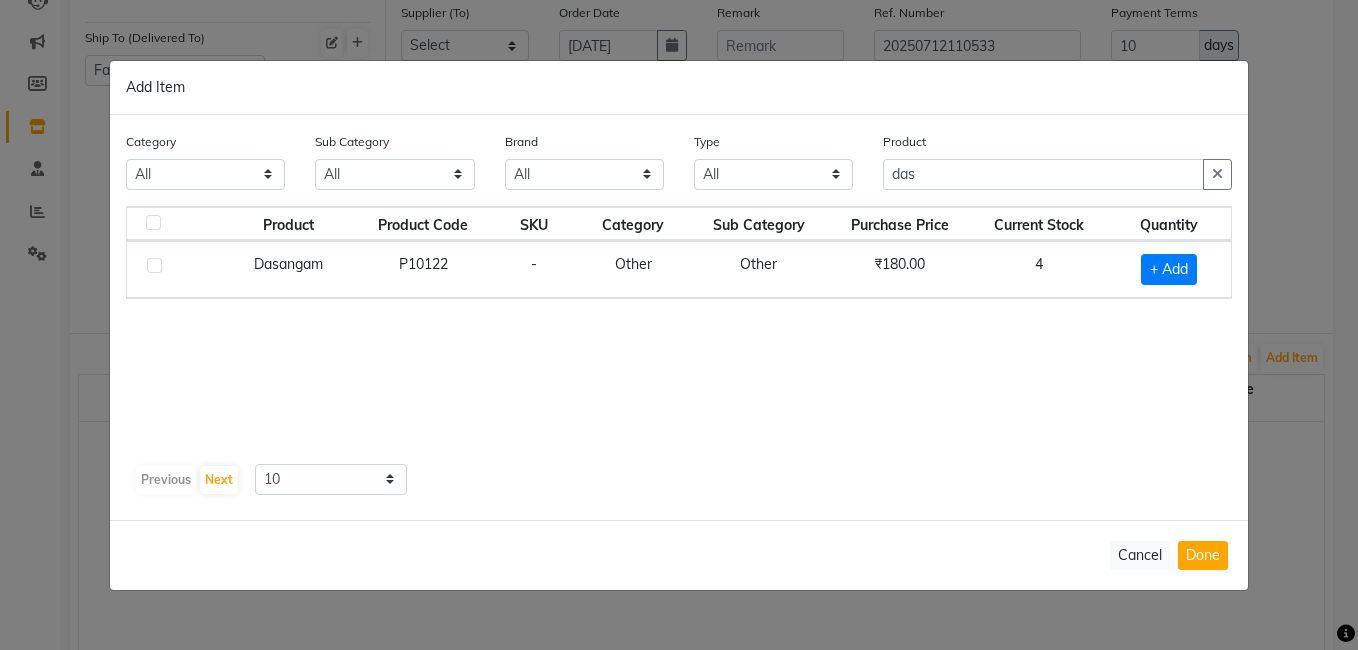 click on "Add Item  Category All Hair Skin Makeup Appliances Aroma Oils Essencial Oils Other Sub Category All Hair Lips Cleanser Houskeeping Facial Shaving Nails Conditioner Face Cream Moisturiser Eyes Mask Serum Massage Face Toner Tools Oil Foot Sun Care Brushes Serum Masks Makeup Remover Color Appliances Makeup Kit Lip Care Treatment Eye Care Body Care Hand & Feet Kit & Combo Treatment Other Appliances Other Skin Other Hair Other Makeup Rool-On Spray Bakoor Room Spray Other Brand All Jingluo Type All Both Consumable Retail Product das Product Product Code SKU Category Sub Category Purchase Price Current Stock Quantity  Dasangam   P10122   -   Other   Other   ₹180.00   4   + Add   Previous   Next  10 50 100  Cancel  Done" 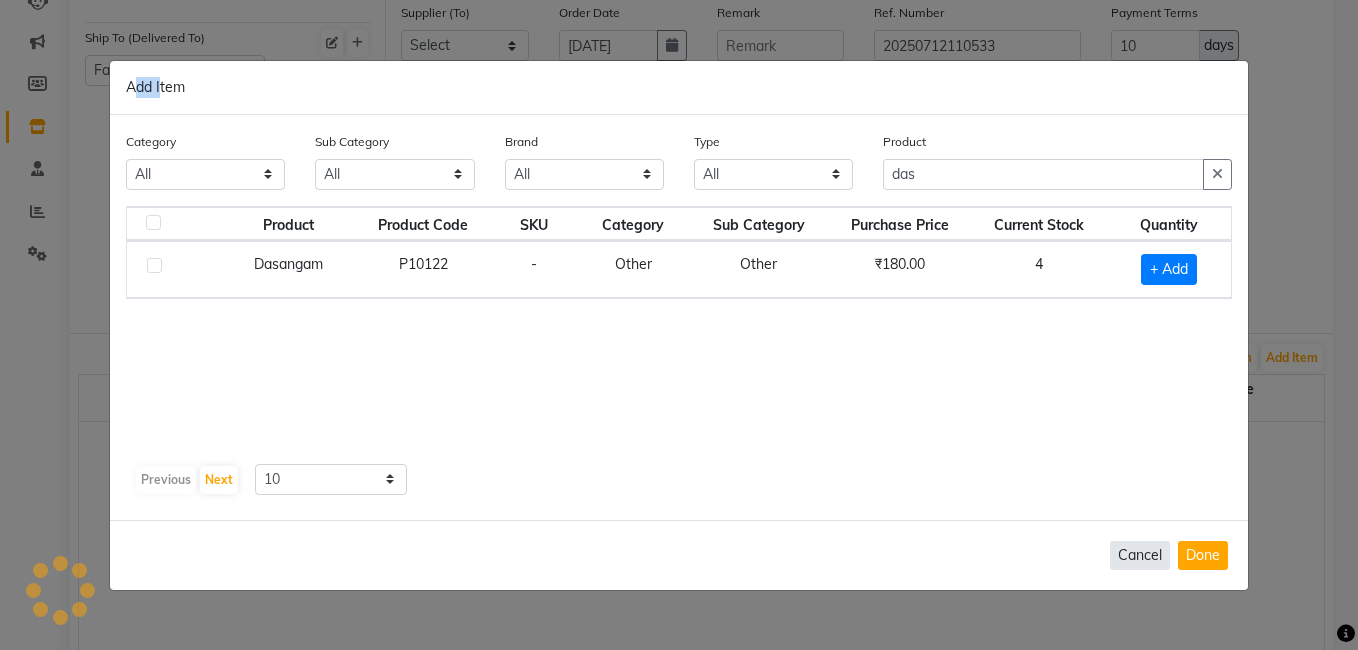 click on "Cancel" 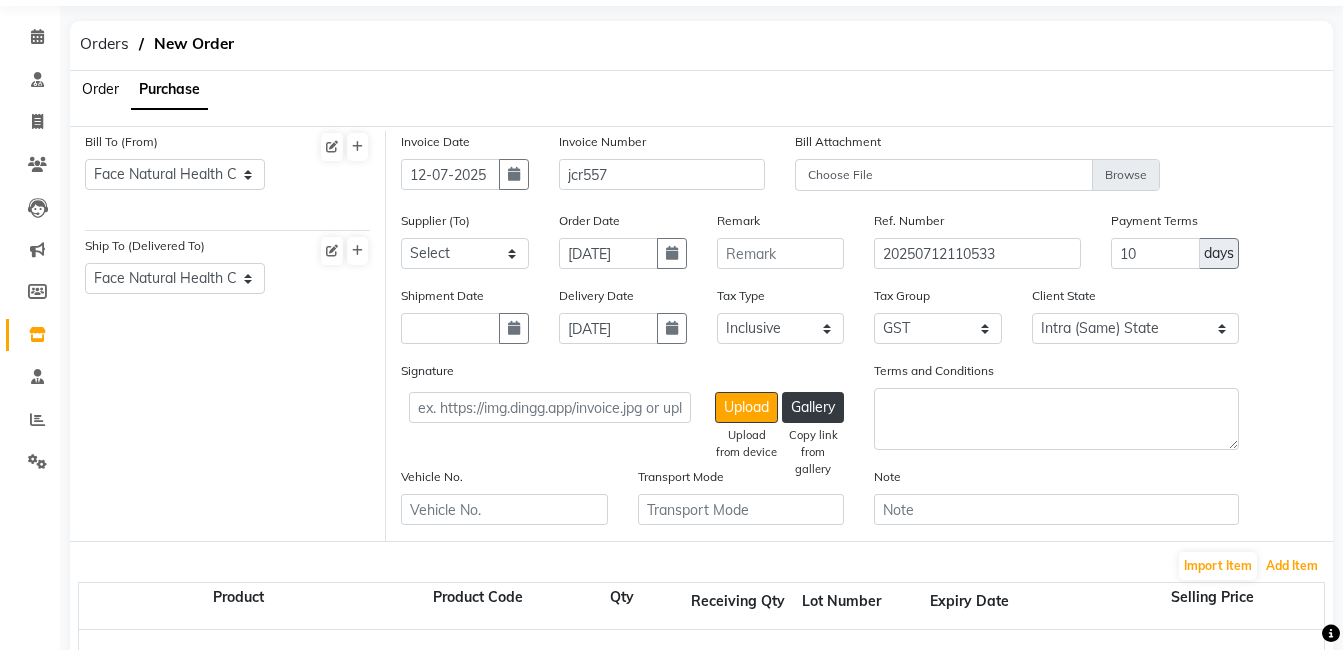 scroll, scrollTop: 0, scrollLeft: 0, axis: both 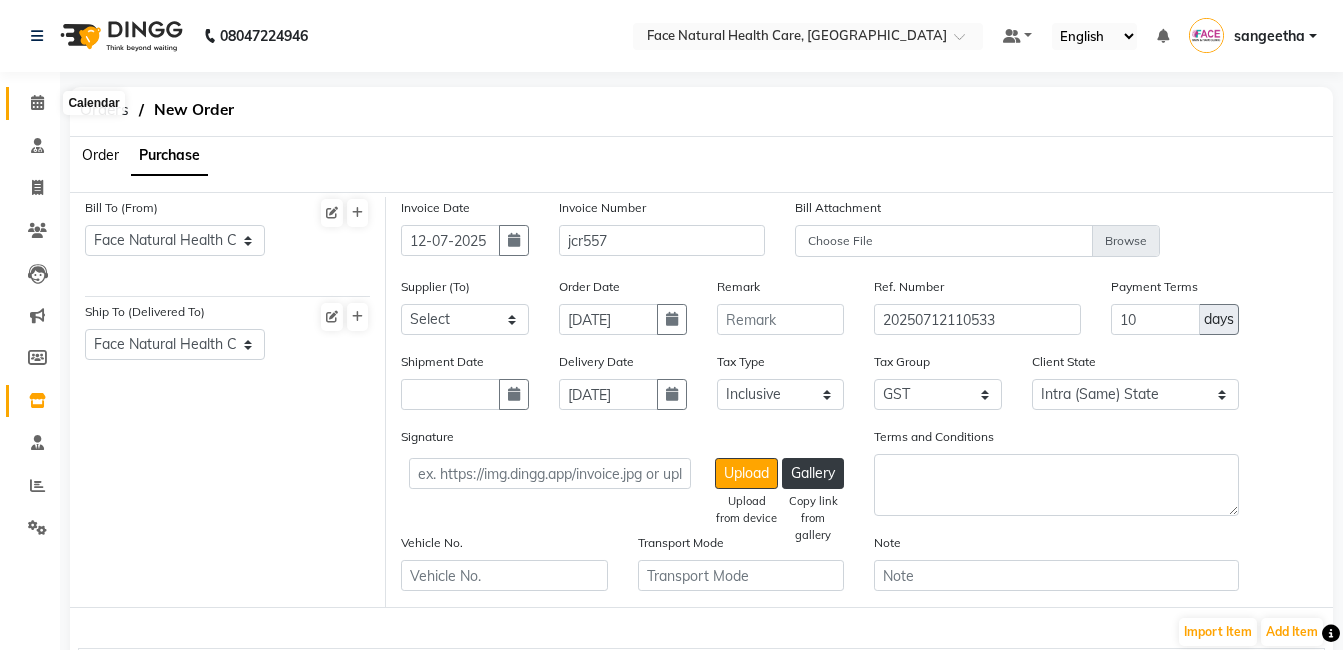 click 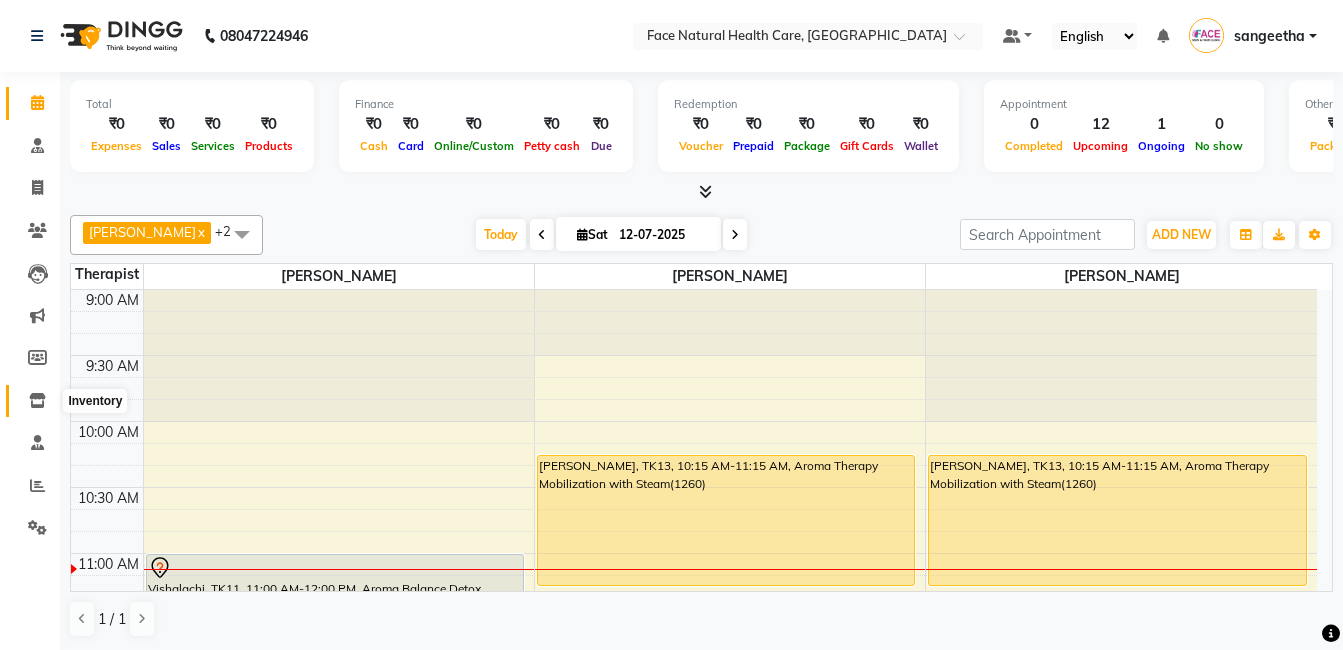 click 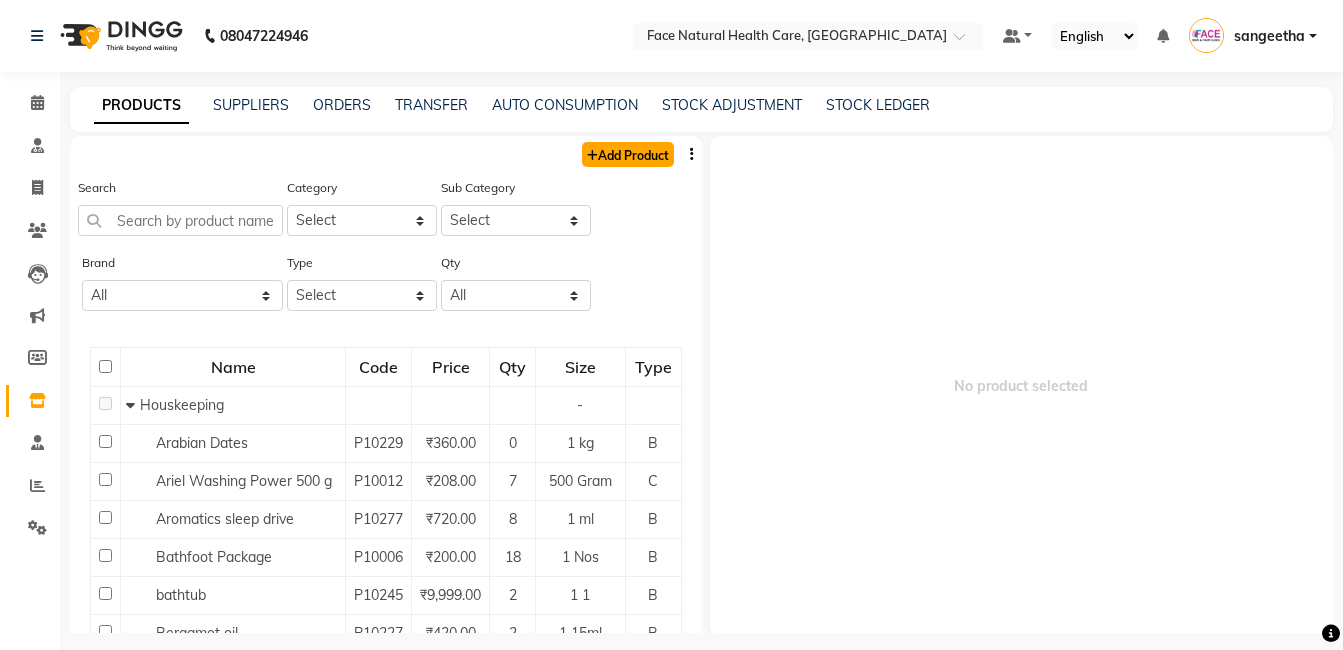click on "Add Product" 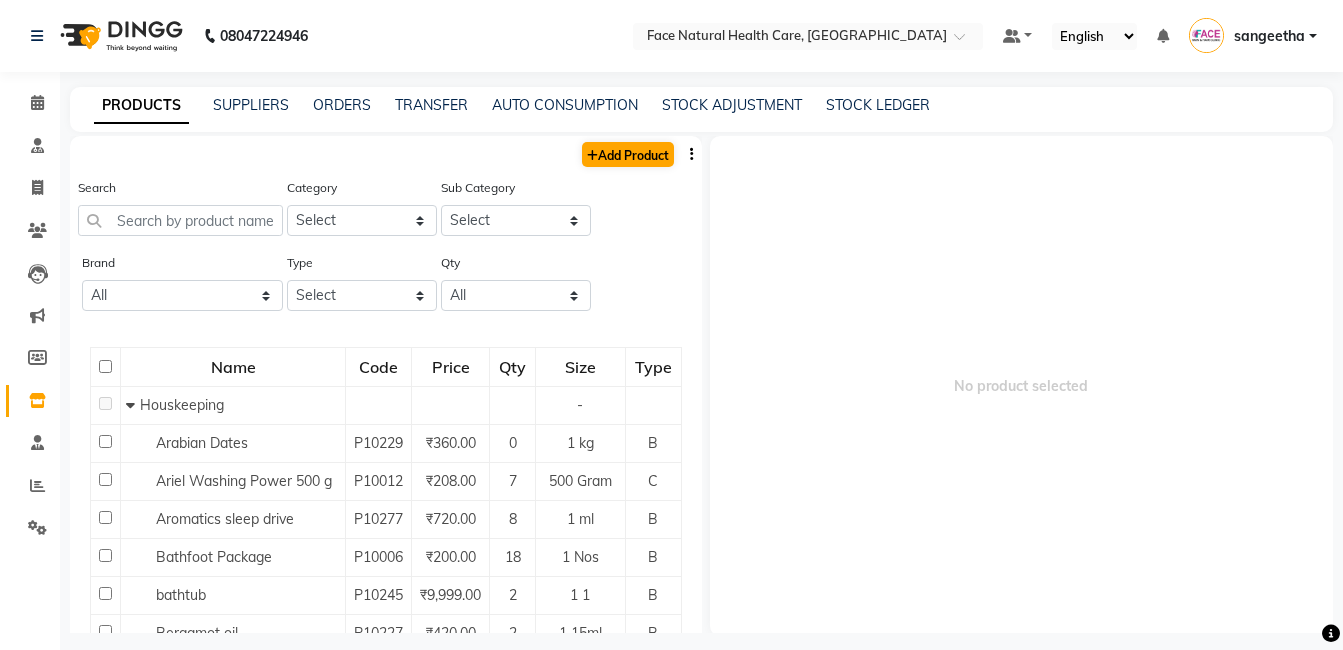 select on "true" 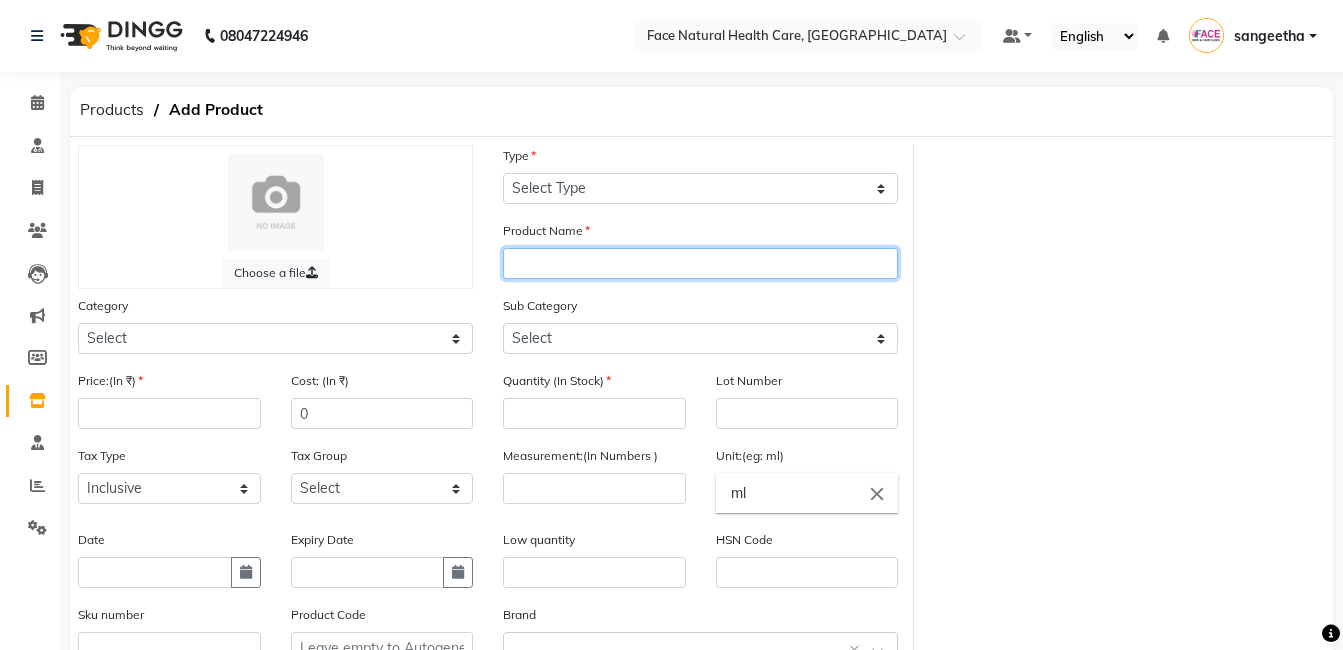 click 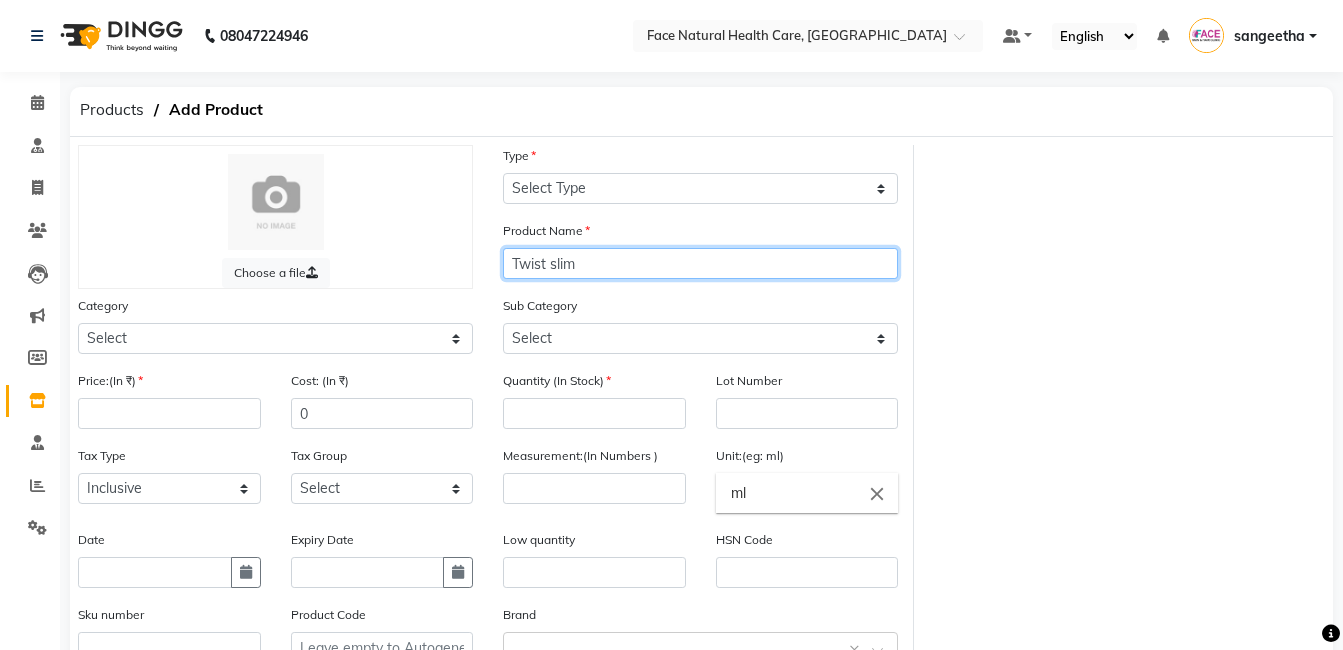 type on "Twist slim" 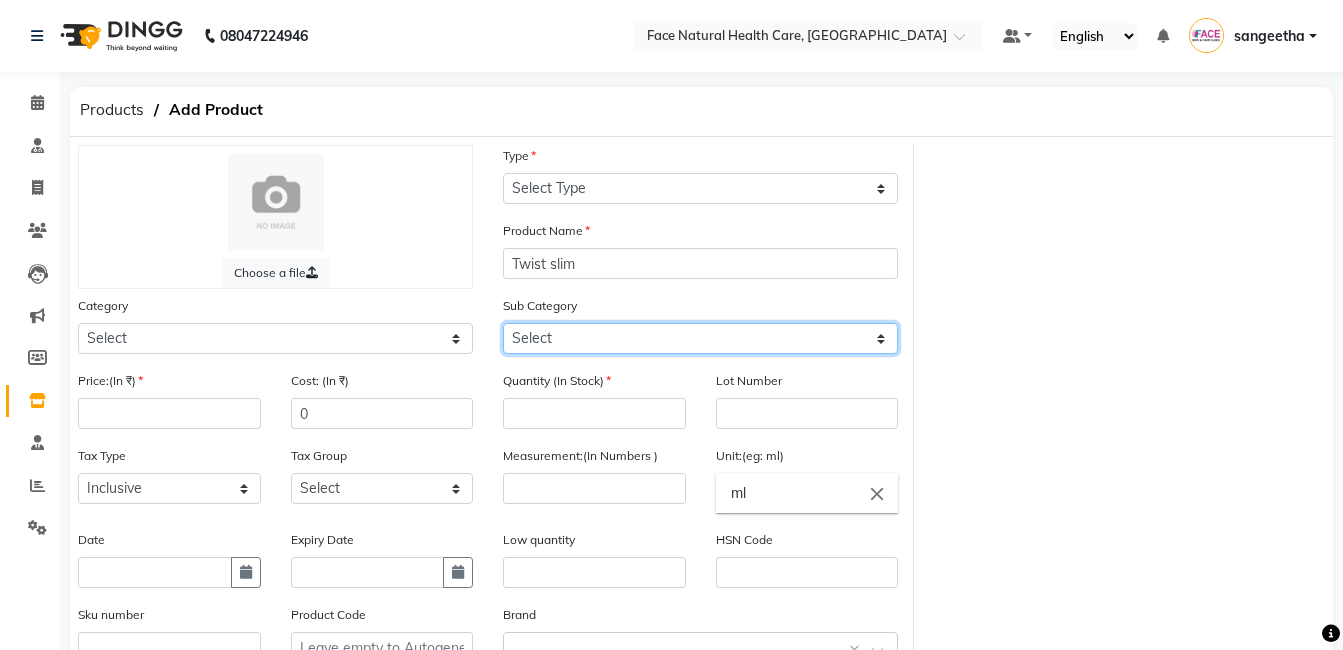 click on "Select" 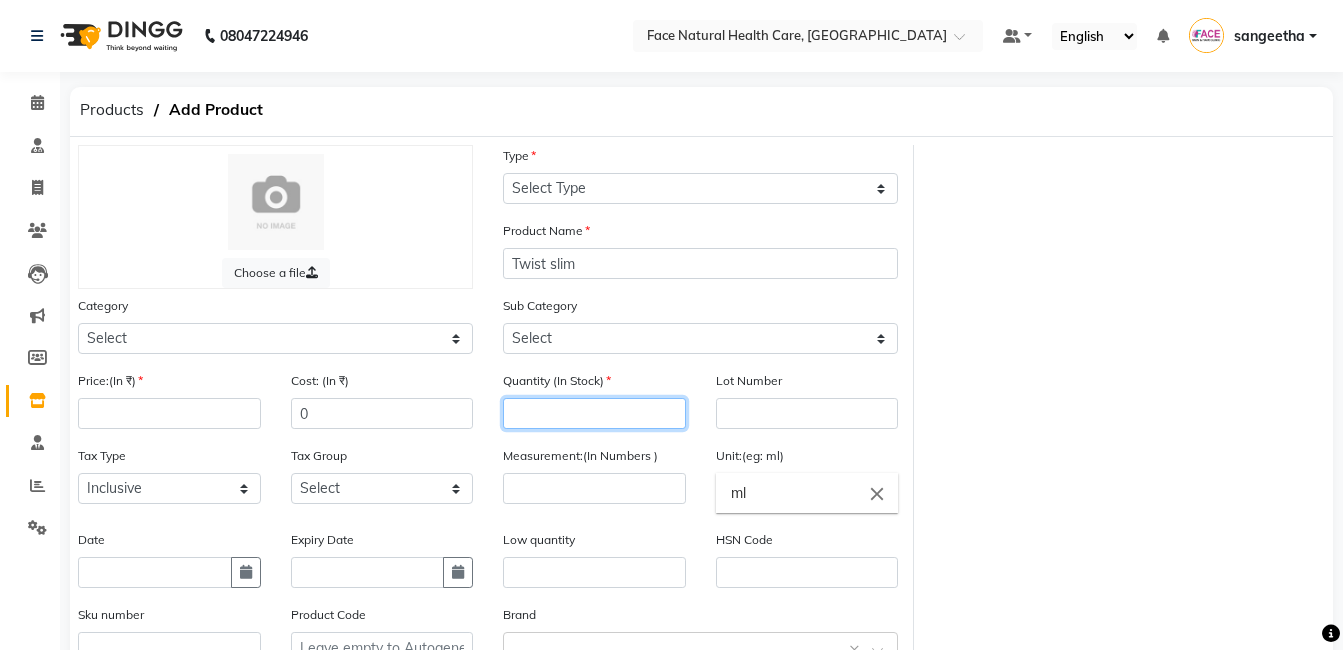 click 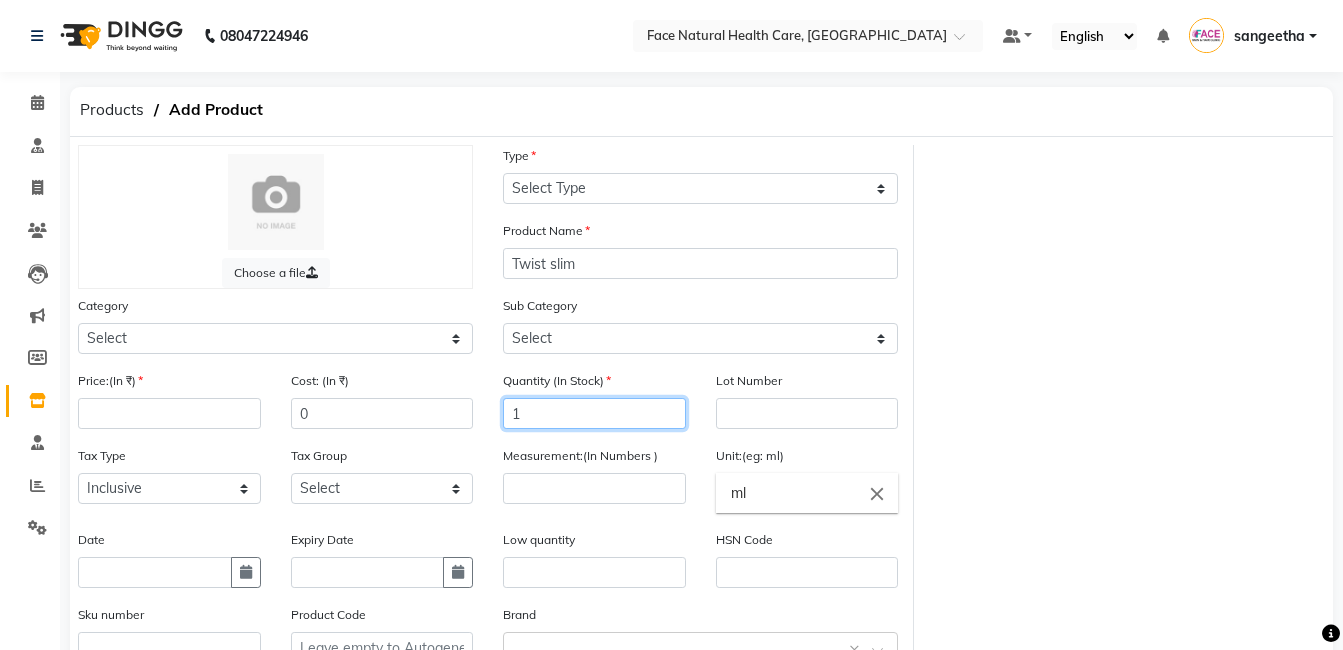 type on "1" 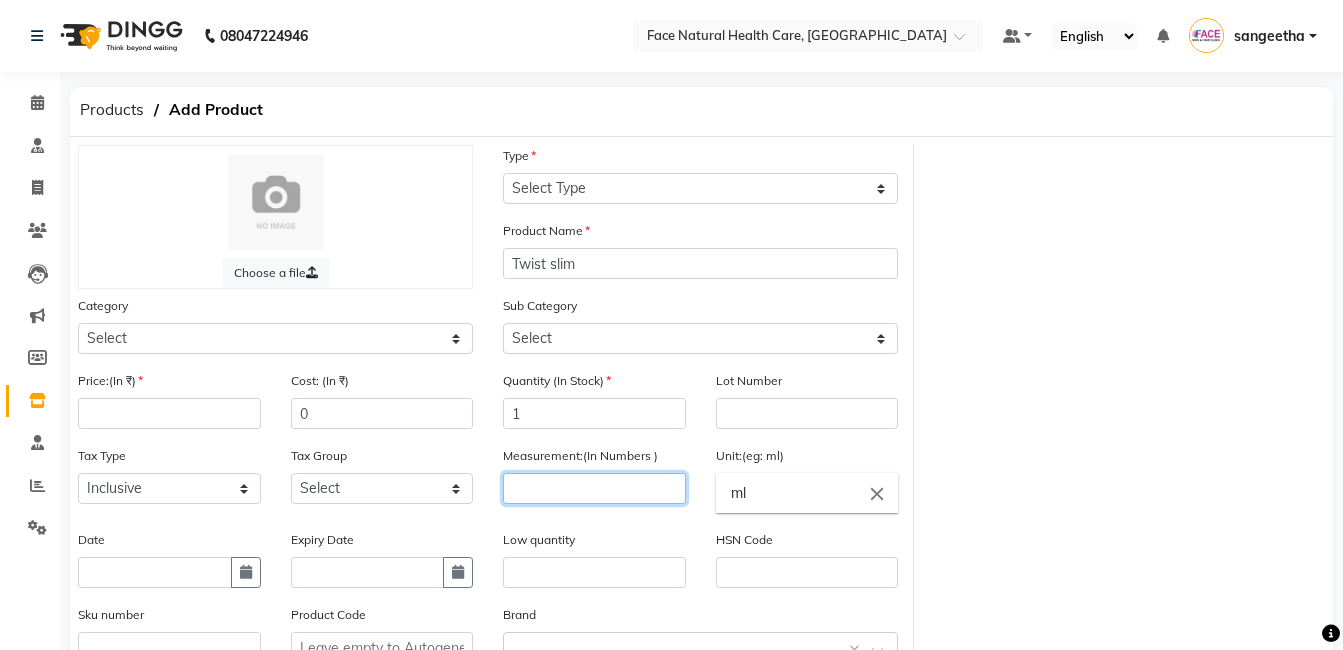 click 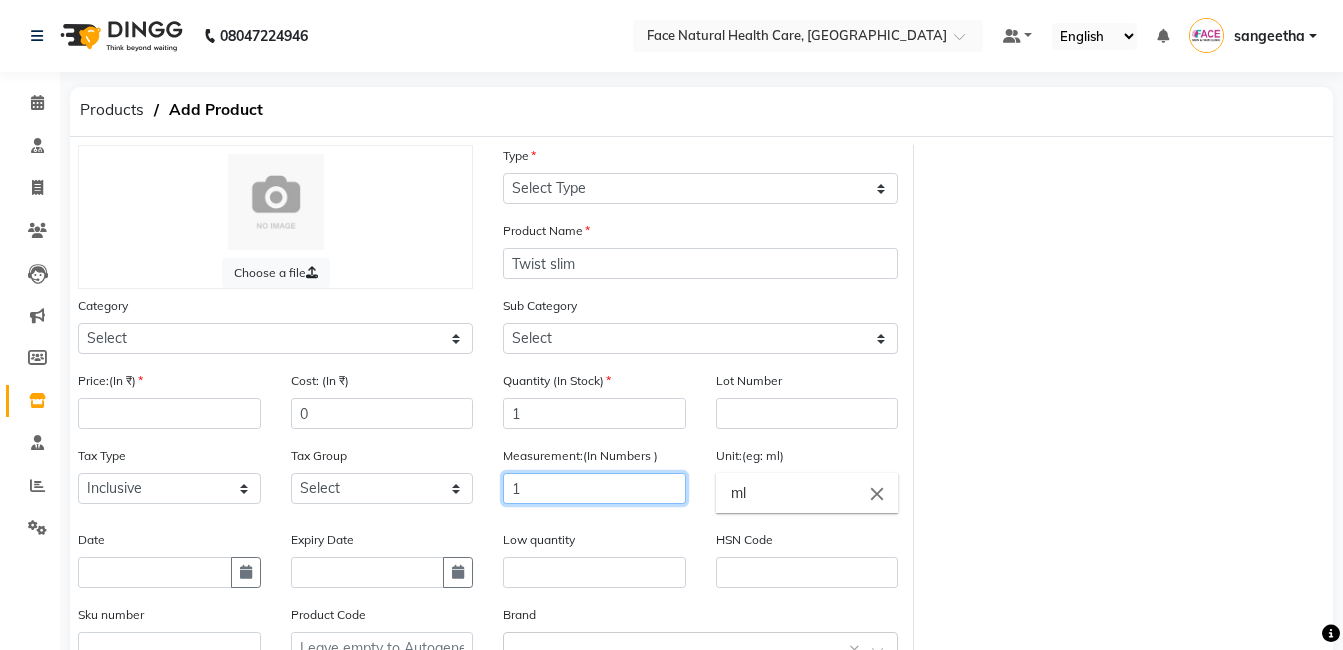 type on "1" 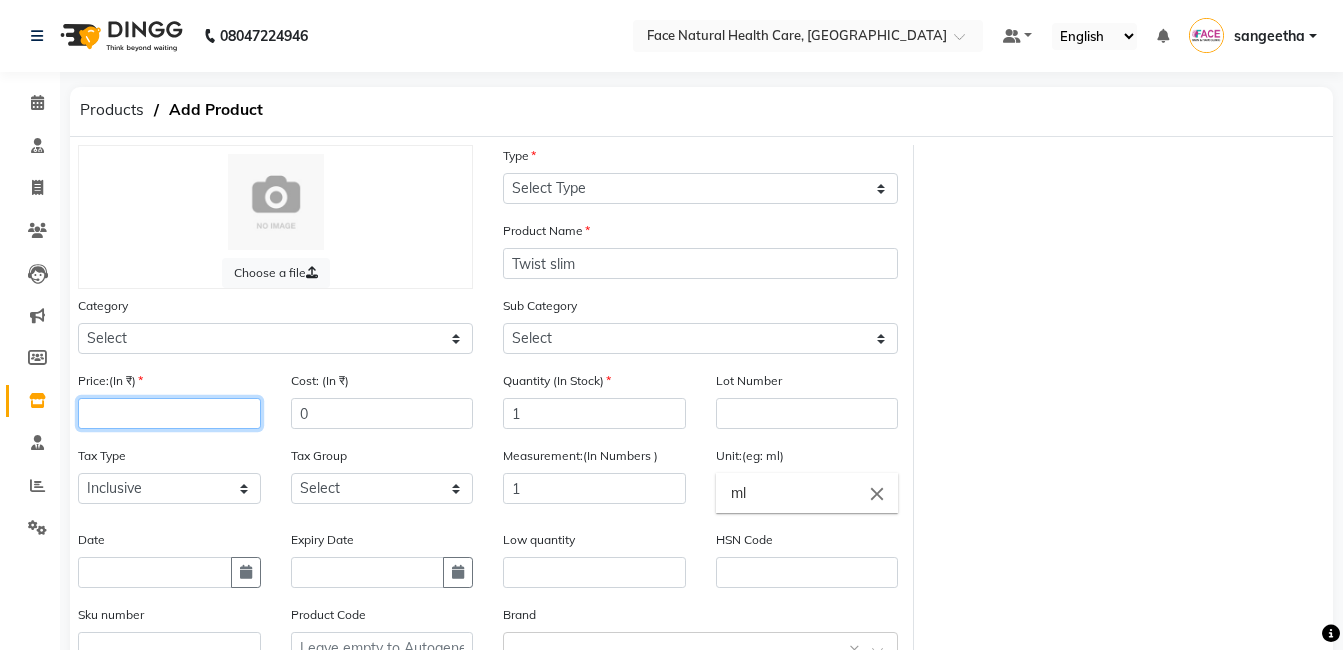 click 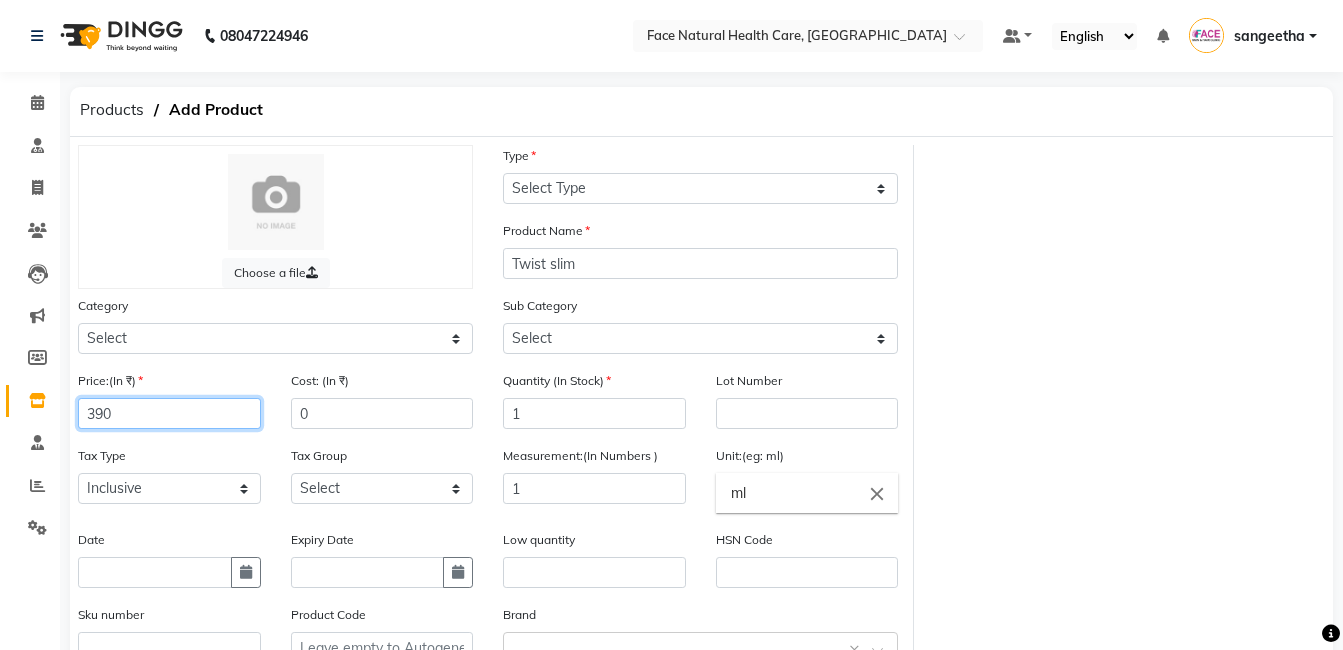 scroll, scrollTop: 226, scrollLeft: 0, axis: vertical 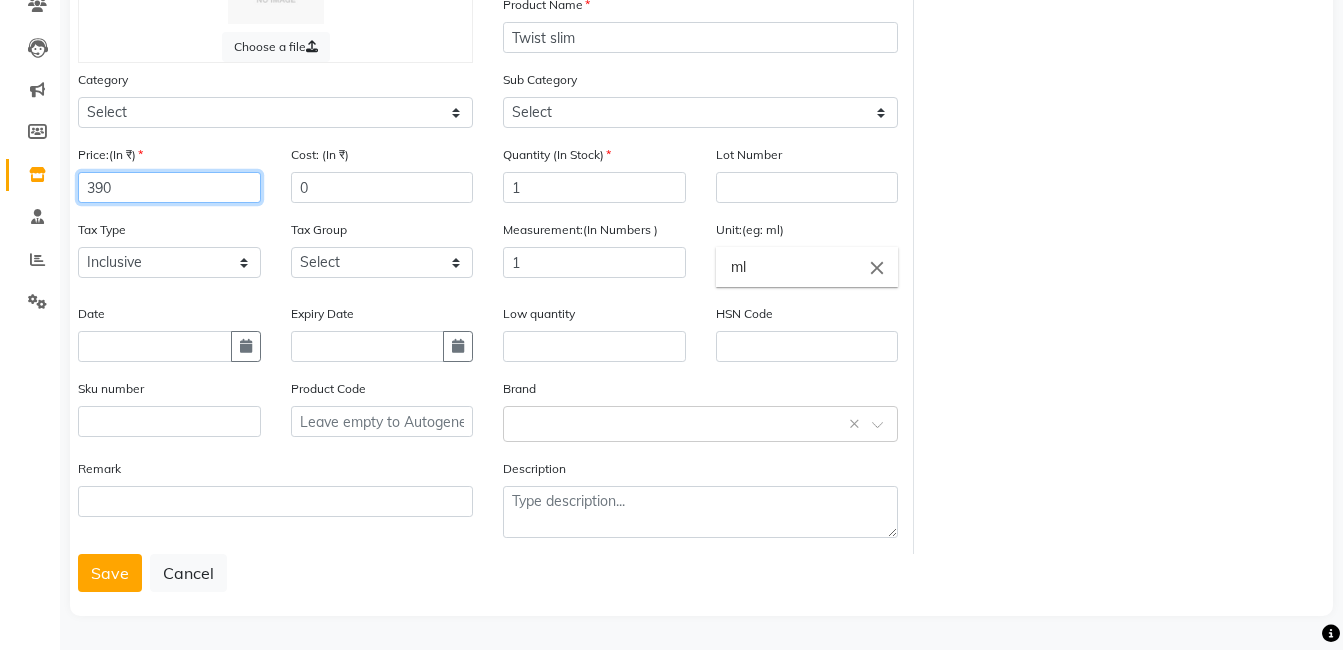 type on "390" 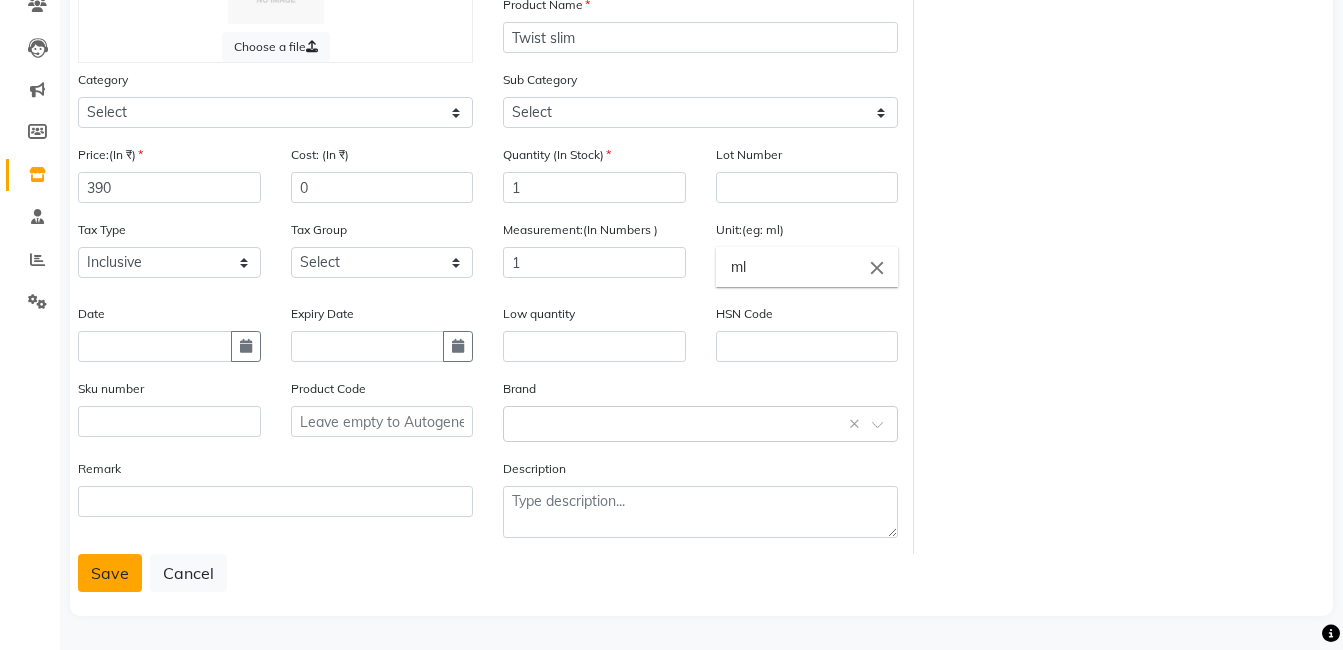 click on "Save" 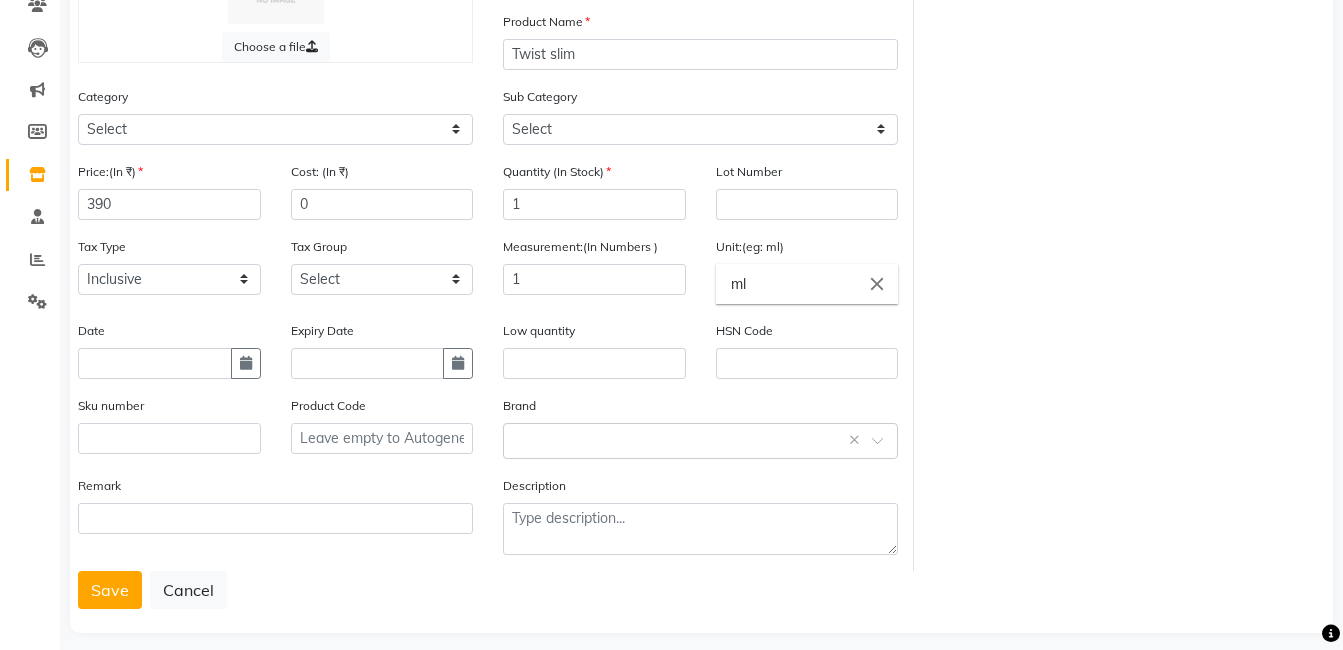 scroll, scrollTop: 0, scrollLeft: 0, axis: both 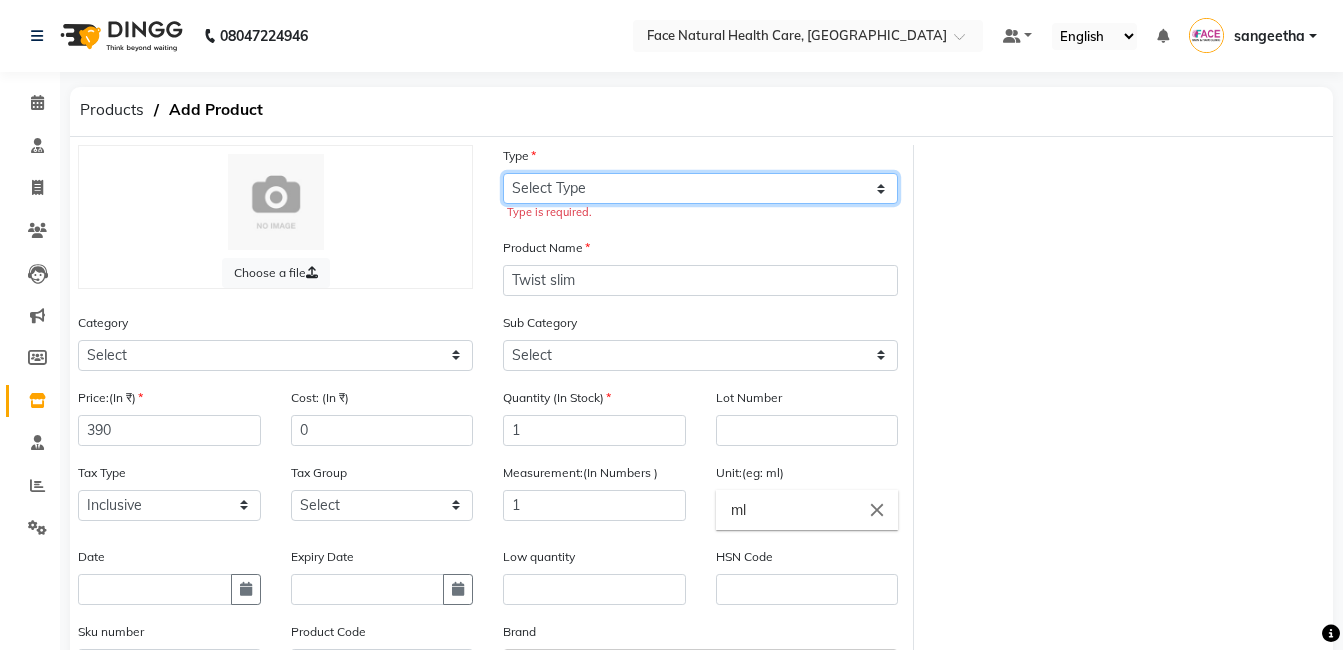 click on "Select Type Both Retail Consumable" 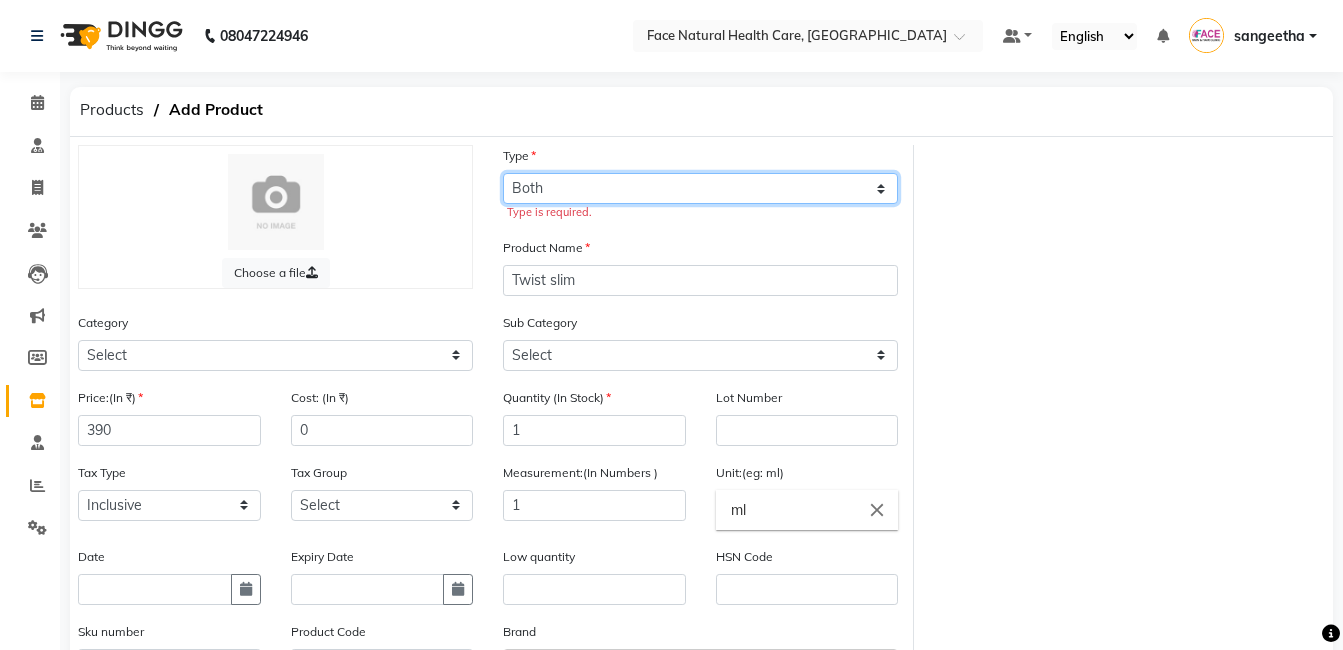 click on "Select Type Both Retail Consumable" 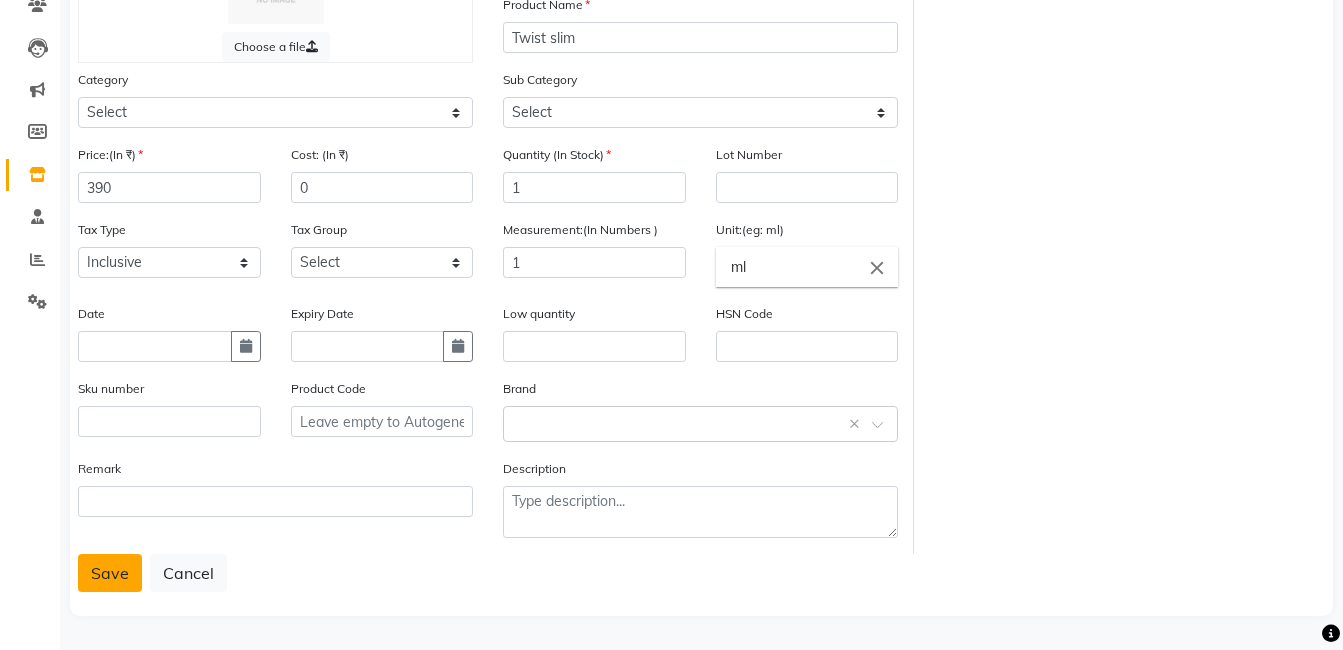 click on "Save" 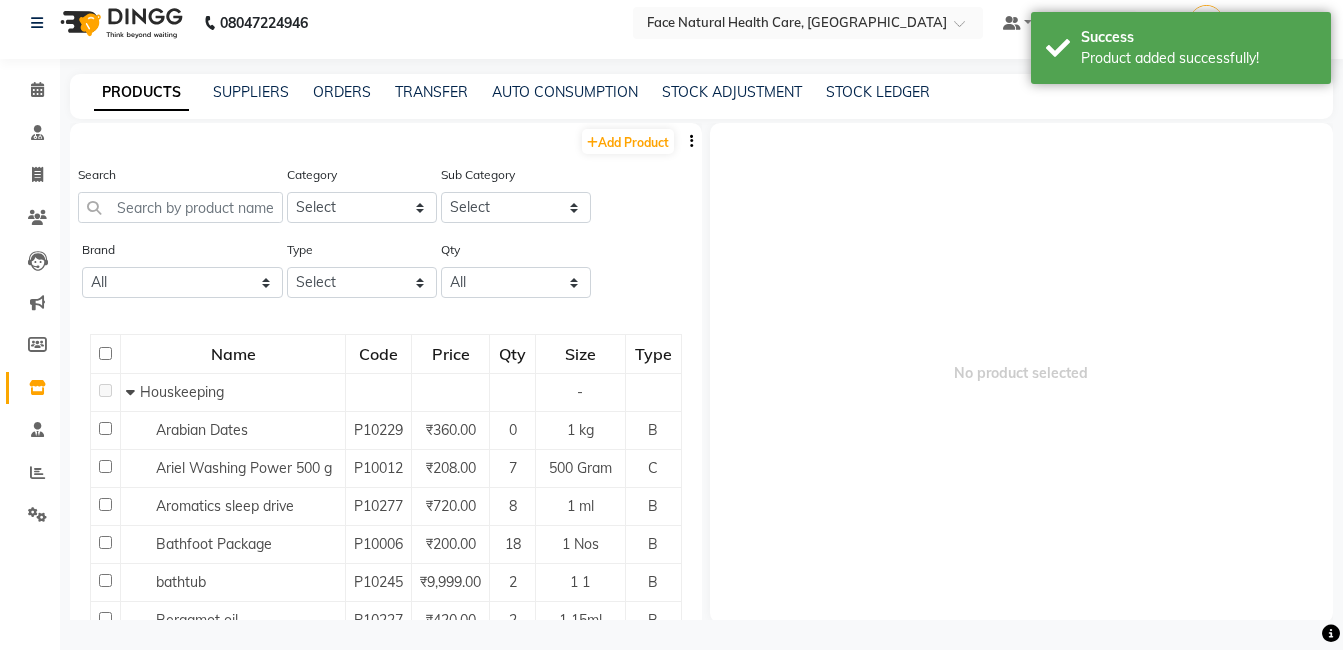 scroll, scrollTop: 13, scrollLeft: 0, axis: vertical 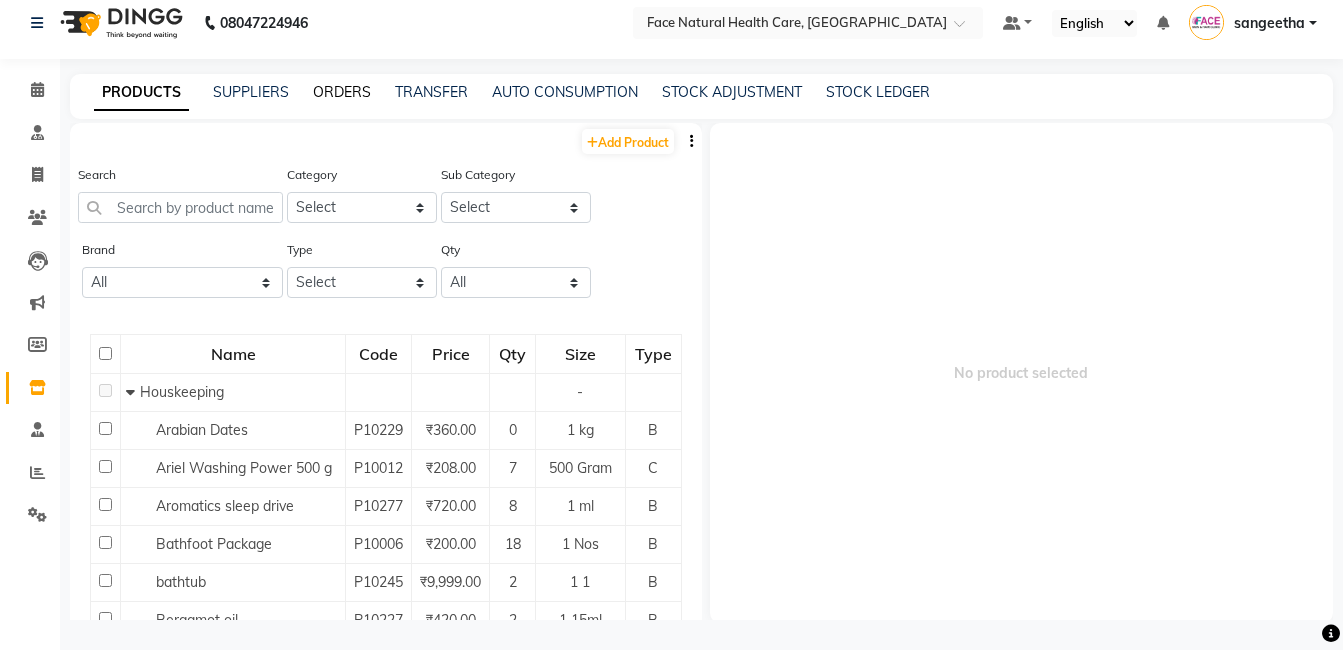 click on "ORDERS" 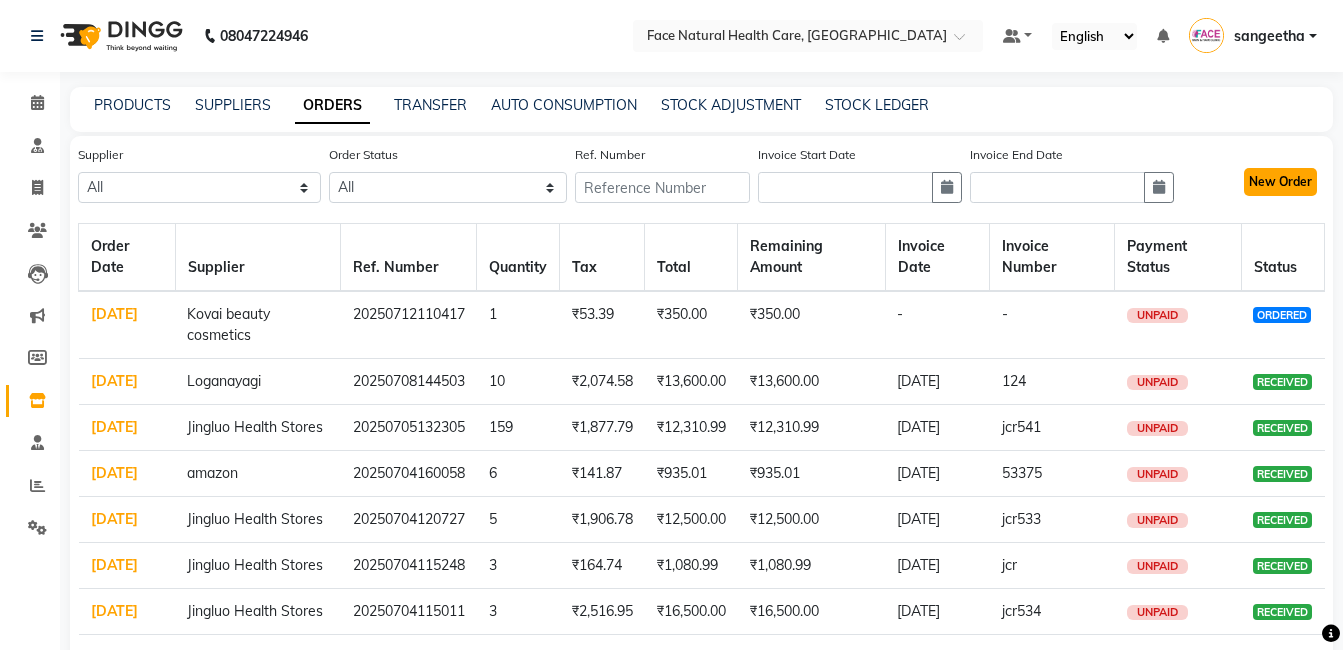 click on "New Order" 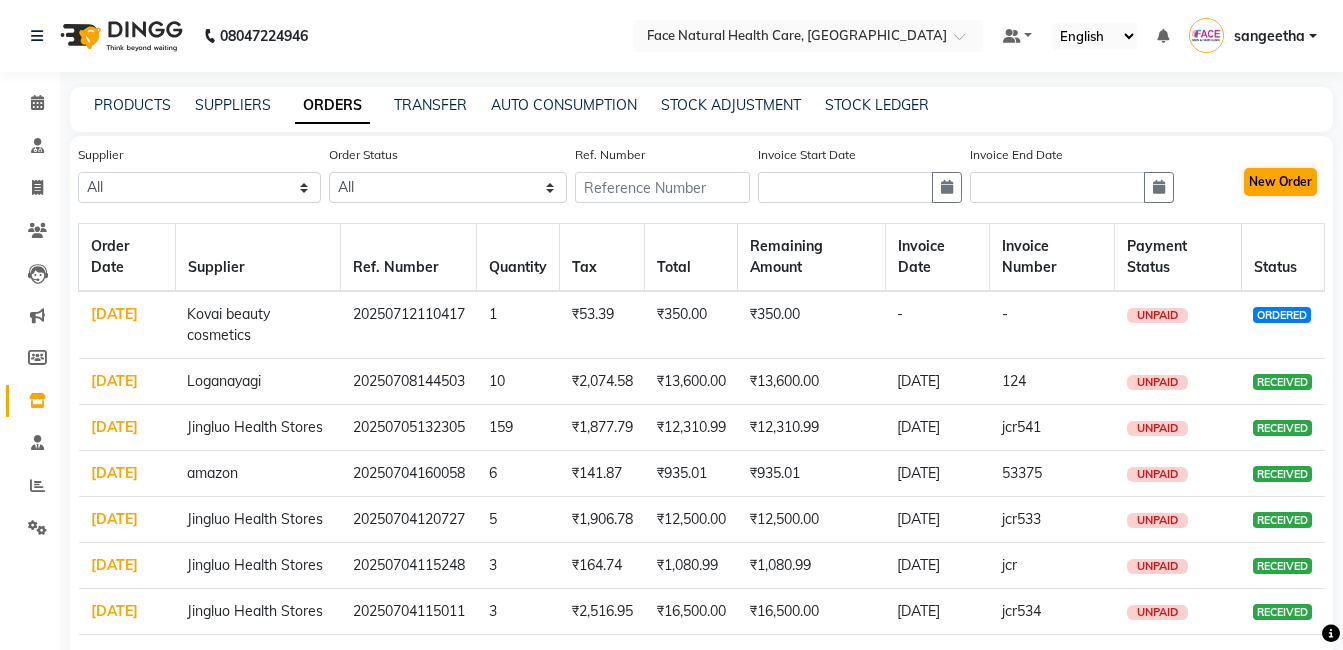 select on "true" 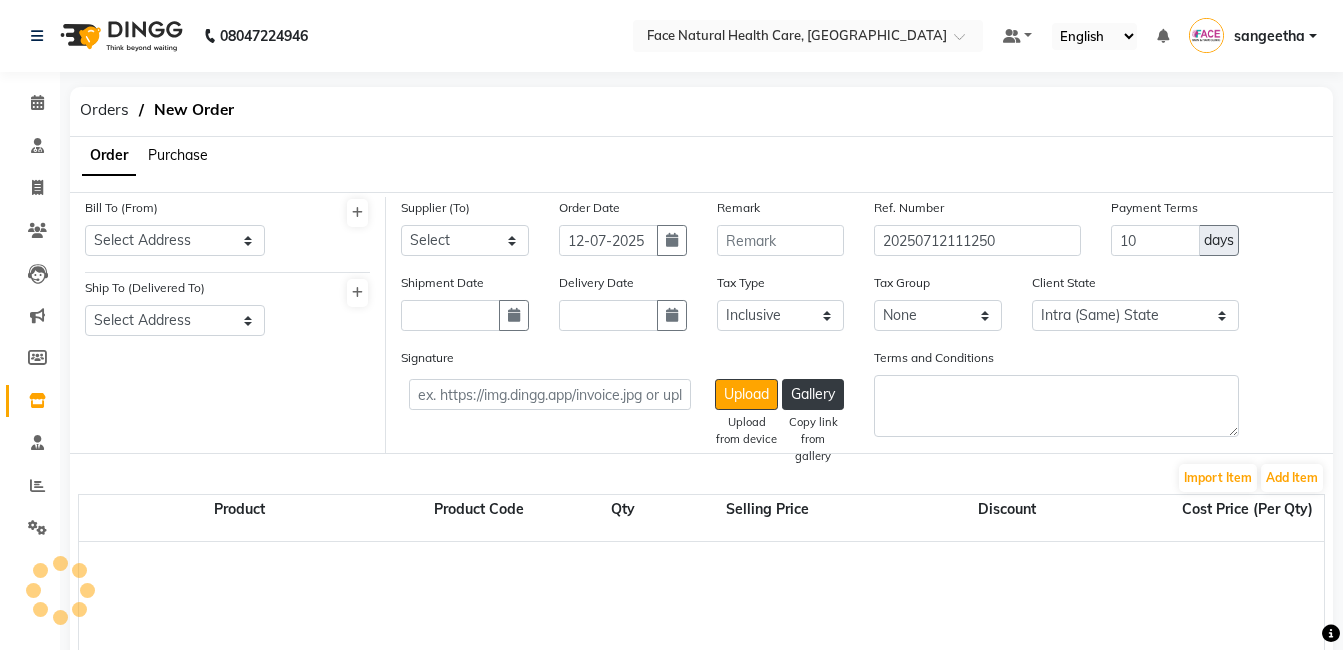 select on "2424" 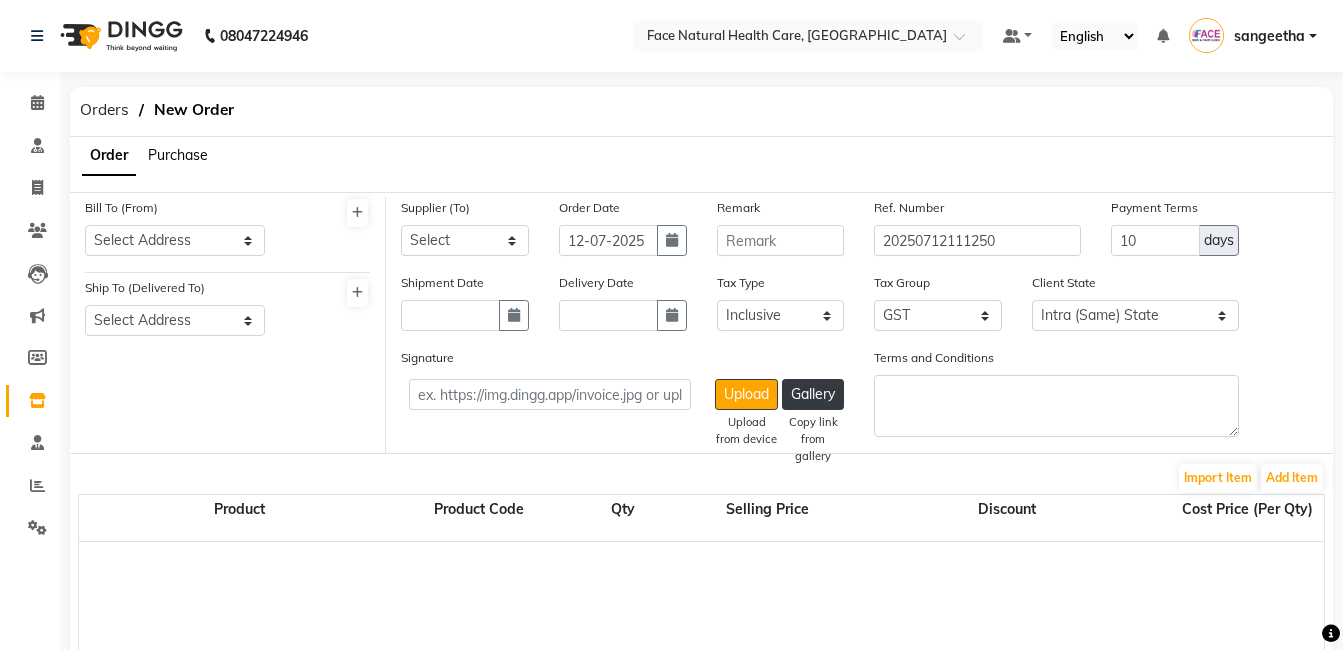 click on "Purchase" 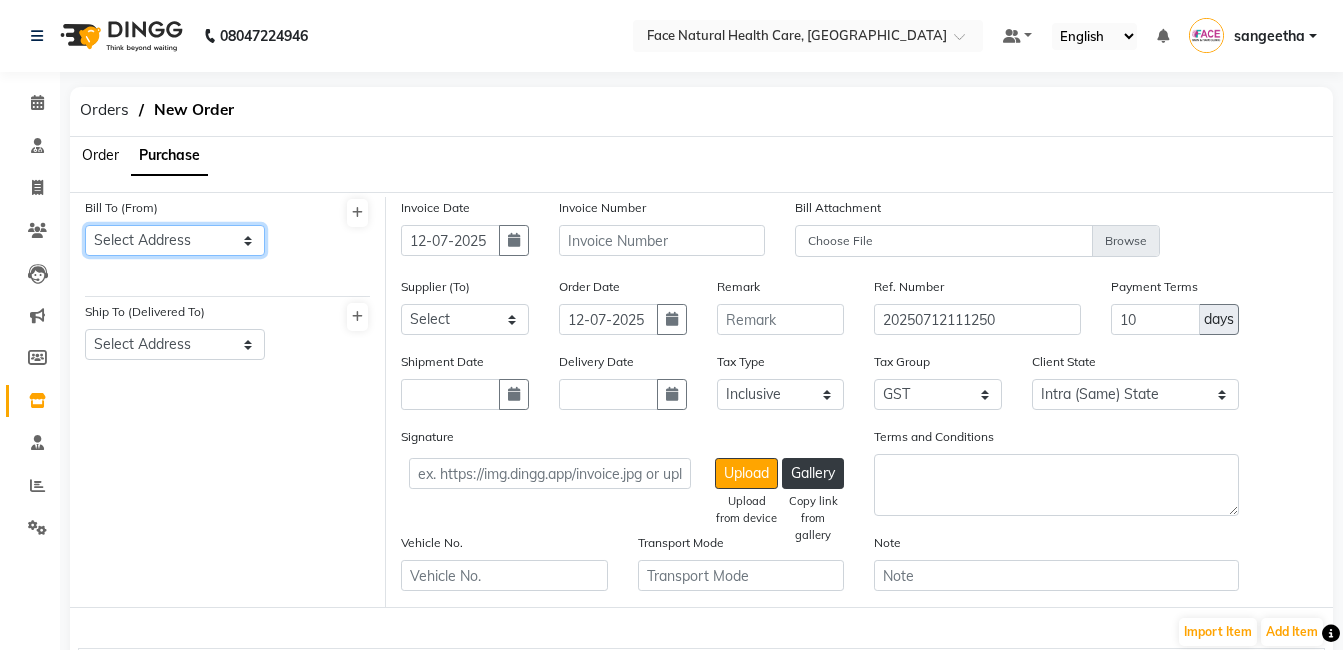 click on "Select Address  Face Natural Health Care   shop" 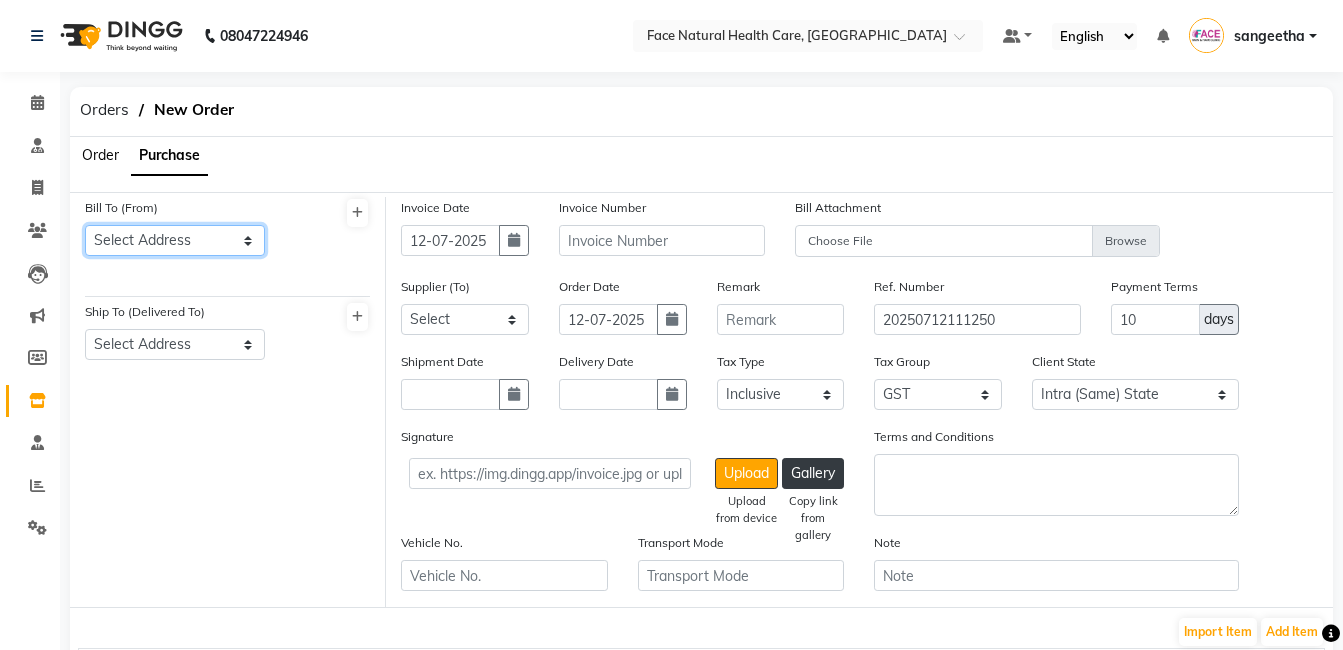 select on "806" 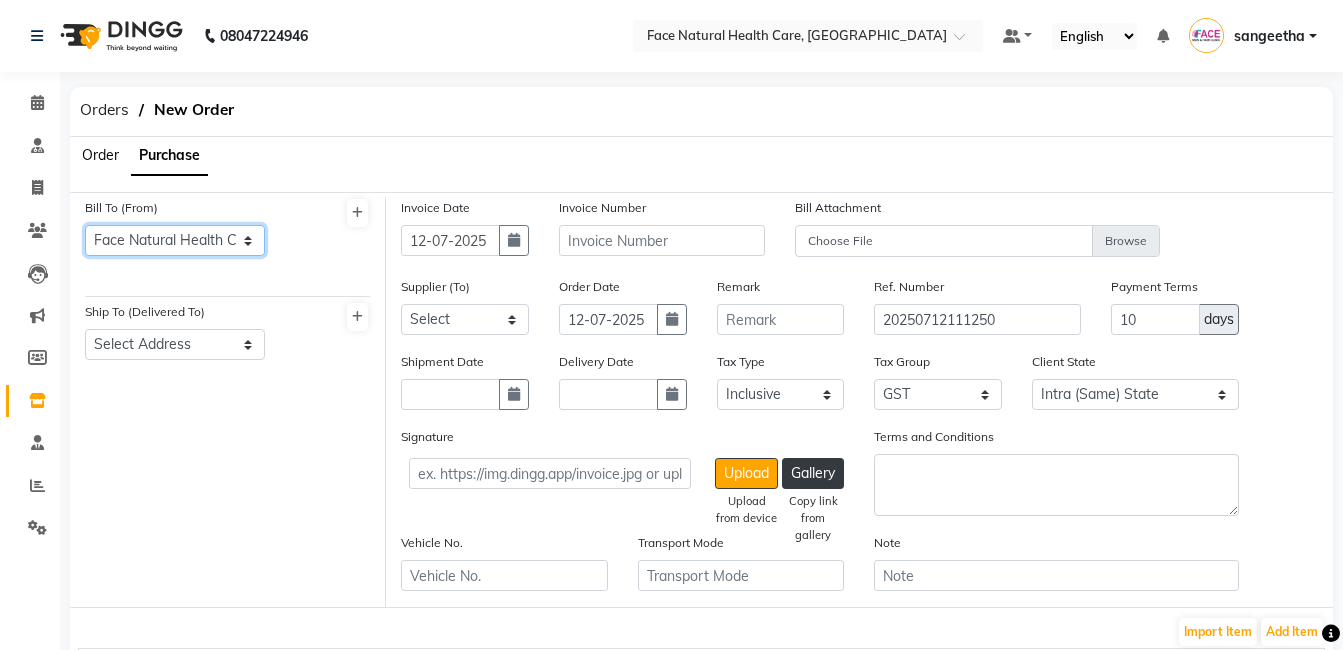 click on "Select Address  Face Natural Health Care   shop" 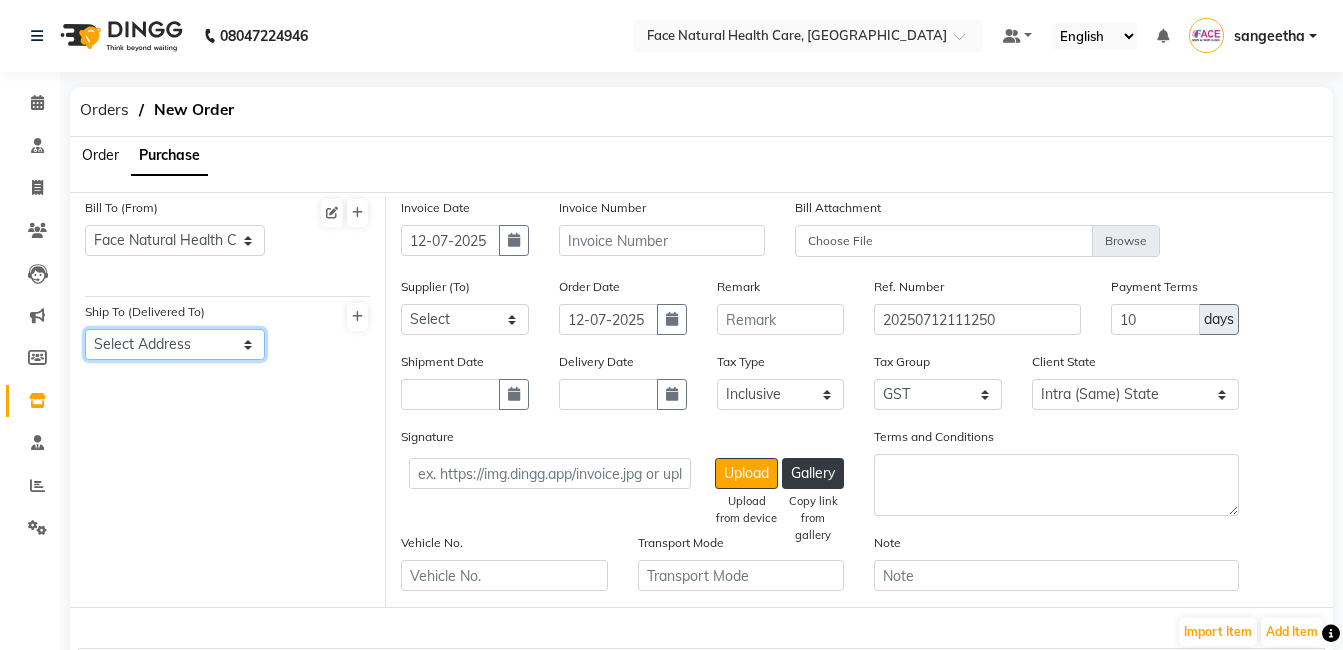 click on "Select Address  Face Natural Health Care   shop" 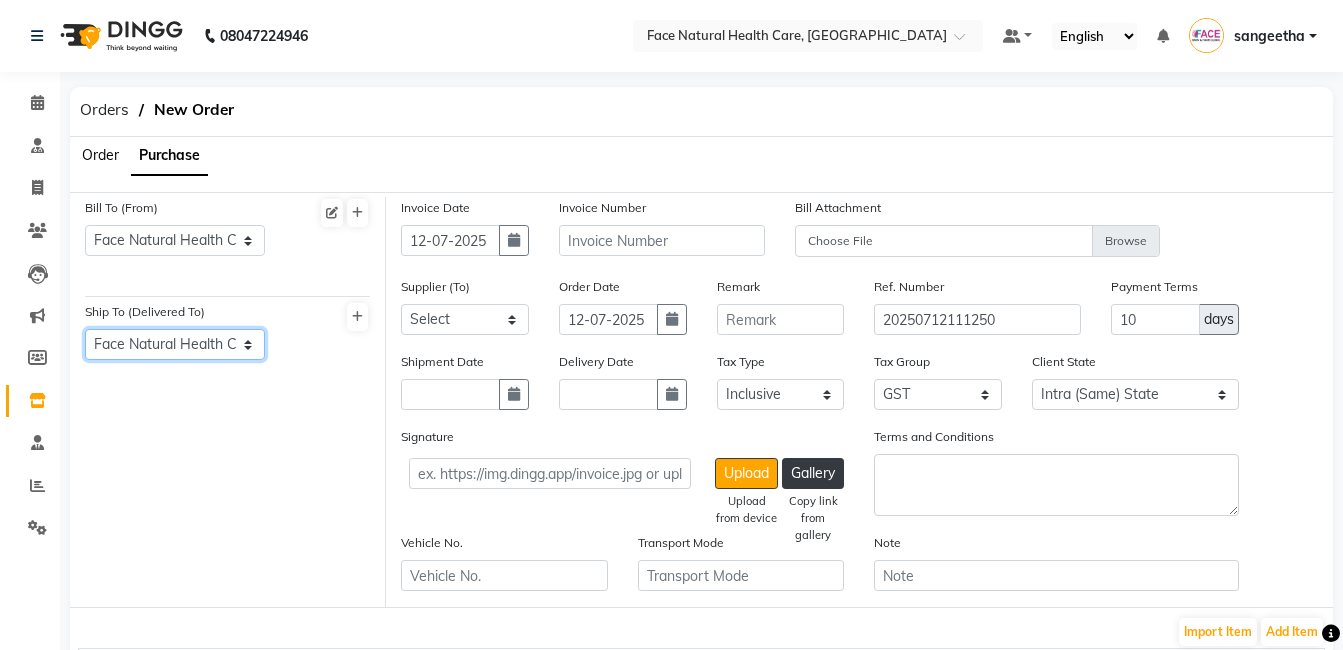 click on "Select Address  Face Natural Health Care   shop" 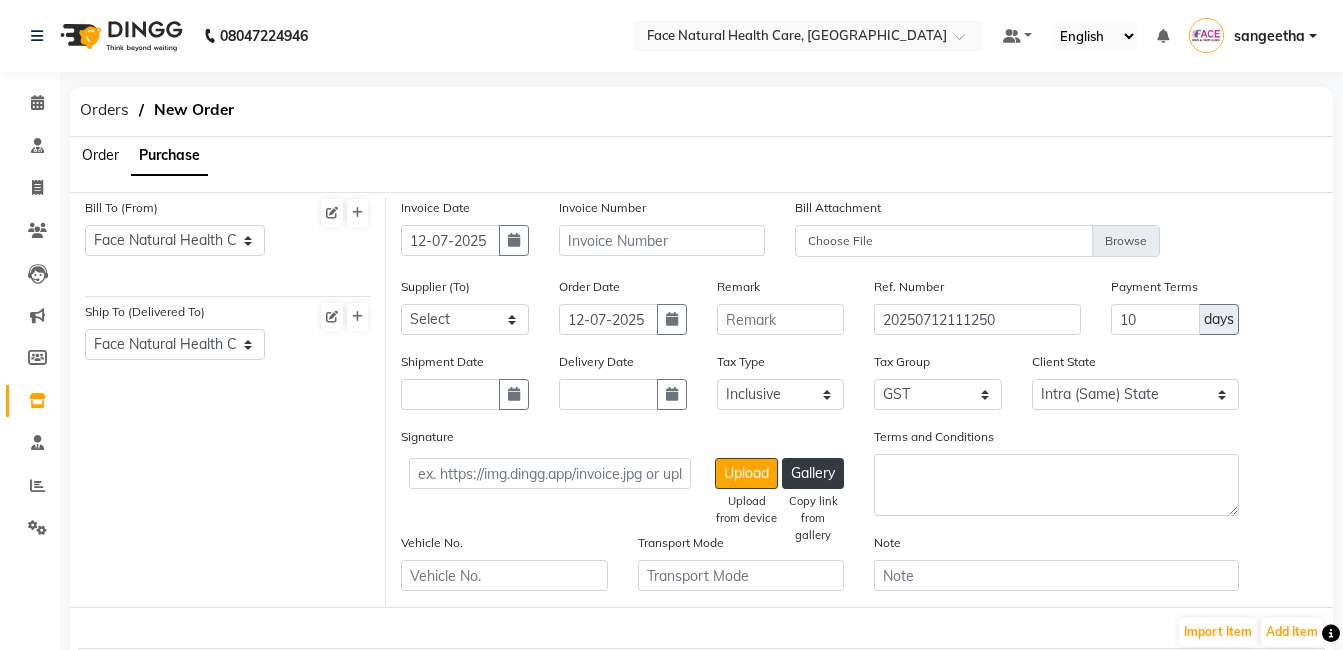 click on "Order Date [DATE]" 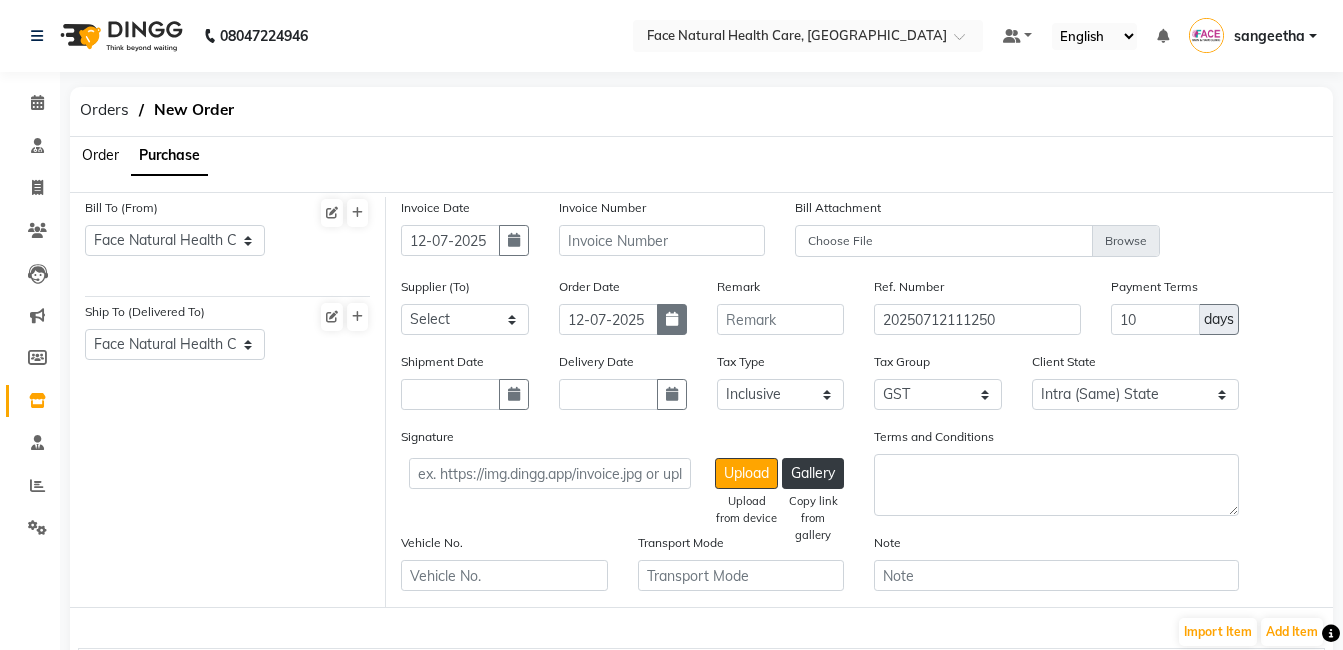 click 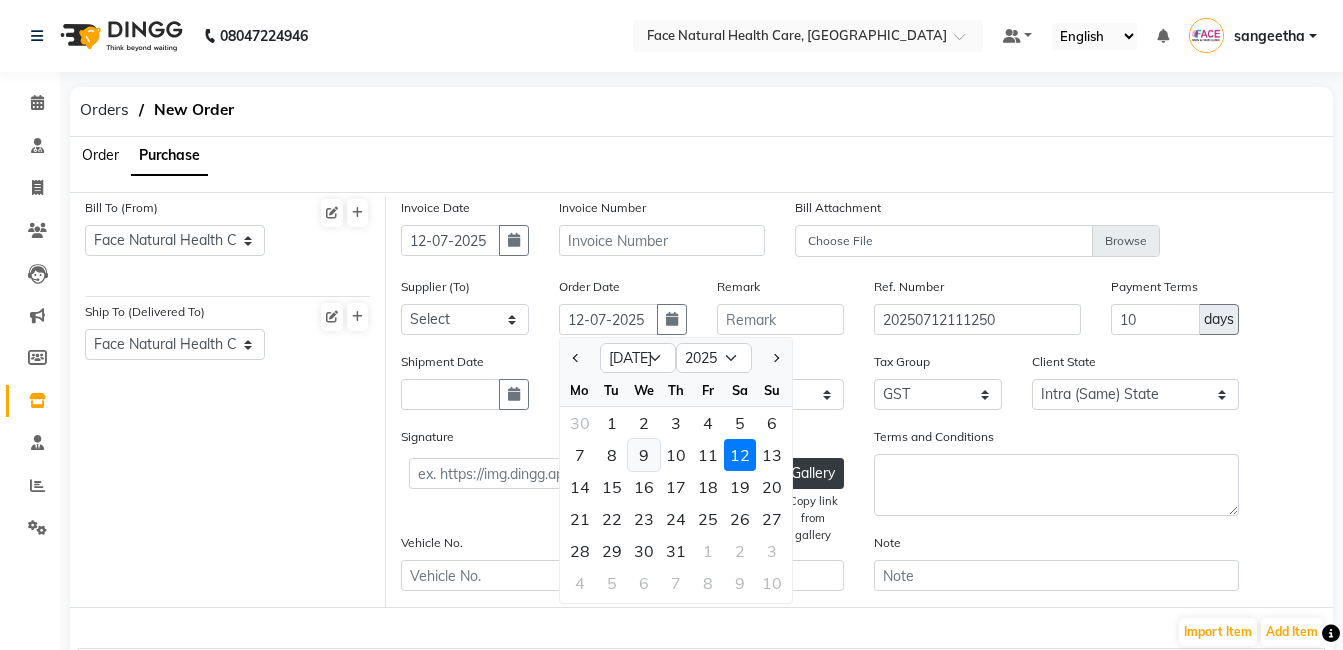 click on "9" 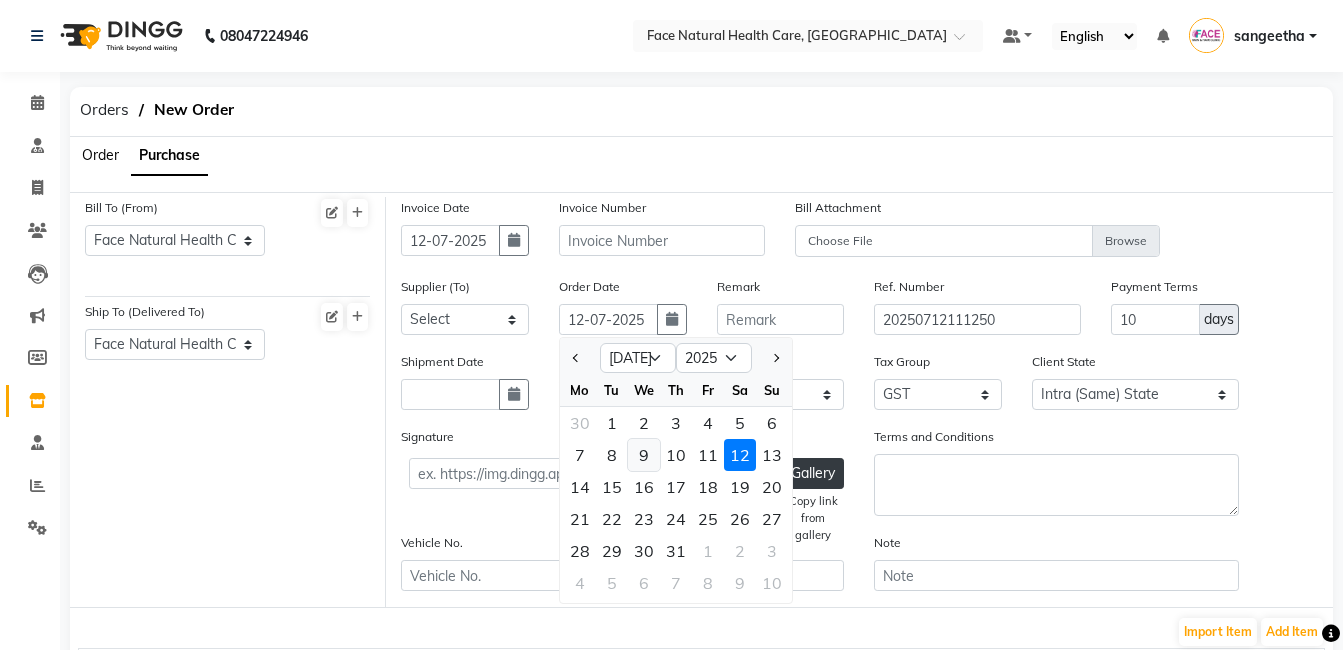 type on "[DATE]" 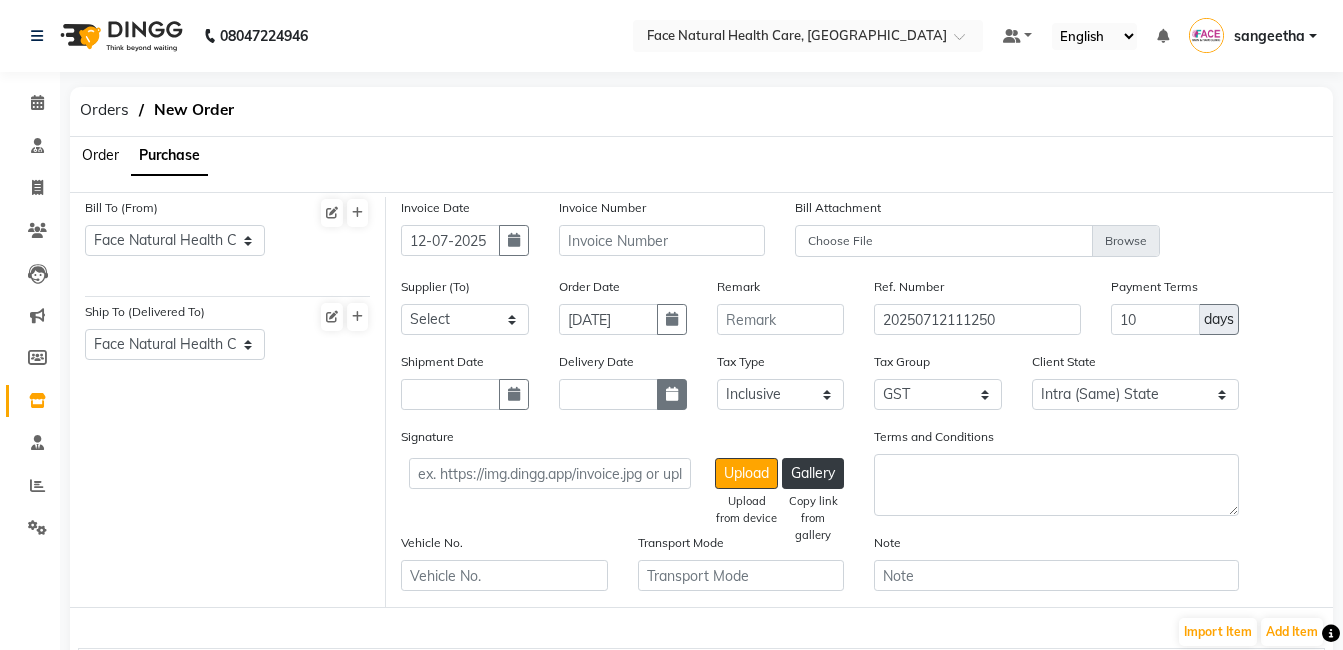click 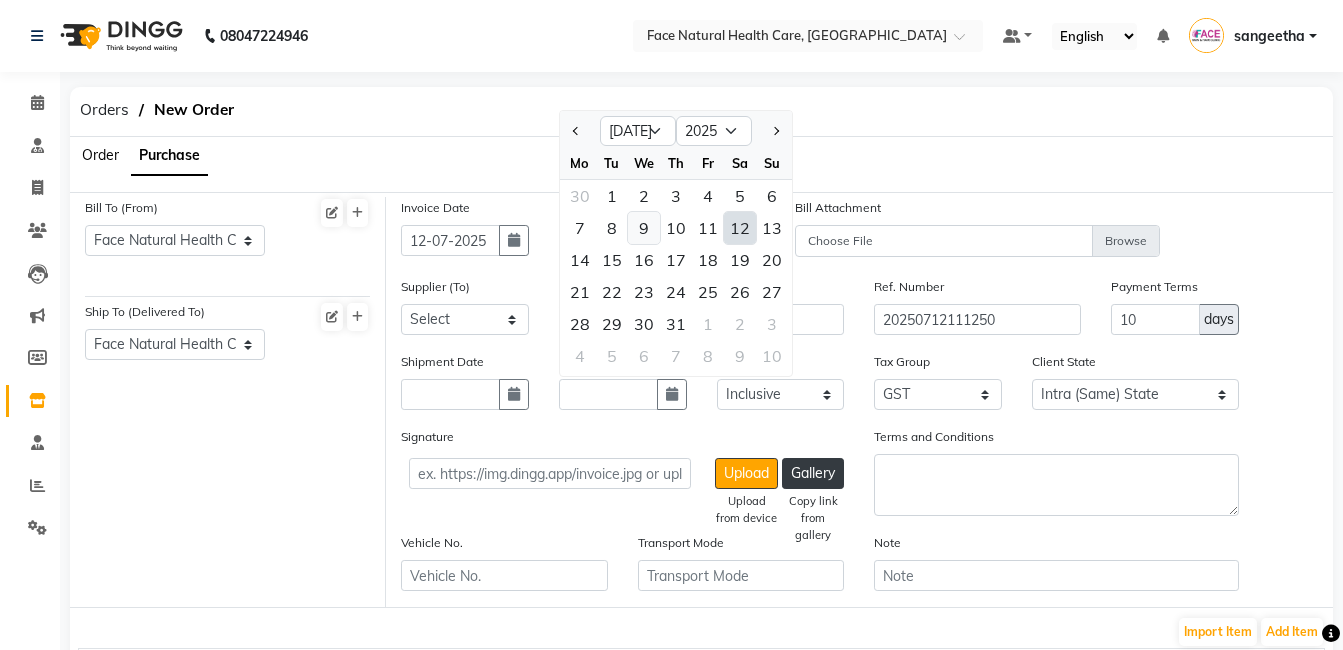 click on "9" 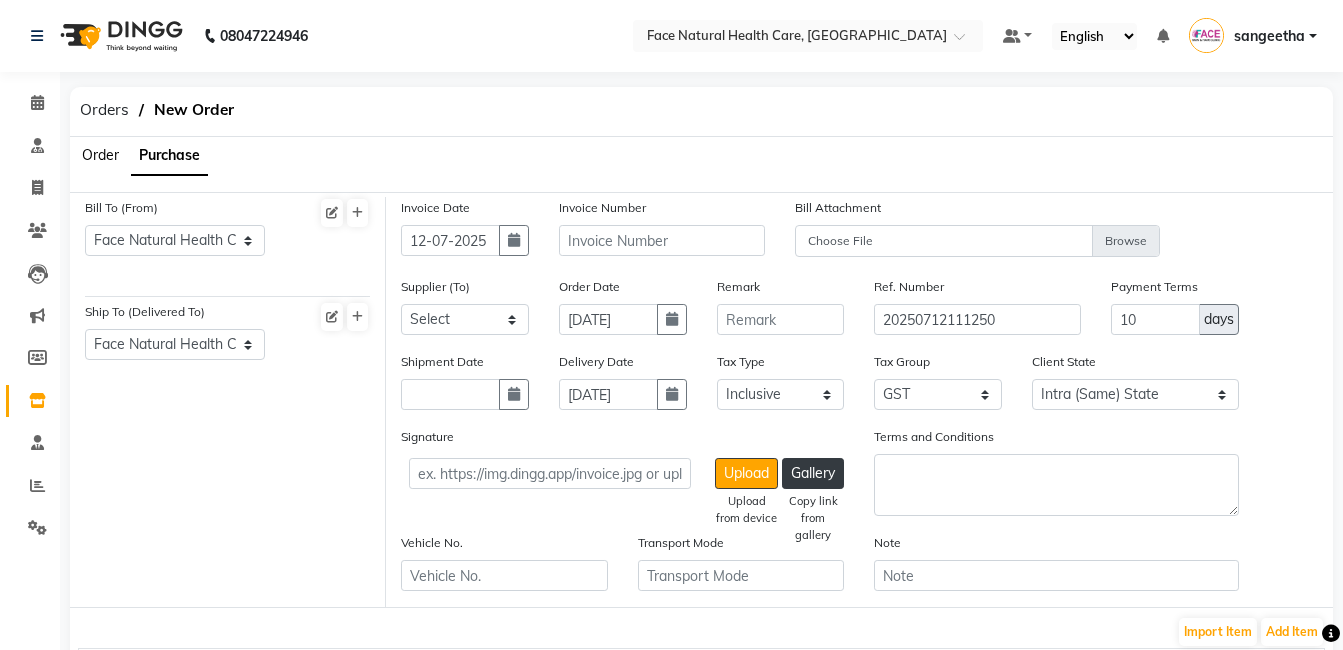 scroll, scrollTop: 225, scrollLeft: 0, axis: vertical 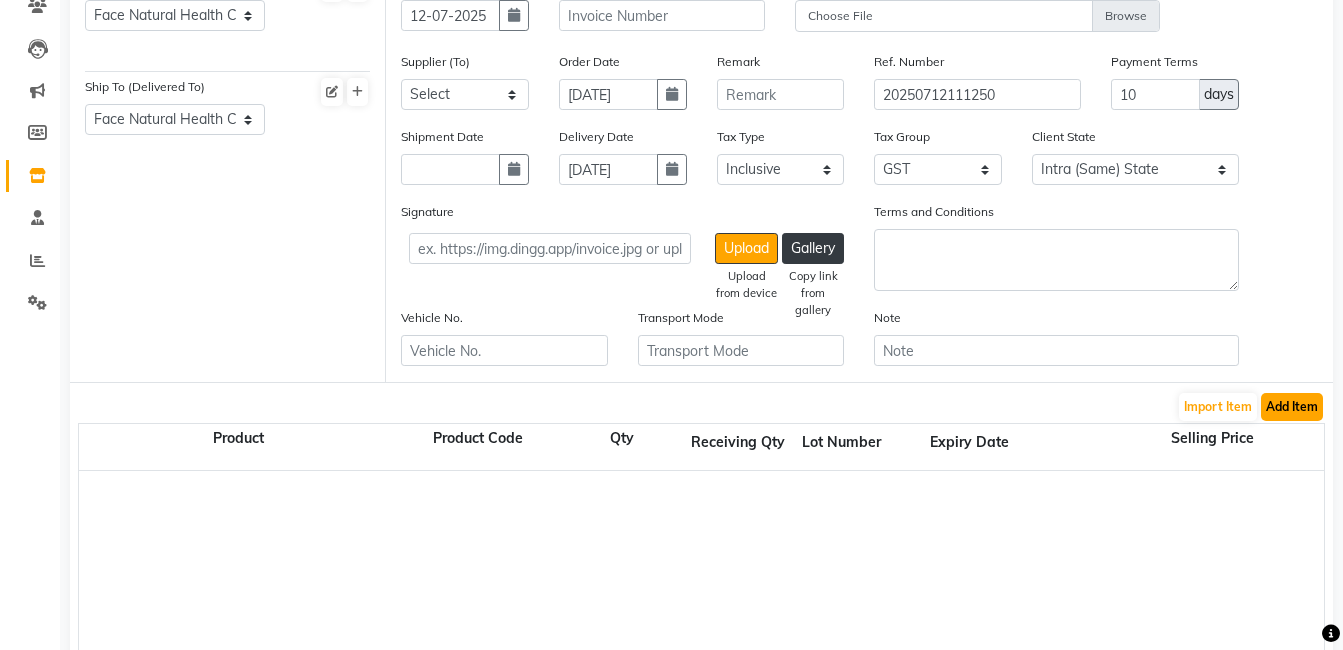 click on "Add Item" 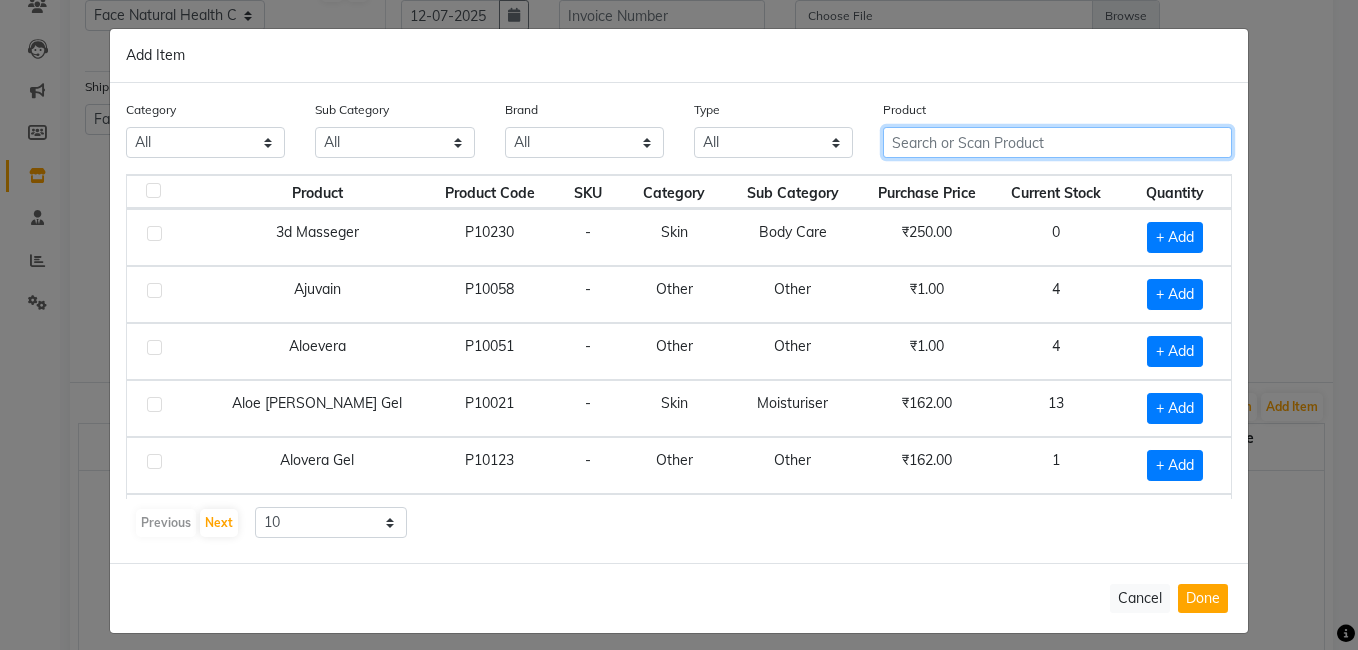 click 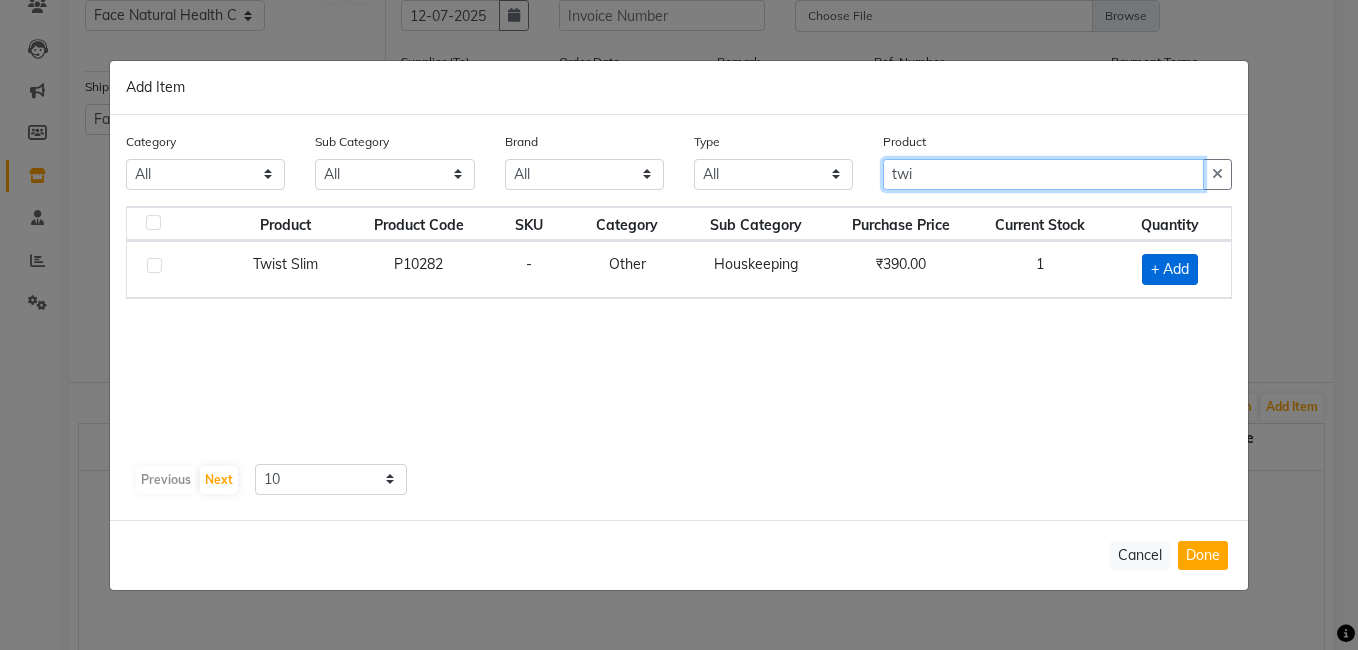 type on "twi" 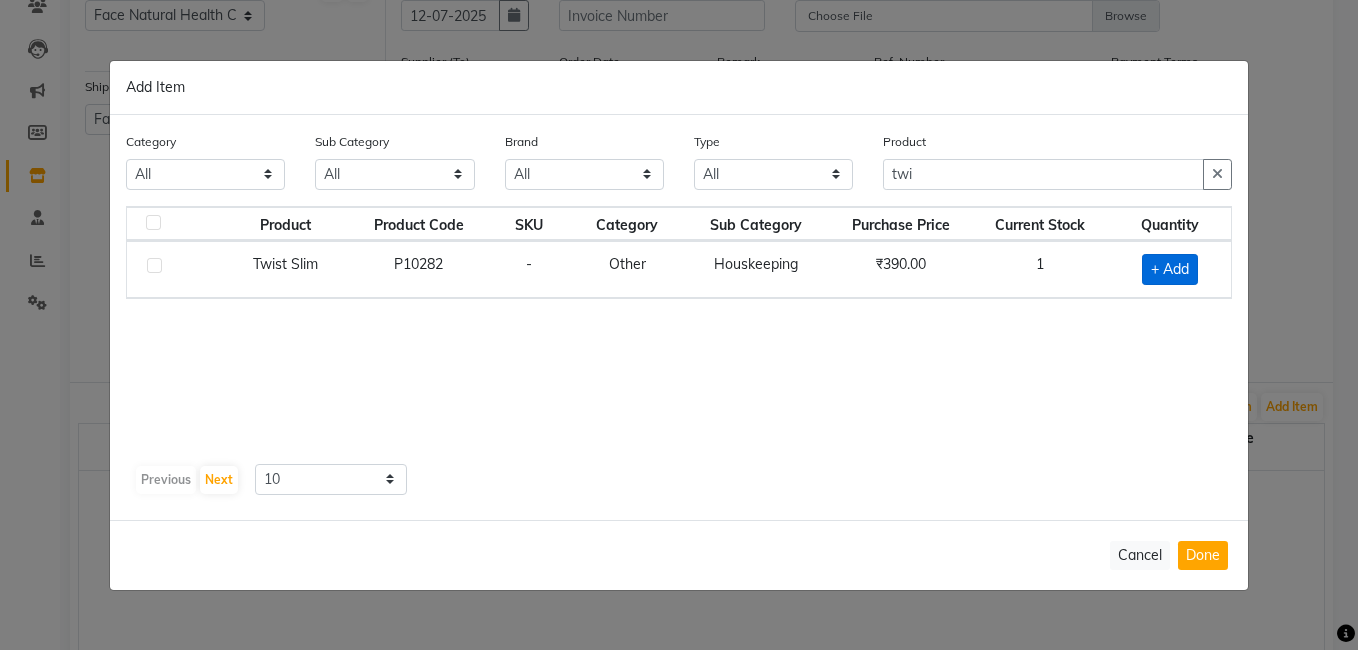 click on "+ Add" 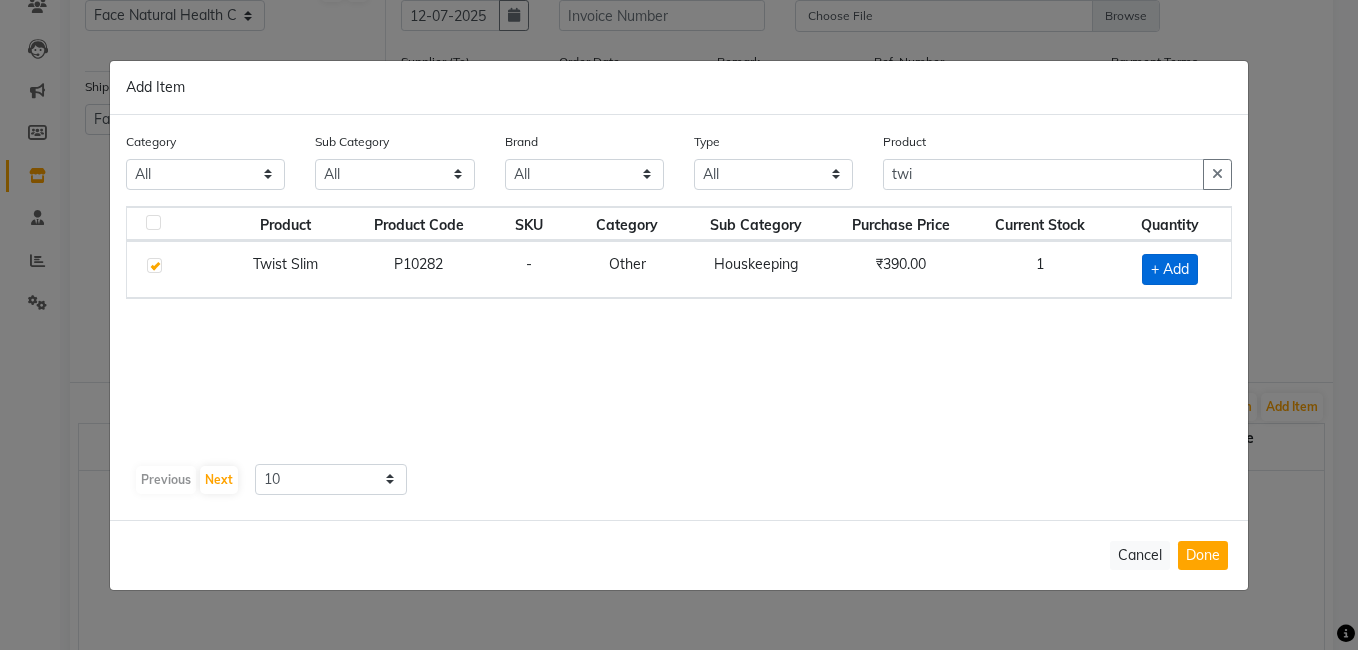checkbox on "true" 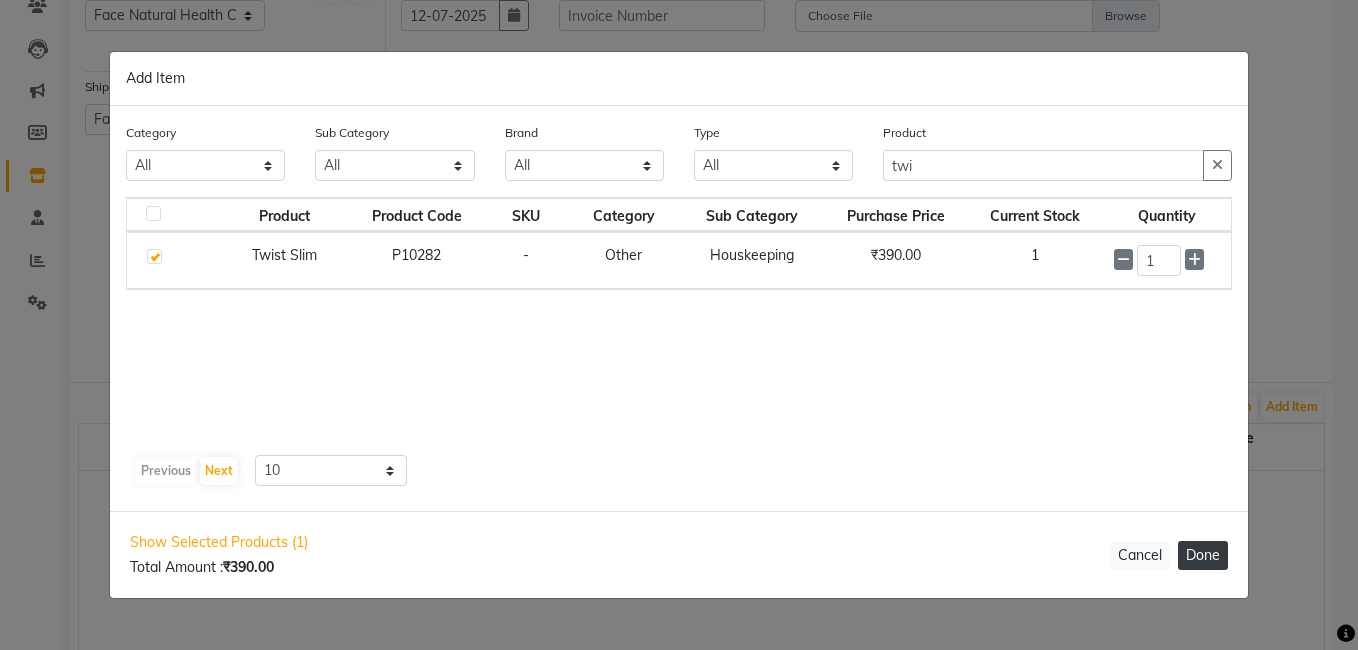 click on "Done" 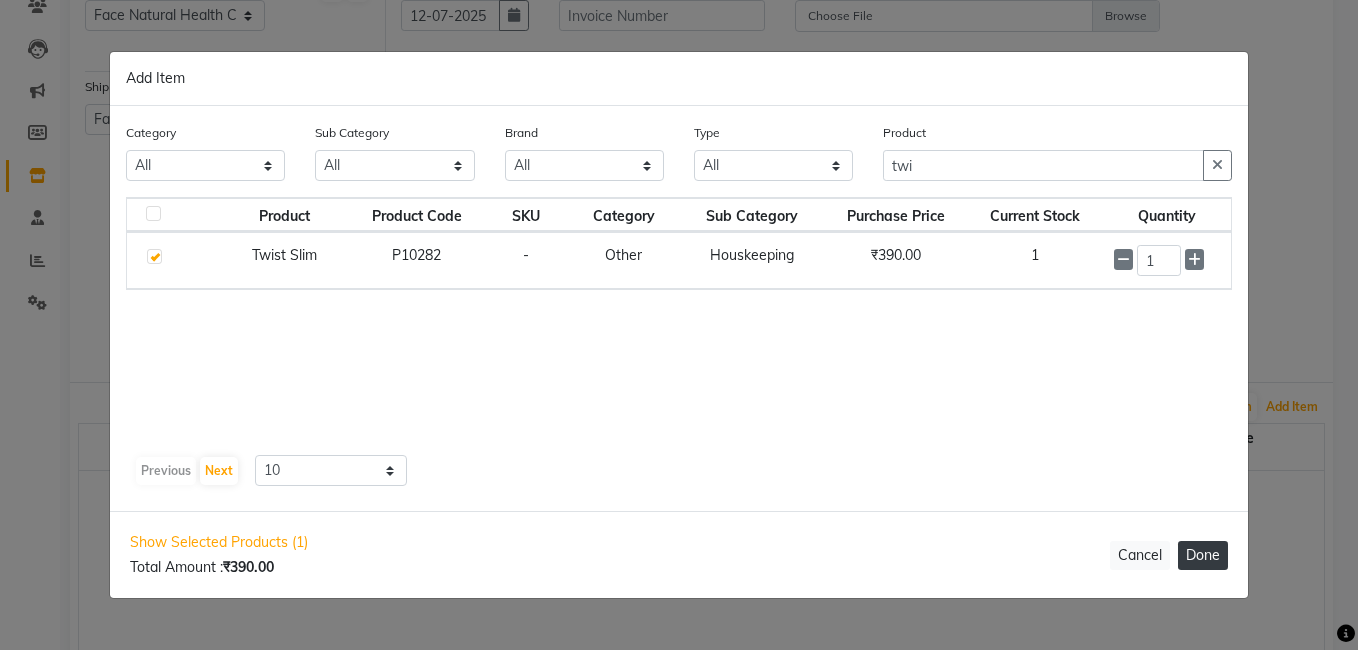 select on "2424" 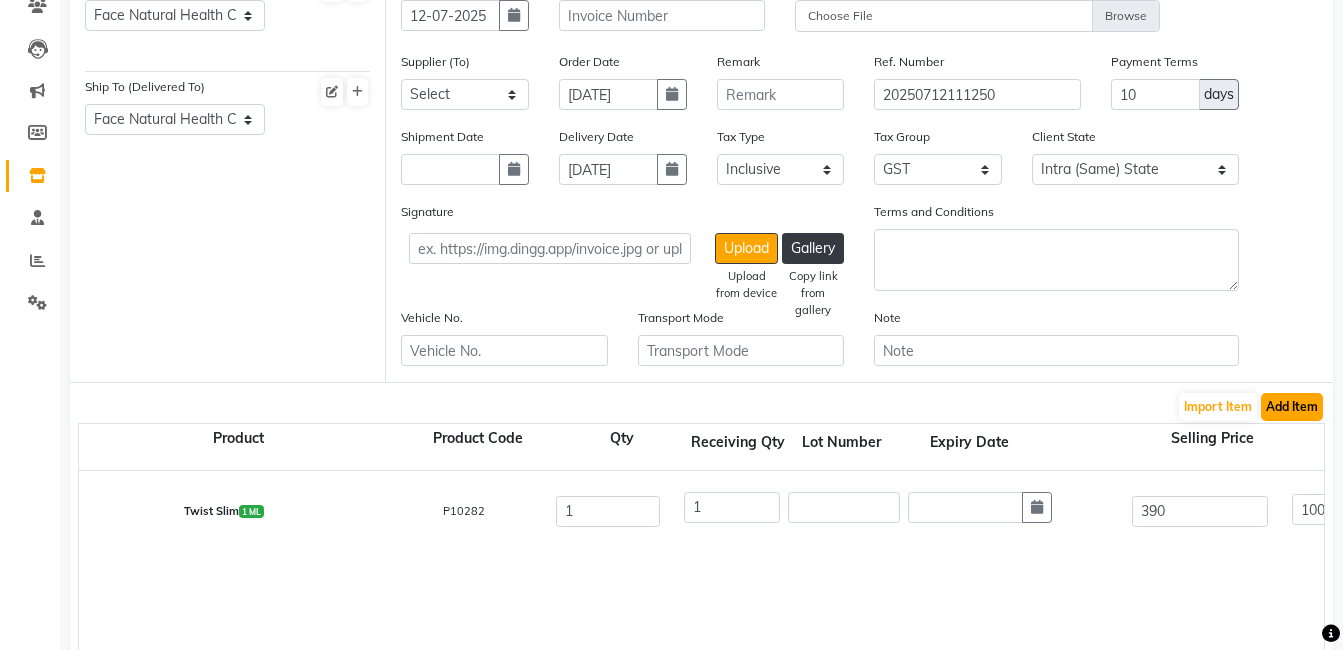 click on "Add Item" 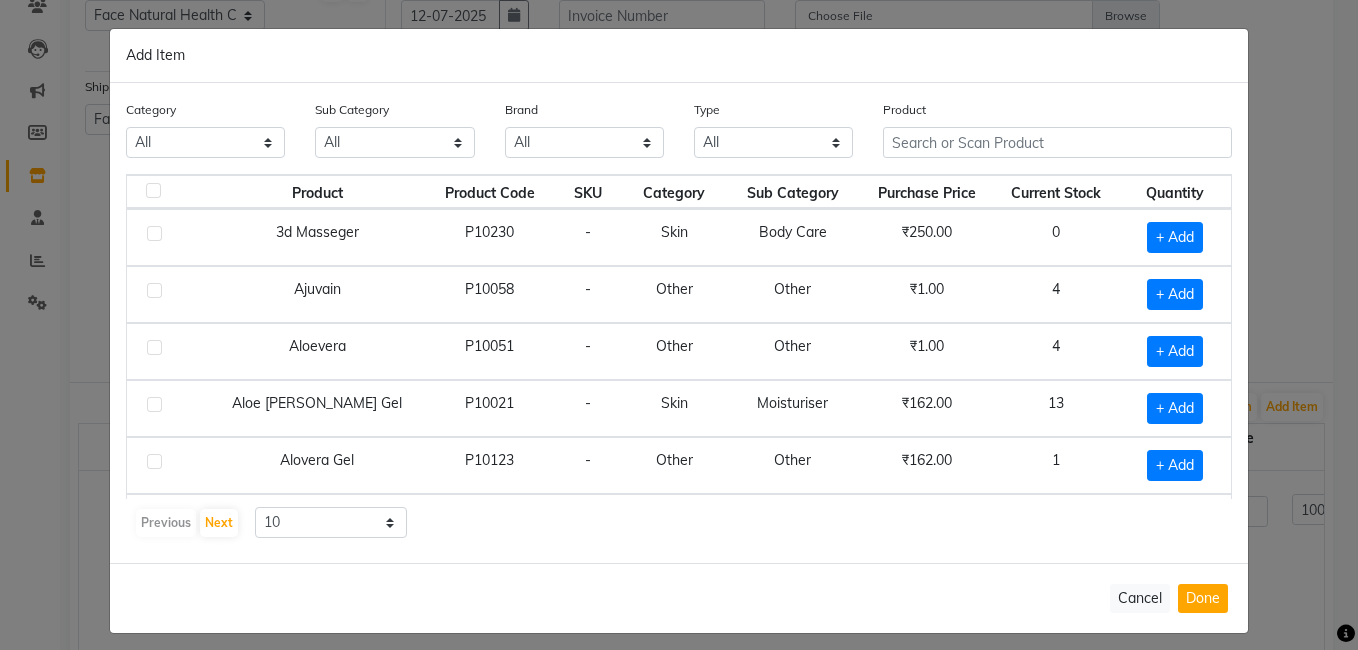 click on "Product" 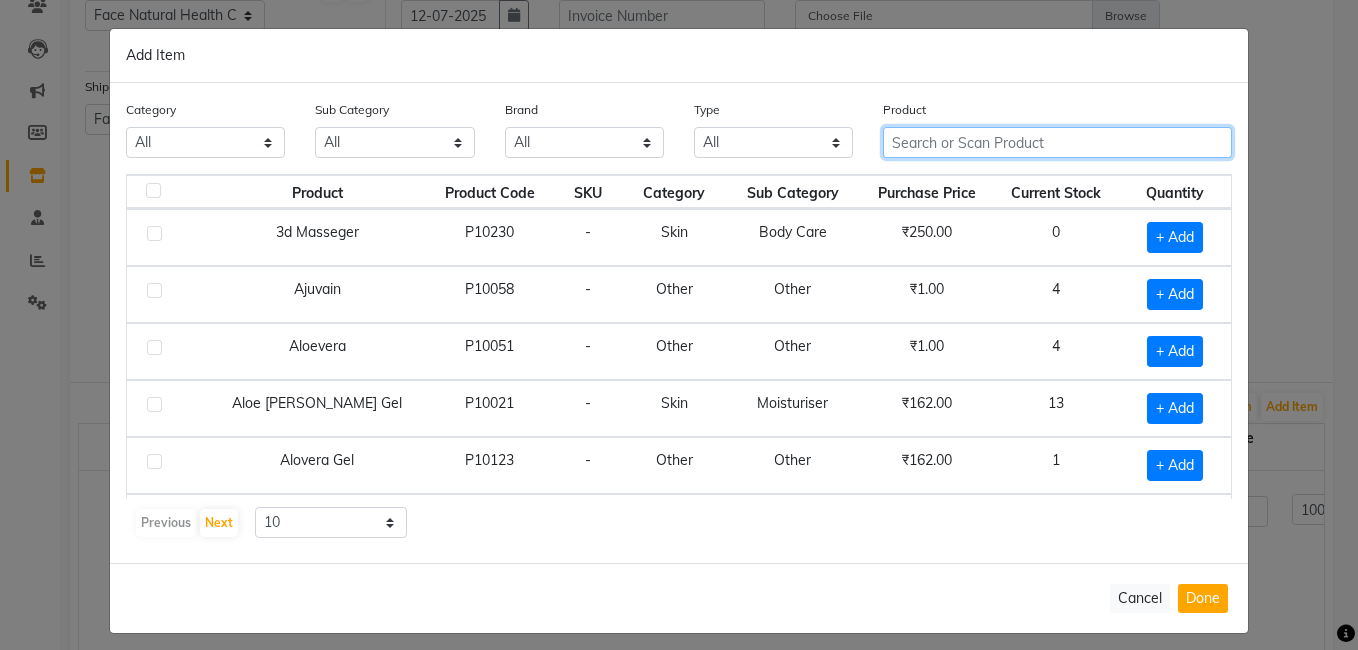 click 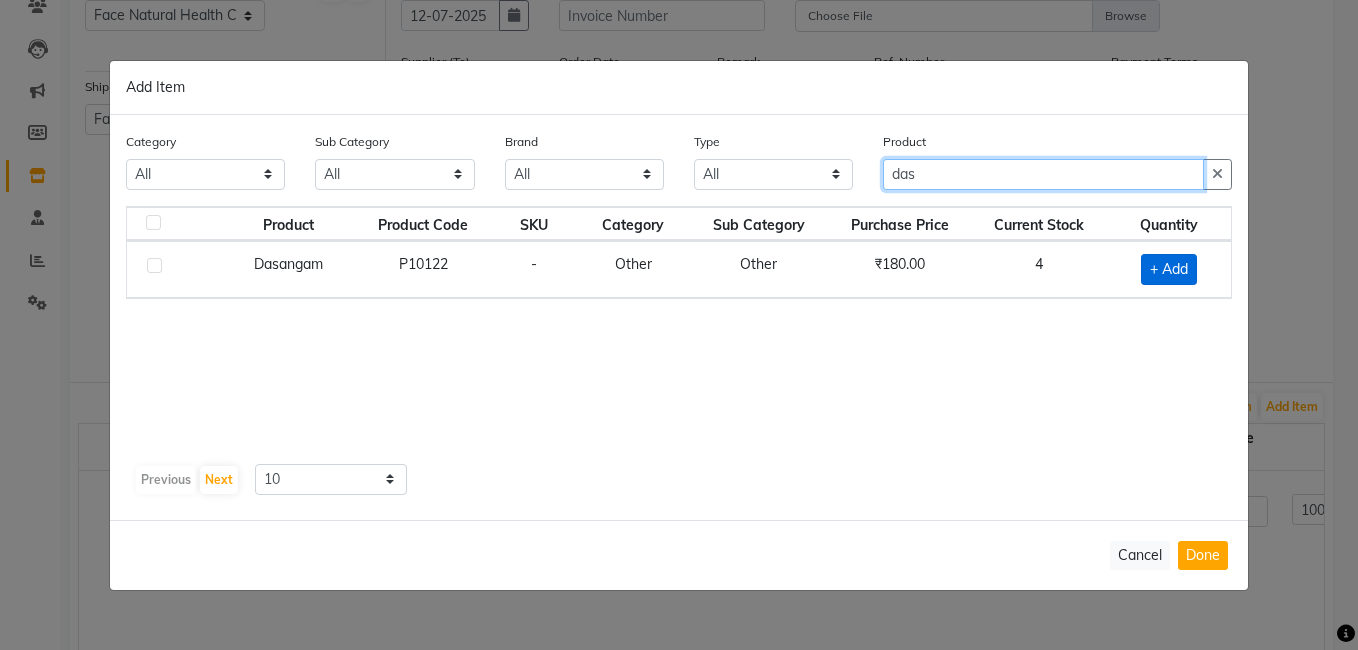 type on "das" 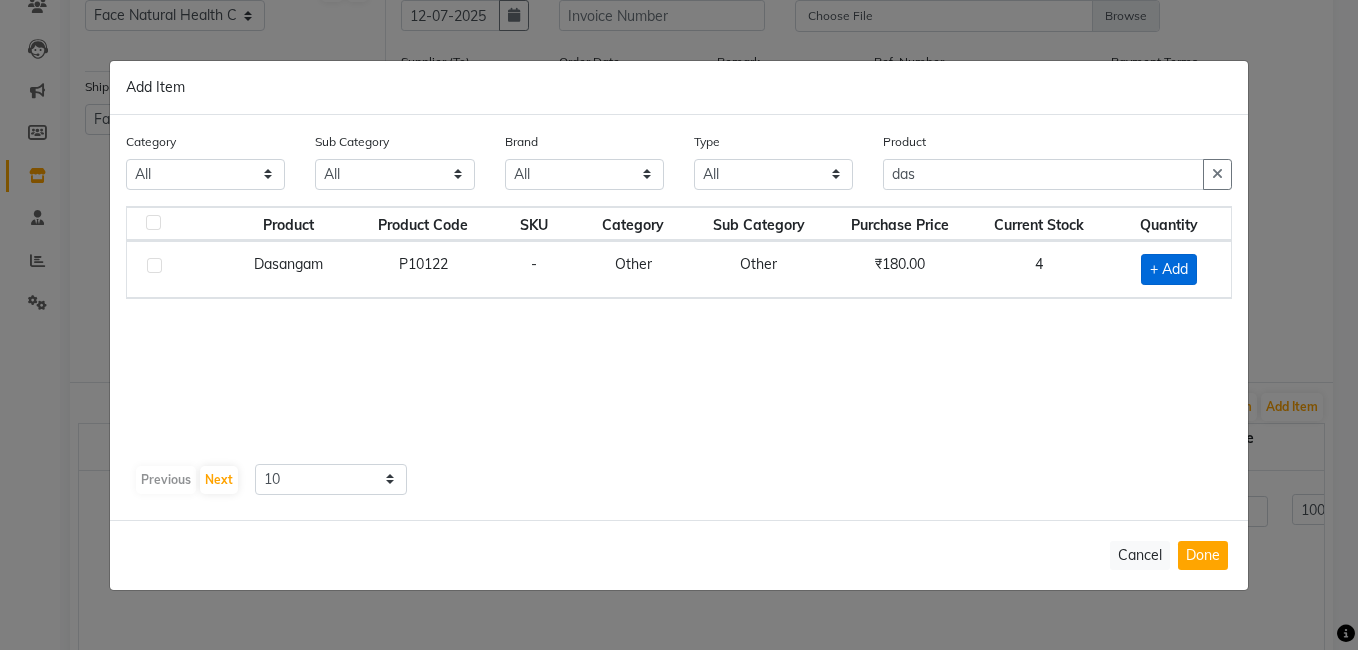 click on "+ Add" 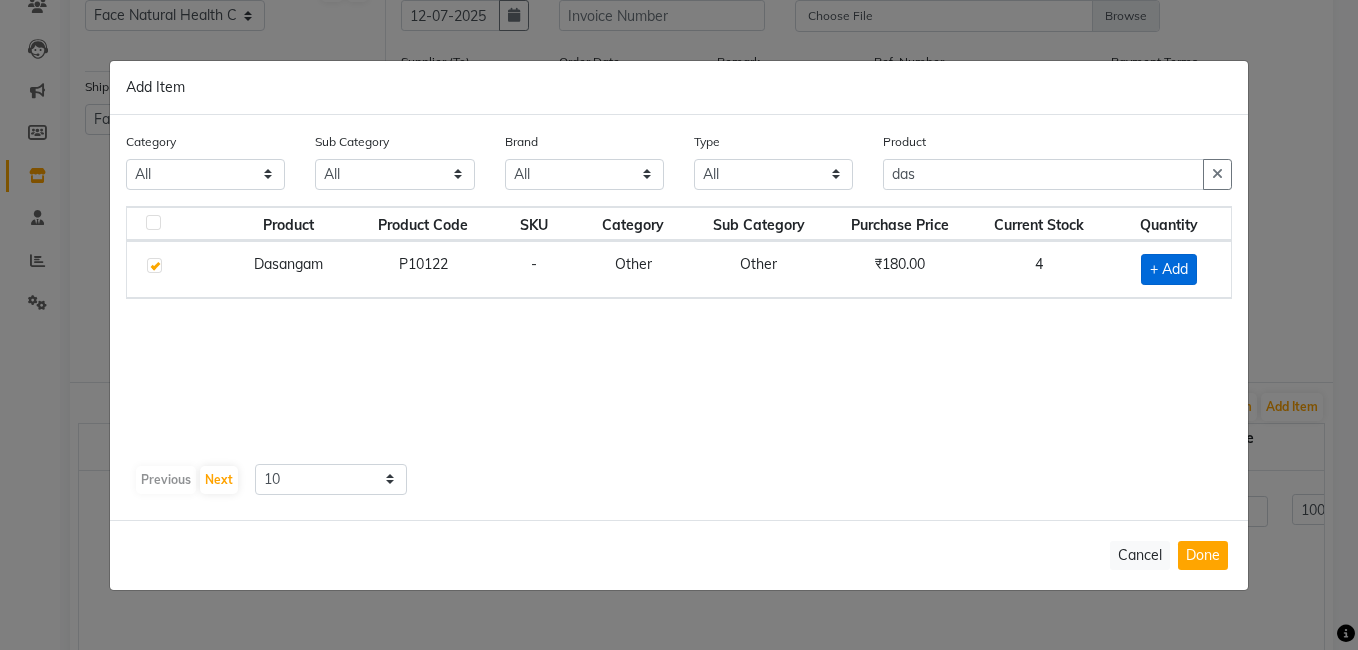 checkbox on "true" 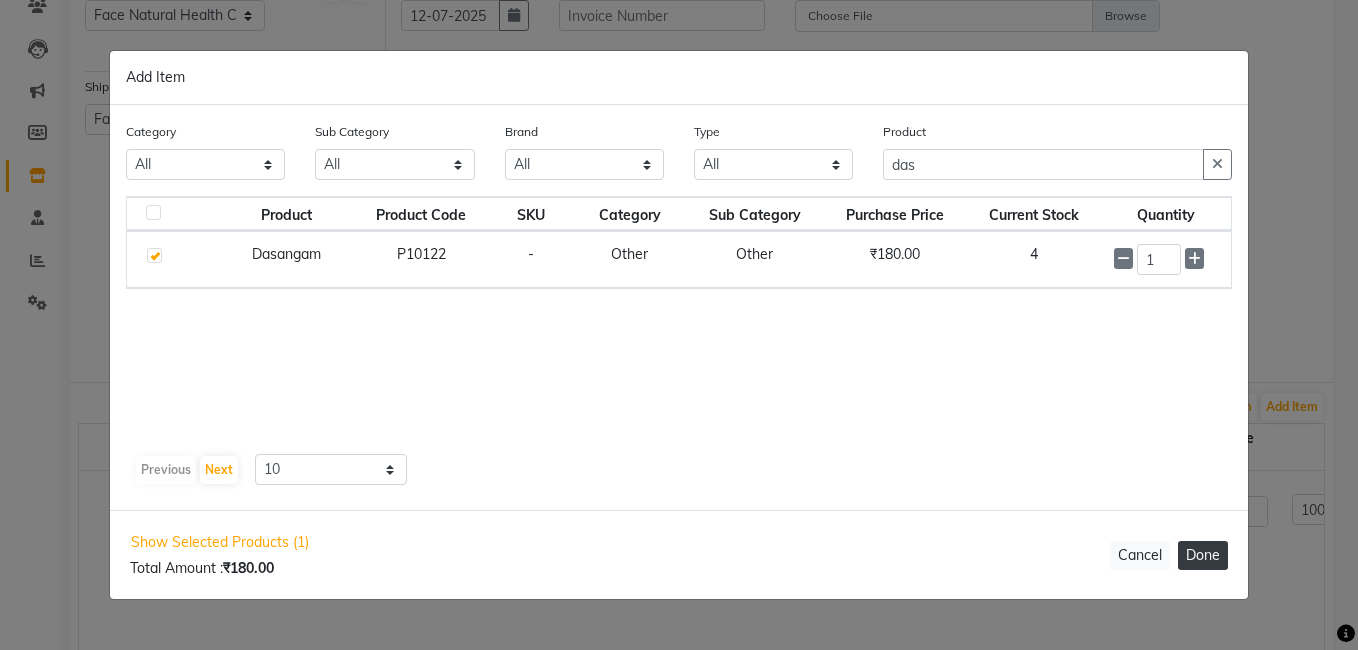 click on "Done" 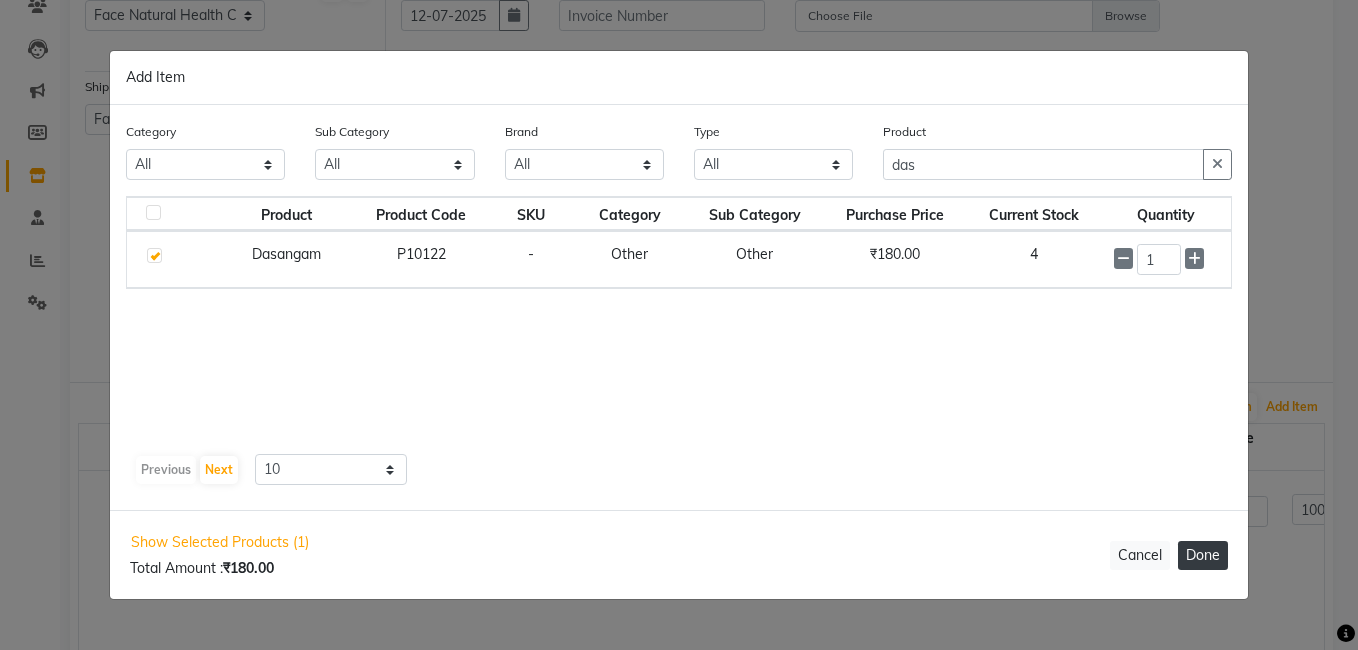 select on "2424" 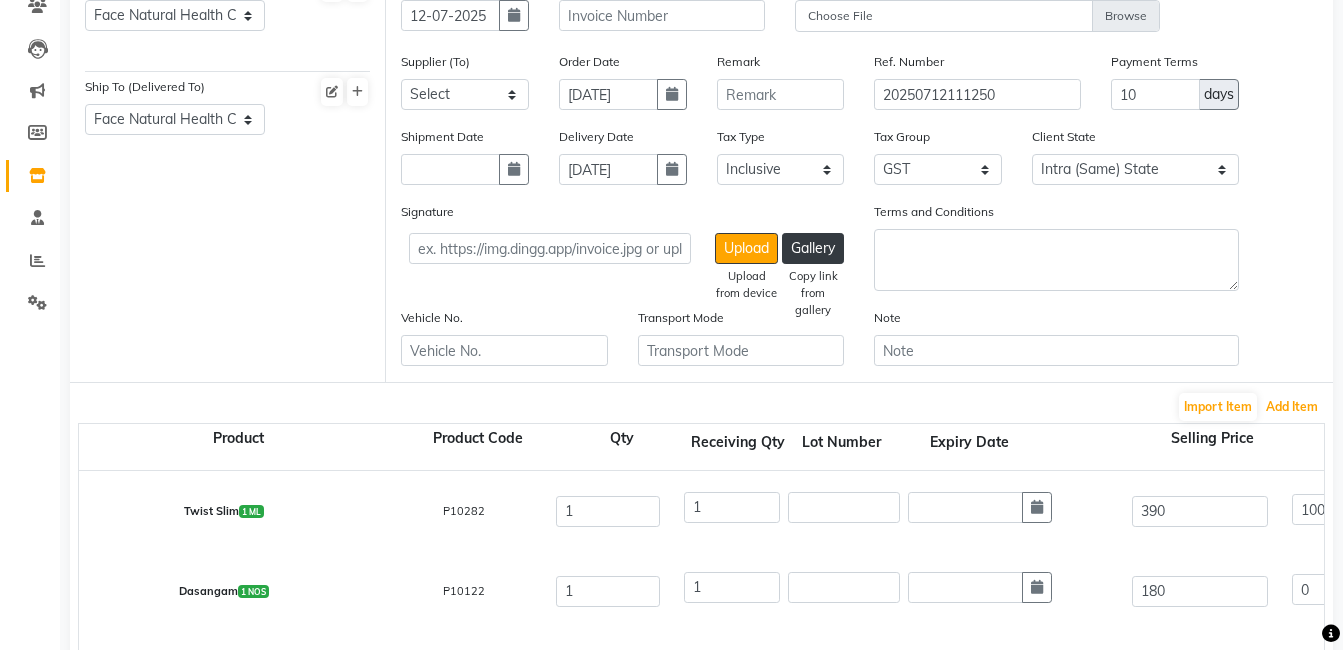 click on "Add Item" 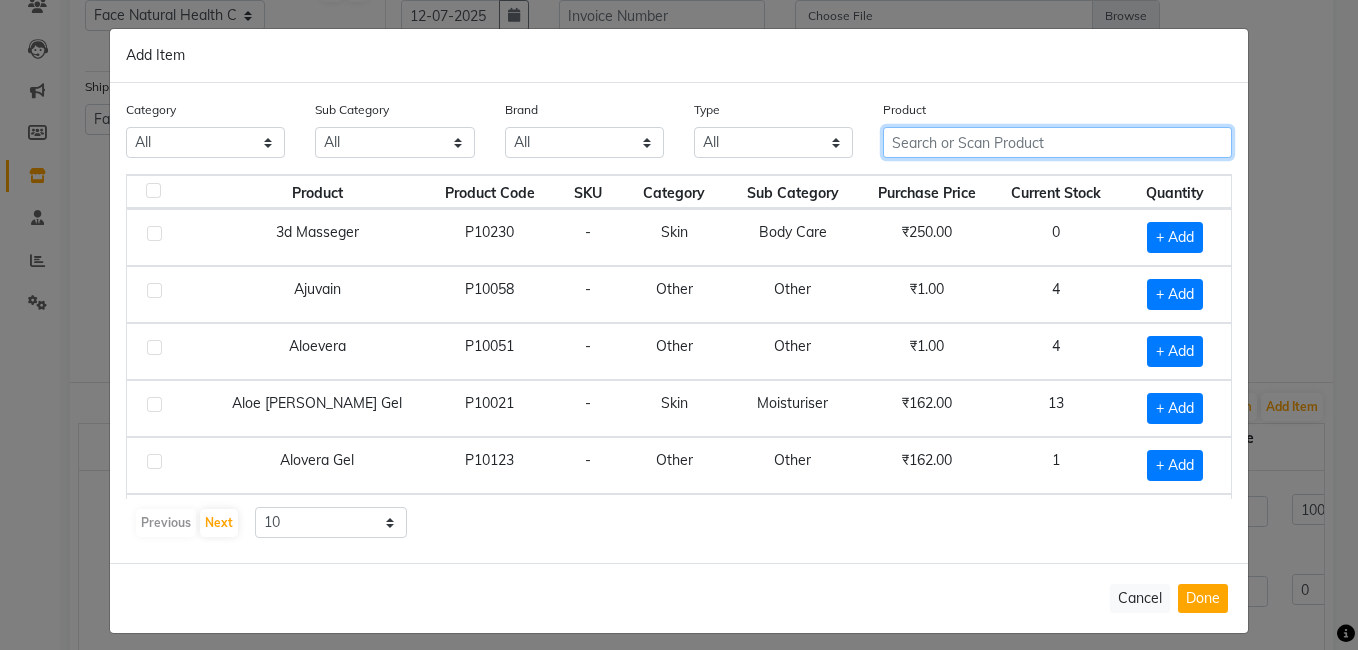 click 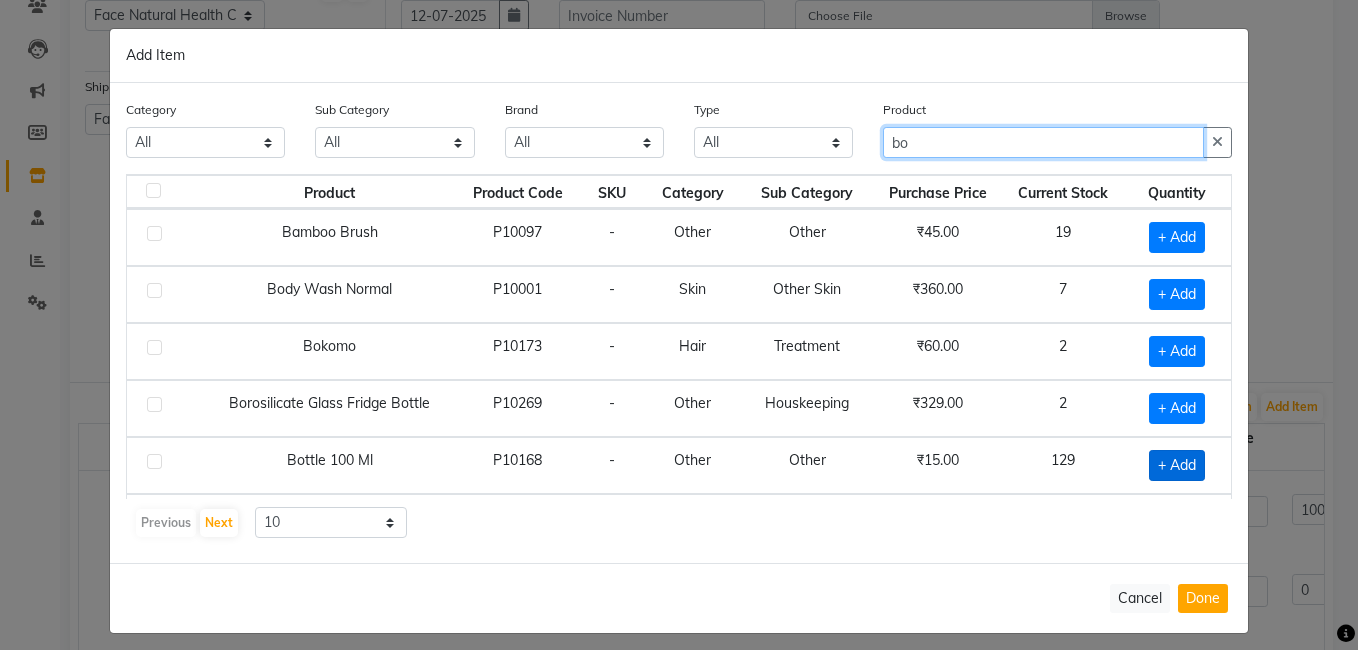 type on "bo" 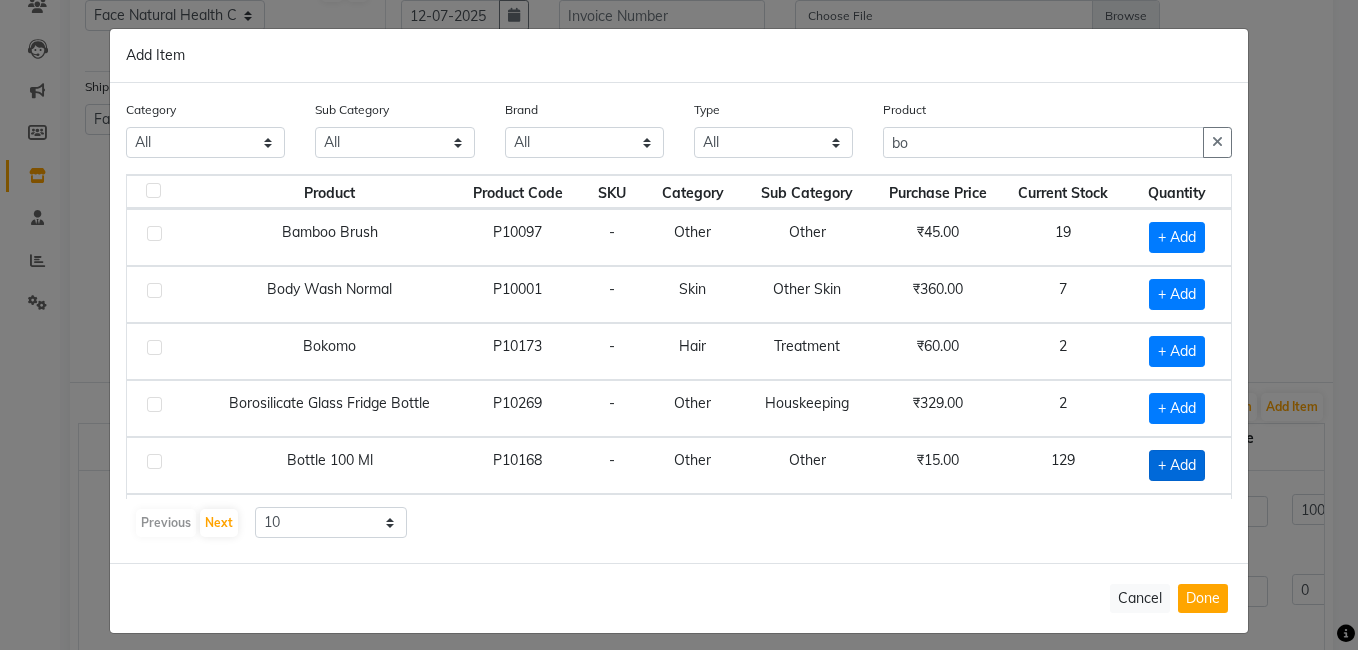 click on "+ Add" 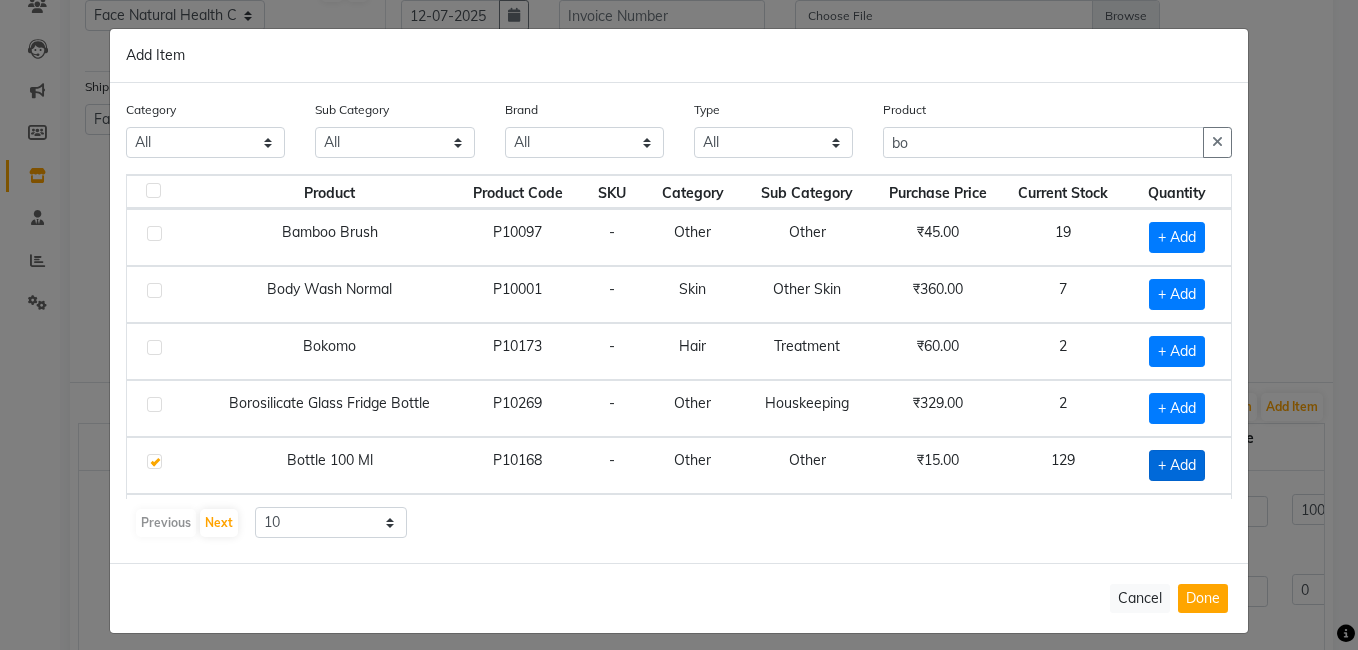 checkbox on "true" 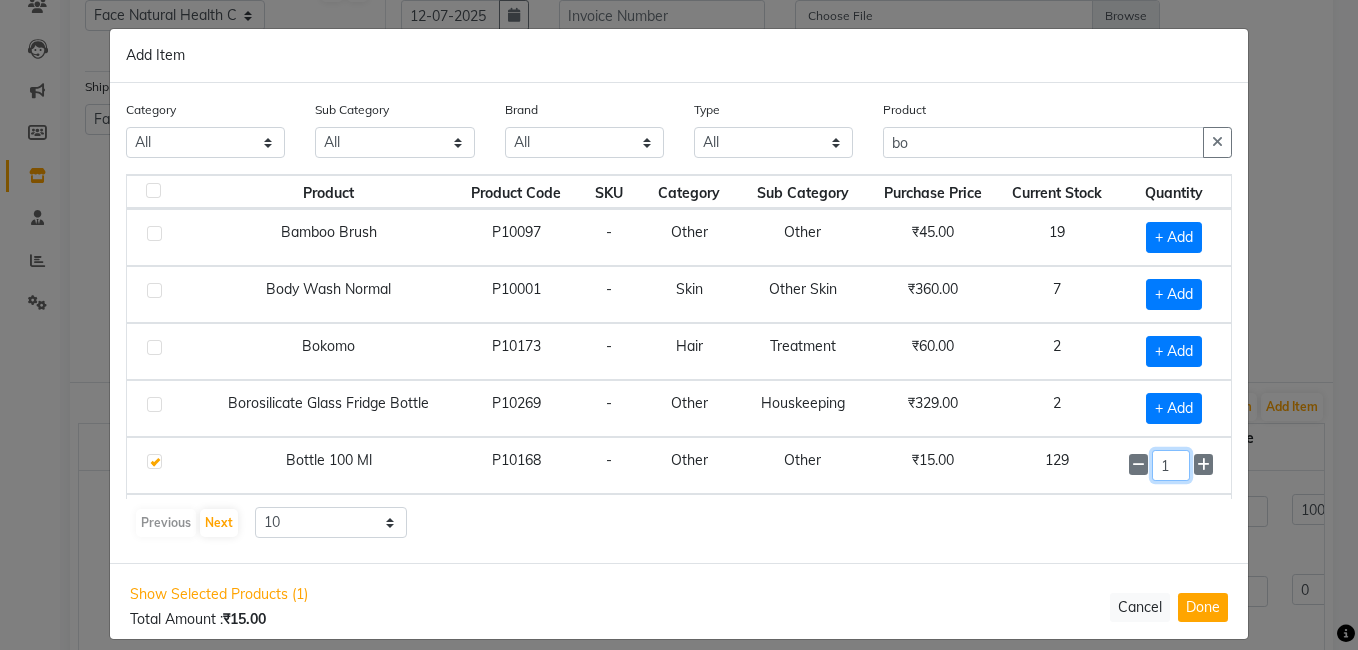 click on "1" 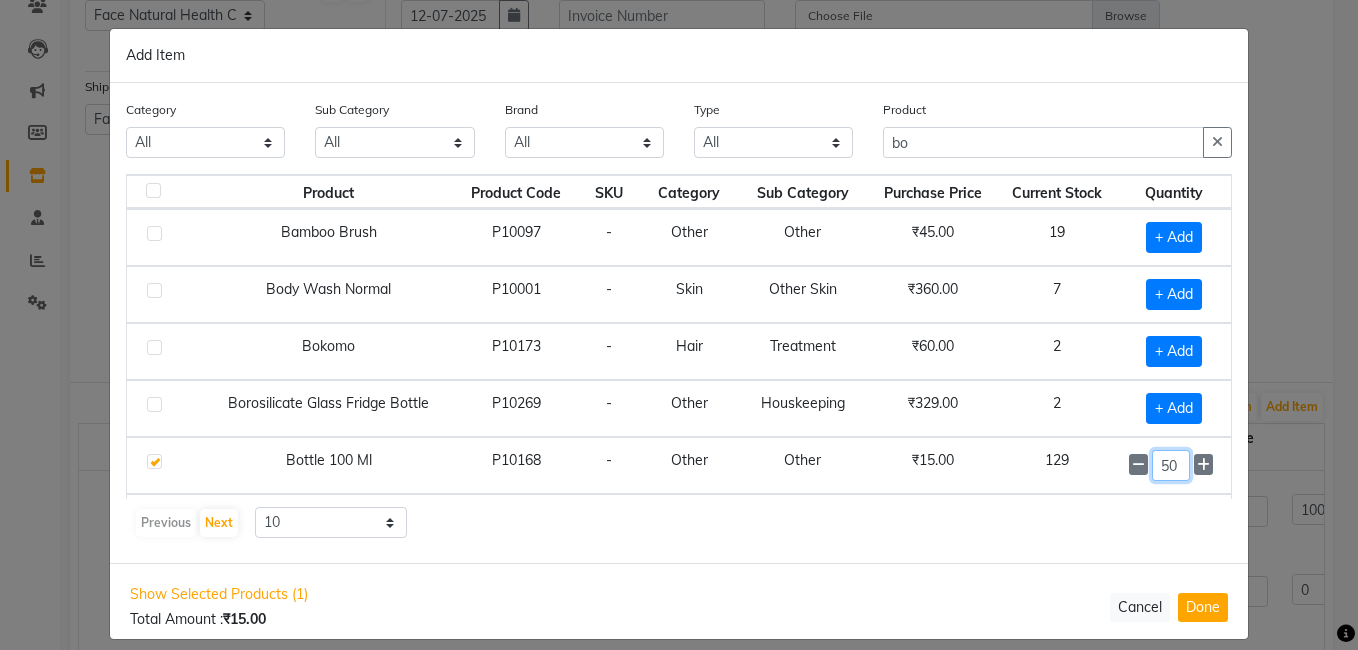 type on "50" 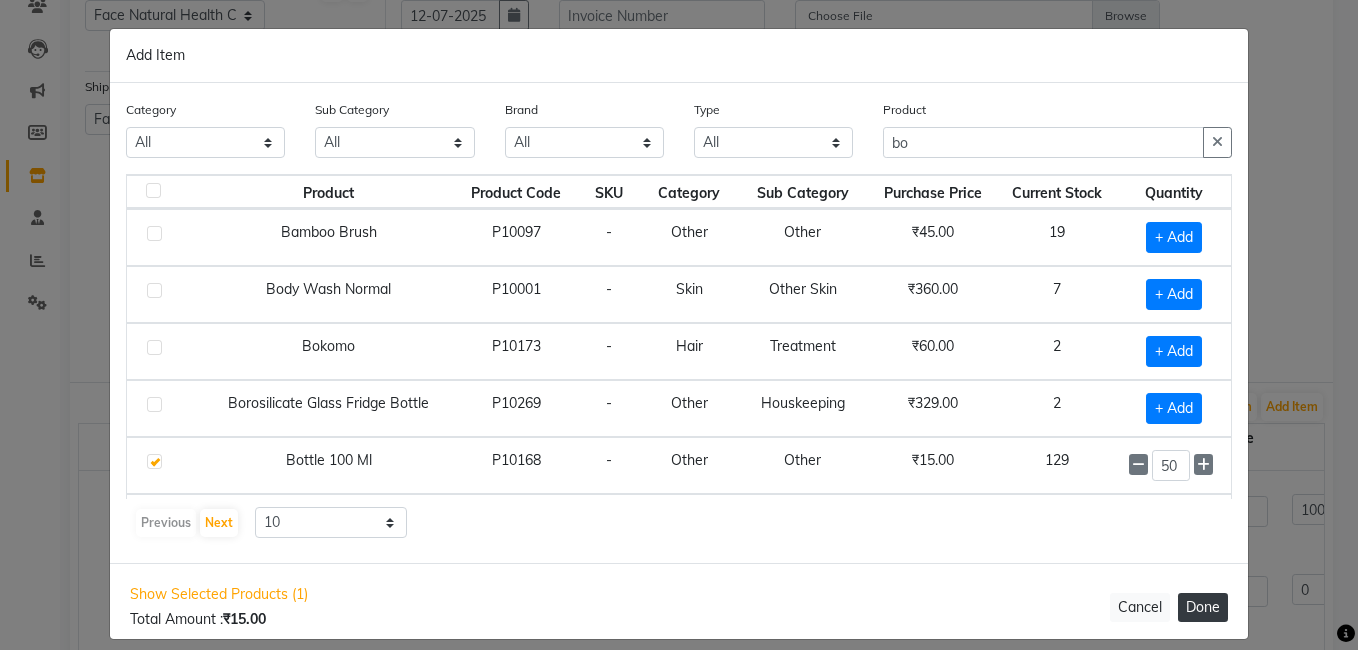 click on "Done" 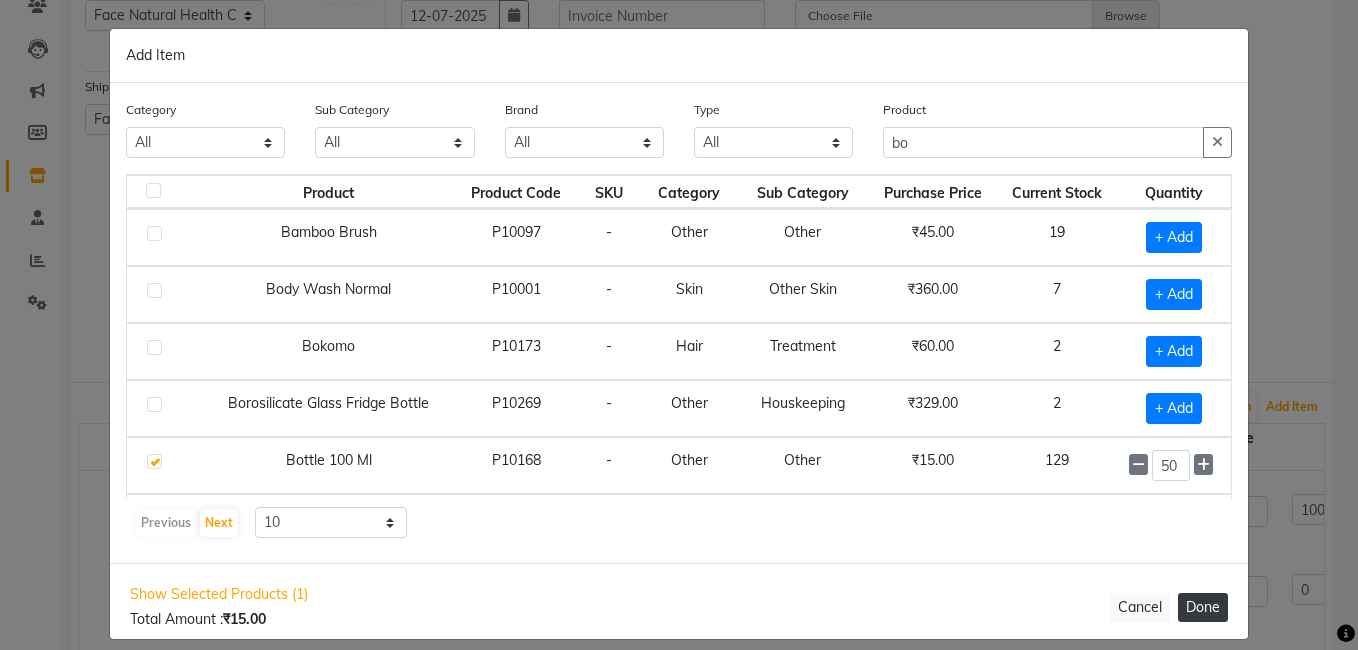 select on "2424" 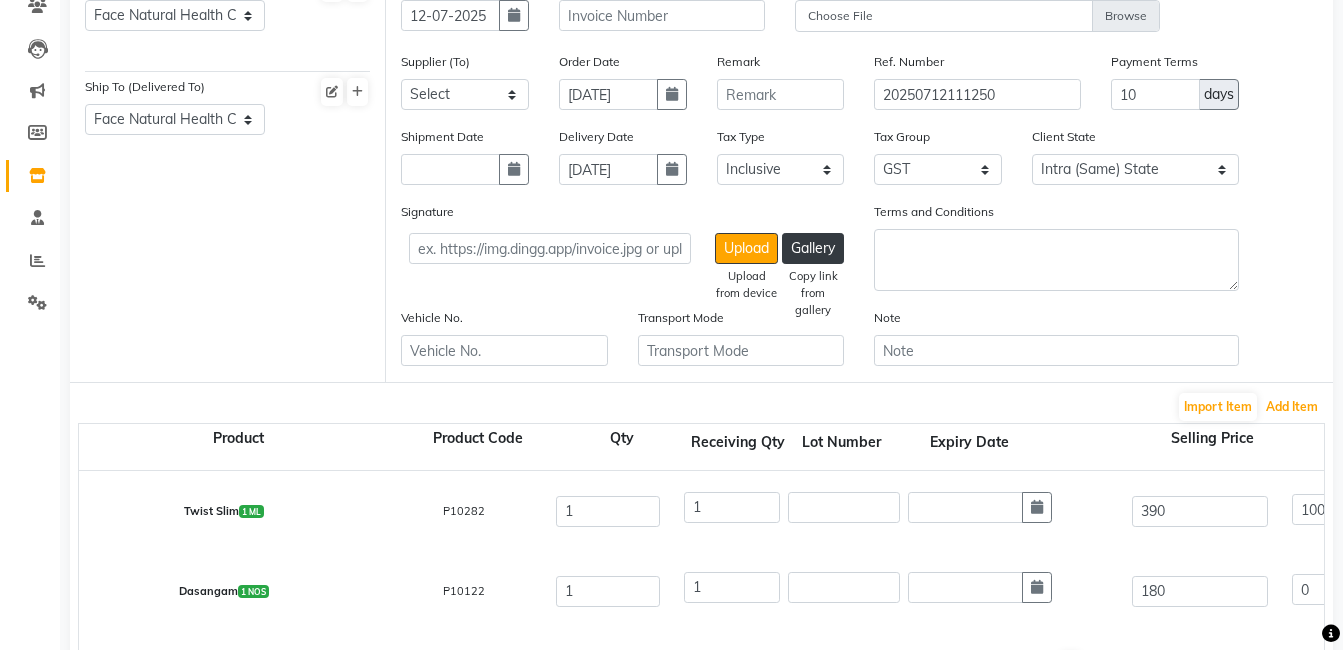 scroll, scrollTop: 579, scrollLeft: 0, axis: vertical 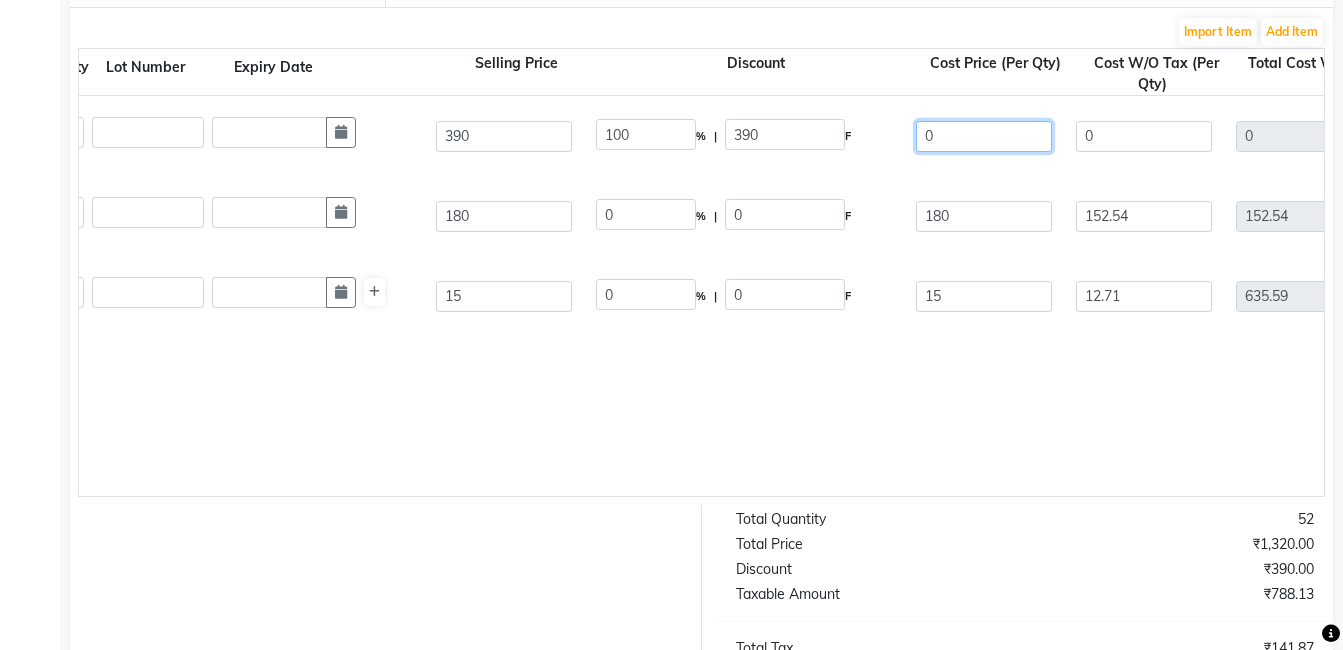 click on "0" 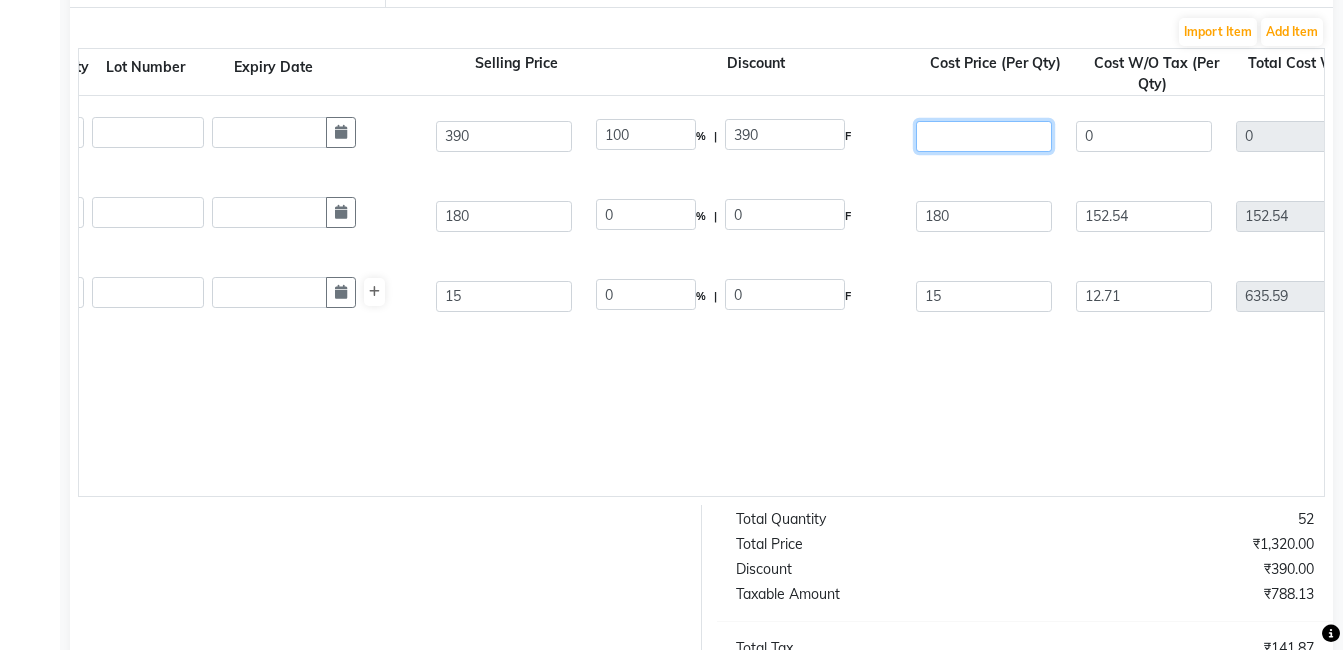 type on "3" 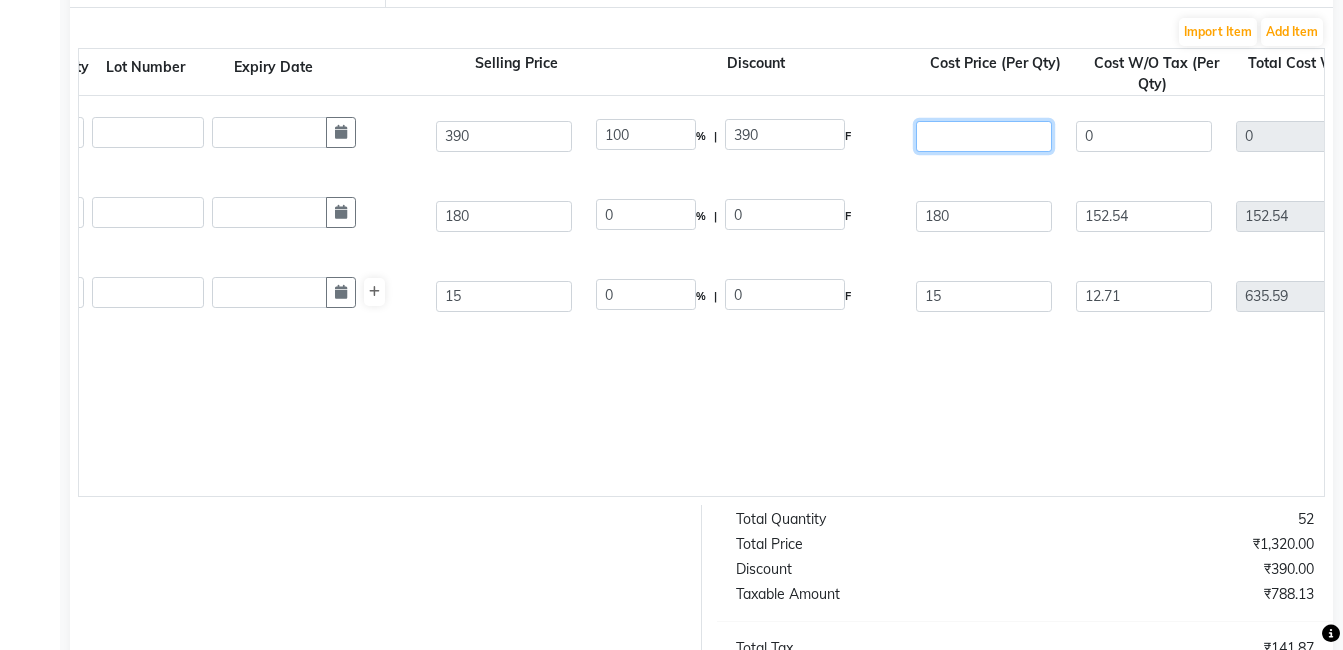 type on "2.54" 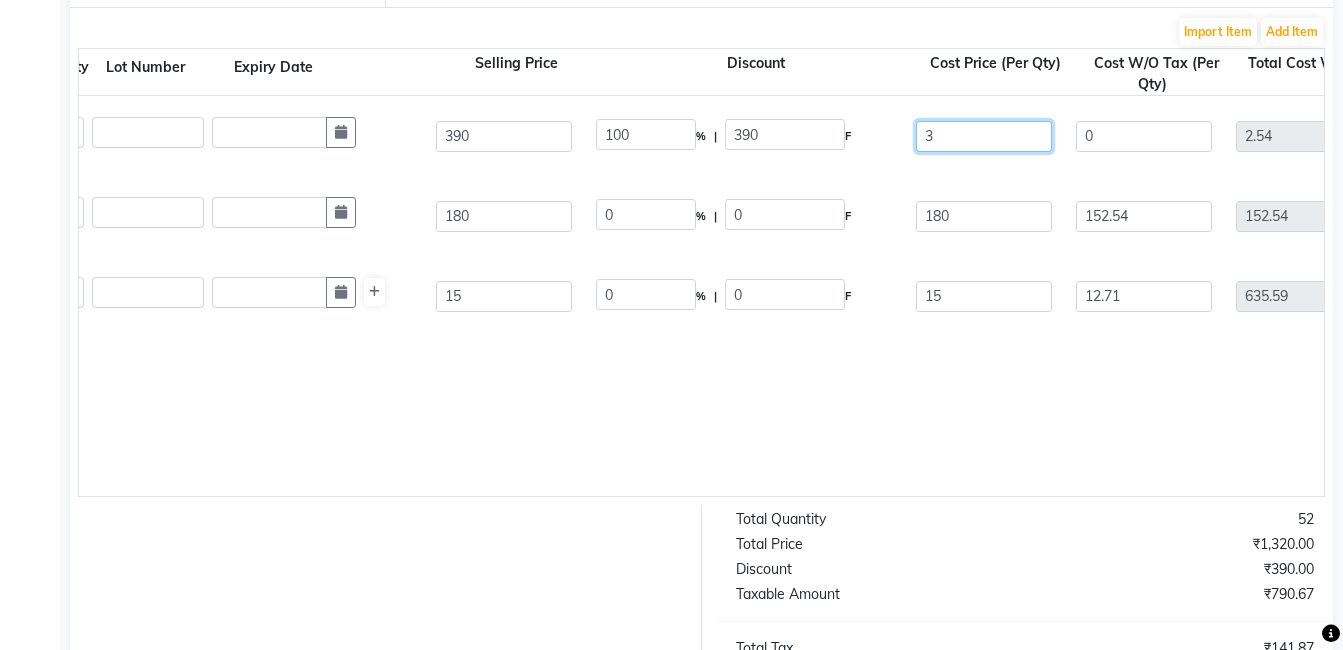 type on "39" 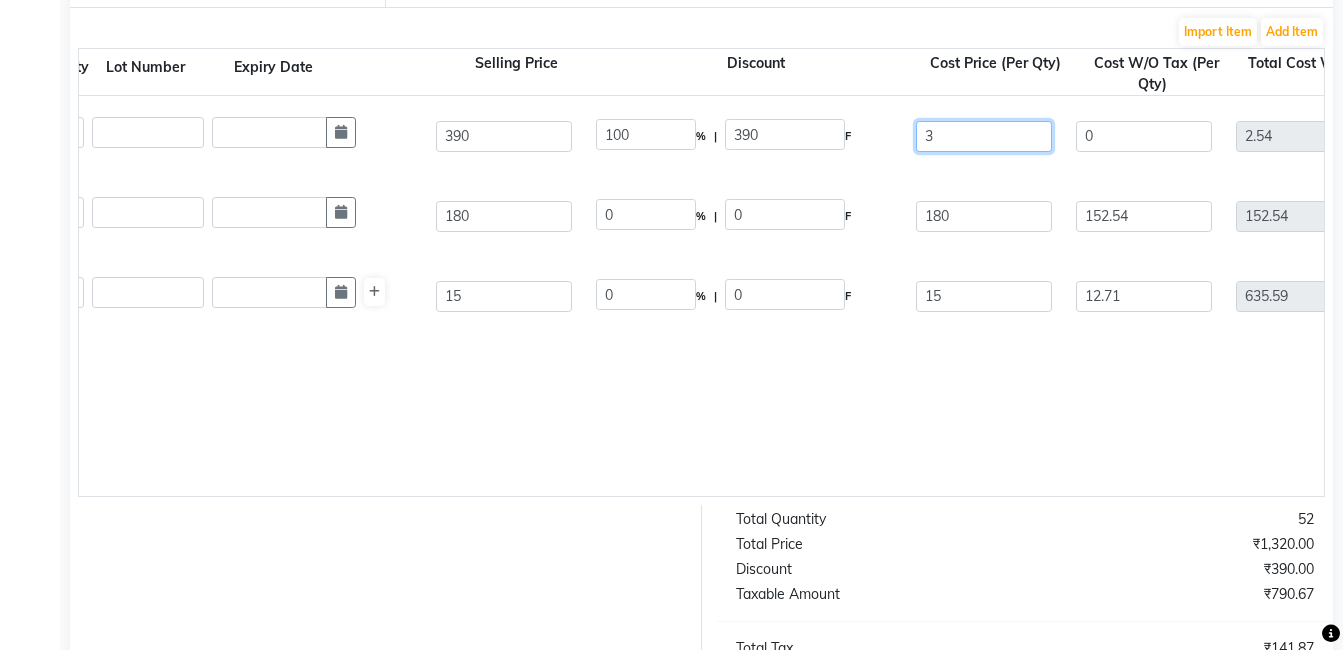type on "33.05" 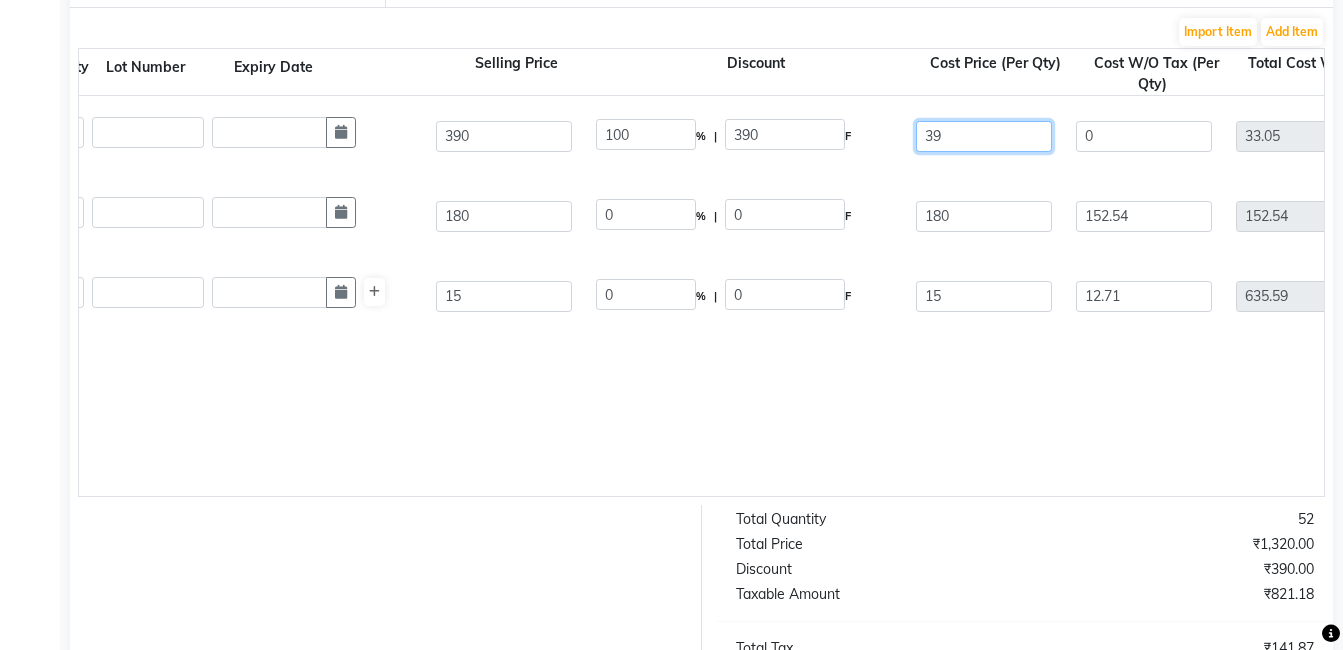 type on "390" 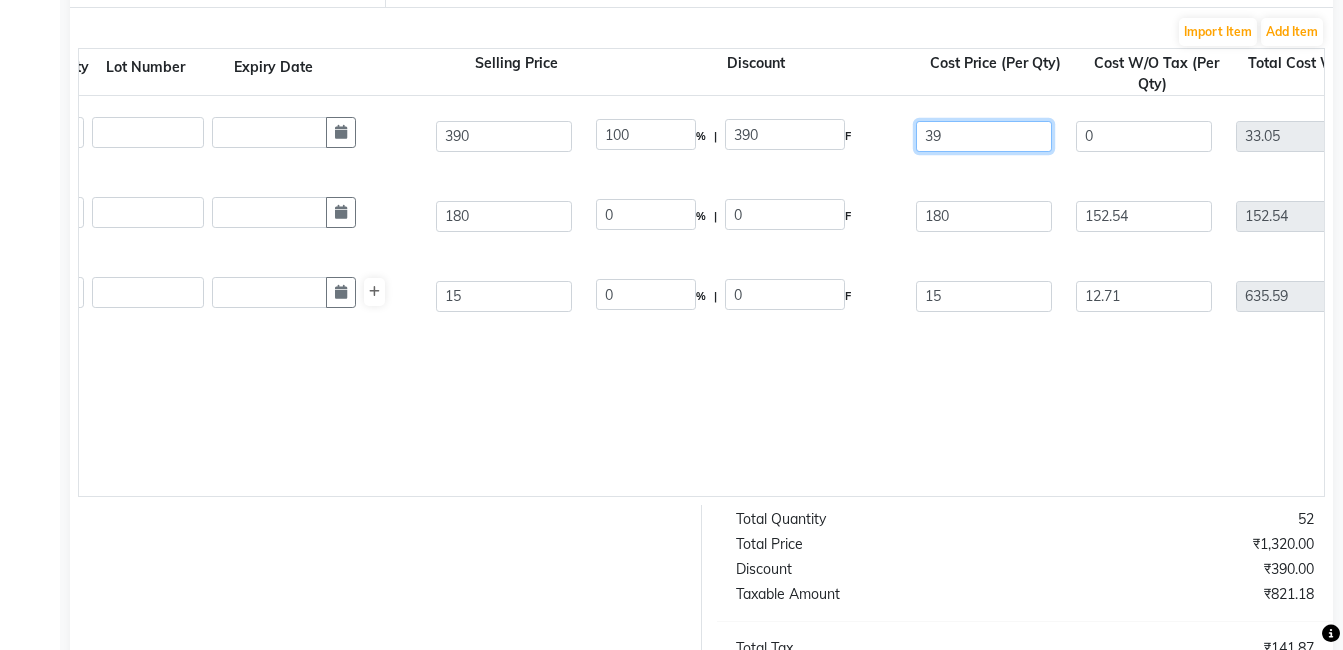 type on "330.51" 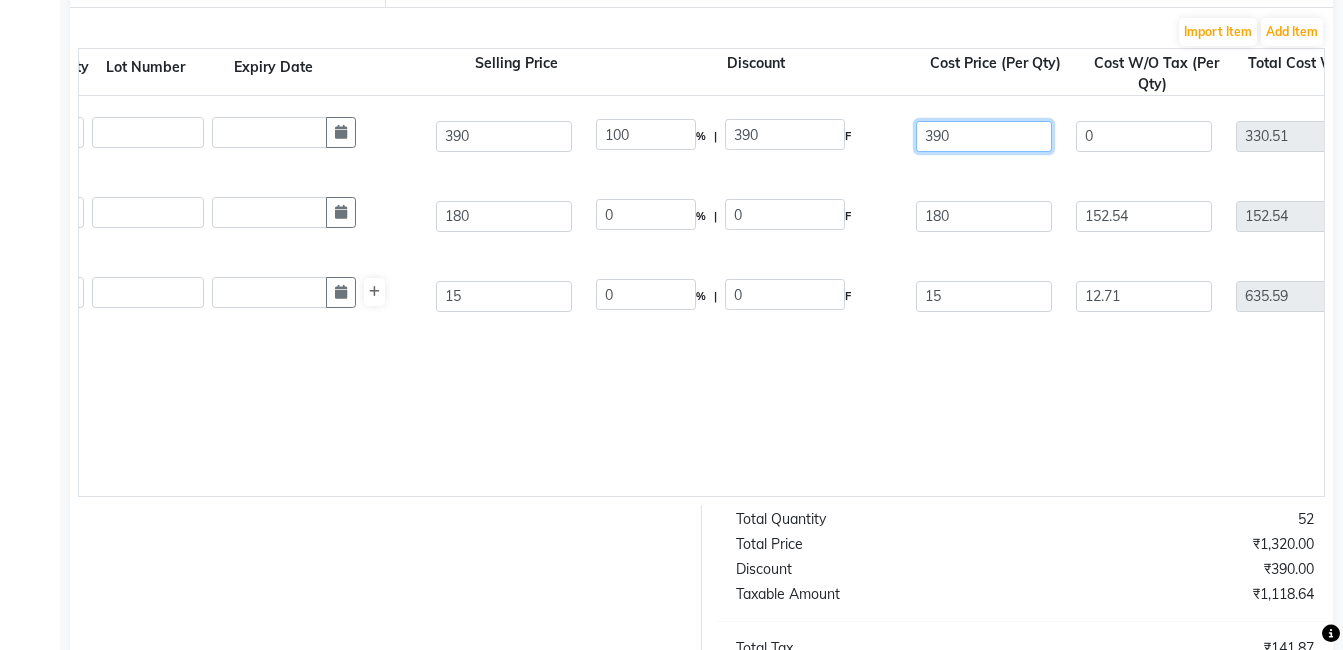 type on "390" 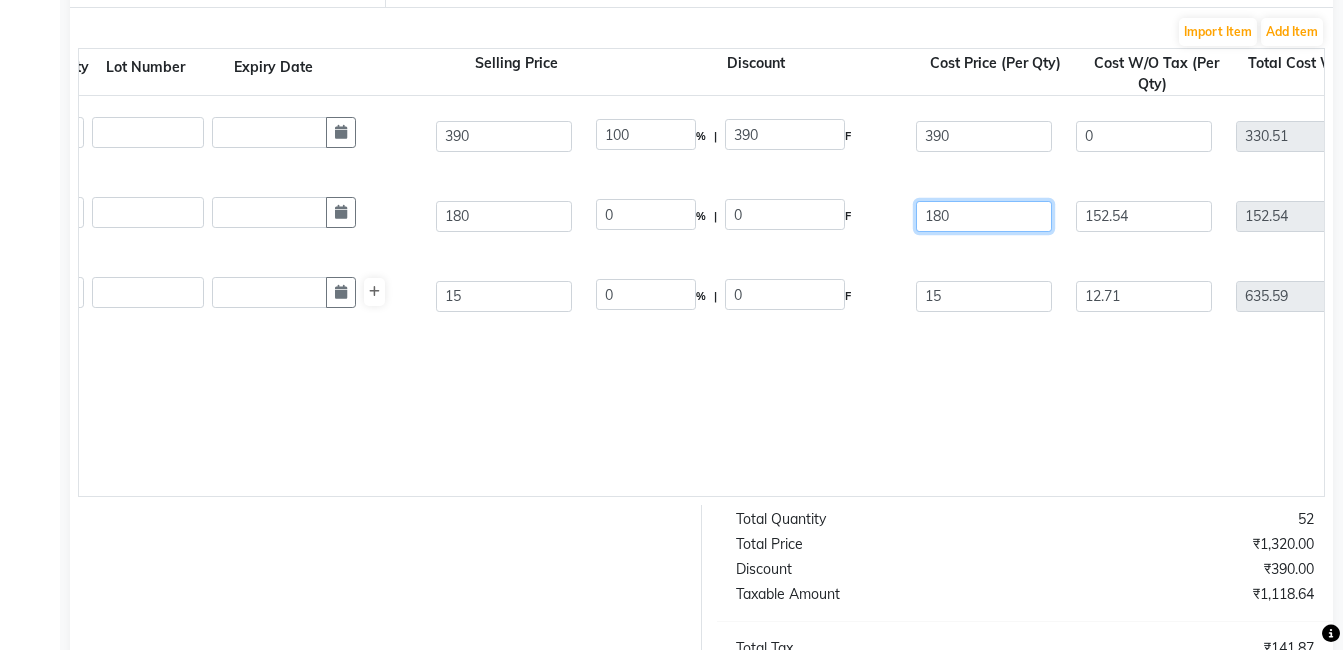 click on "180" 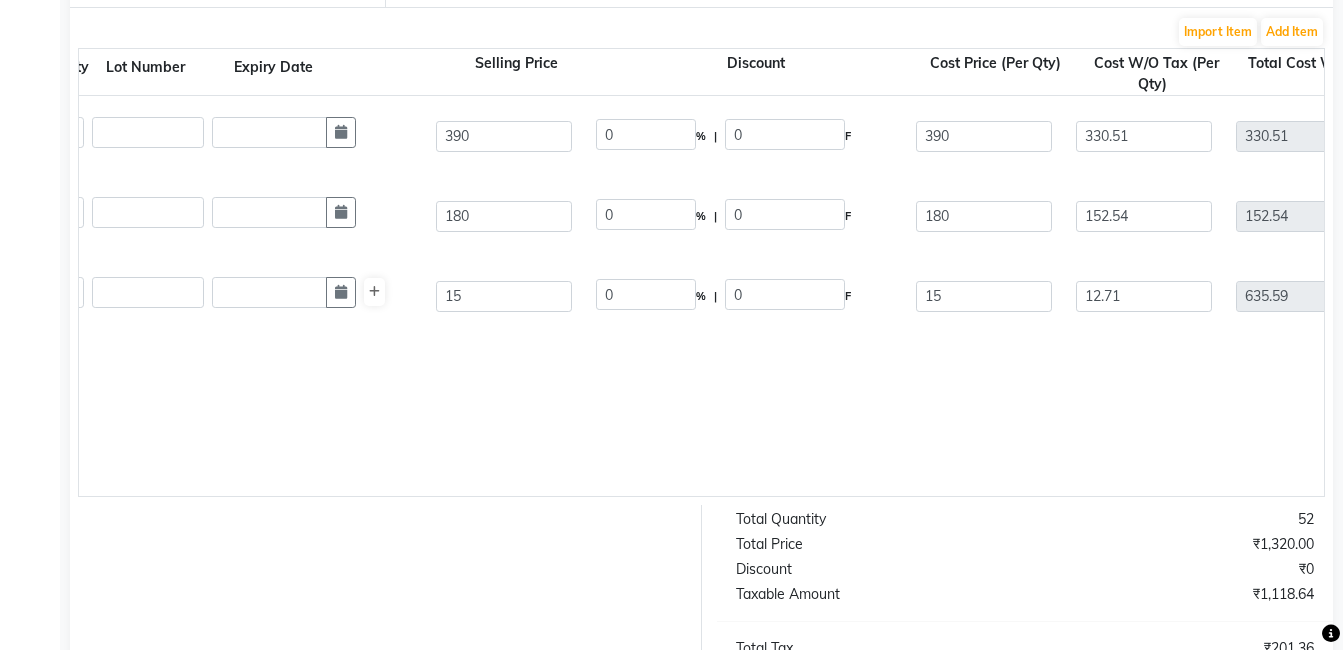 click on "Twist Slim  1 ML  P10282  1 1 390 0 % | 0 F 390 330.51 330.51 None GST  (18%)  59.49 390  Dasangam  1 NOS  P10122  1 1 180 0 % | 0 F 180 152.54 152.54 None GST  (18%)  27.46 180  Bottle 100 Ml  1 NOS  P10168  50 50 15 0 % | 0 F 15 12.71 635.59 None GST  (18%)  114.41 750" 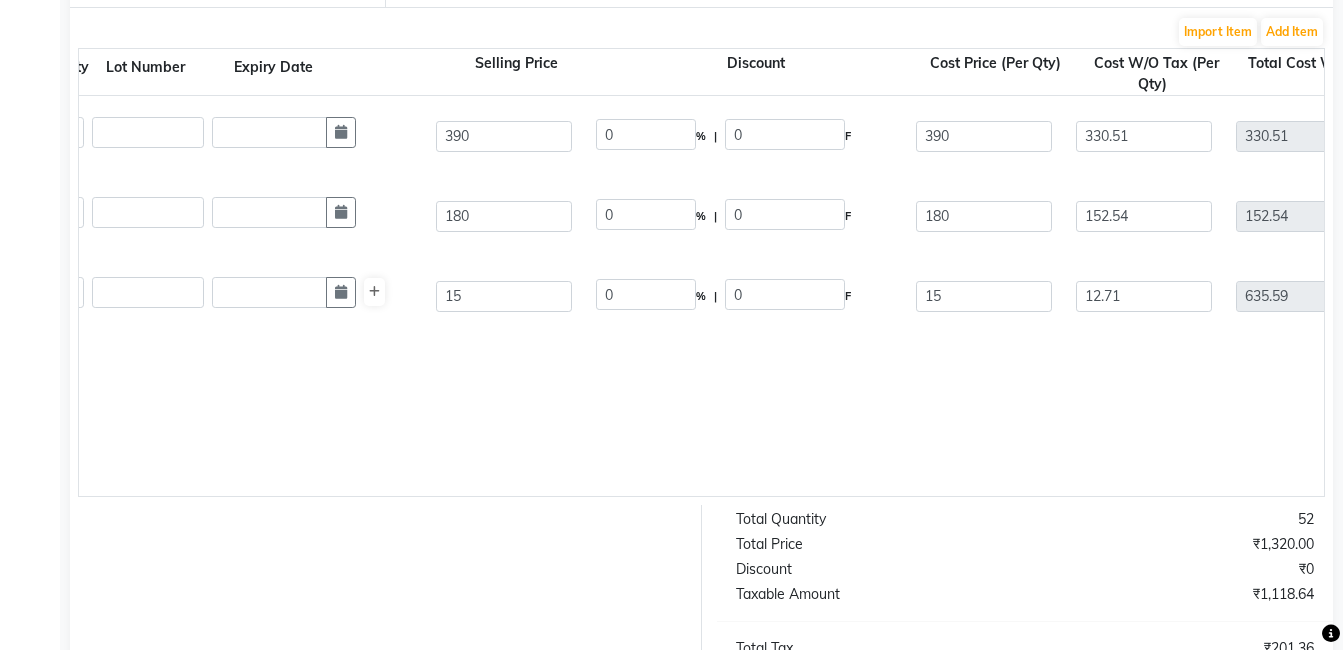 scroll, scrollTop: 9, scrollLeft: 696, axis: both 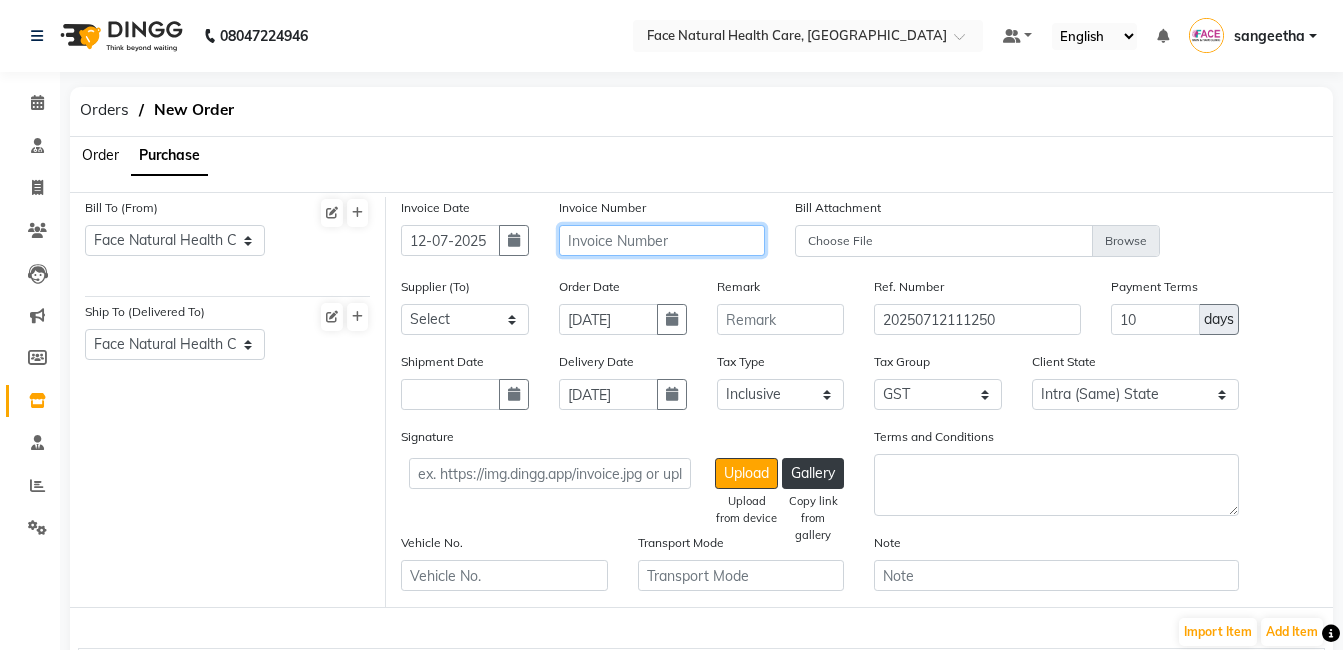 click 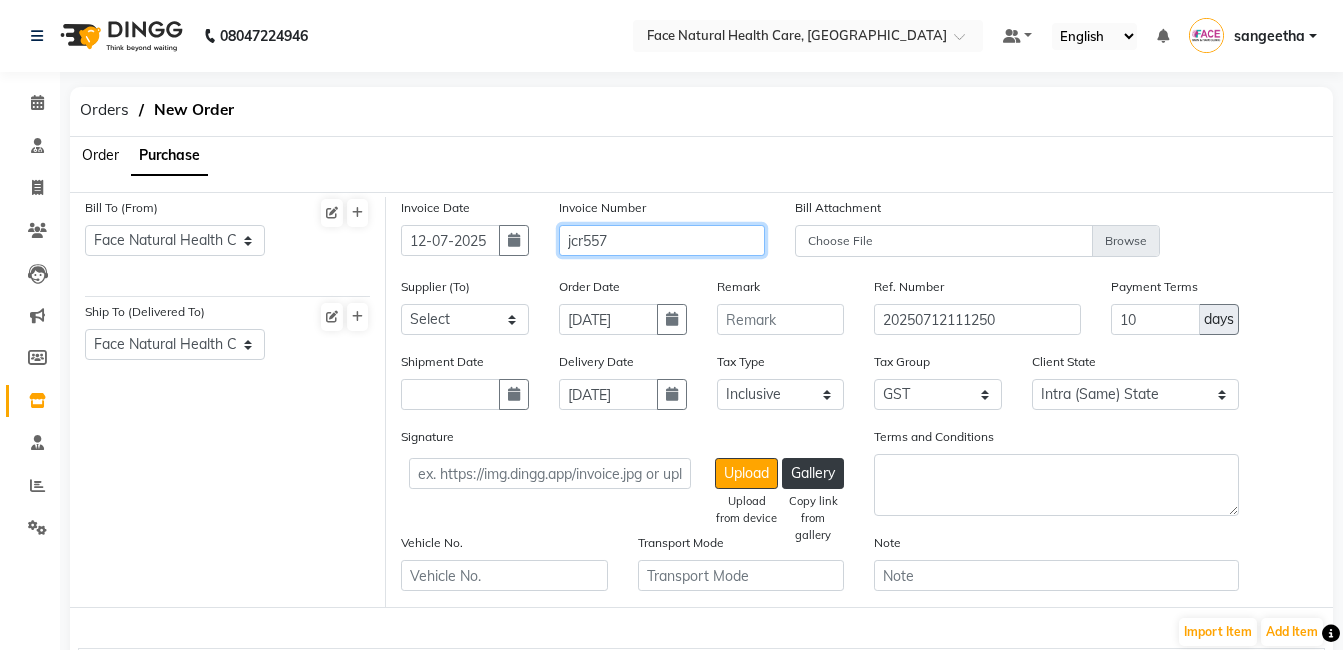 scroll, scrollTop: 944, scrollLeft: 0, axis: vertical 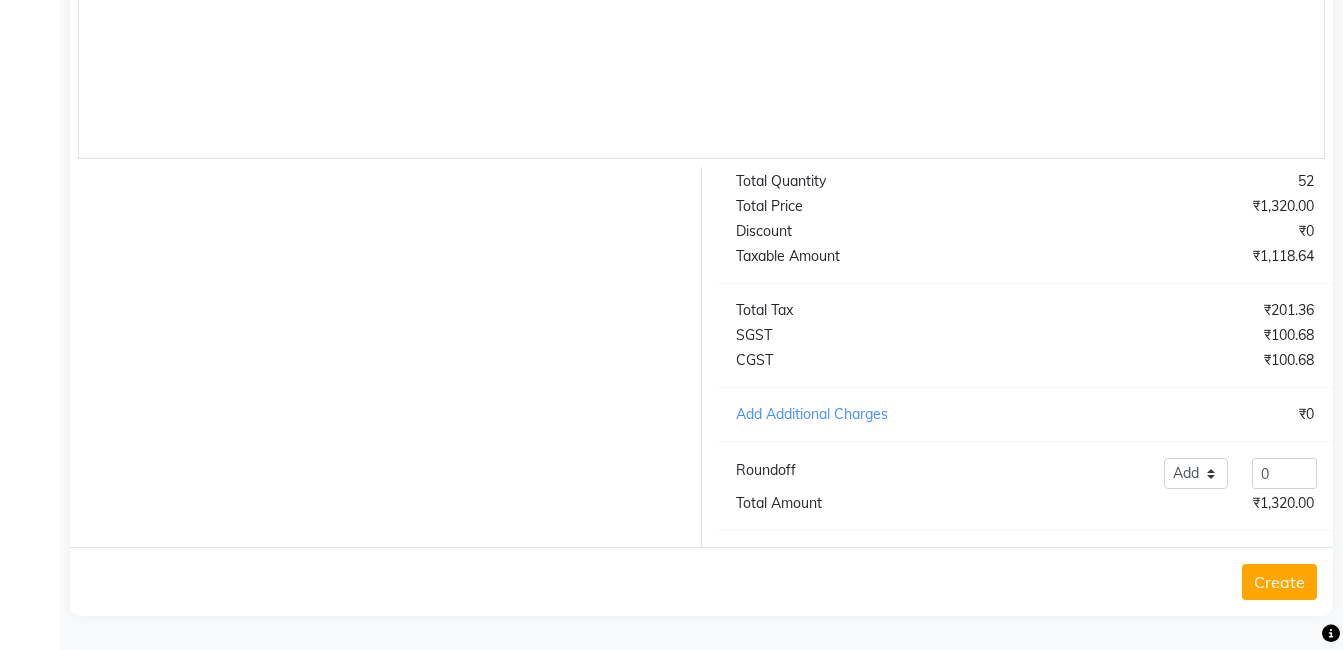 type on "jcr557" 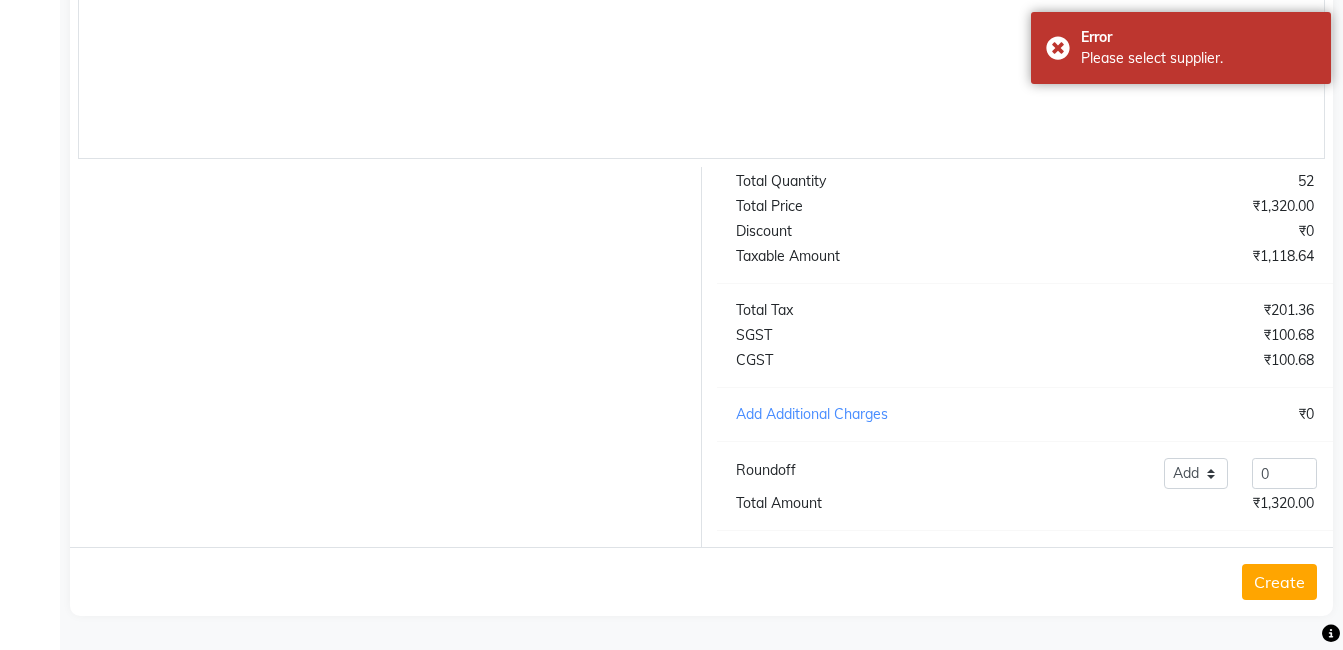 scroll, scrollTop: 290, scrollLeft: 0, axis: vertical 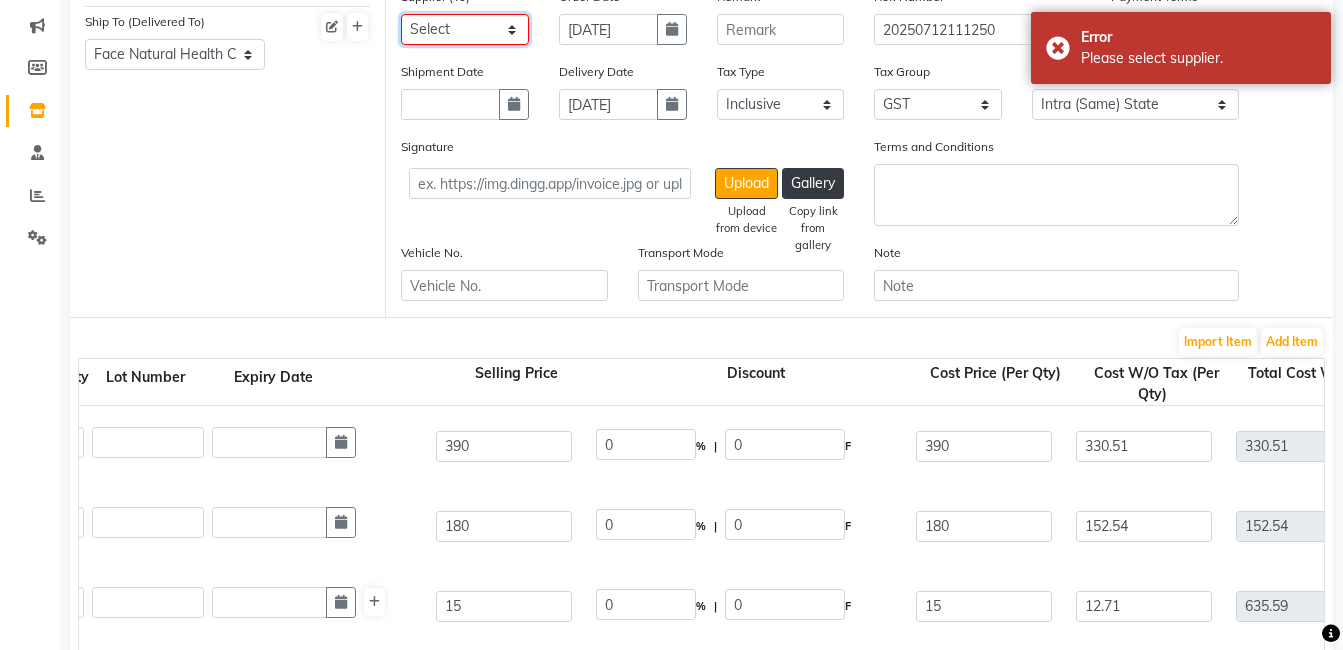 click on "Select Jingluo Health Stores amazon Atomy NHT Global - NHT Global Loganayagi rafic apolsary shofa Orient electric care Believe IT  Factory  Kovai beauty cosmetics Ozone Engieering Chairman steel Clasic" 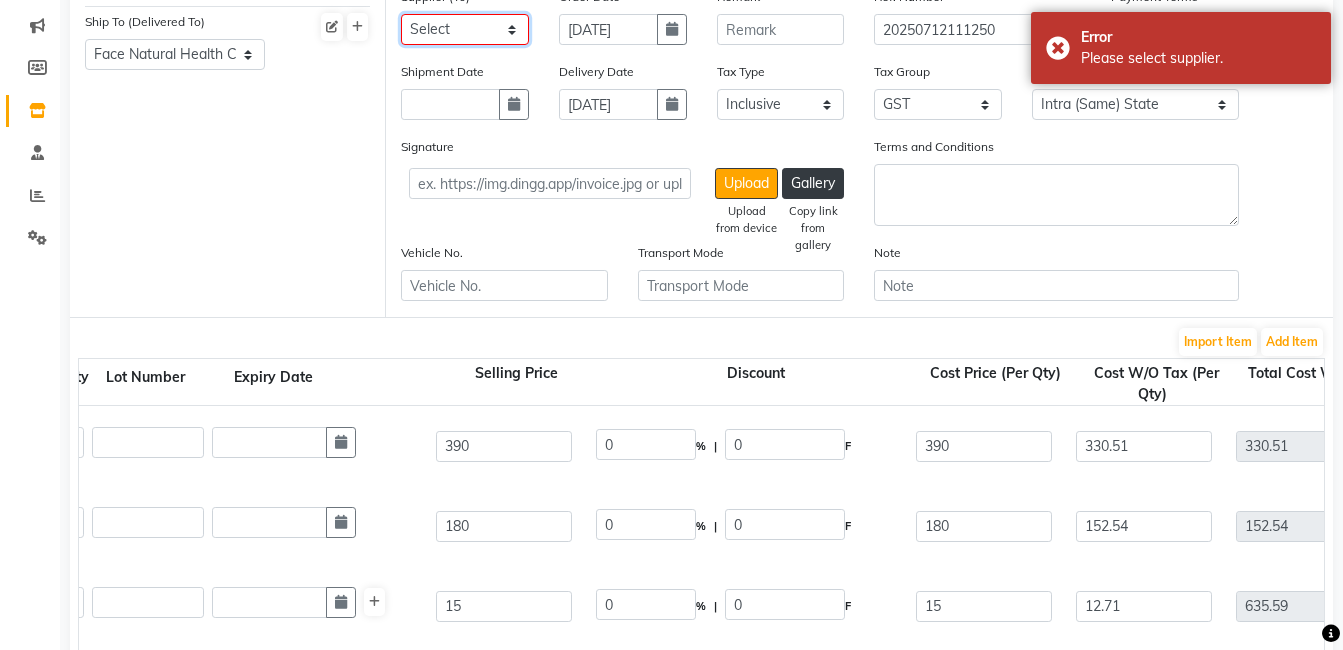 select on "1926" 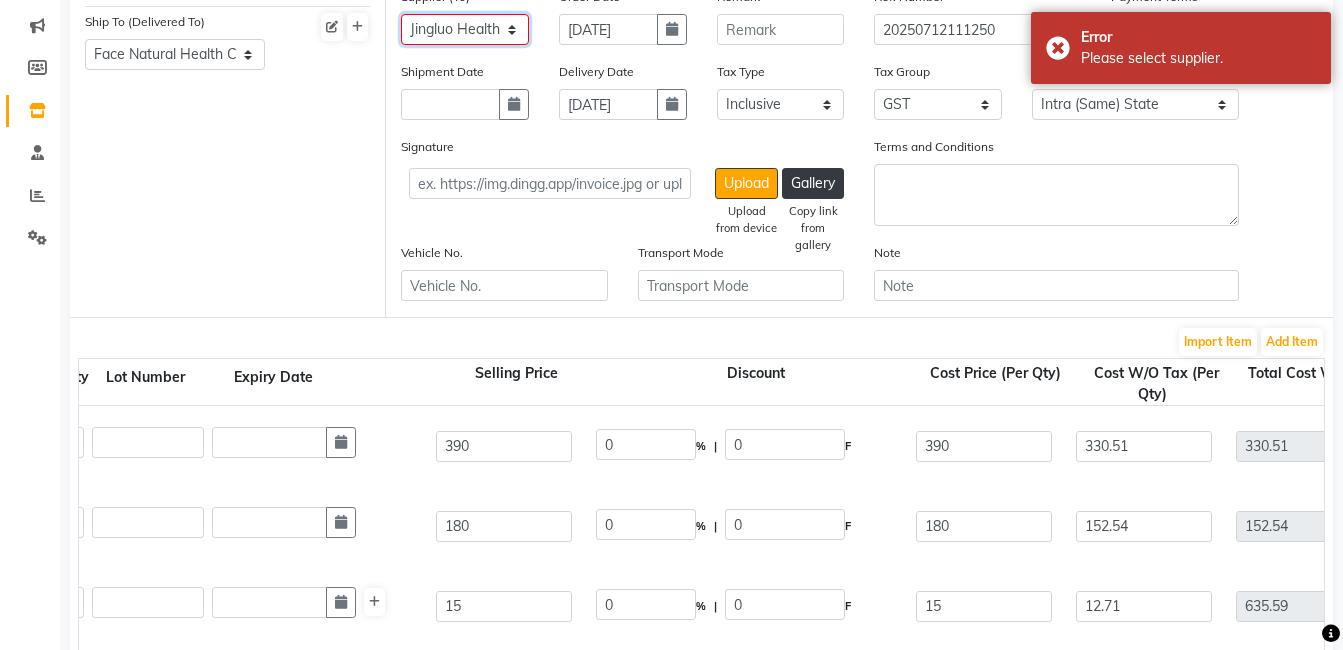 click on "Select Jingluo Health Stores amazon Atomy NHT Global - NHT Global Loganayagi rafic apolsary shofa Orient electric care Believe IT  Factory  Kovai beauty cosmetics Ozone Engieering Chairman steel Clasic" 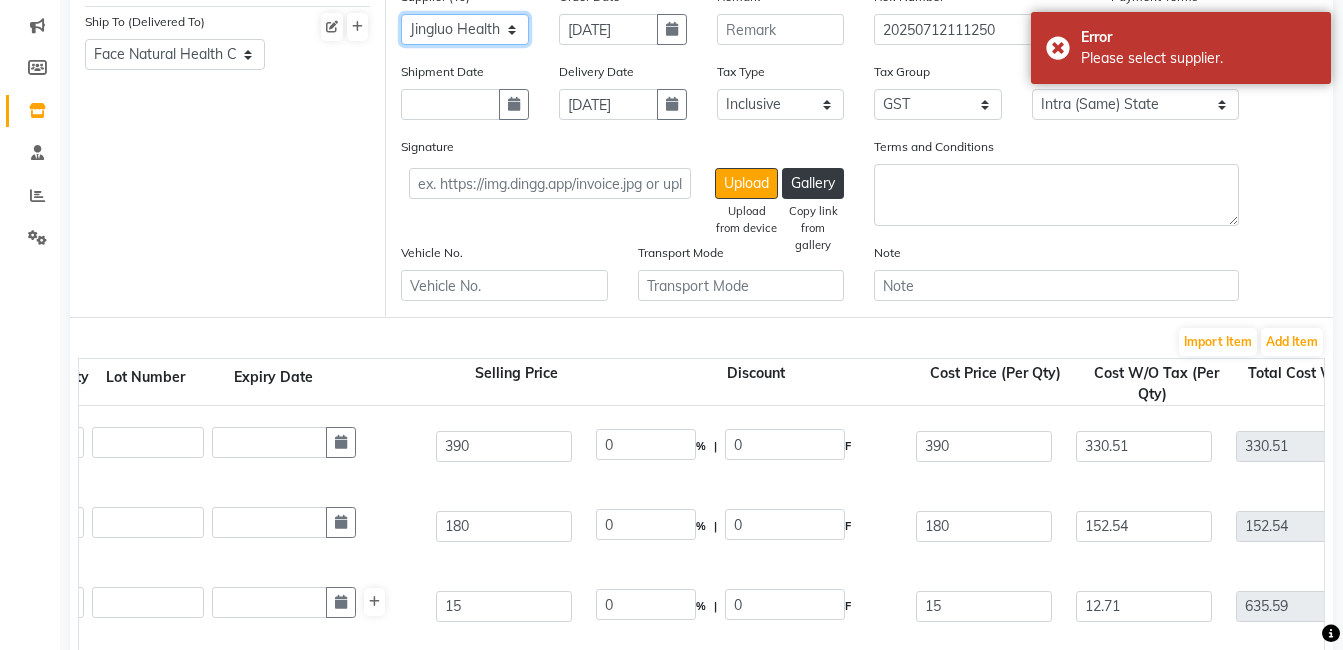 scroll, scrollTop: 944, scrollLeft: 0, axis: vertical 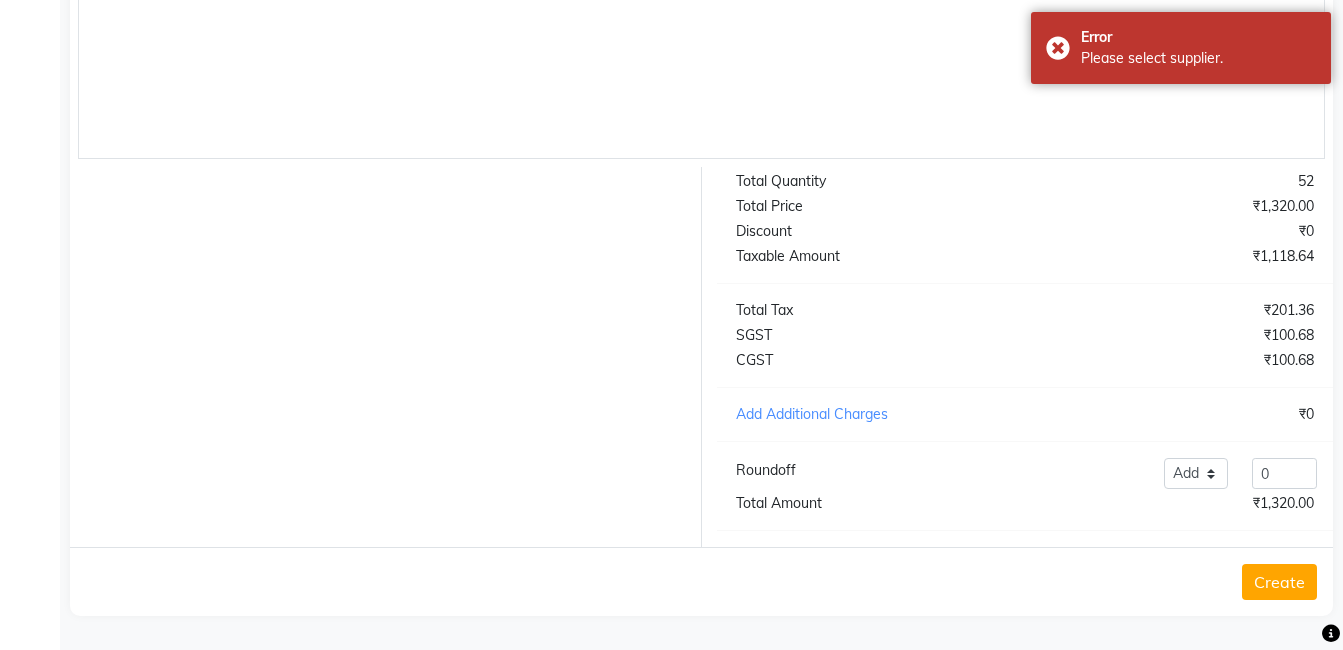 click on "Create" 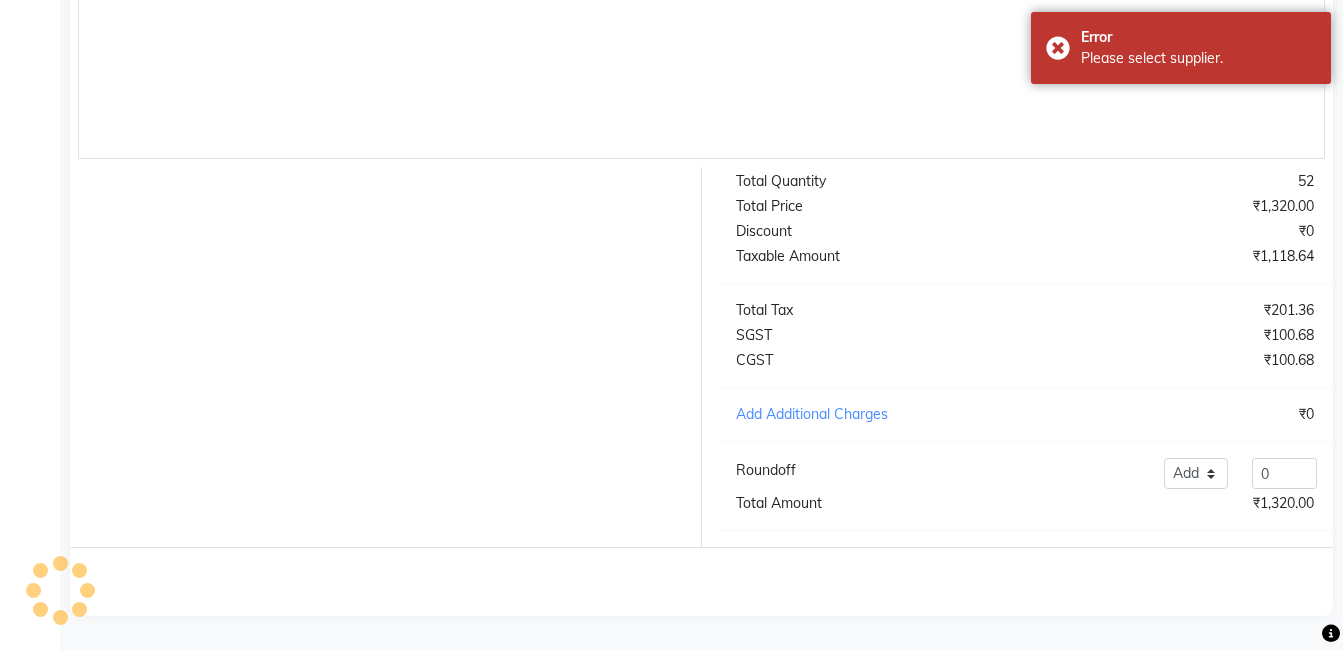 scroll, scrollTop: 0, scrollLeft: 0, axis: both 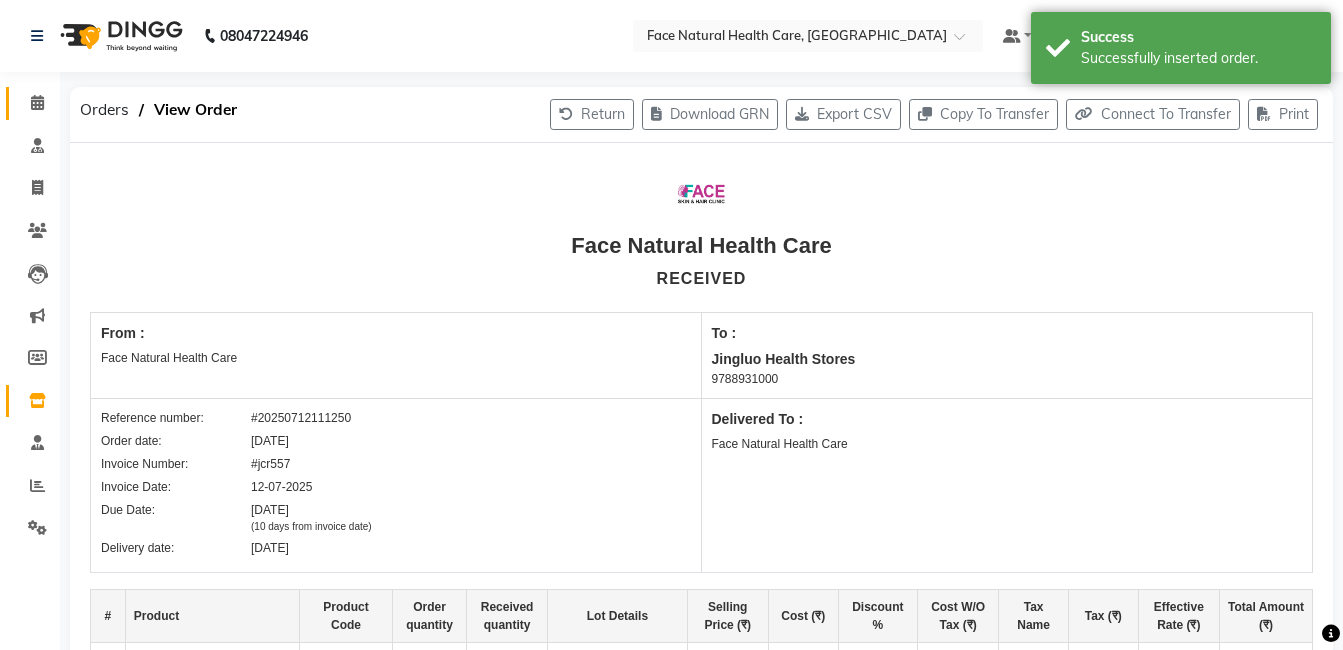 click 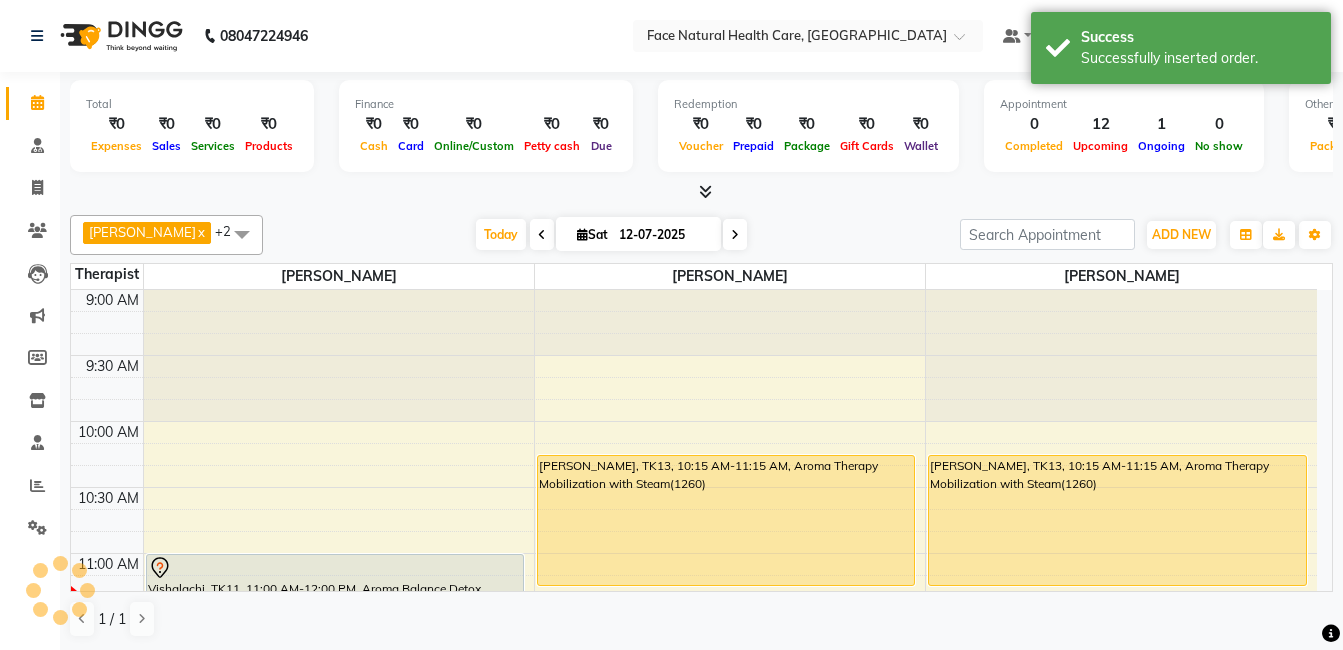 scroll, scrollTop: 0, scrollLeft: 0, axis: both 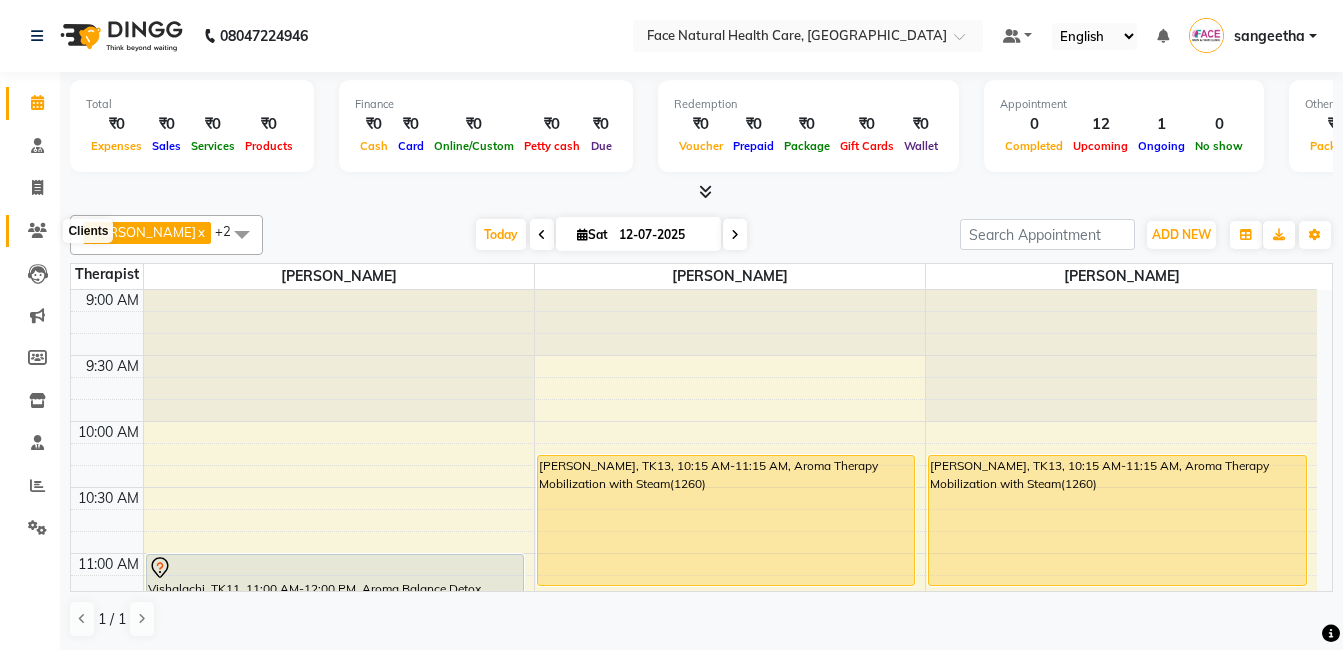 click 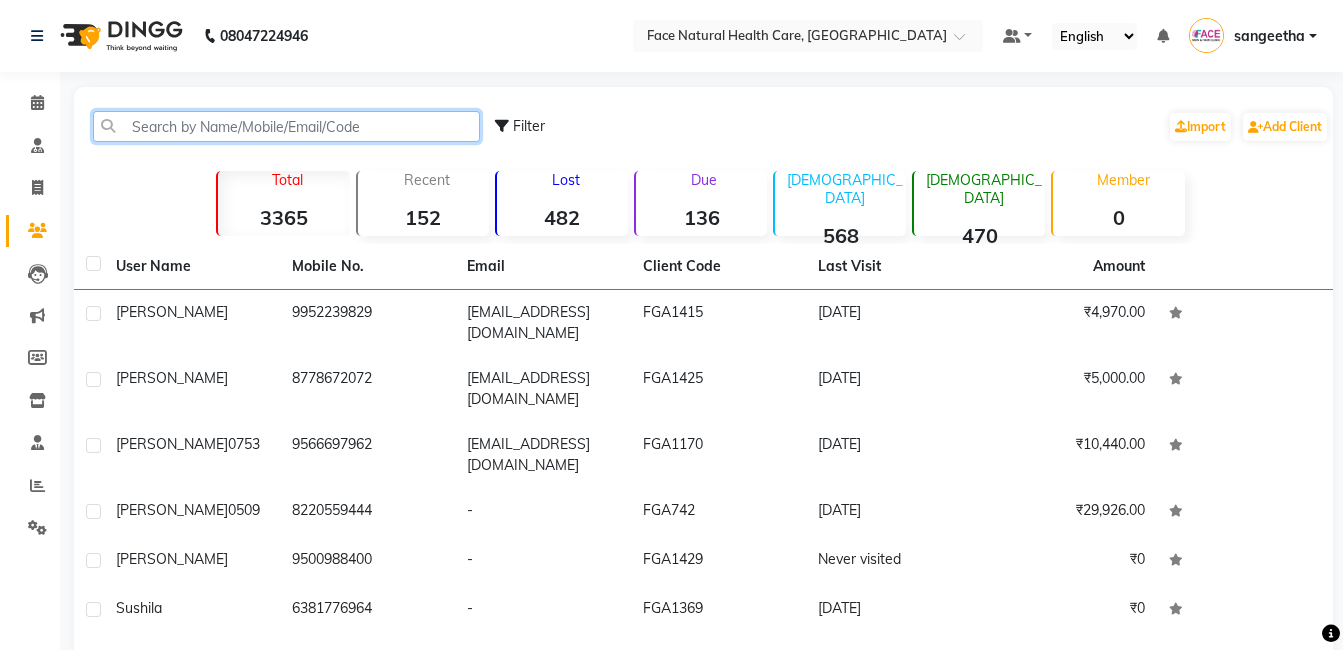 click 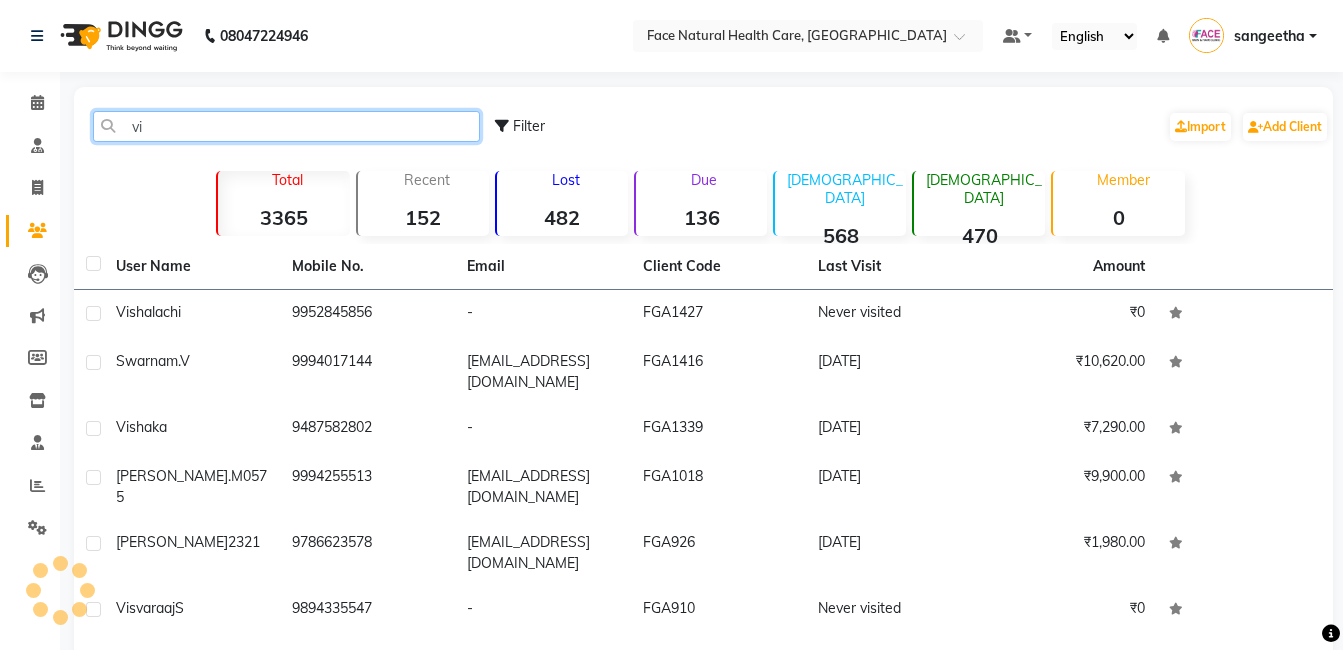 type on "v" 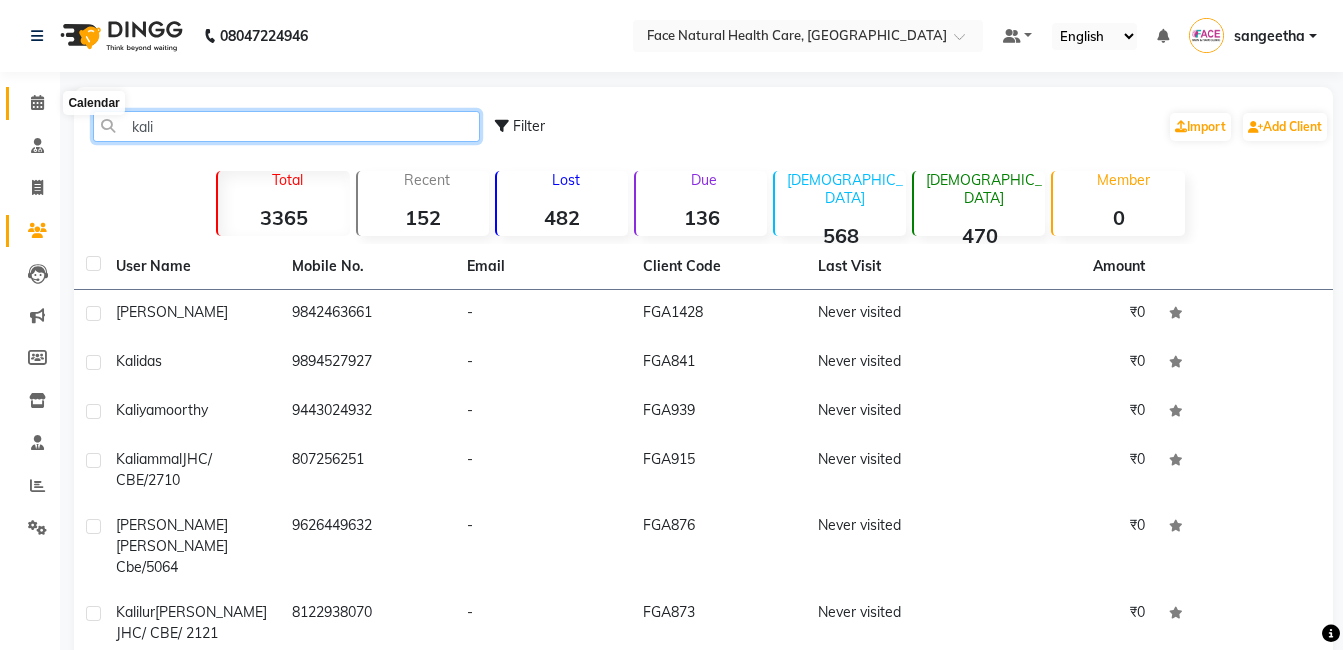 type on "kali" 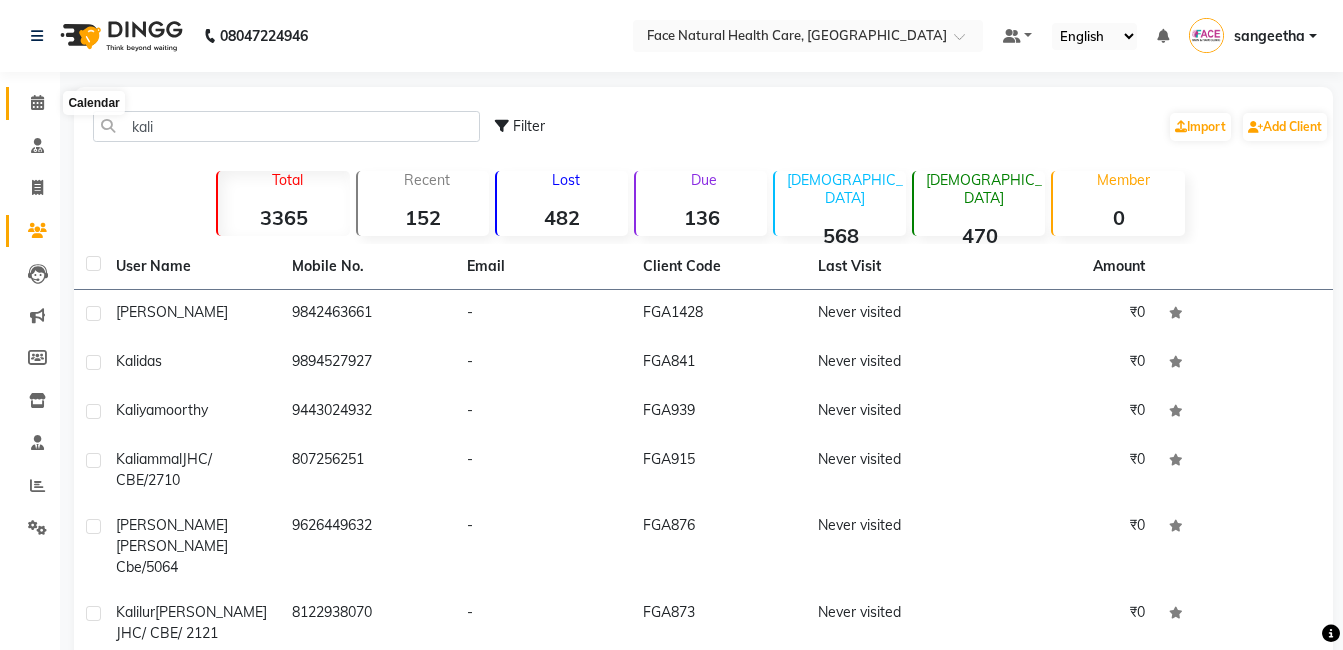 click 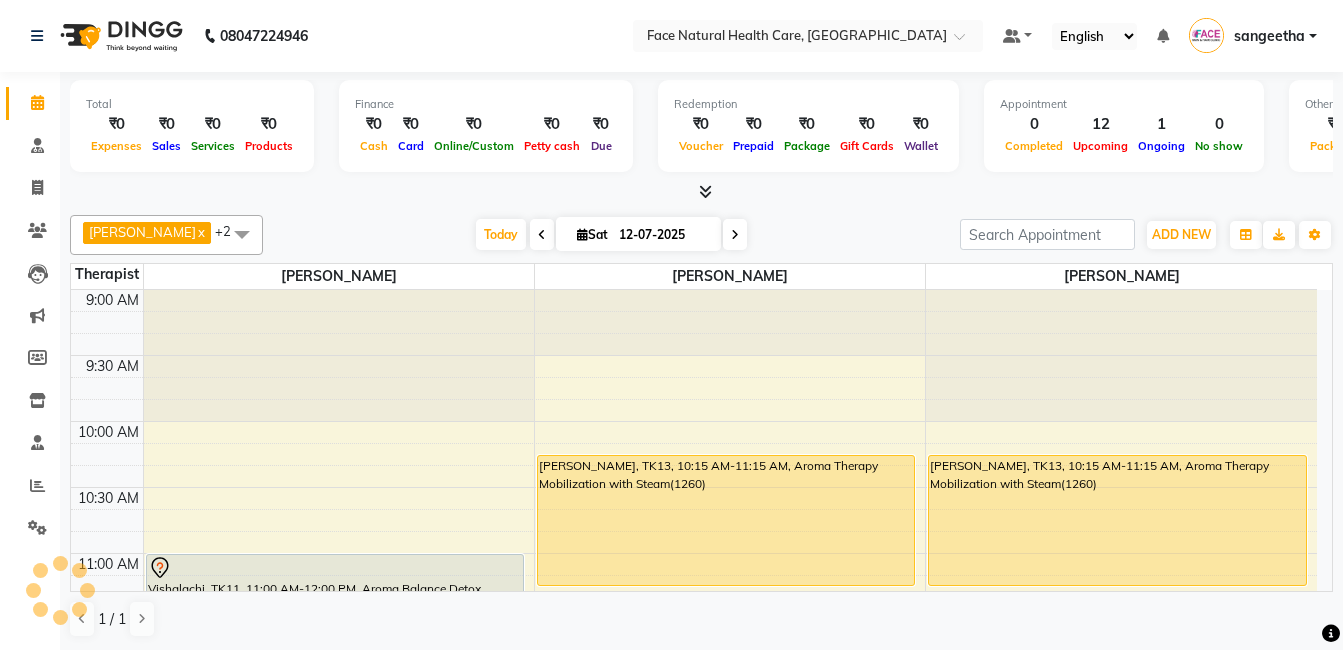 scroll, scrollTop: 0, scrollLeft: 0, axis: both 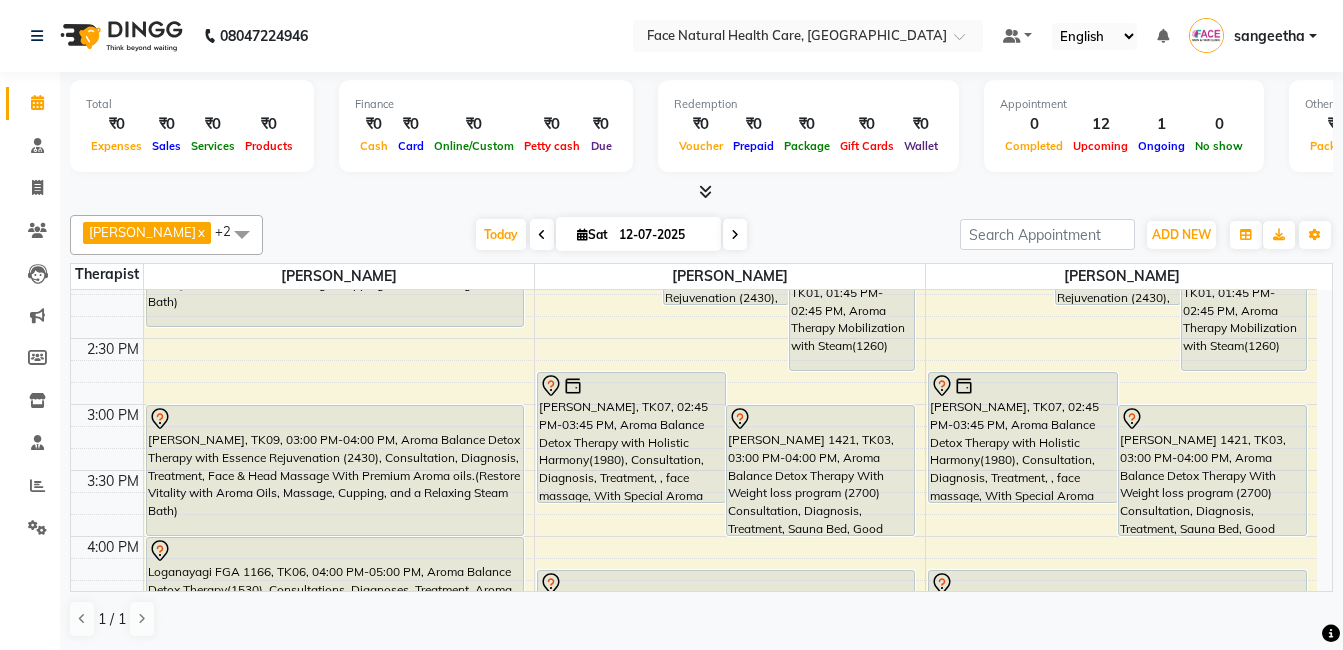 click on "Total  ₹0  Expenses ₹0  Sales ₹0  Services ₹0  Products Finance  ₹0  Cash ₹0  Card ₹0  Online/Custom ₹0 [PERSON_NAME] cash ₹0 Due  Redemption  ₹0 Voucher ₹0 Prepaid ₹0 Package ₹0  Gift Cards ₹0  Wallet  Appointment  0 Completed 12 Upcoming 1 Ongoing 0 No show  Other sales  ₹0  Packages ₹0  Memberships ₹0  Vouchers ₹0  Prepaids ₹0  Gift Cards [PERSON_NAME] M  x [PERSON_NAME]  x [PERSON_NAME]  x +2 Select All [PERSON_NAME] [PERSON_NAME] M [PERSON_NAME] [PERSON_NAME] [PERSON_NAME] [DATE]  [DATE] Toggle Dropdown Add Appointment Add Invoice Add Expense Add Attendance Add Client Add Transaction Toggle Dropdown Add Appointment Add Invoice Add Expense Add Attendance Add Client ADD NEW Toggle Dropdown Add Appointment Add Invoice Add Expense Add Attendance Add Client Add Transaction [PERSON_NAME] M  x [PERSON_NAME]  x [PERSON_NAME]  x +2 Select All [PERSON_NAME] [PERSON_NAME] M [PERSON_NAME] [PERSON_NAME] [PERSON_NAME] Group By  Staff View   Room View  List" 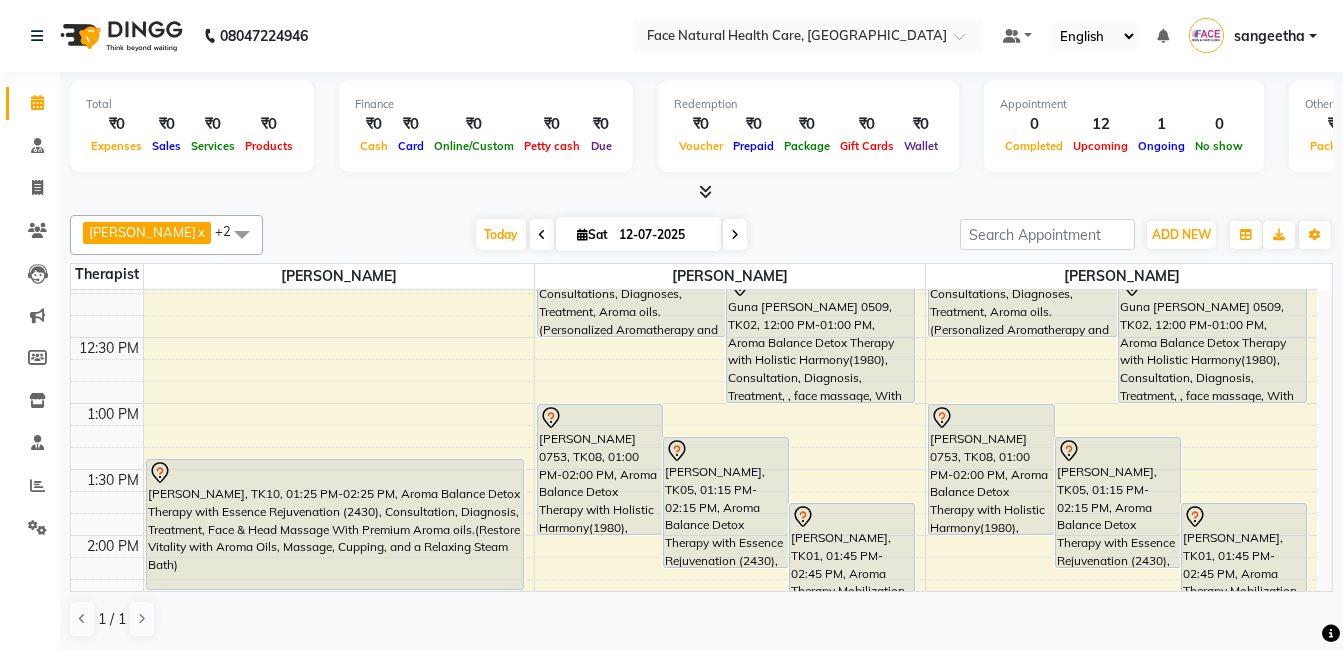scroll, scrollTop: 151, scrollLeft: 0, axis: vertical 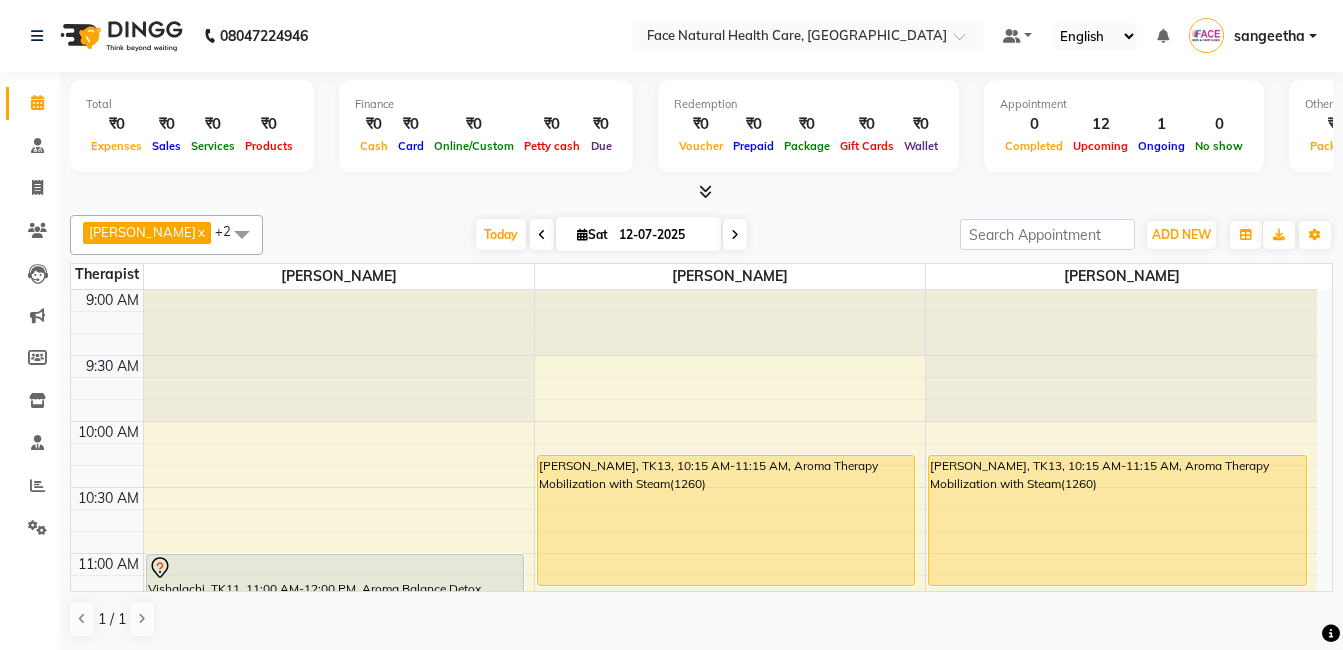 click on "Vishalachi, TK11, 11:00 AM-12:00 PM, Aroma Balance Detox Therapy(1530), Consultations, Diagnoses, Treatment, Aroma oils.(Personalized Aromatherapy and Therapeutic Tools to Rejuvenate and Restore Balance)" at bounding box center (335, 619) 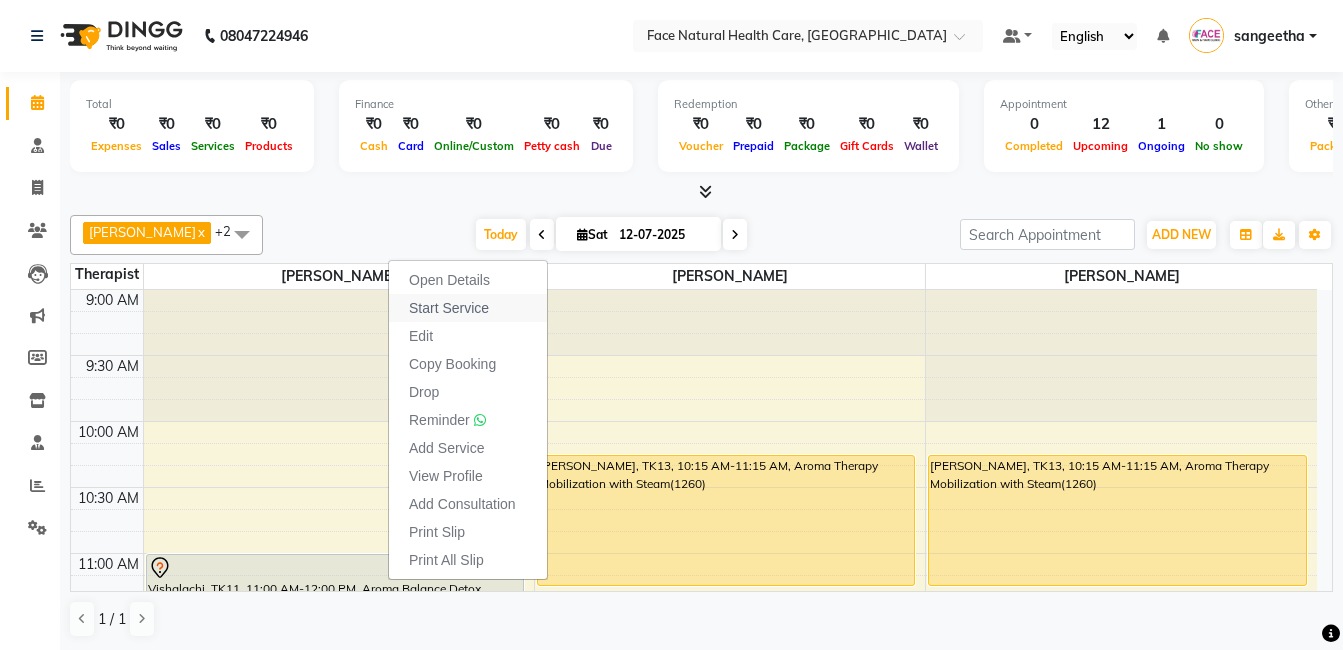 click on "Start Service" at bounding box center [449, 308] 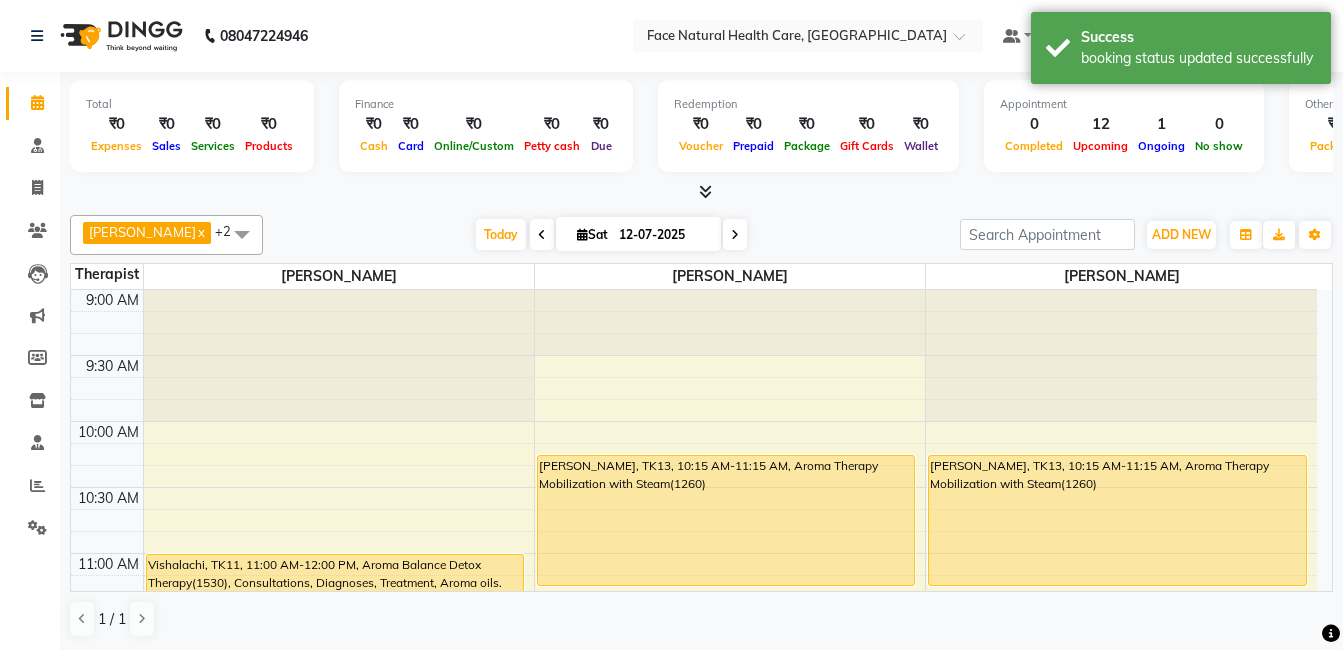 click on "[PERSON_NAME], TK13, 10:15 AM-11:15 AM, Aroma Therapy Mobilization with Steam(1260)" at bounding box center [1117, 520] 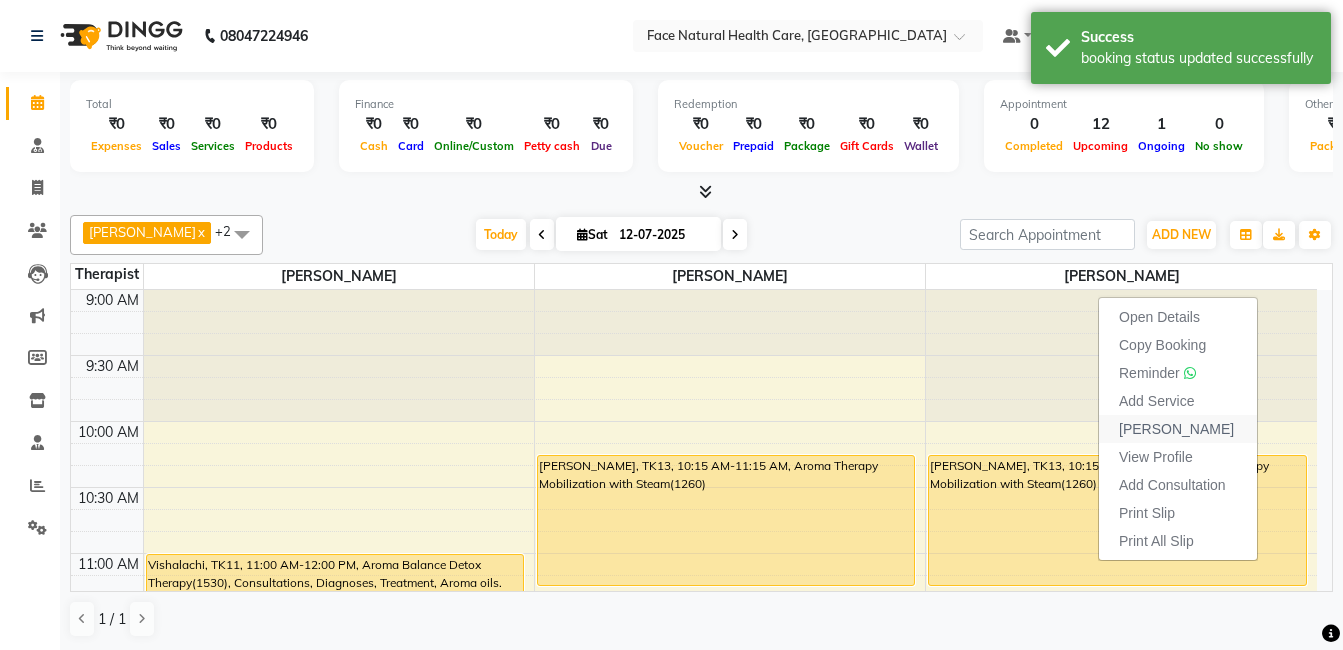 click on "[PERSON_NAME]" at bounding box center [1176, 429] 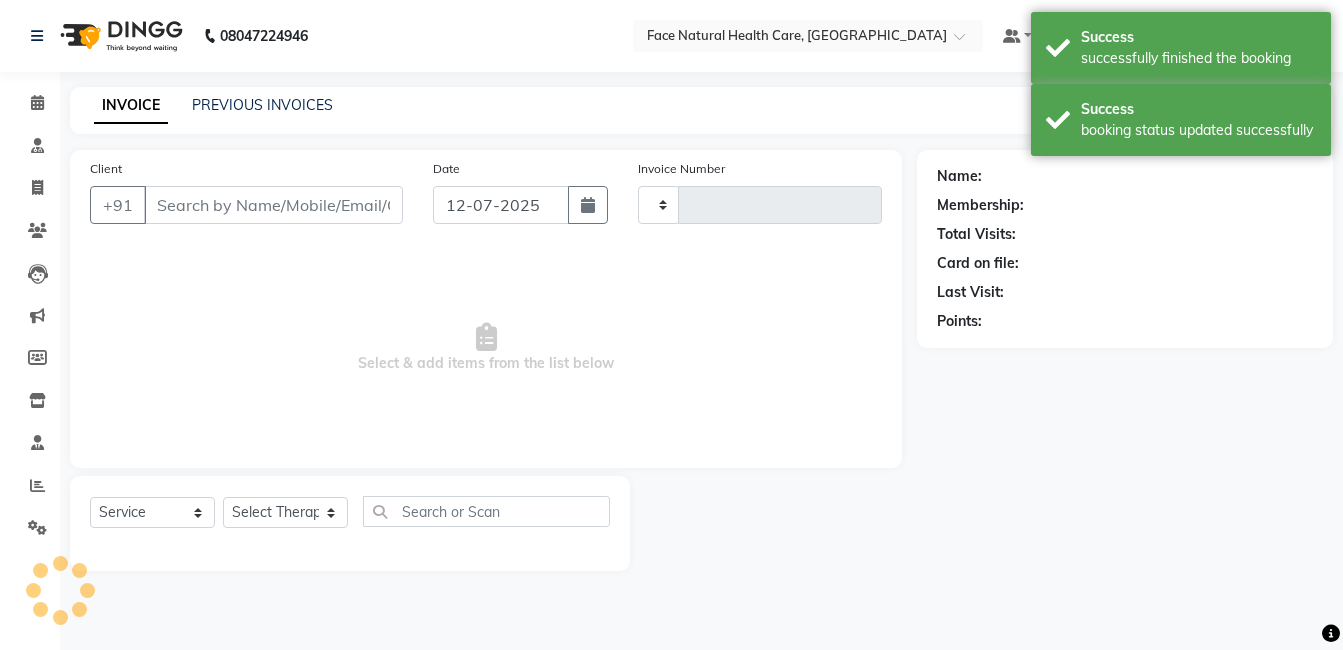 type on "0835" 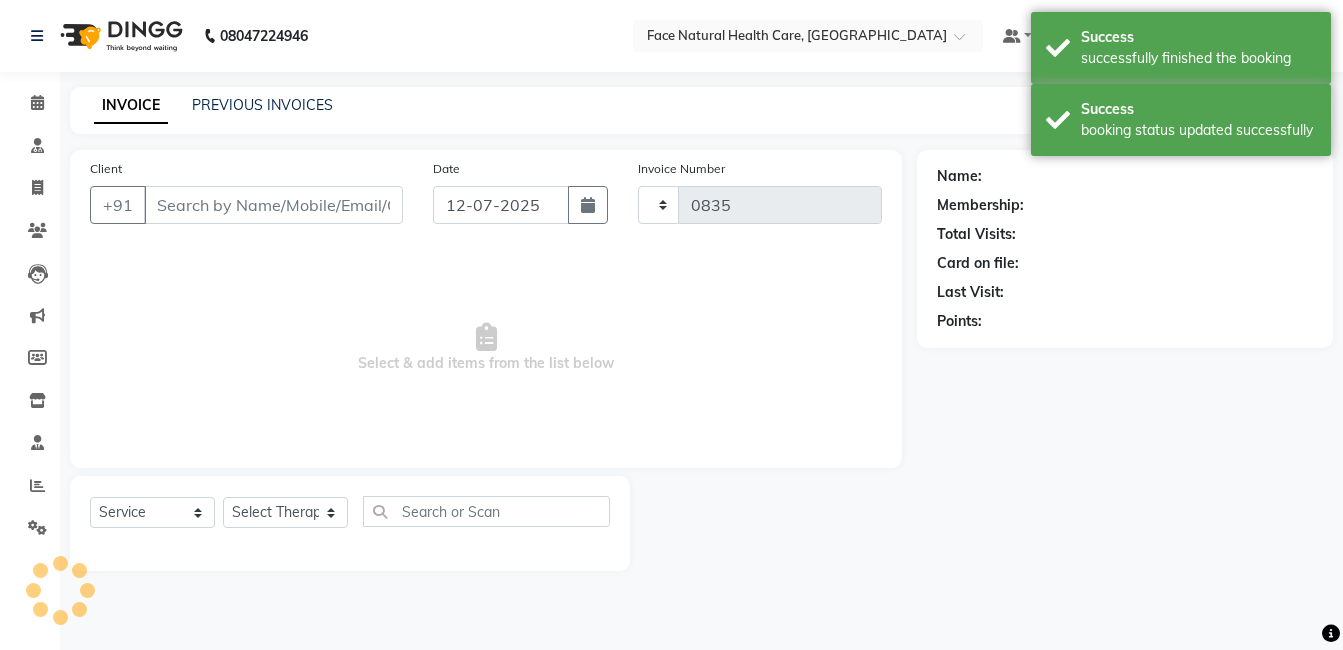 select on "5675" 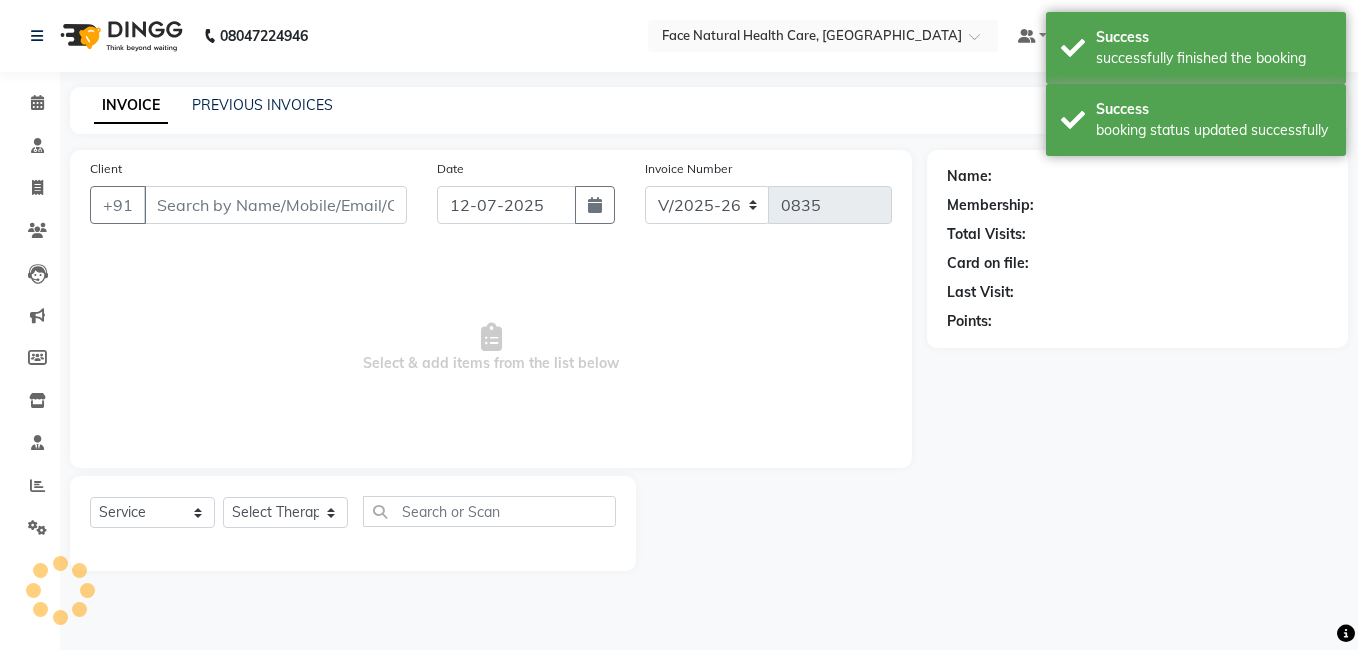 type on "9842463661" 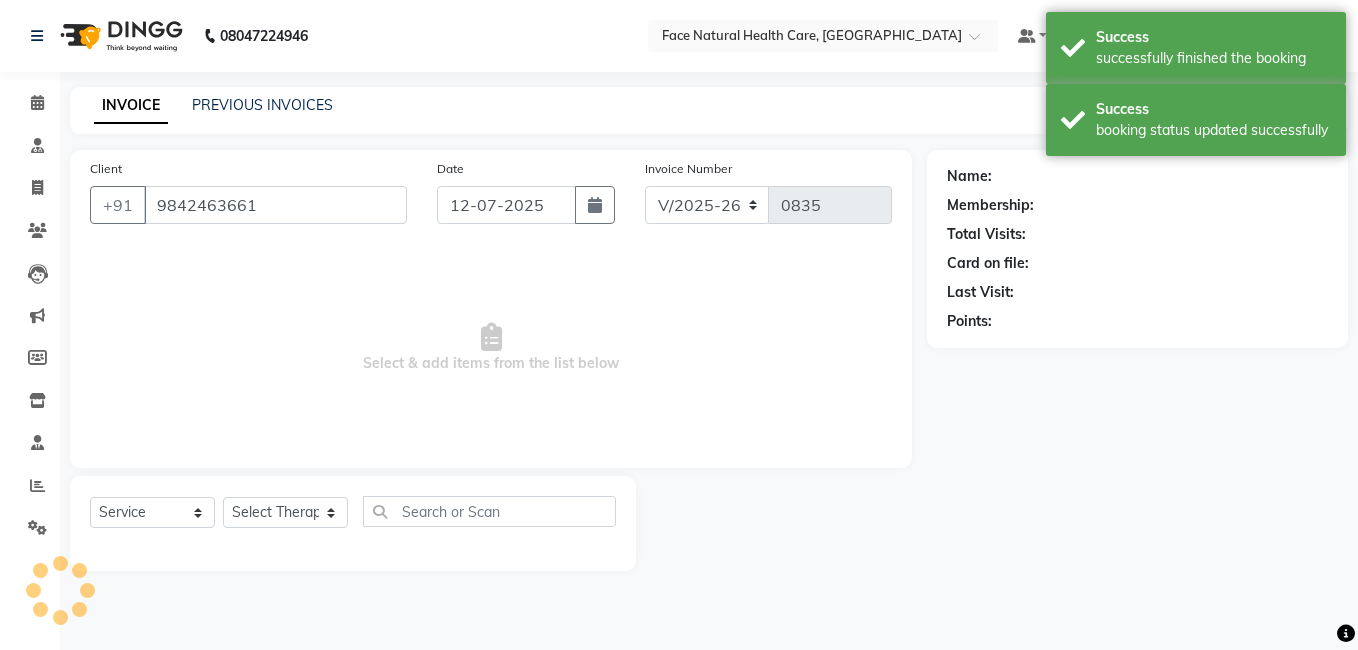 select on "38864" 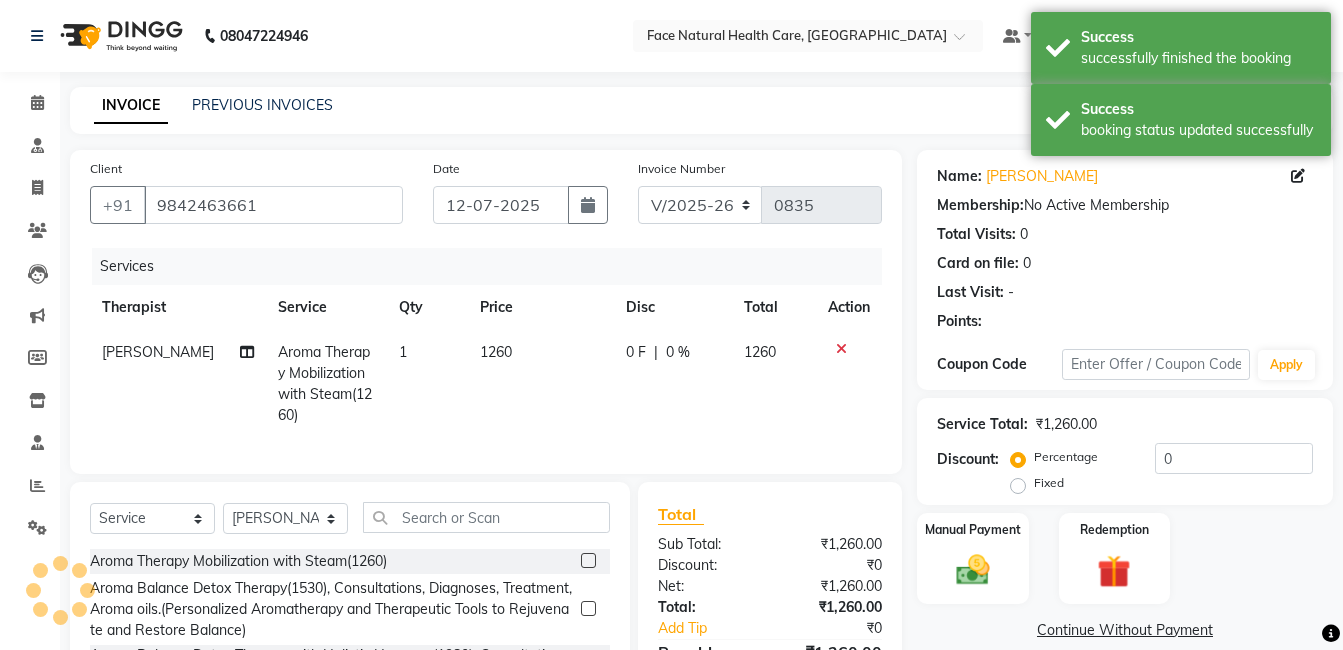 click on "0 F" 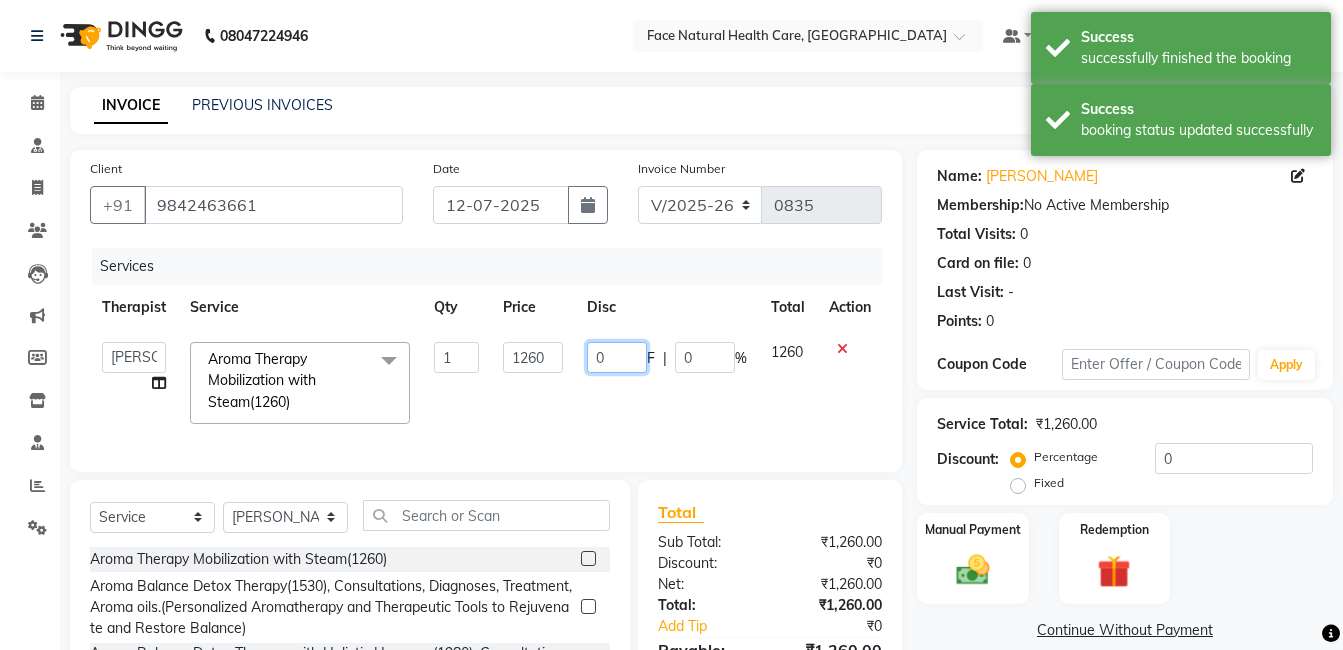 click on "0" 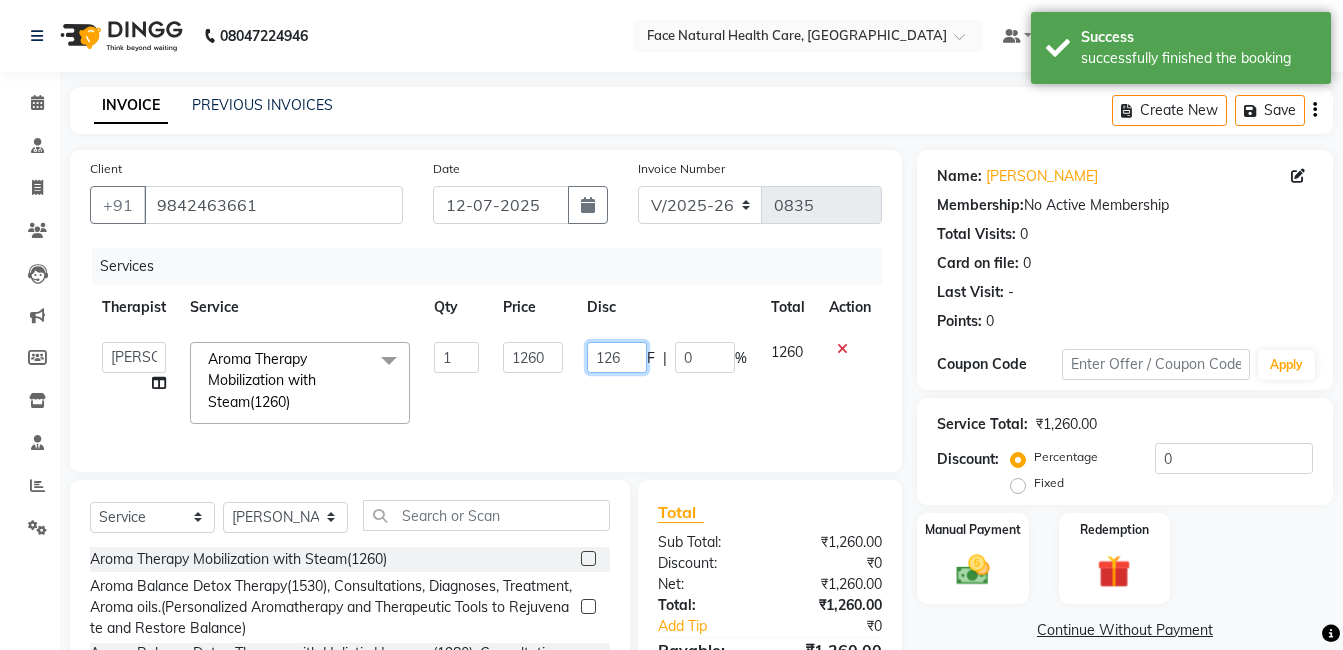 type on "1260" 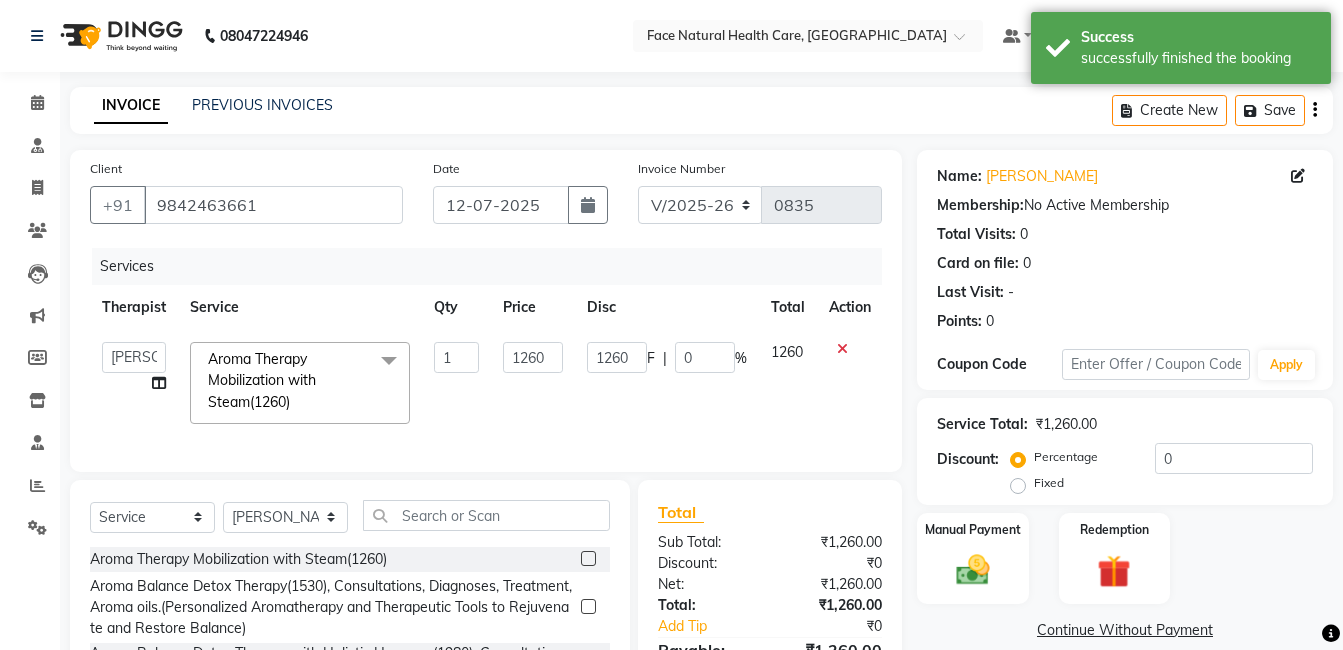 click on "1260" 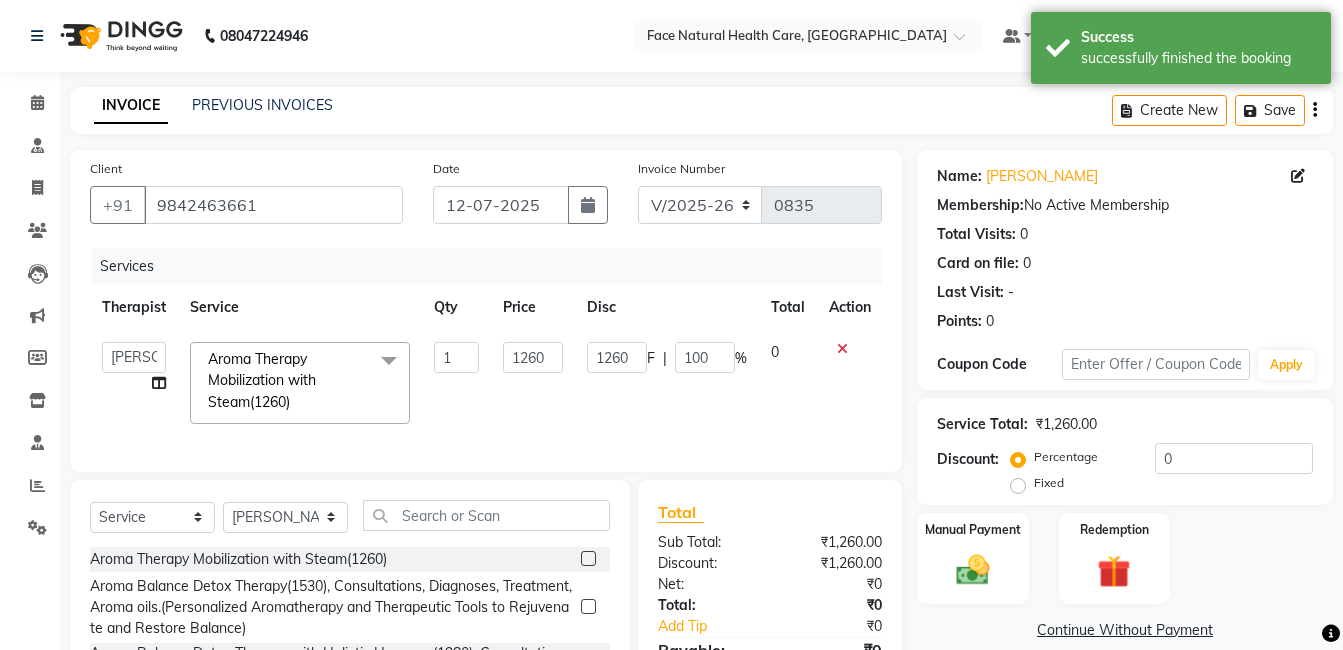 scroll, scrollTop: 170, scrollLeft: 0, axis: vertical 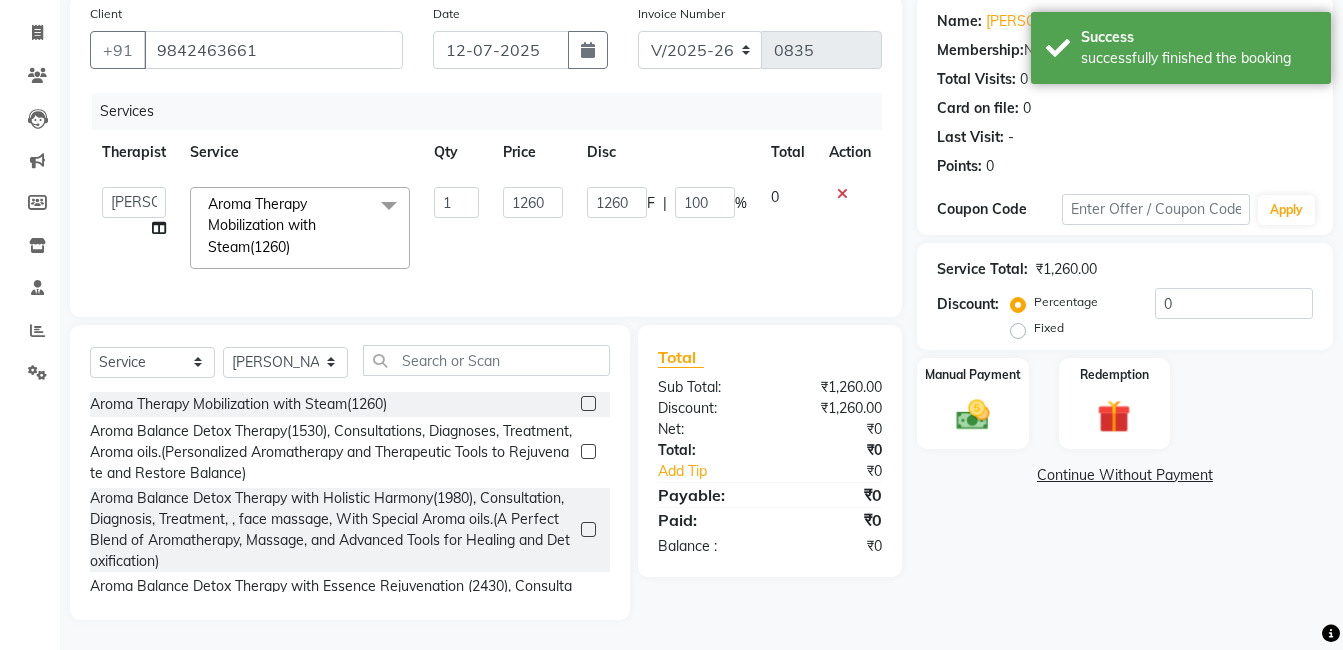 click on "Continue Without Payment" 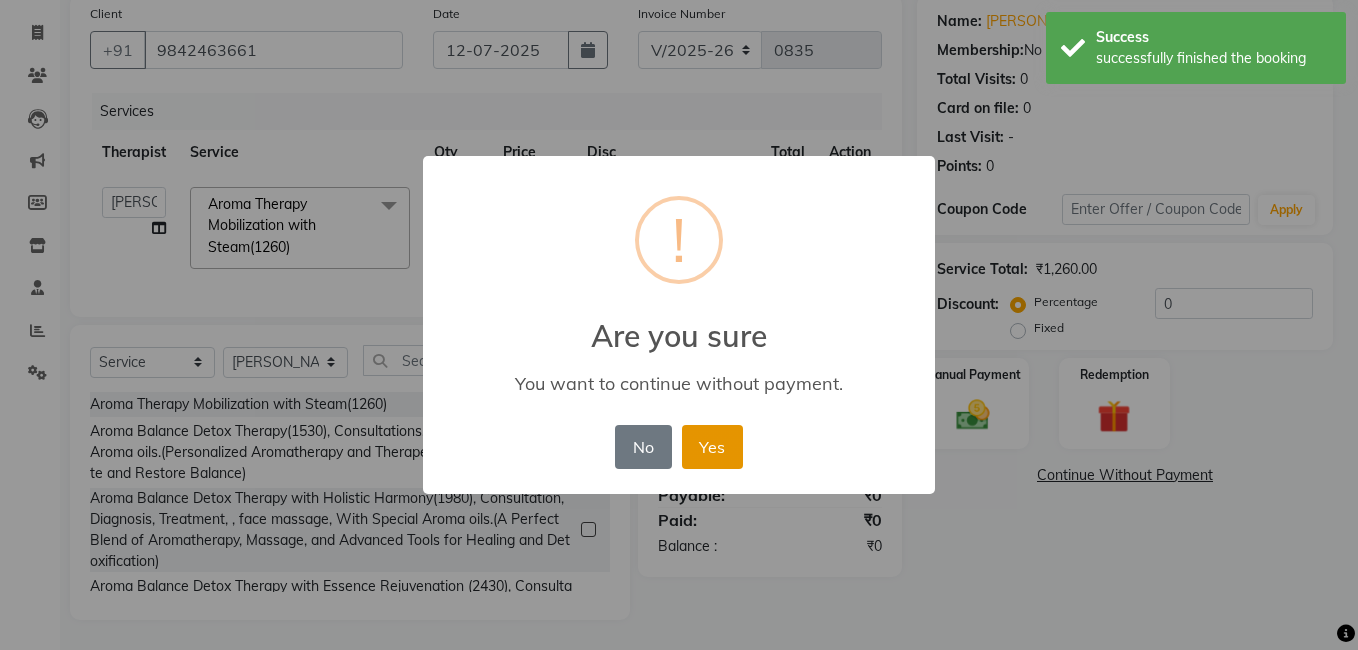 click on "Yes" at bounding box center [712, 447] 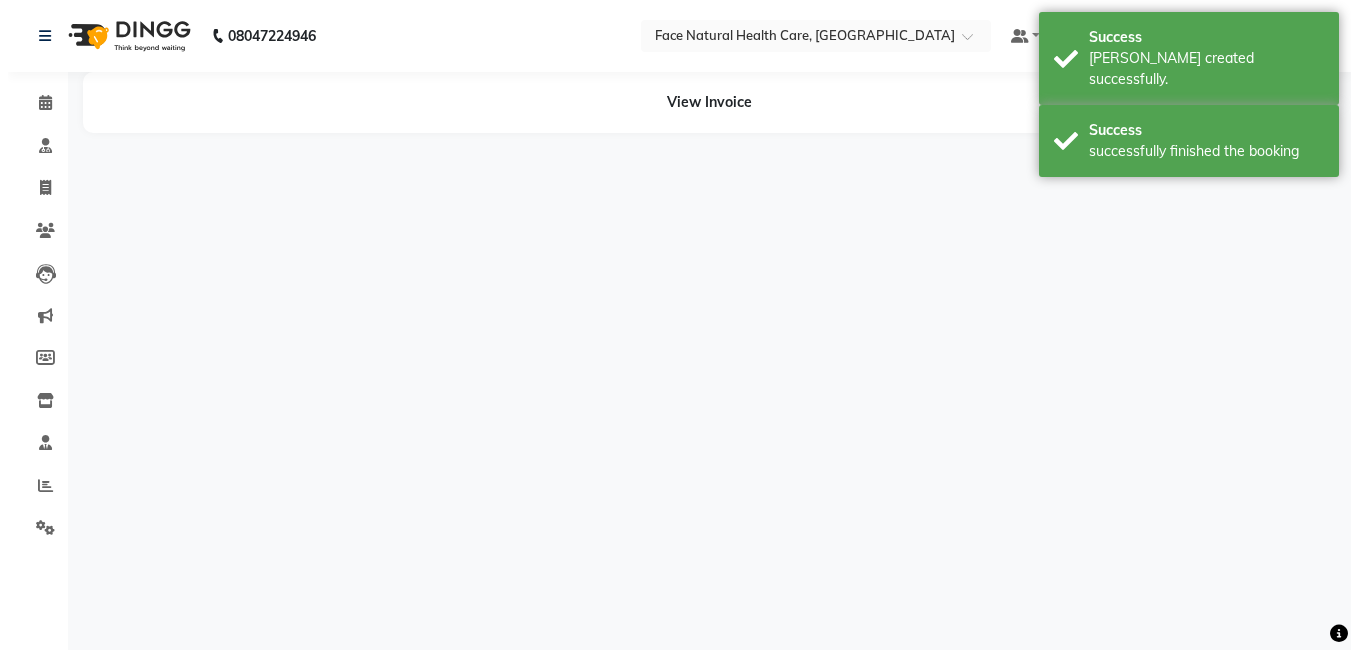 scroll, scrollTop: 0, scrollLeft: 0, axis: both 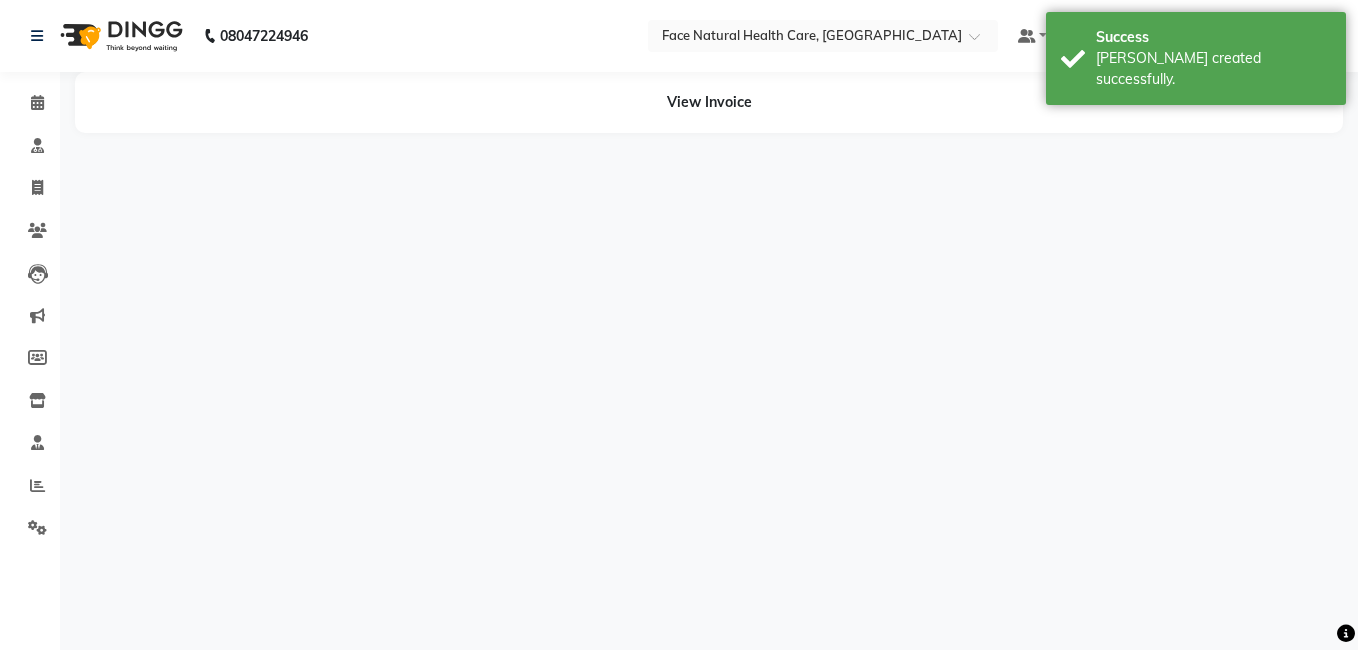 select on "38864" 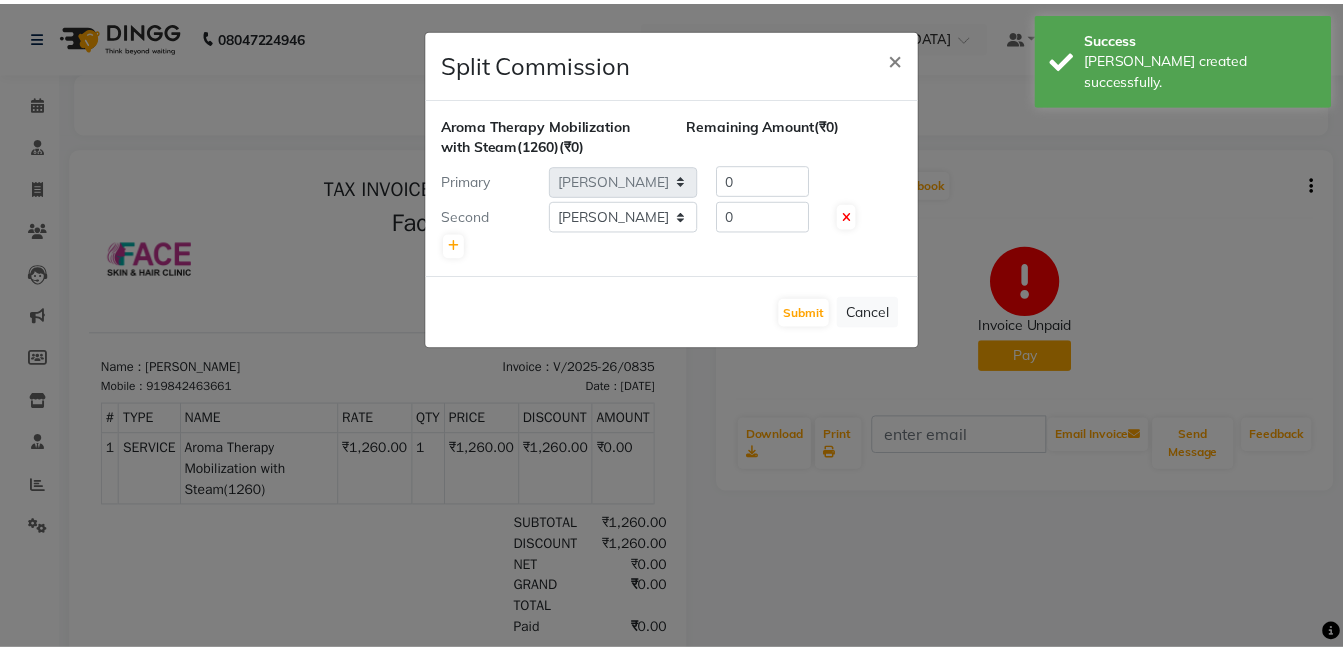 scroll, scrollTop: 0, scrollLeft: 0, axis: both 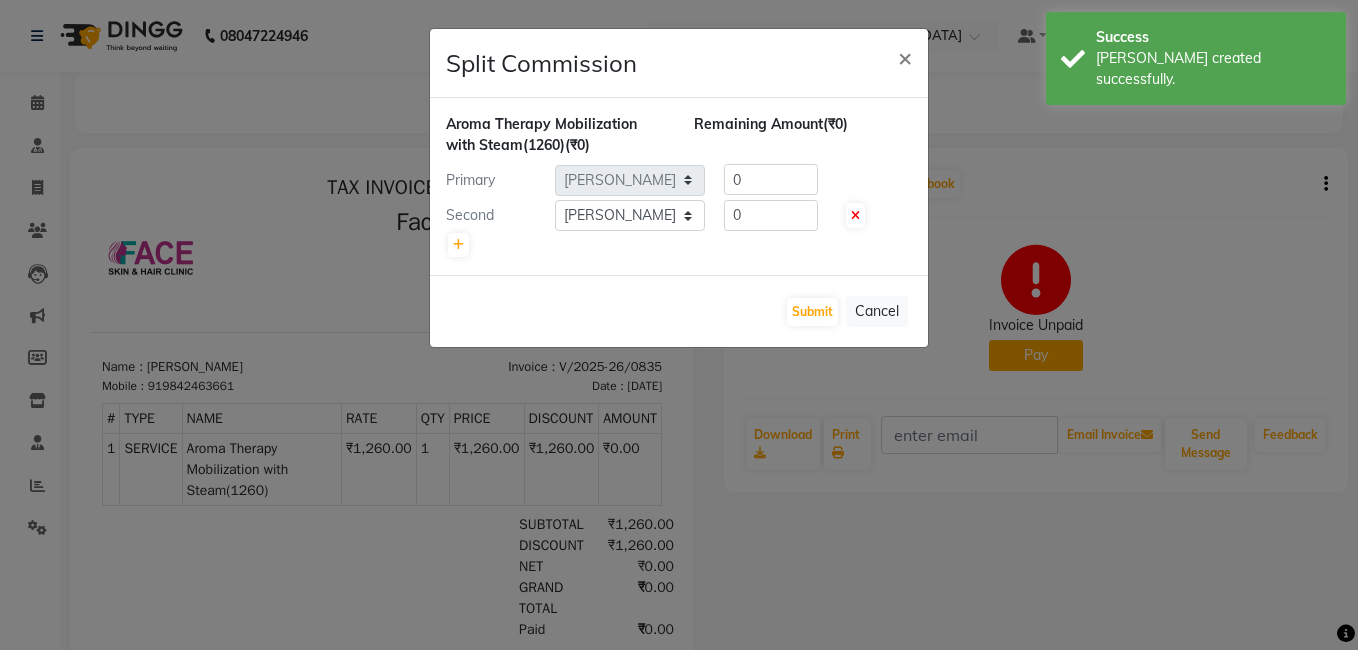 click on "Split Commission × Aroma Therapy Mobilization with Steam(1260)  (₹0) Remaining Amount  (₹0) Primary Select  [PERSON_NAME]   [PERSON_NAME] [PERSON_NAME] M   [PERSON_NAME] [PERSON_NAME]   [PERSON_NAME]   [PERSON_NAME]  0 Second Select  [PERSON_NAME]   [PERSON_NAME] [PERSON_NAME] M   [PERSON_NAME] [PERSON_NAME]   [PERSON_NAME]   [PERSON_NAME]  0  Submit   Cancel" 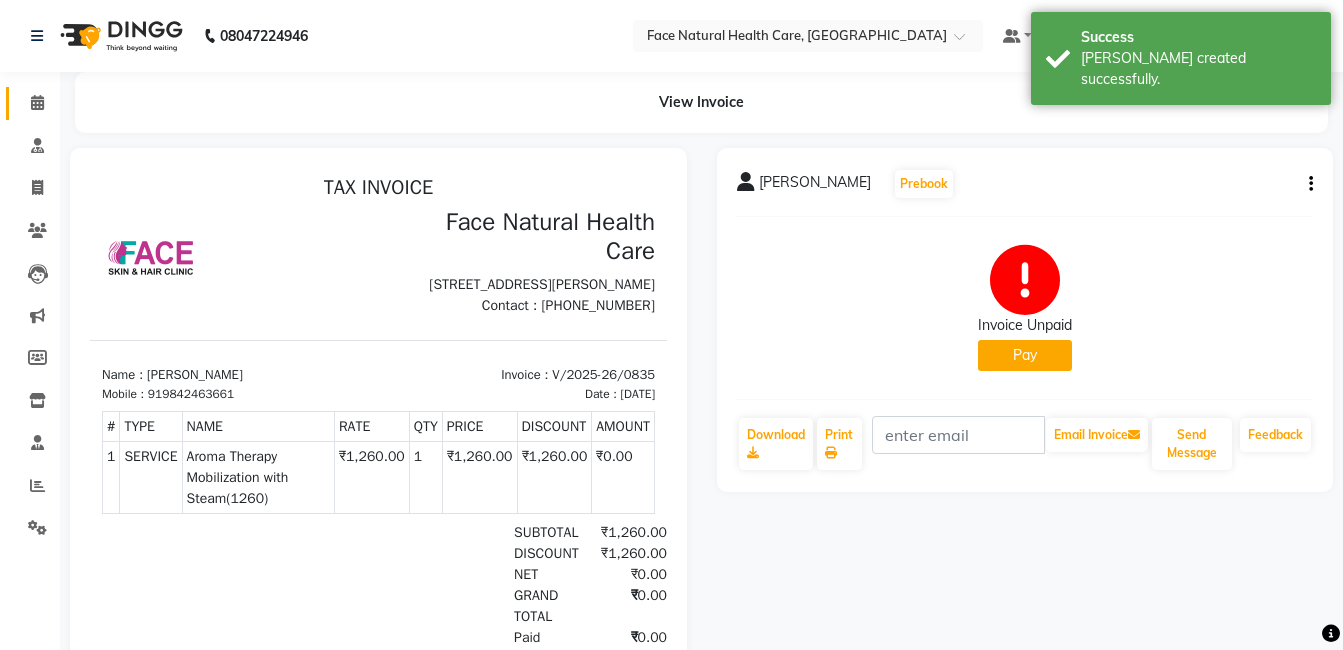 click on "Calendar" 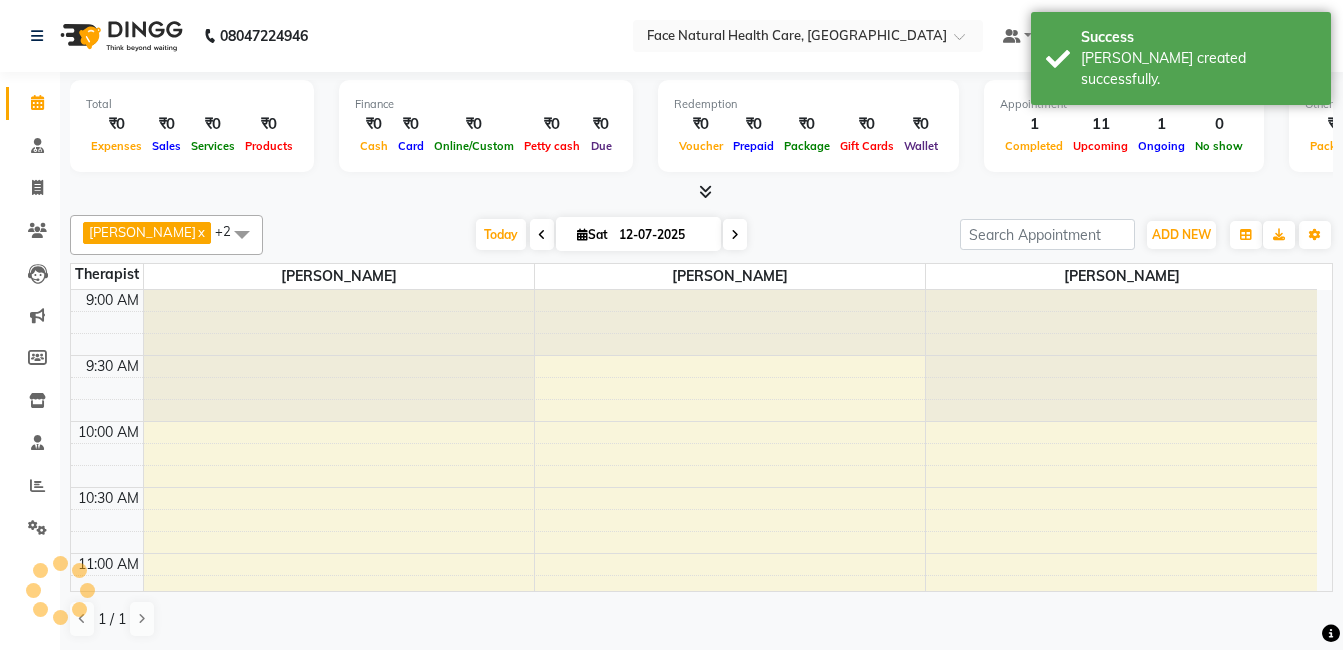 scroll, scrollTop: 0, scrollLeft: 0, axis: both 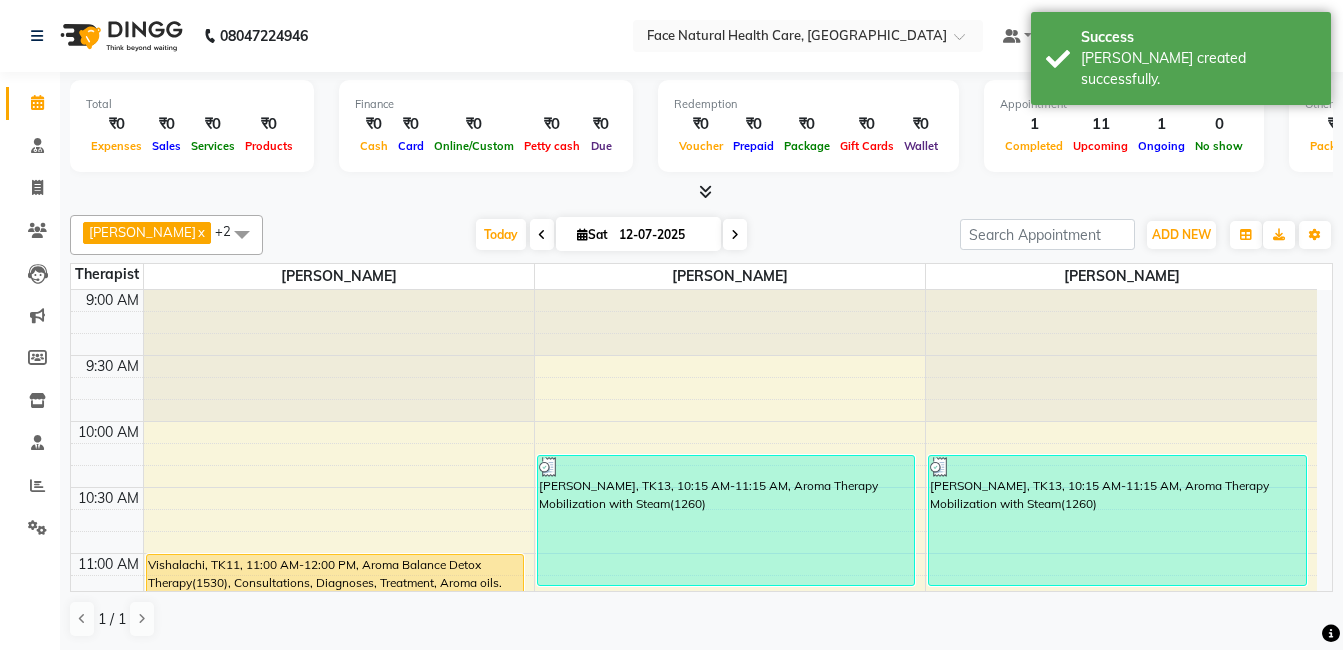 click 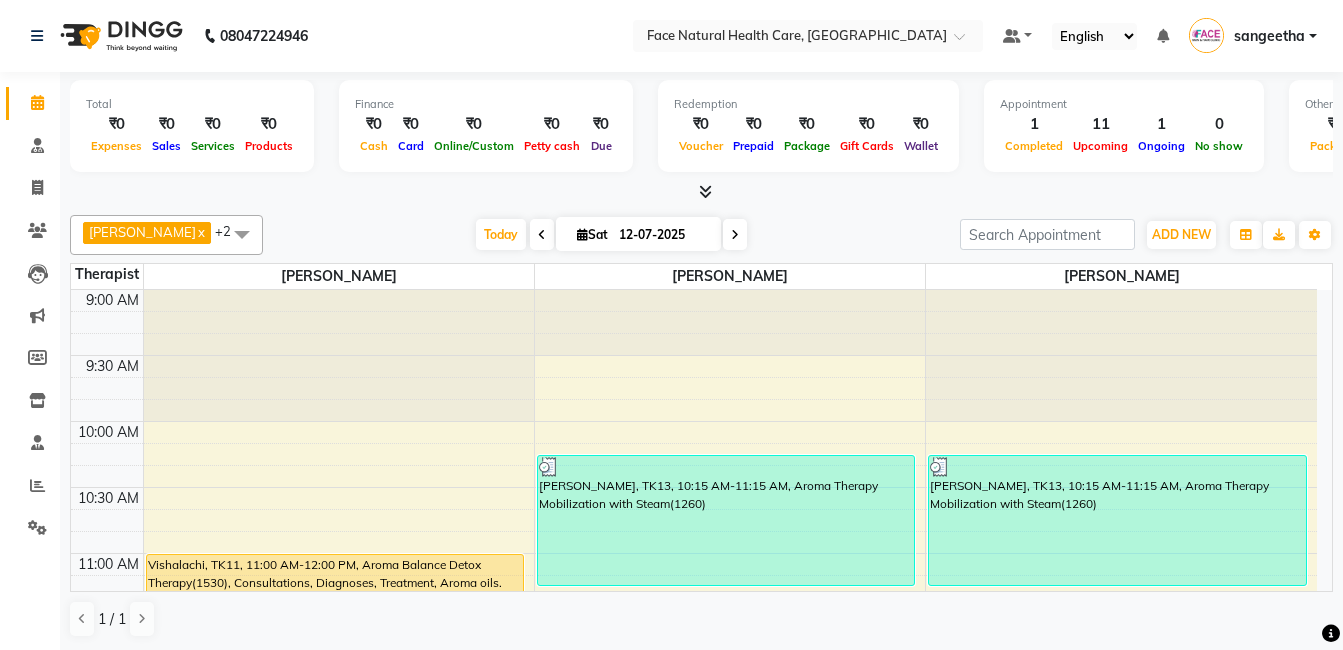 click at bounding box center [730, 366] 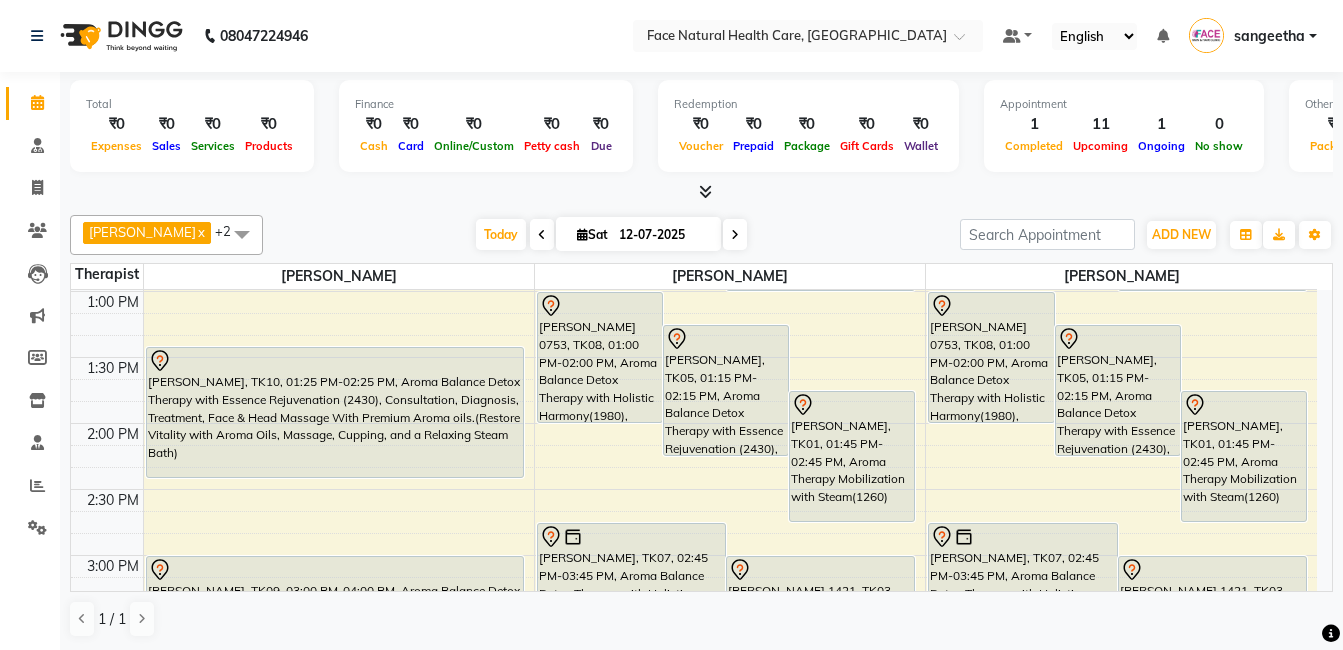 scroll, scrollTop: 789, scrollLeft: 0, axis: vertical 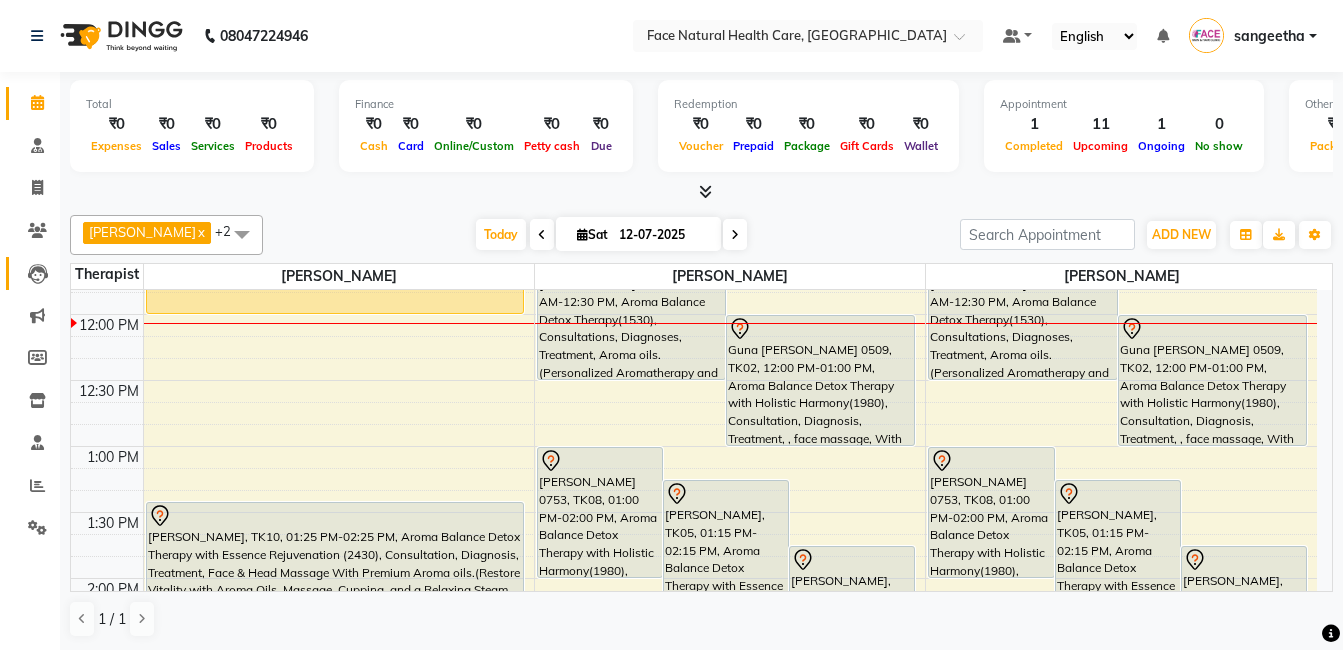 click on "Leads" 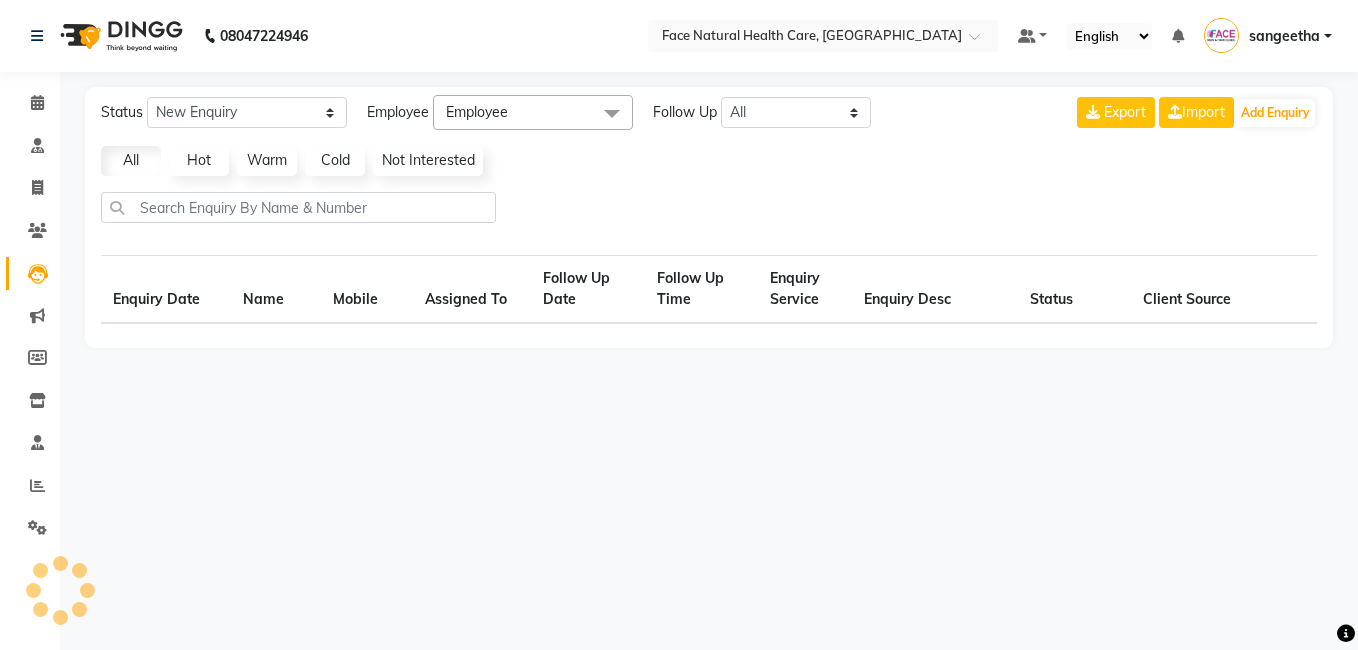select on "10" 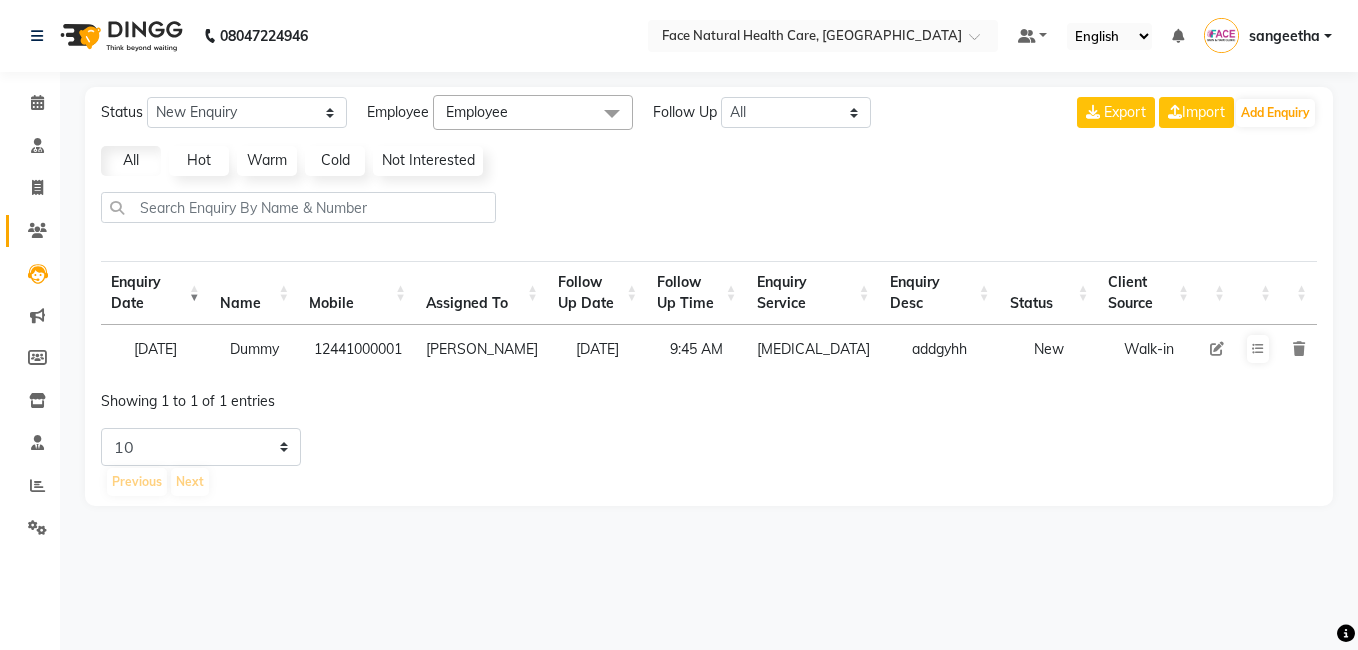 click 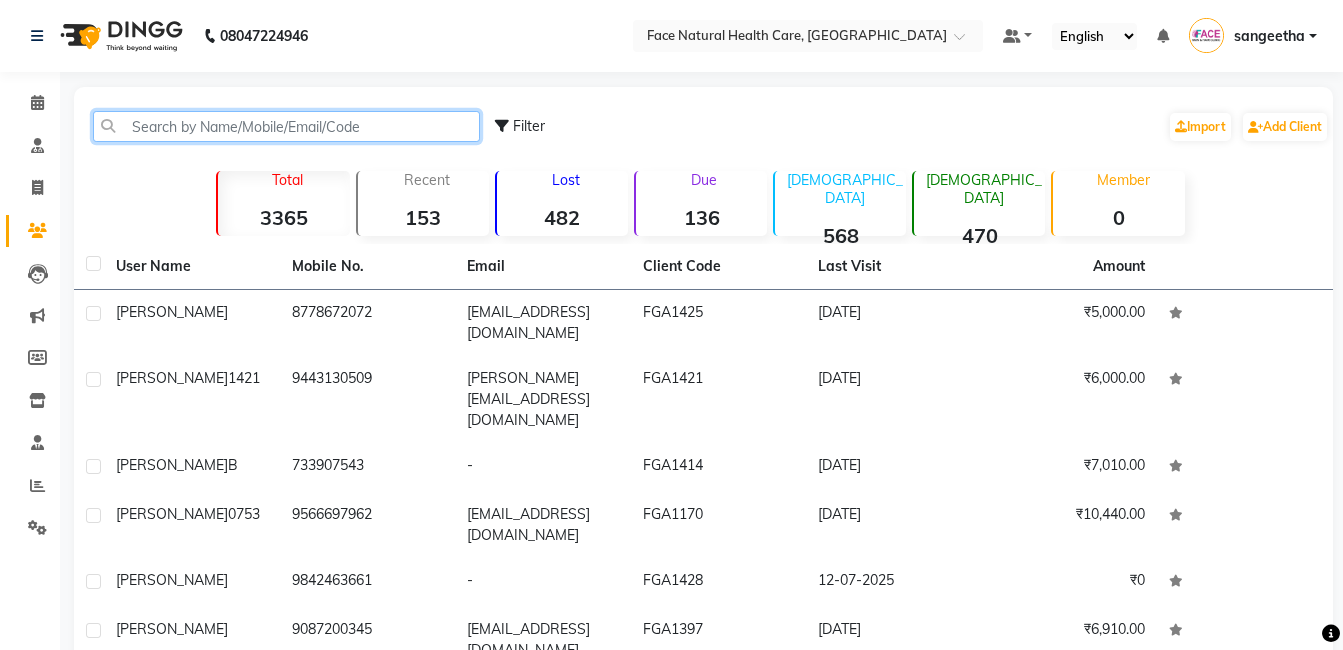 click 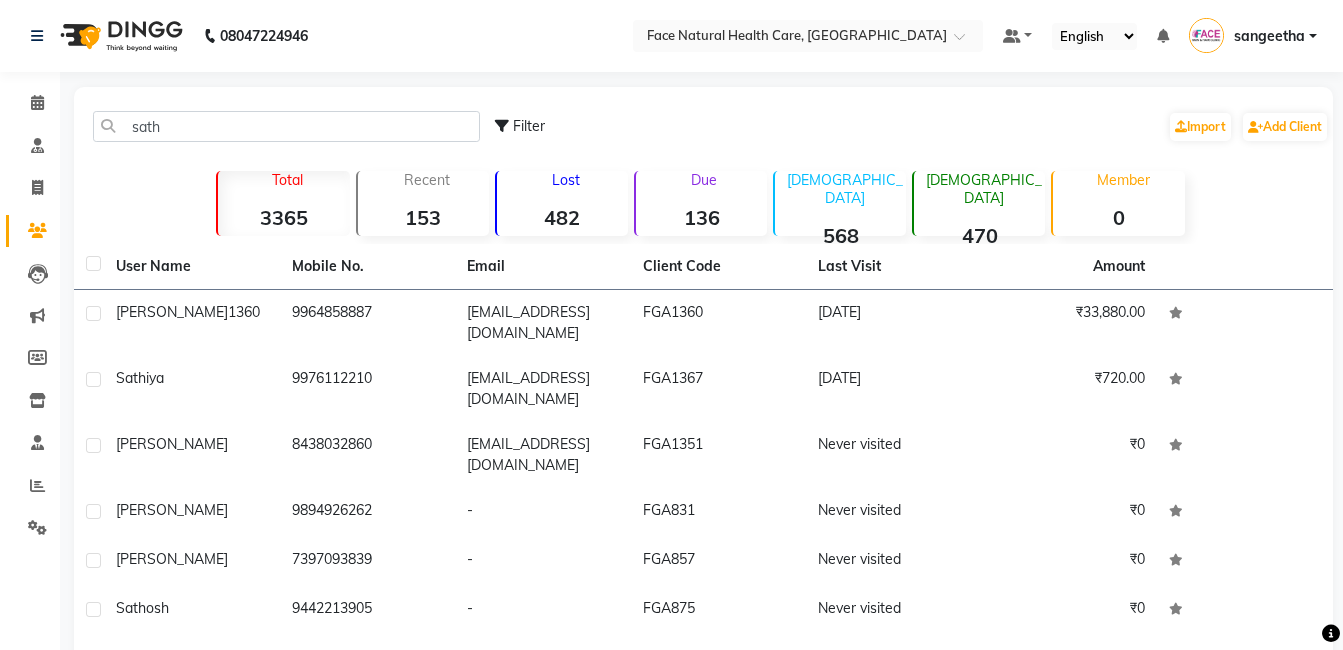 click on "08047224946 Select Location × Face Natural Health Care, Gandhipuram Default Panel My Panel English ENGLISH Español العربية मराठी हिंदी ગુજરાતી தமிழ் 中文 Notifications nothing to show sangeetha Manage Profile Change Password Sign out  Version:3.15.4" 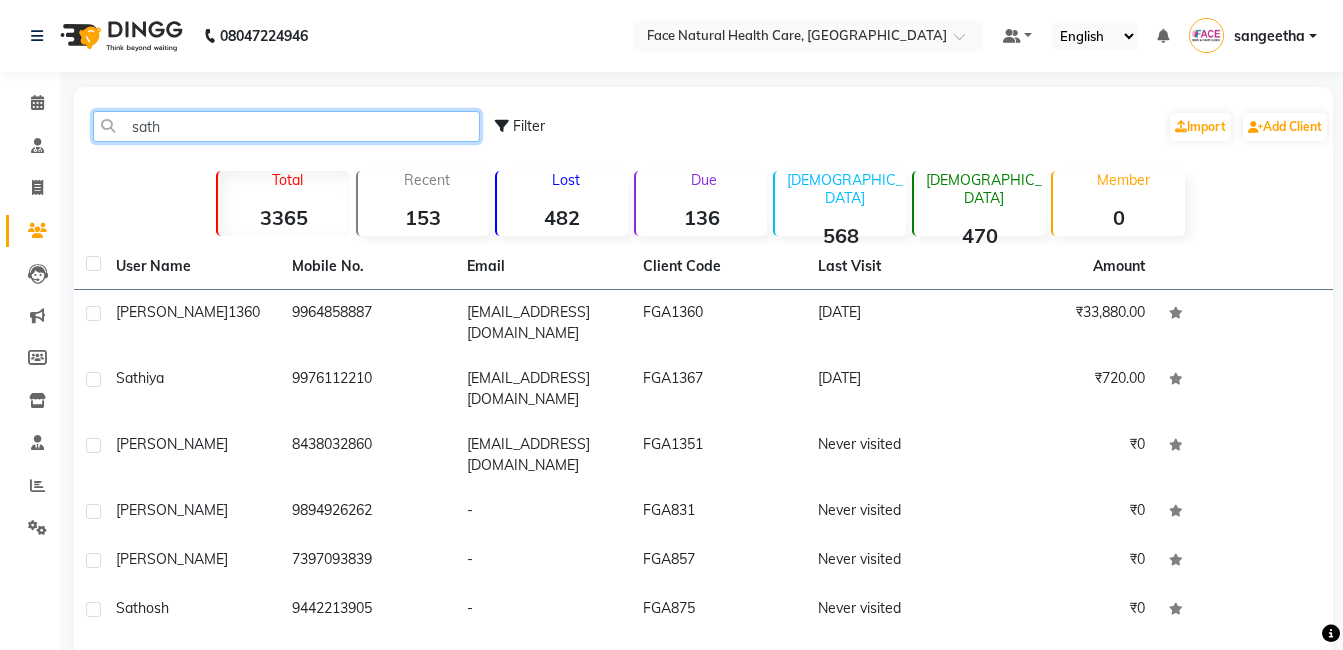 click on "sath" 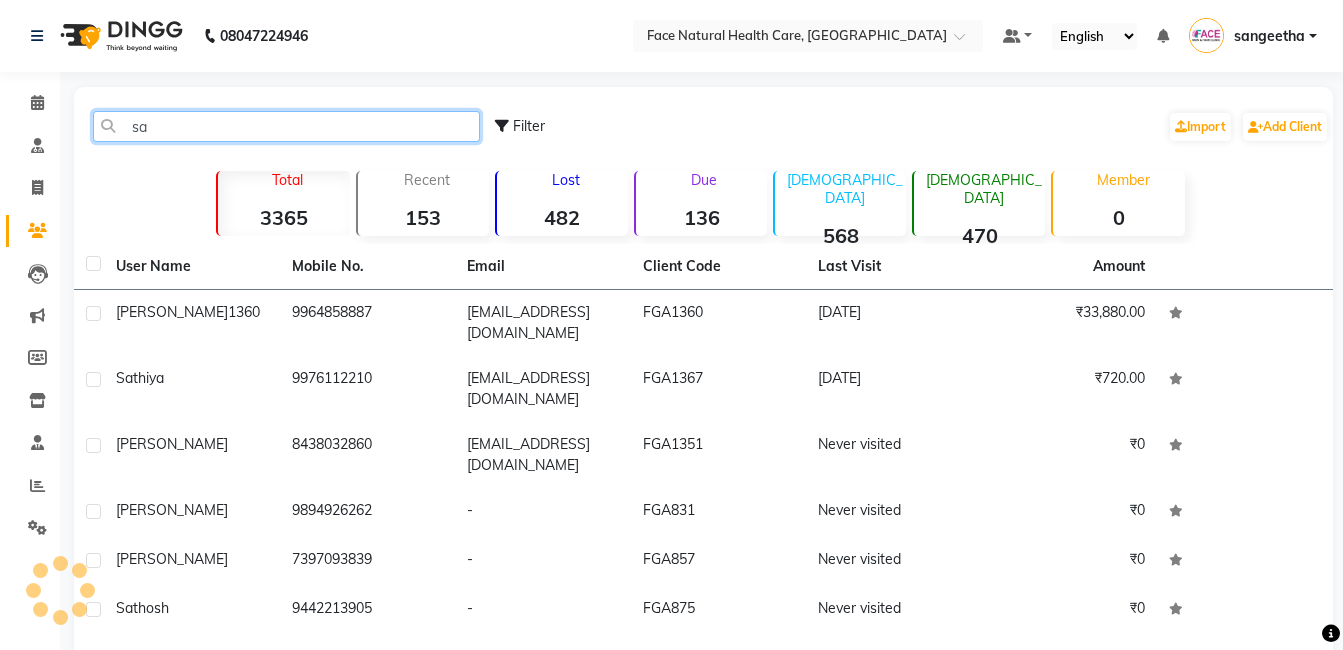 type on "s" 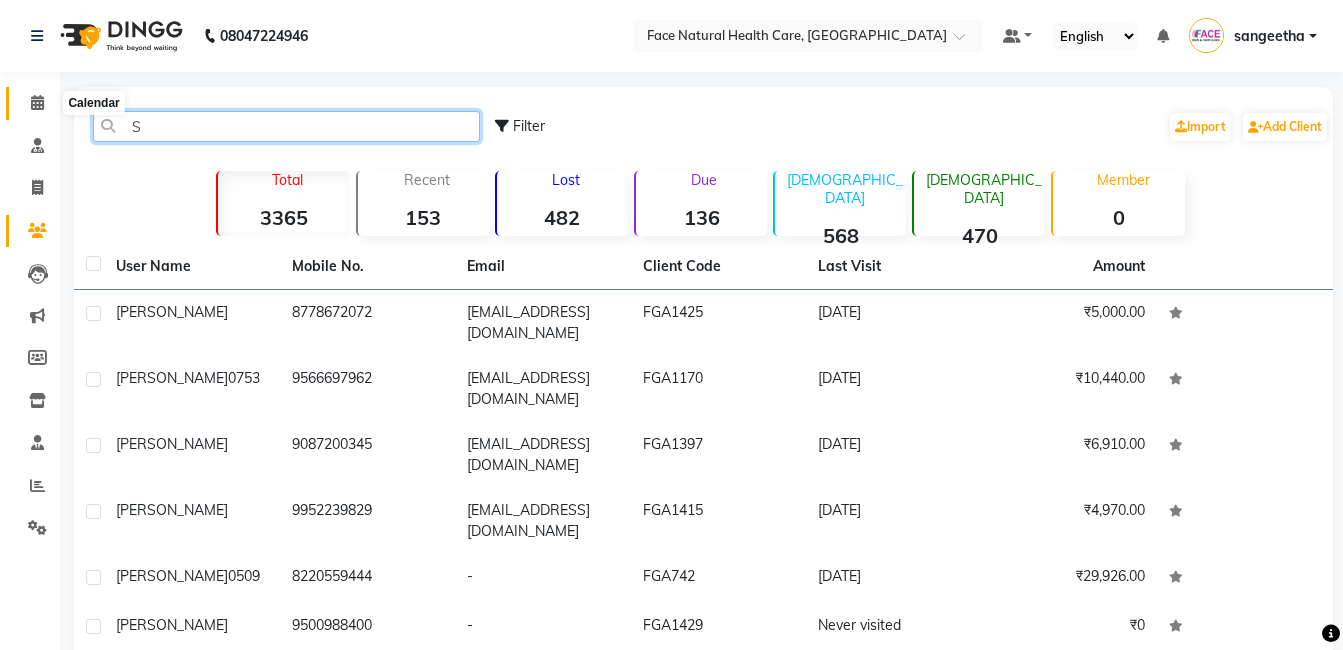 type on "S" 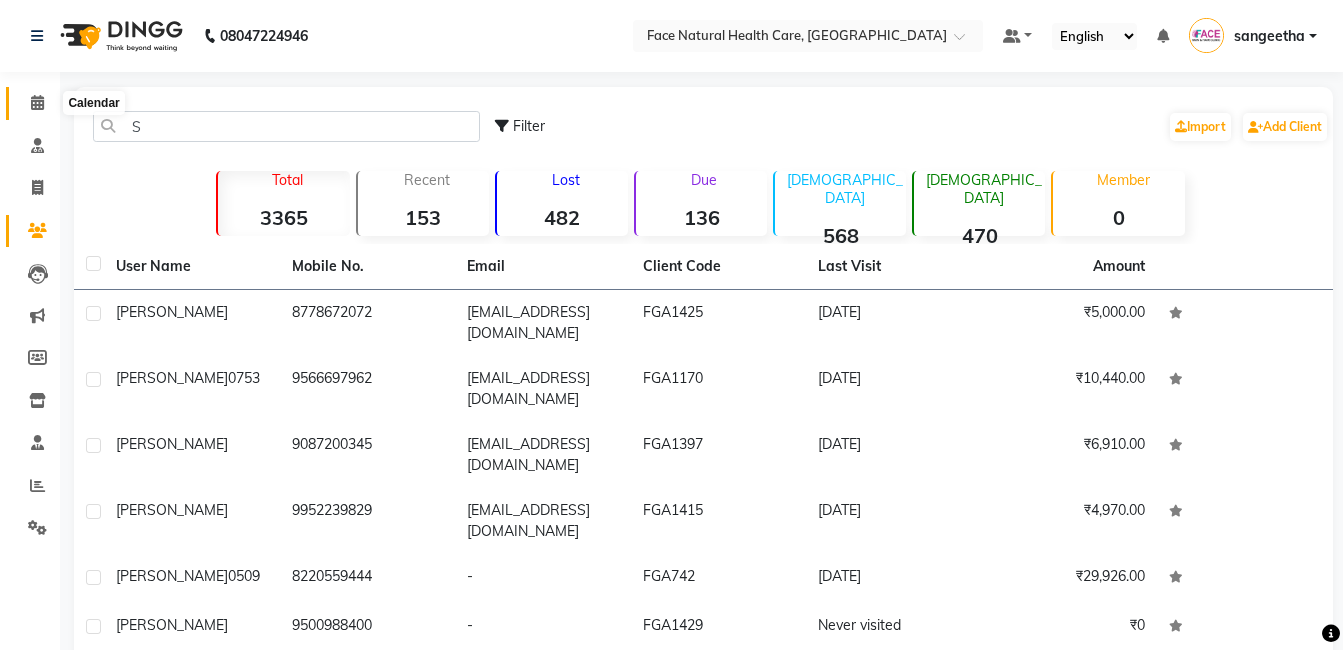 click 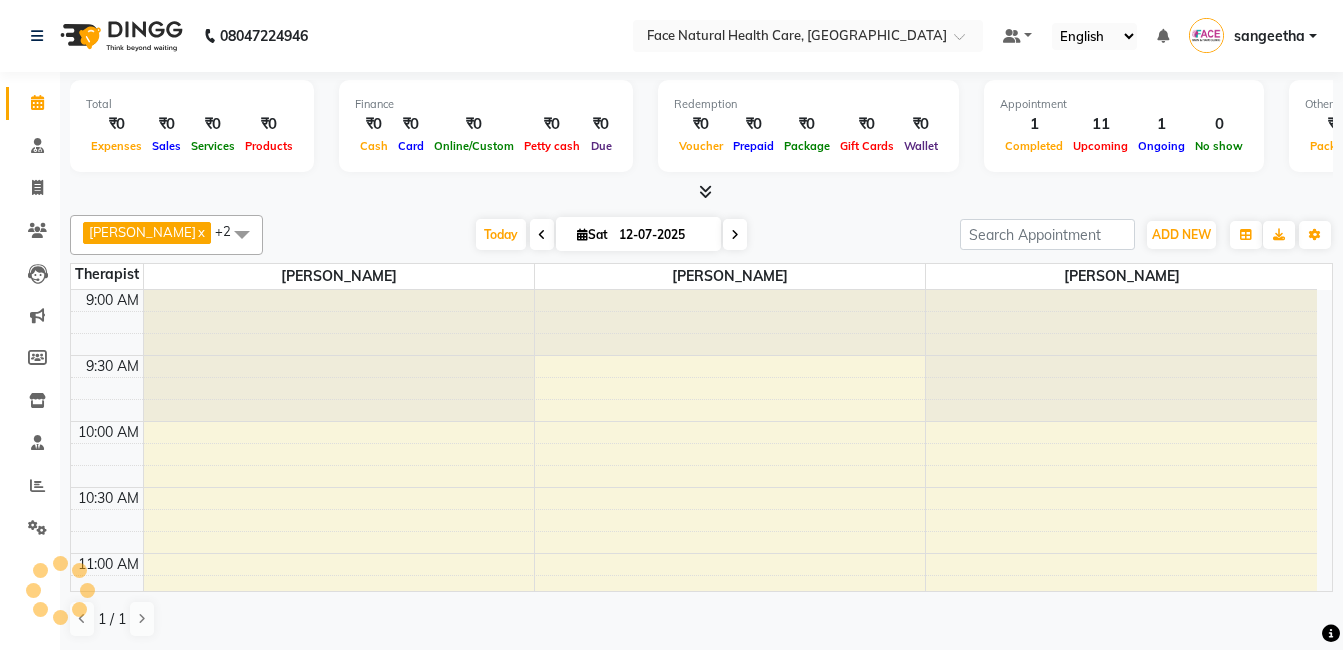 scroll, scrollTop: 0, scrollLeft: 0, axis: both 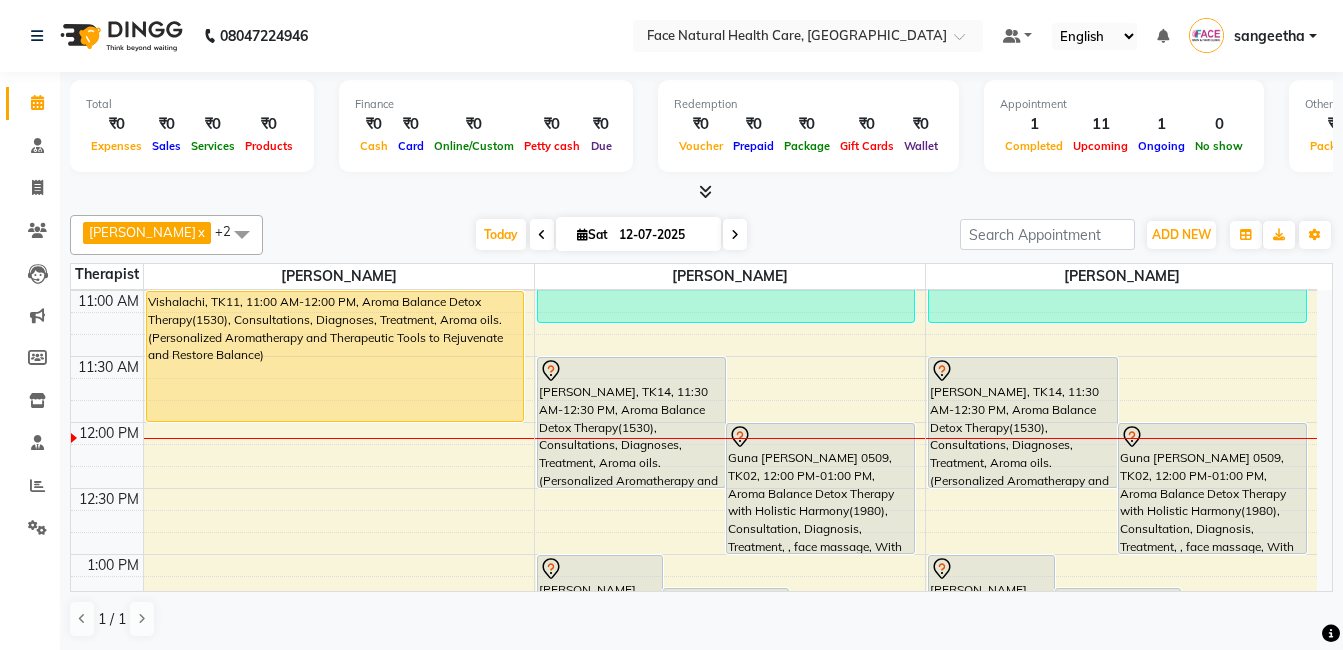 click on "[PERSON_NAME], TK14, 11:30 AM-12:30 PM, Aroma Balance Detox Therapy(1530), Consultations, Diagnoses, Treatment, Aroma oils.(Personalized Aromatherapy and Therapeutic Tools to Rejuvenate and Restore Balance)" at bounding box center [631, 422] 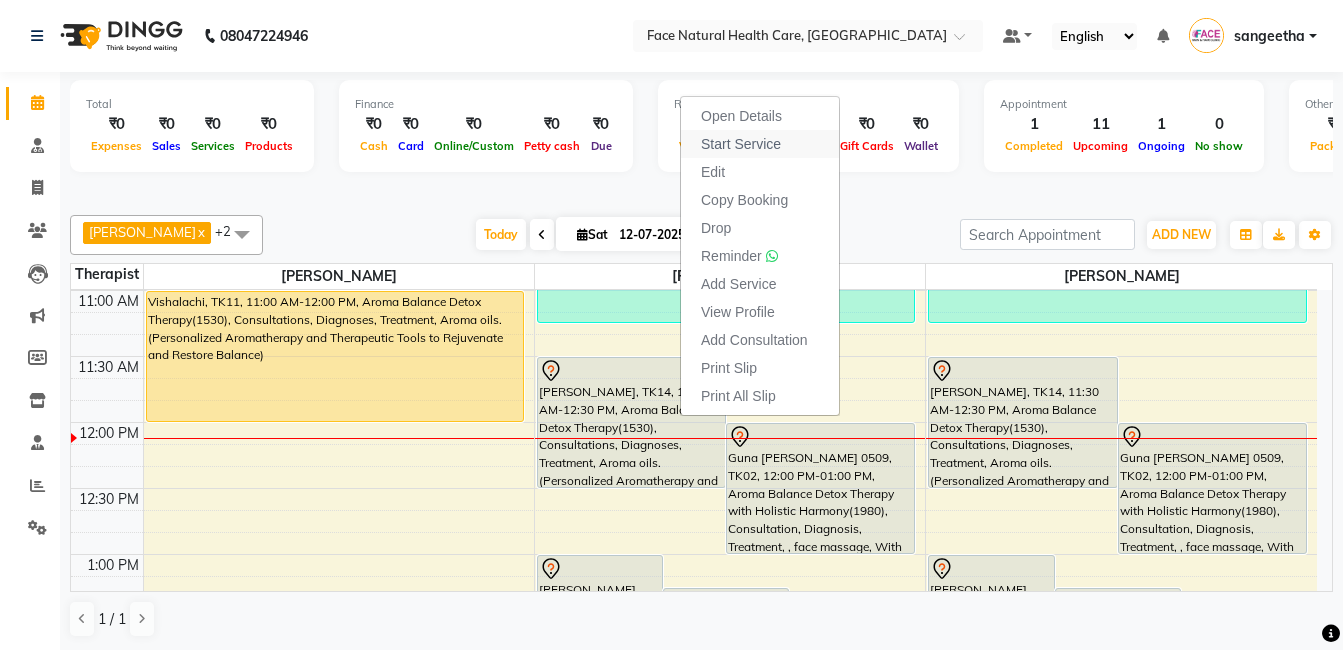 click on "Start Service" at bounding box center (741, 144) 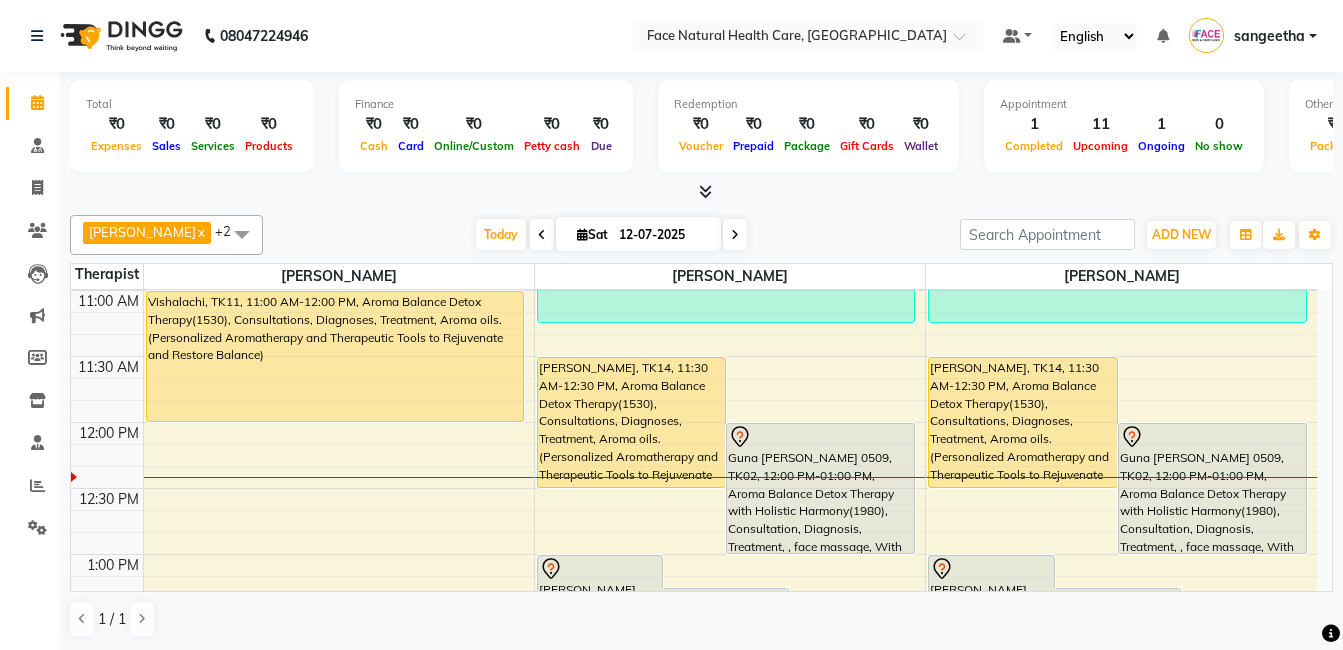 scroll, scrollTop: 0, scrollLeft: 0, axis: both 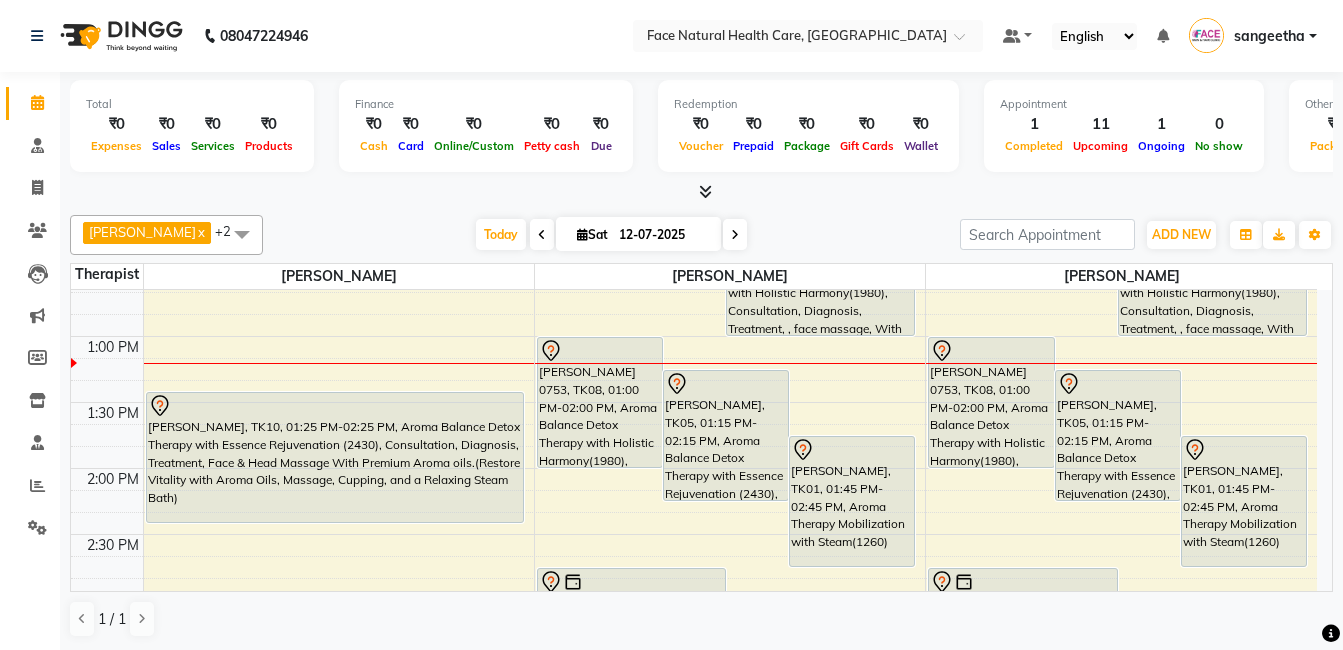 click on "Sat" at bounding box center [592, 234] 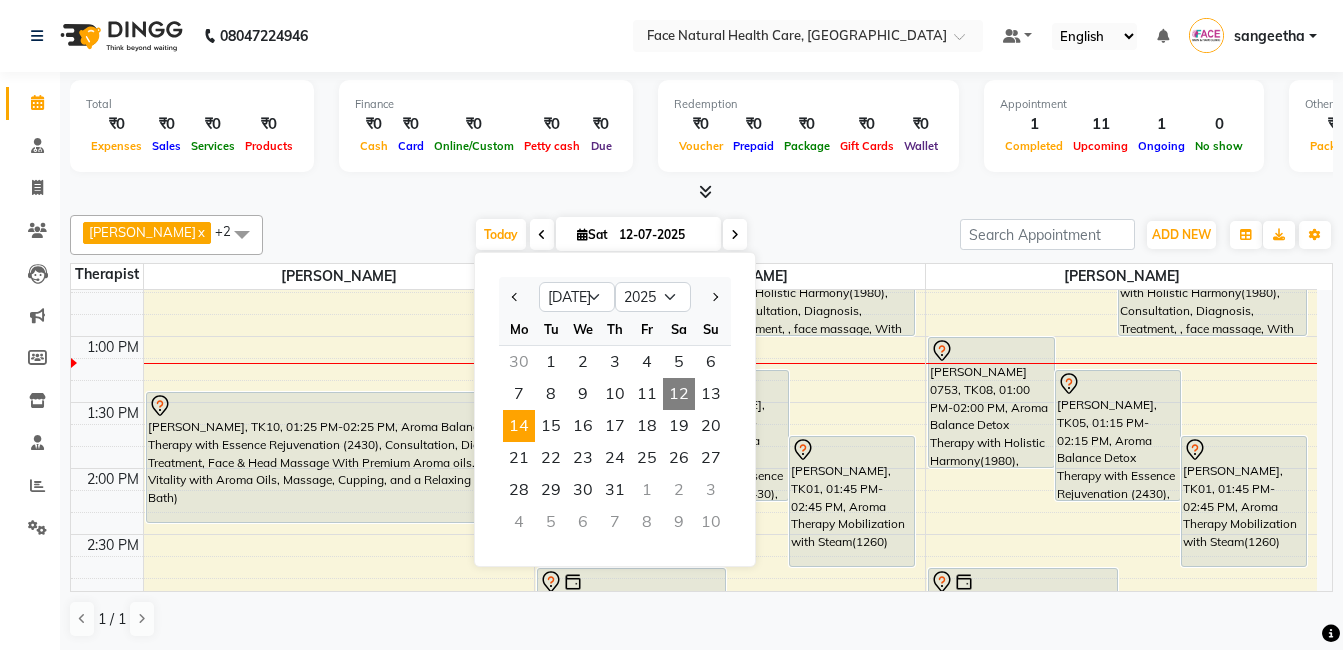 click on "14" at bounding box center [519, 426] 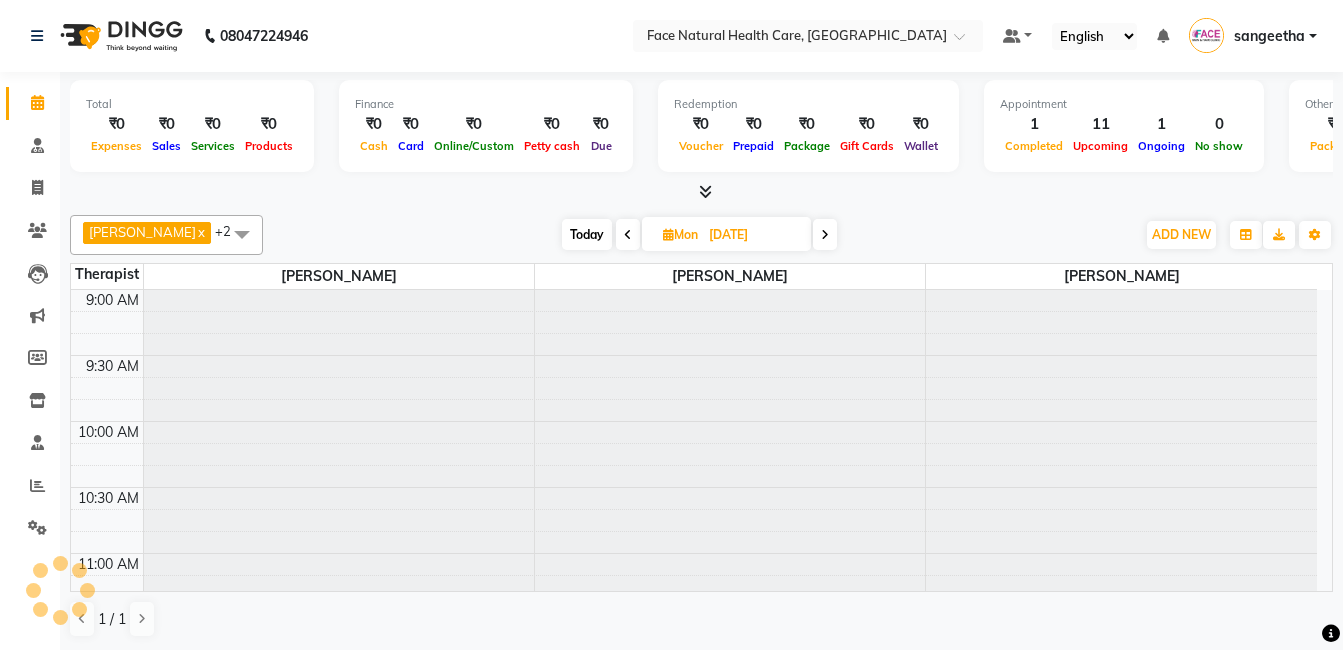 scroll, scrollTop: 529, scrollLeft: 0, axis: vertical 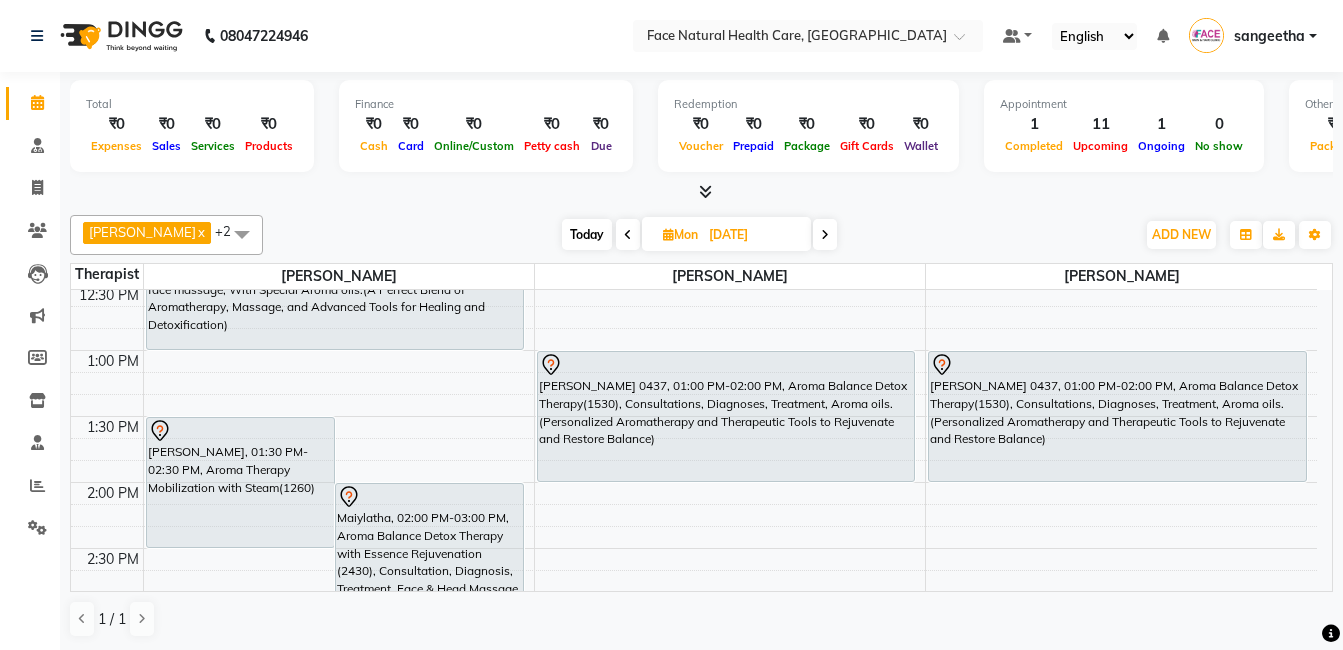 click on "[PERSON_NAME], 01:30 PM-02:30 PM, Aroma Therapy Mobilization with Steam(1260)" at bounding box center [240, 482] 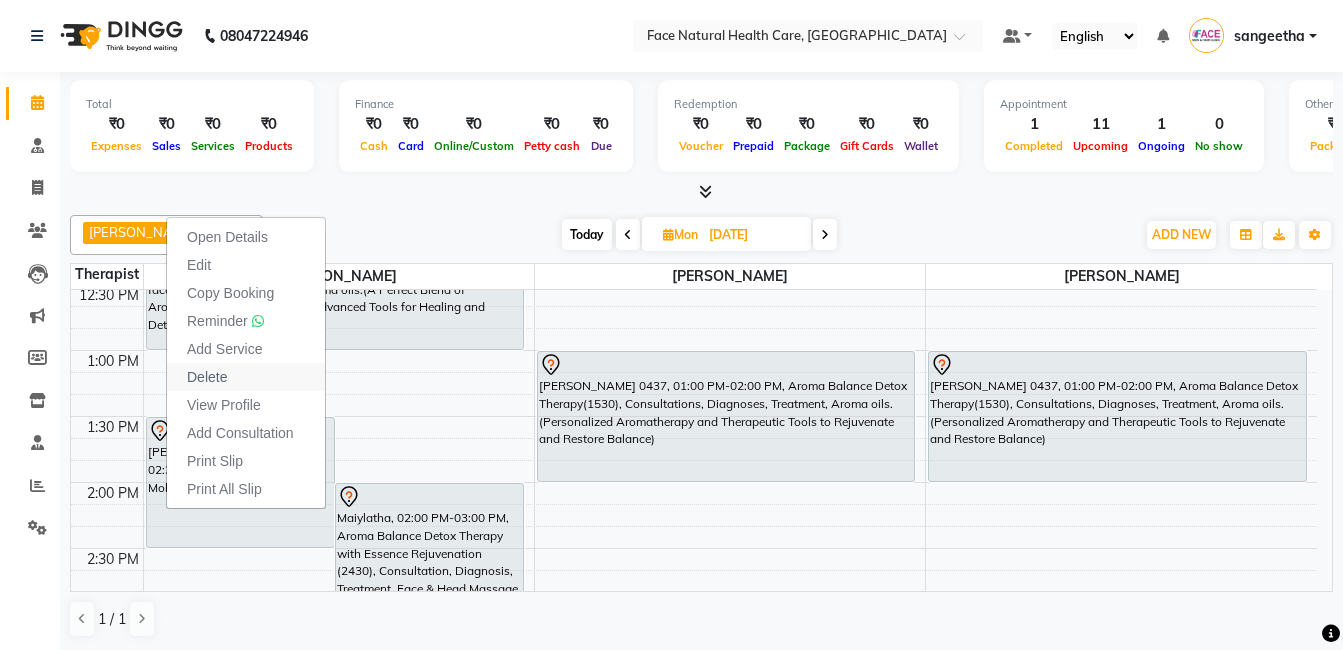click on "Delete" at bounding box center (207, 377) 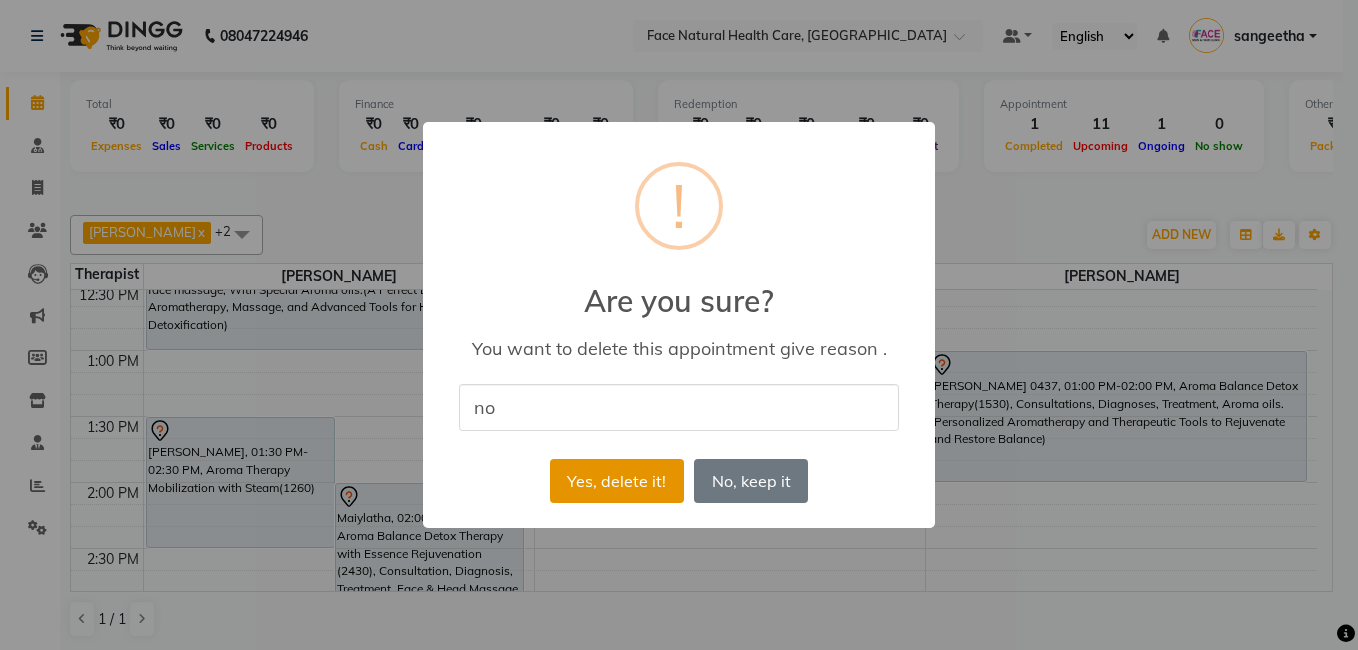type on "no" 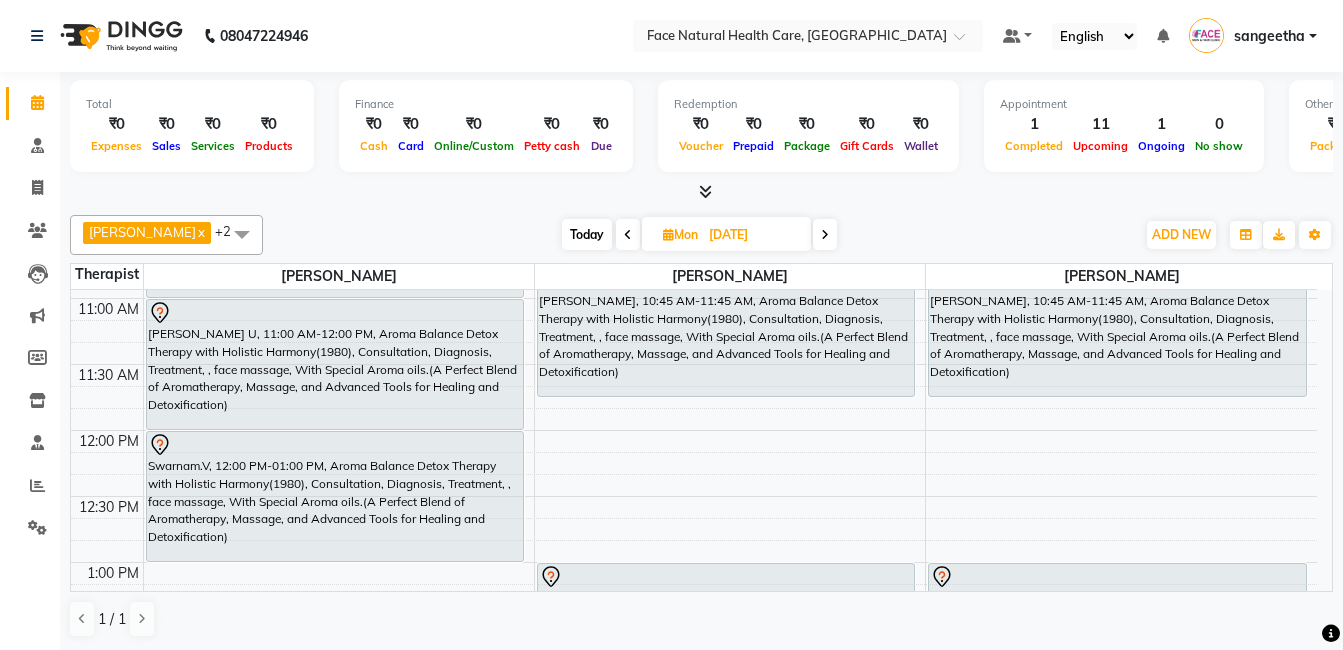 scroll, scrollTop: 204, scrollLeft: 0, axis: vertical 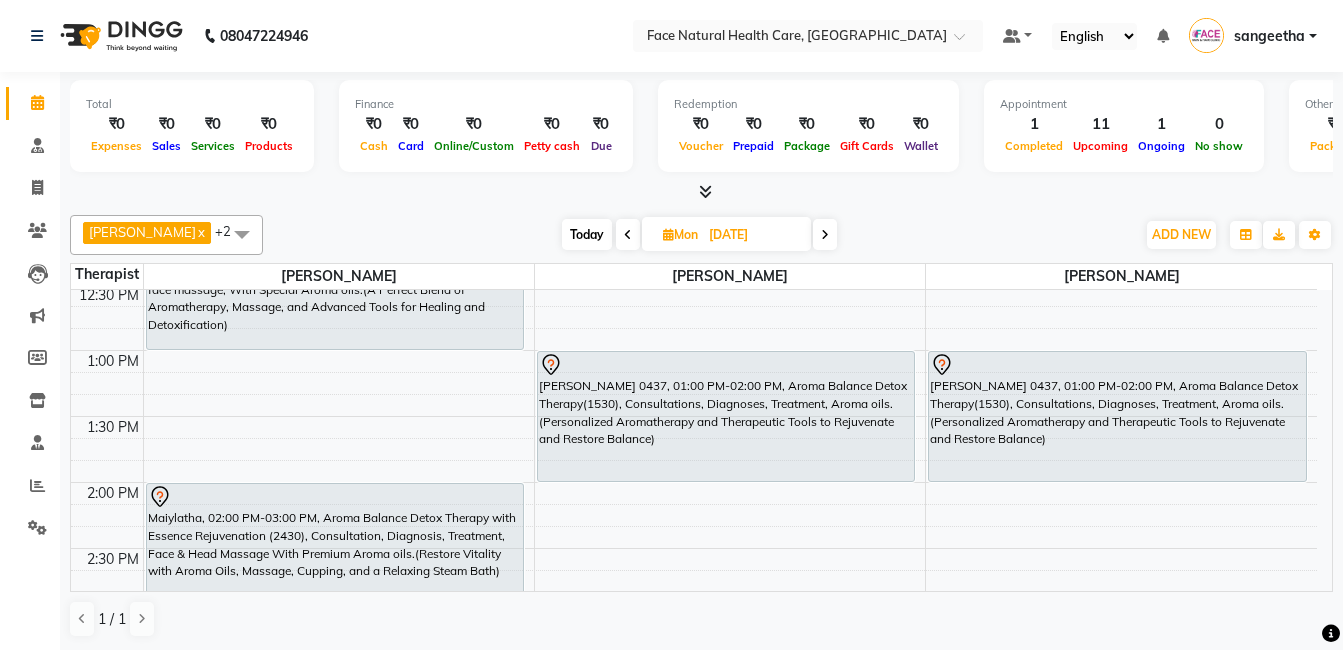 click at bounding box center [825, 235] 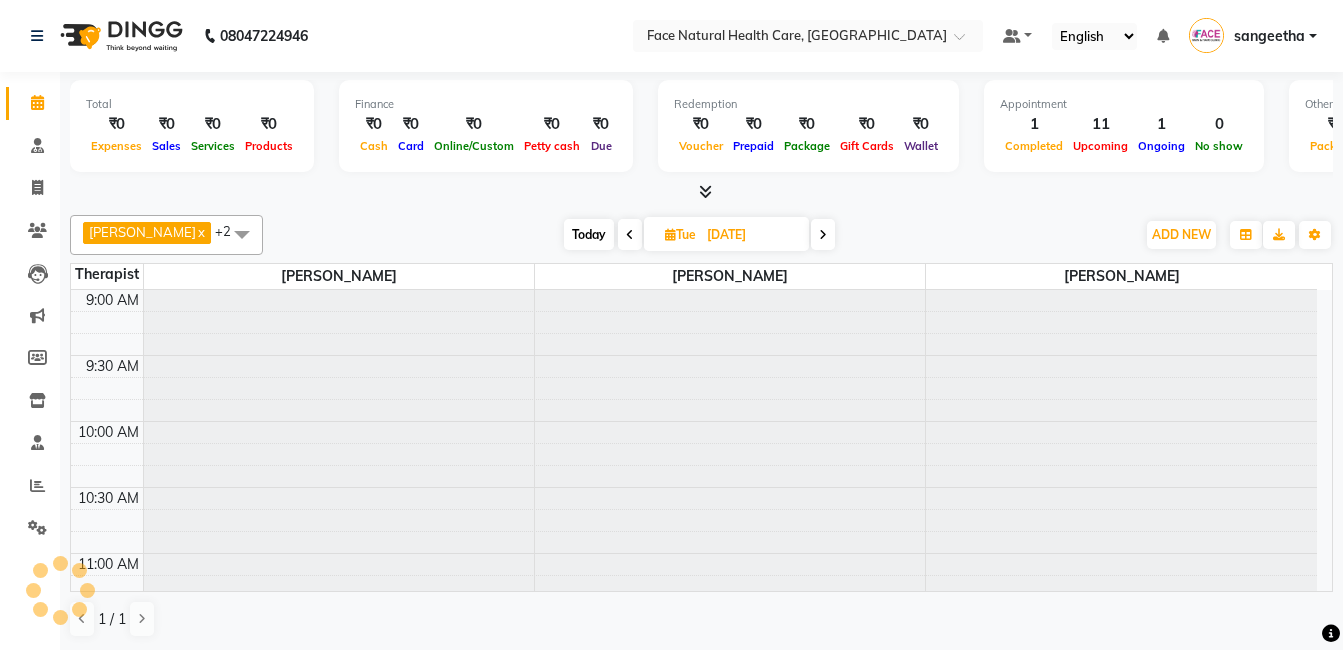 scroll, scrollTop: 529, scrollLeft: 0, axis: vertical 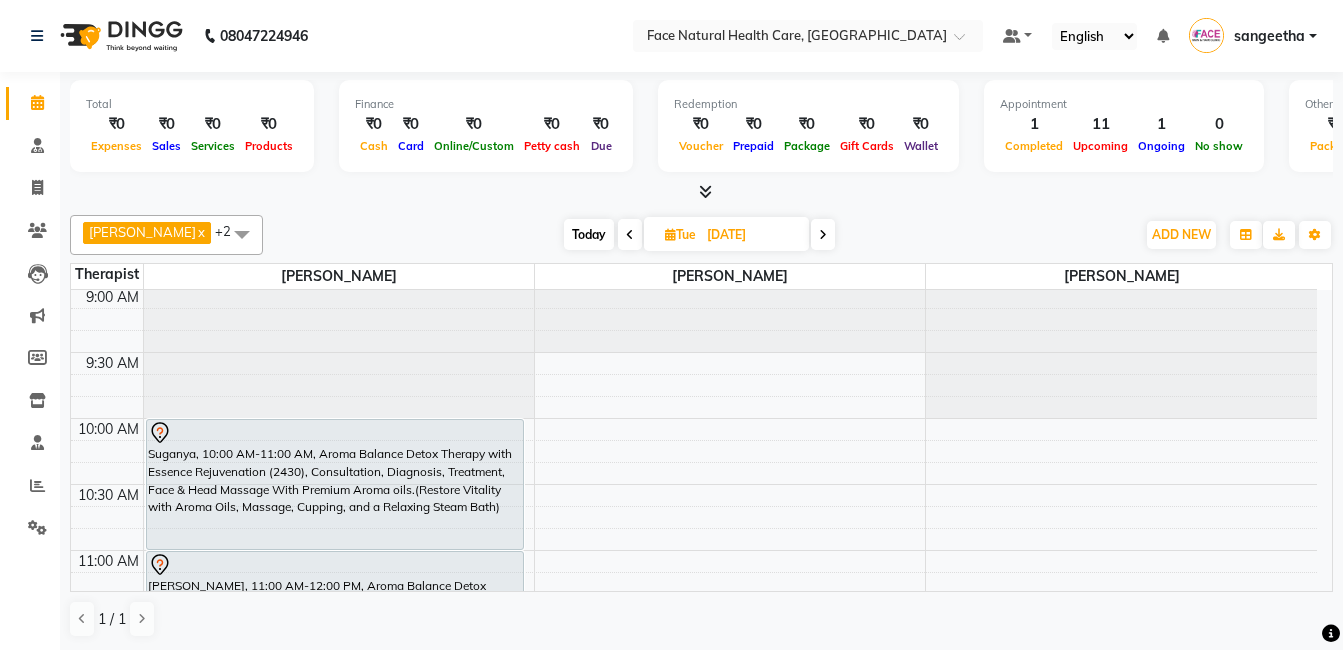 click on "Today" at bounding box center [589, 234] 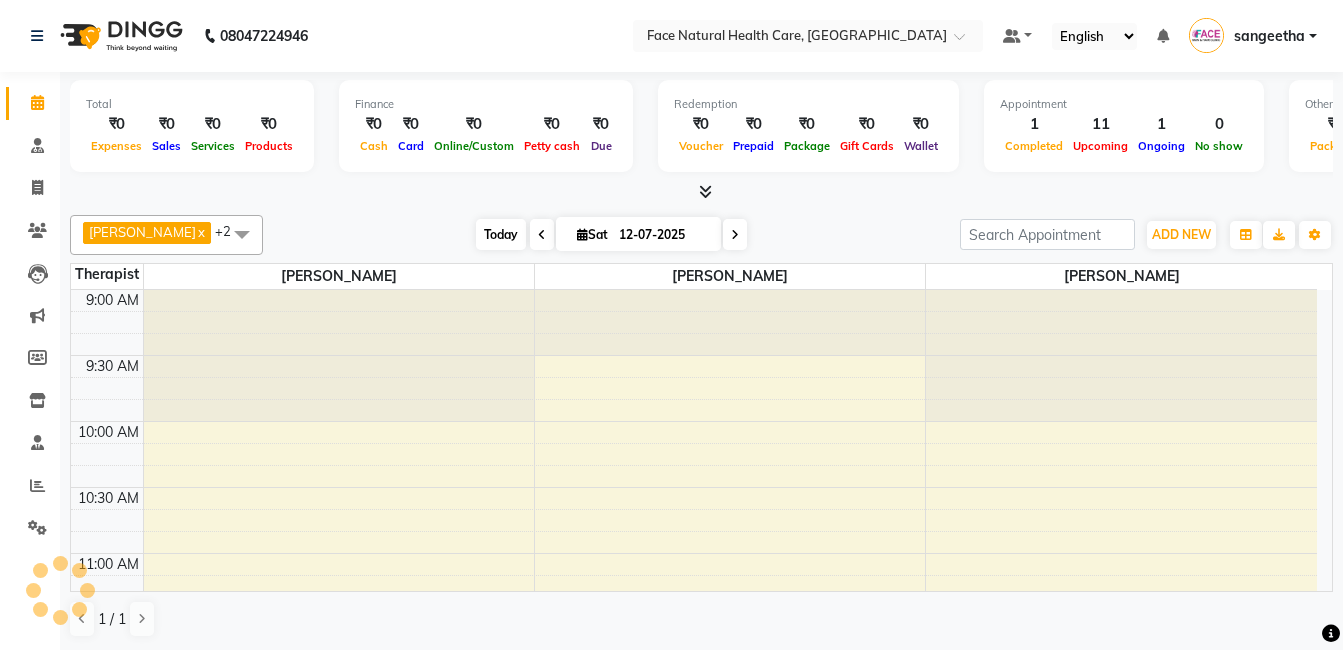 scroll, scrollTop: 529, scrollLeft: 0, axis: vertical 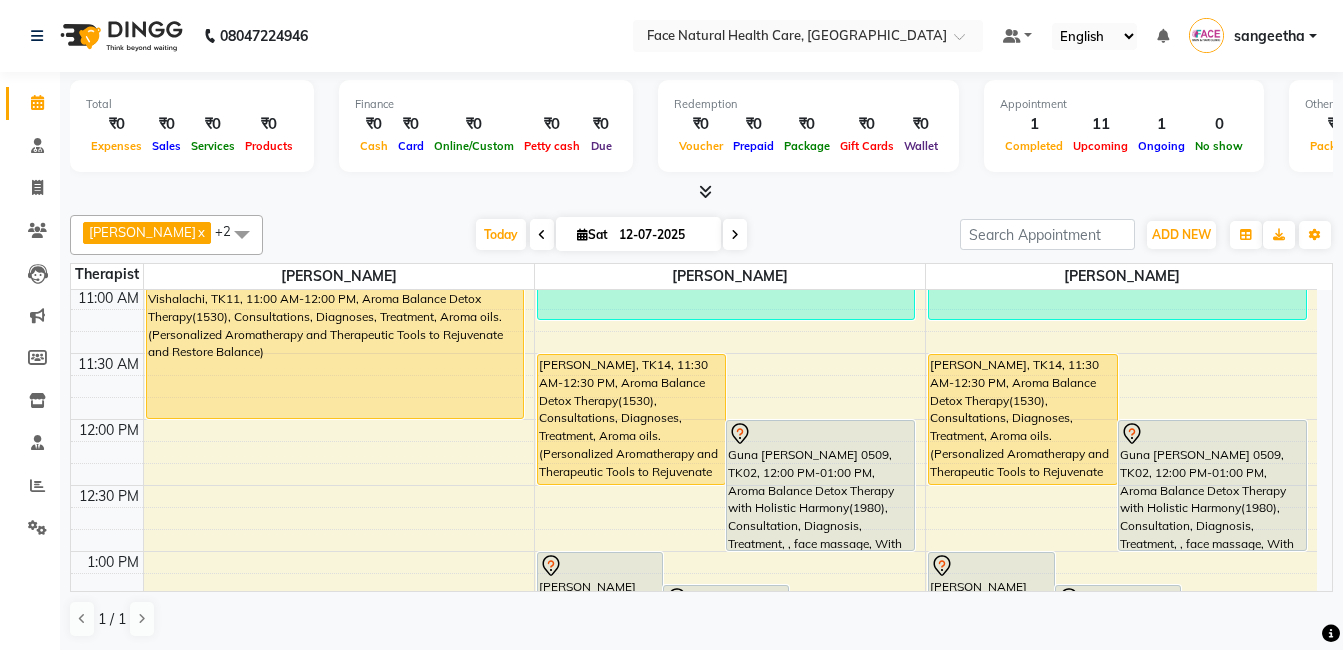 click on "[PERSON_NAME], TK14, 11:30 AM-12:30 PM, Aroma Balance Detox Therapy(1530), Consultations, Diagnoses, Treatment, Aroma oils.(Personalized Aromatherapy and Therapeutic Tools to Rejuvenate and Restore Balance)" at bounding box center [1023, 419] 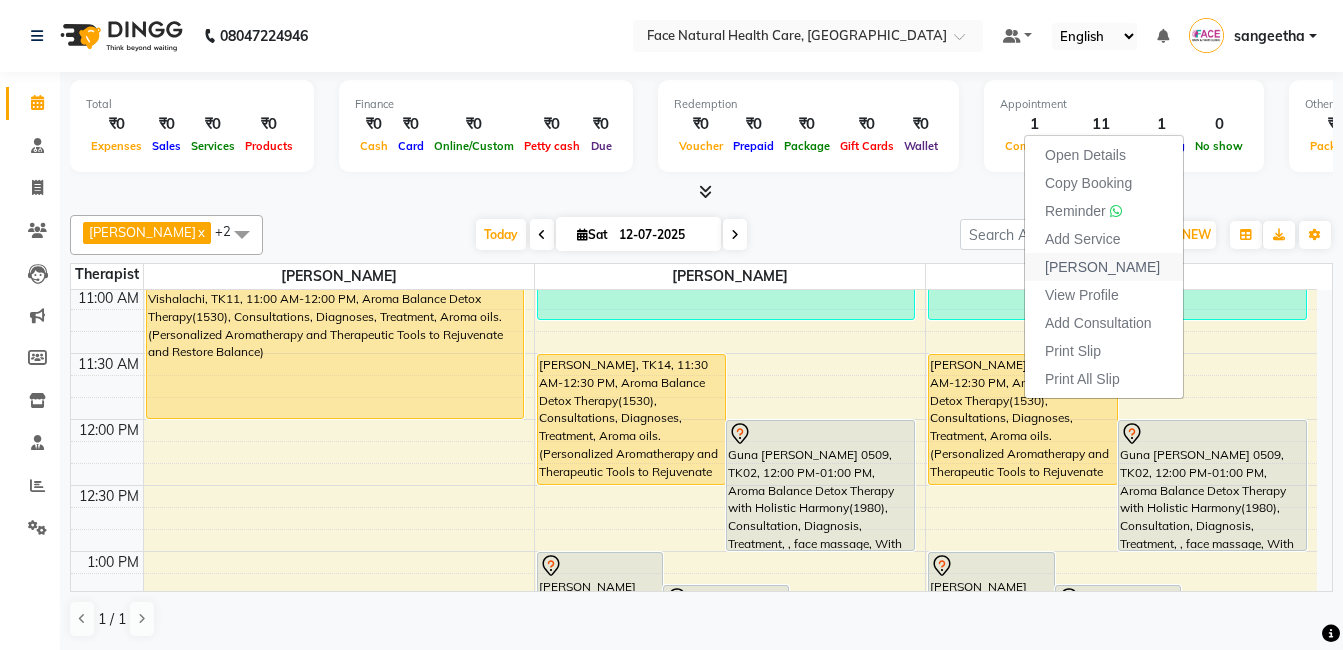 click on "[PERSON_NAME]" at bounding box center [1102, 267] 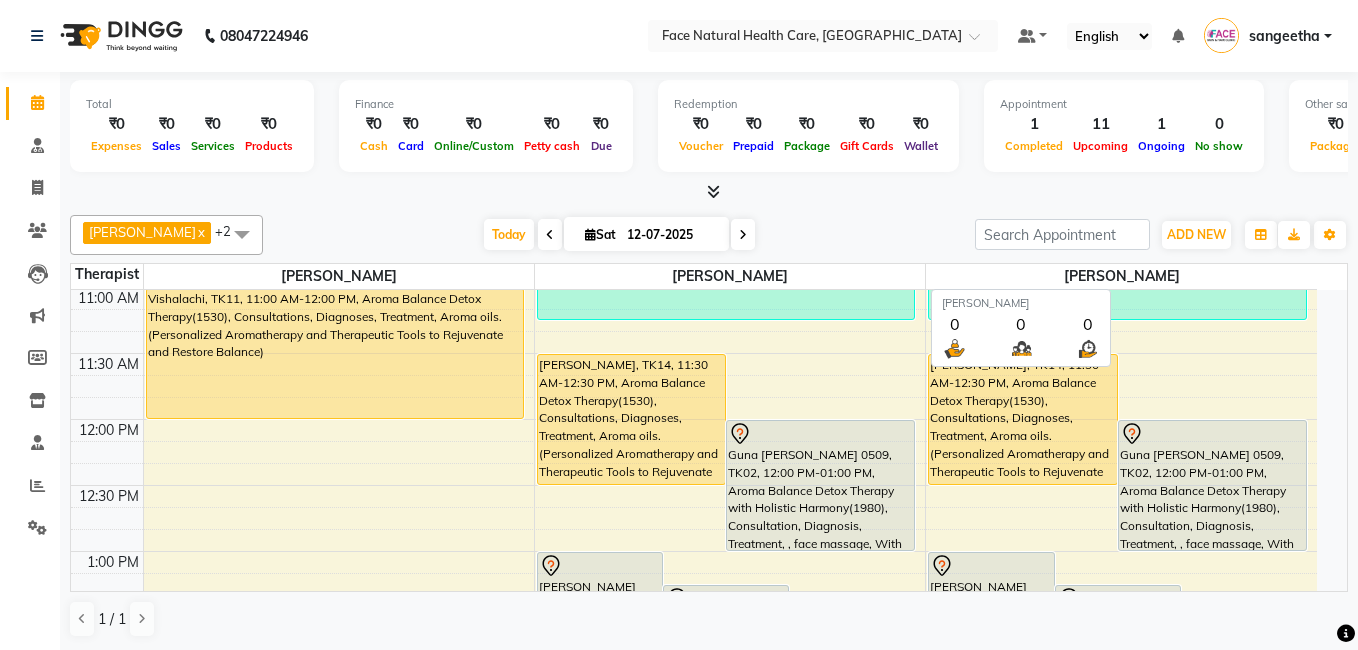 select on "service" 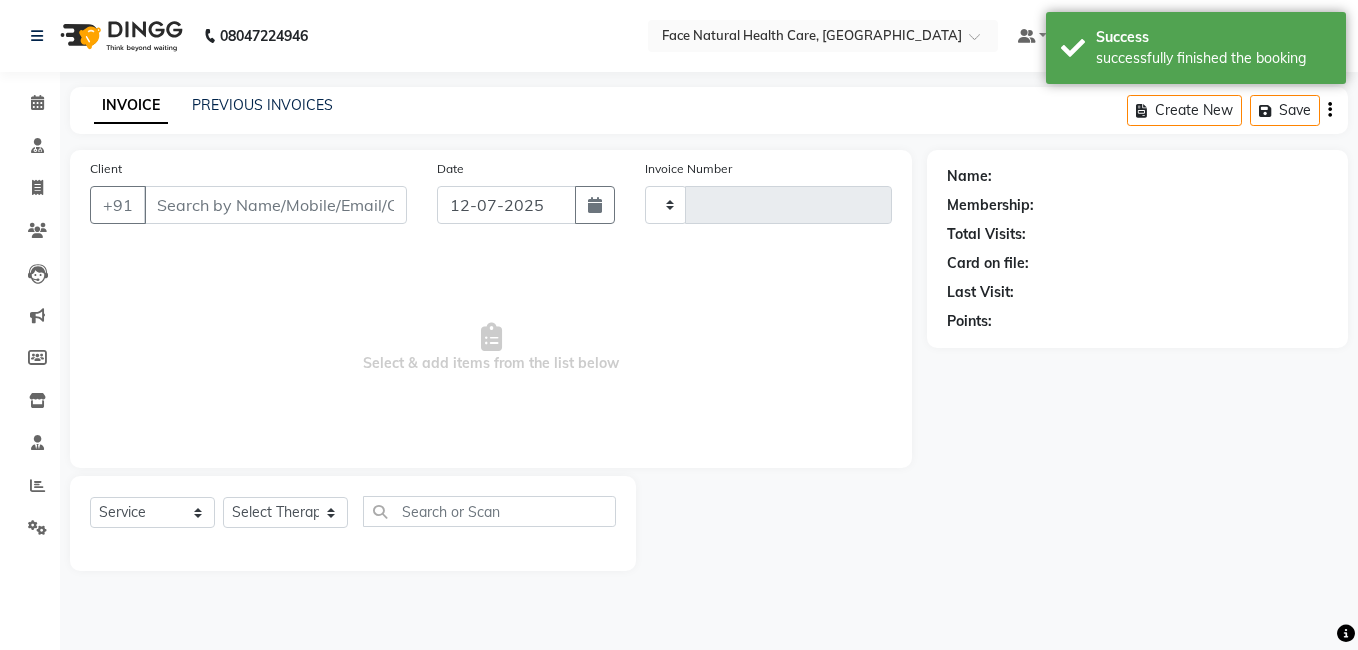 type on "0836" 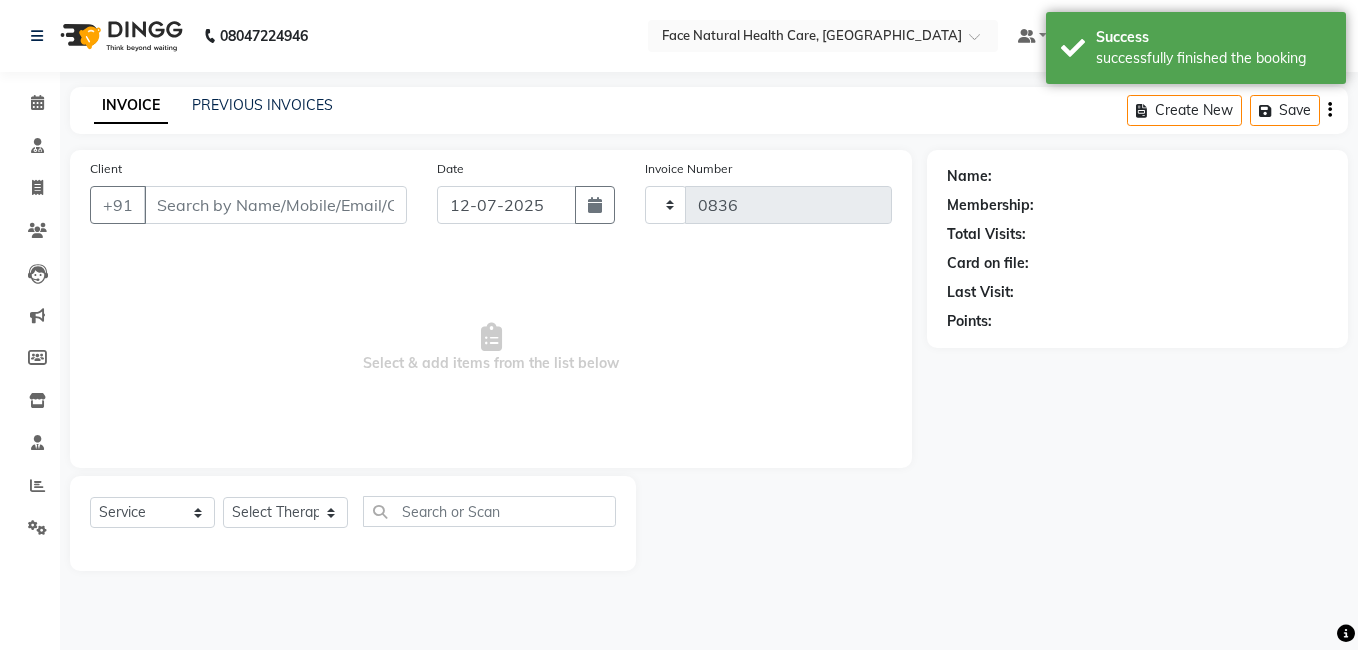 select on "5675" 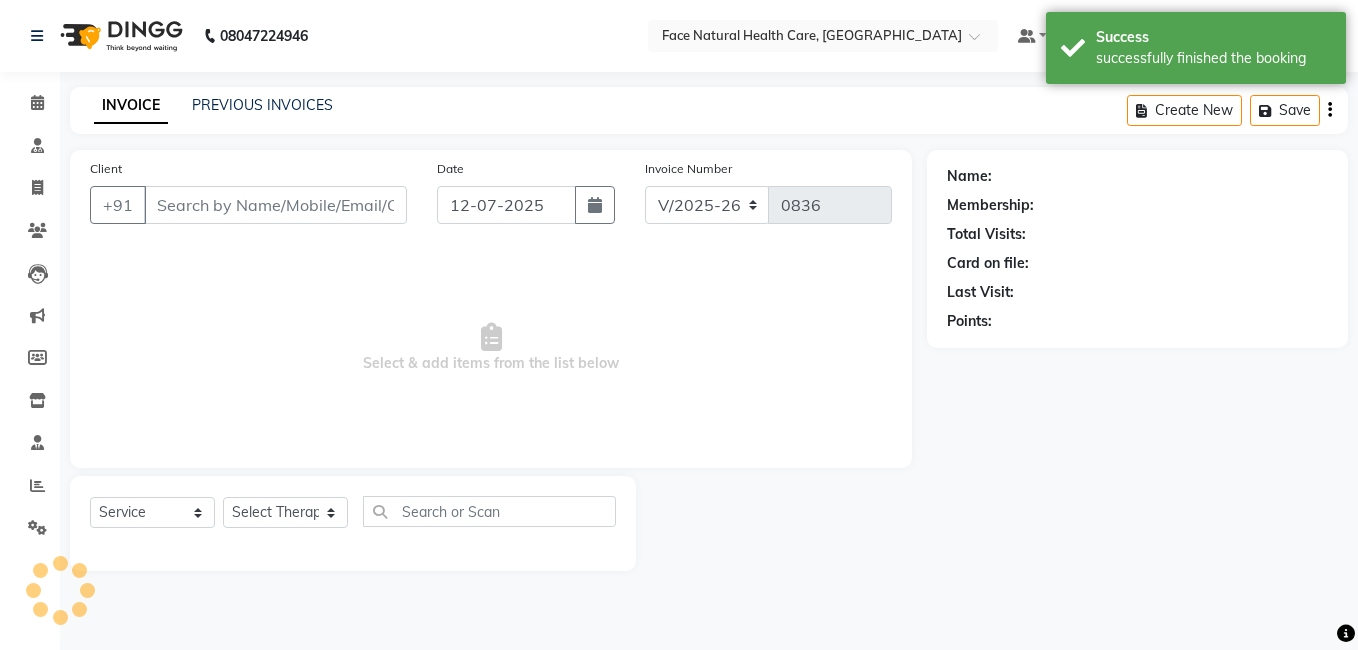 type on "9500988400" 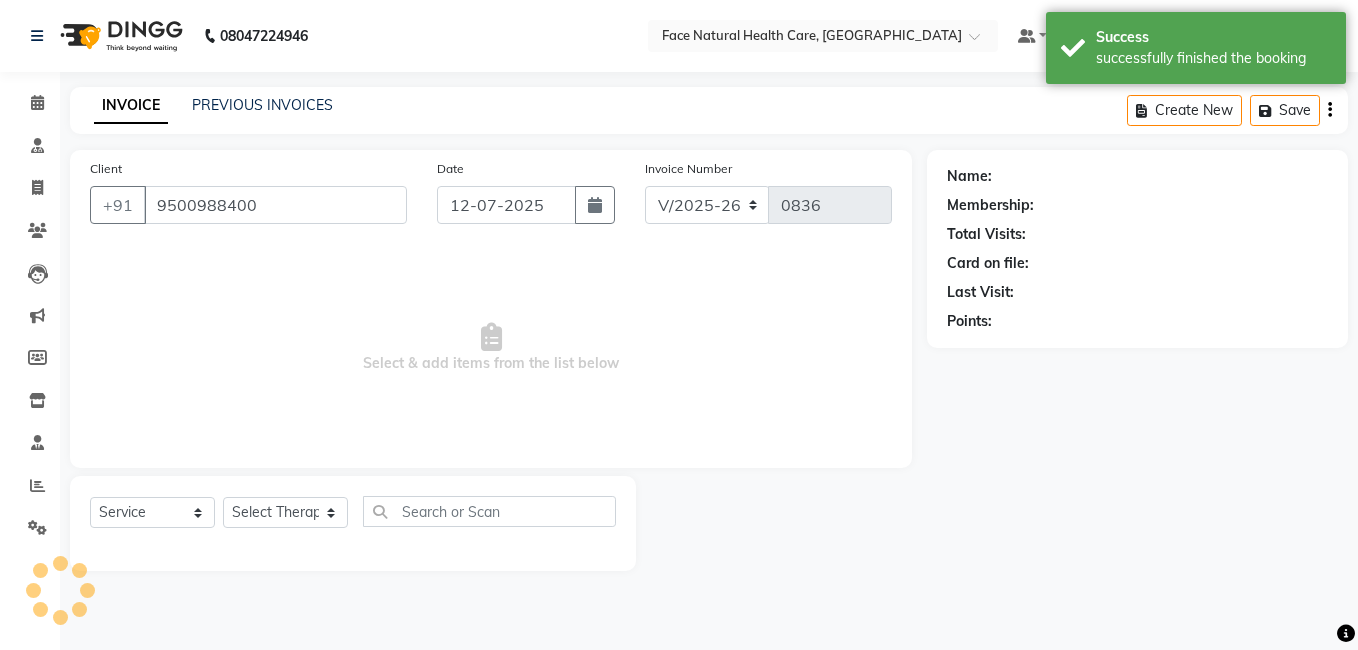 select on "65164" 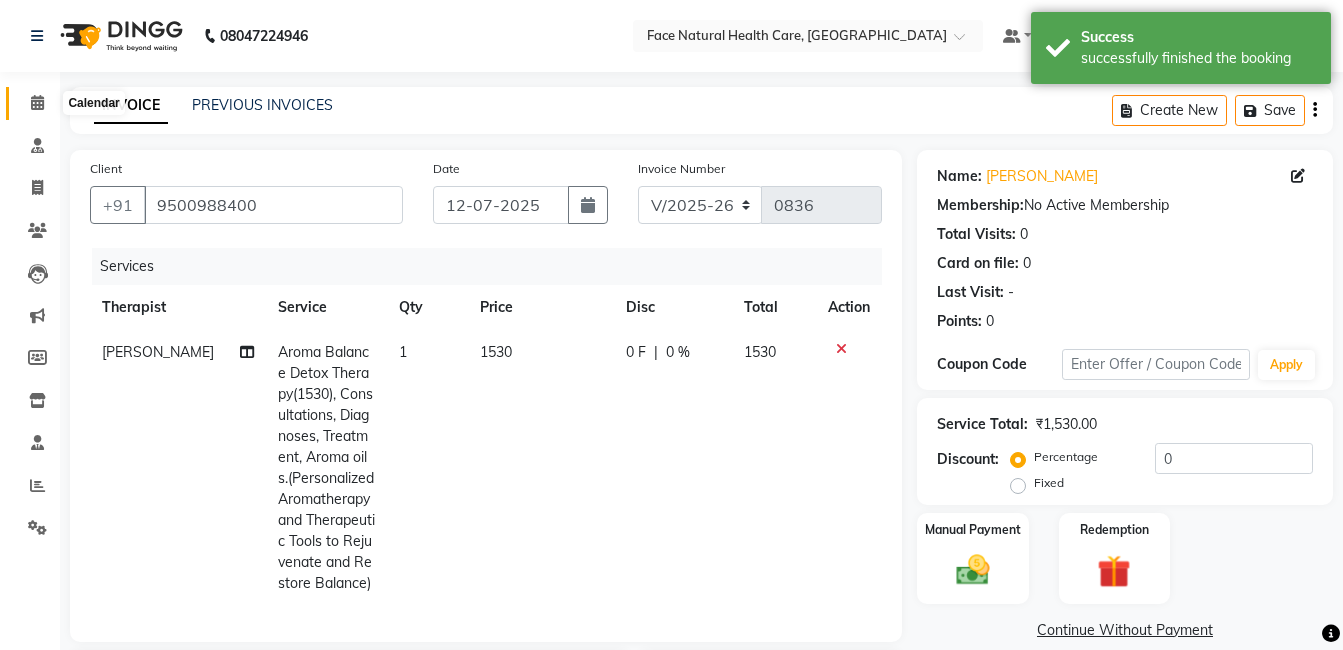 click 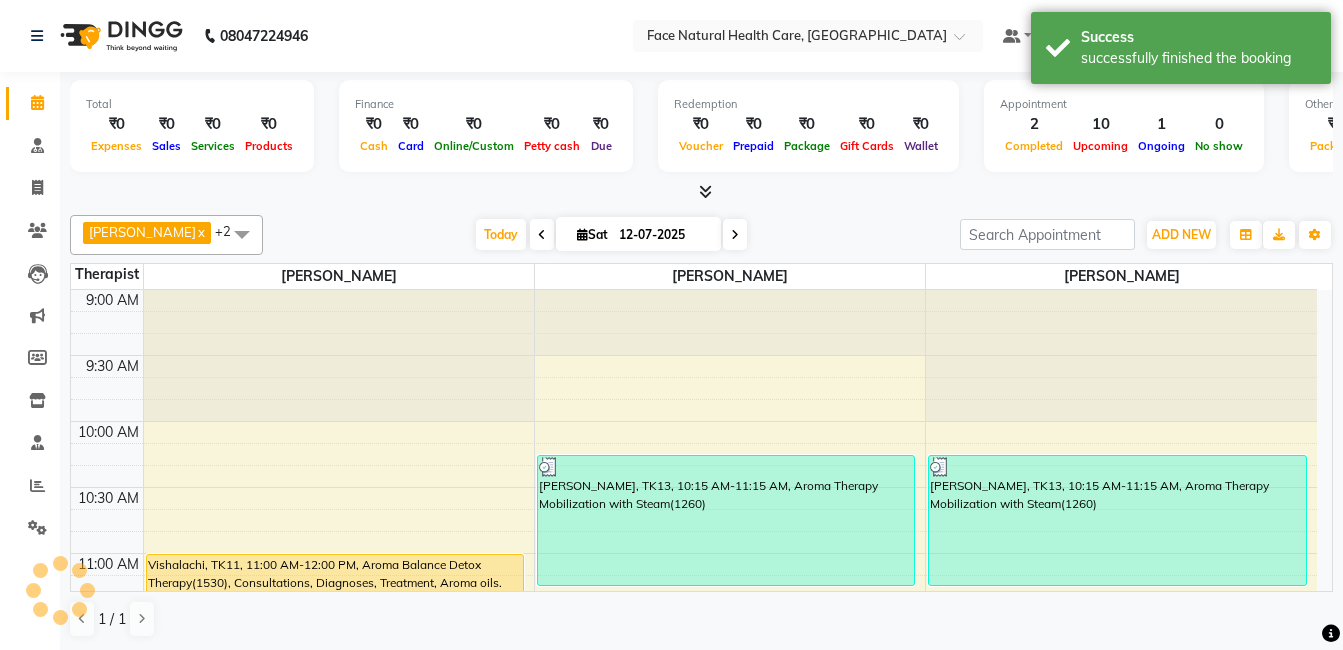 scroll, scrollTop: 0, scrollLeft: 0, axis: both 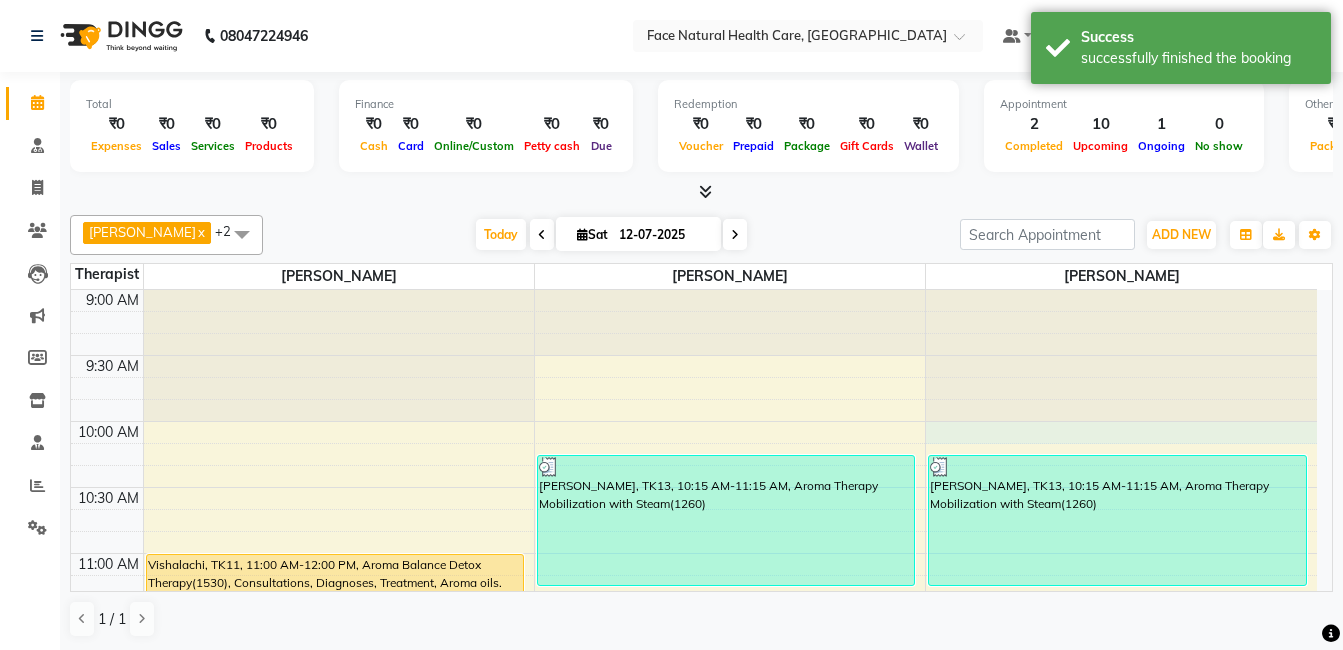 click on "9:00 AM 9:30 AM 10:00 AM 10:30 AM 11:00 AM 11:30 AM 12:00 PM 12:30 PM 1:00 PM 1:30 PM 2:00 PM 2:30 PM 3:00 PM 3:30 PM 4:00 PM 4:30 PM 5:00 PM 5:30 PM 6:00 PM 6:30 PM    Vishalachi, TK11, 11:00 AM-12:00 PM, Aroma Balance Detox Therapy(1530), Consultations, Diagnoses, Treatment, Aroma oils.(Personalized Aromatherapy and Therapeutic Tools to Rejuvenate and Restore Balance)             [PERSON_NAME], TK10, 01:25 PM-02:25 PM, Aroma Balance Detox Therapy with Essence Rejuvenation  (2430), Consultation, Diagnosis, Treatment,  Face & Head Massage With Premium Aroma oils.(Restore Vitality with Aroma Oils, Massage, Cupping, and a Relaxing Steam Bath)             [PERSON_NAME] B, TK09, 03:00 PM-04:00 PM, Aroma Balance Detox Therapy with Essence Rejuvenation  (2430), Consultation, Diagnosis, Treatment,  Face & Head Massage With Premium Aroma oils.(Restore Vitality with Aroma Oils, Massage, Cupping, and a Relaxing Steam Bath)" at bounding box center (694, 949) 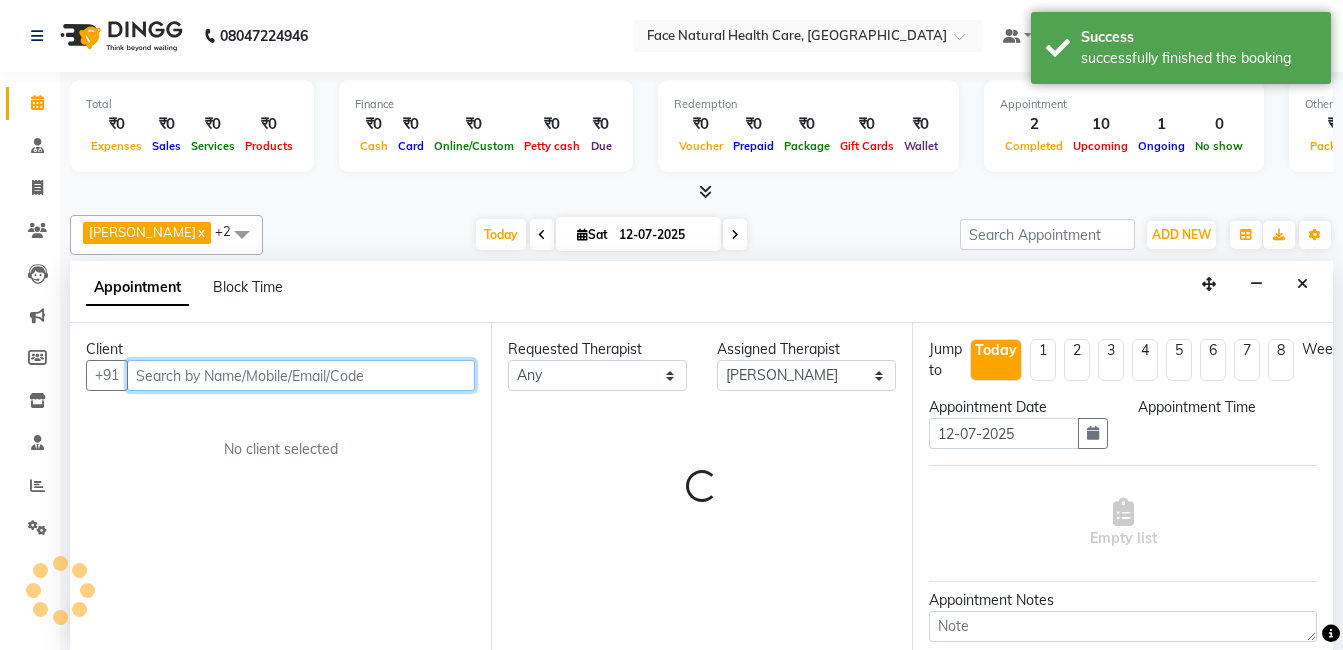 scroll, scrollTop: 1, scrollLeft: 0, axis: vertical 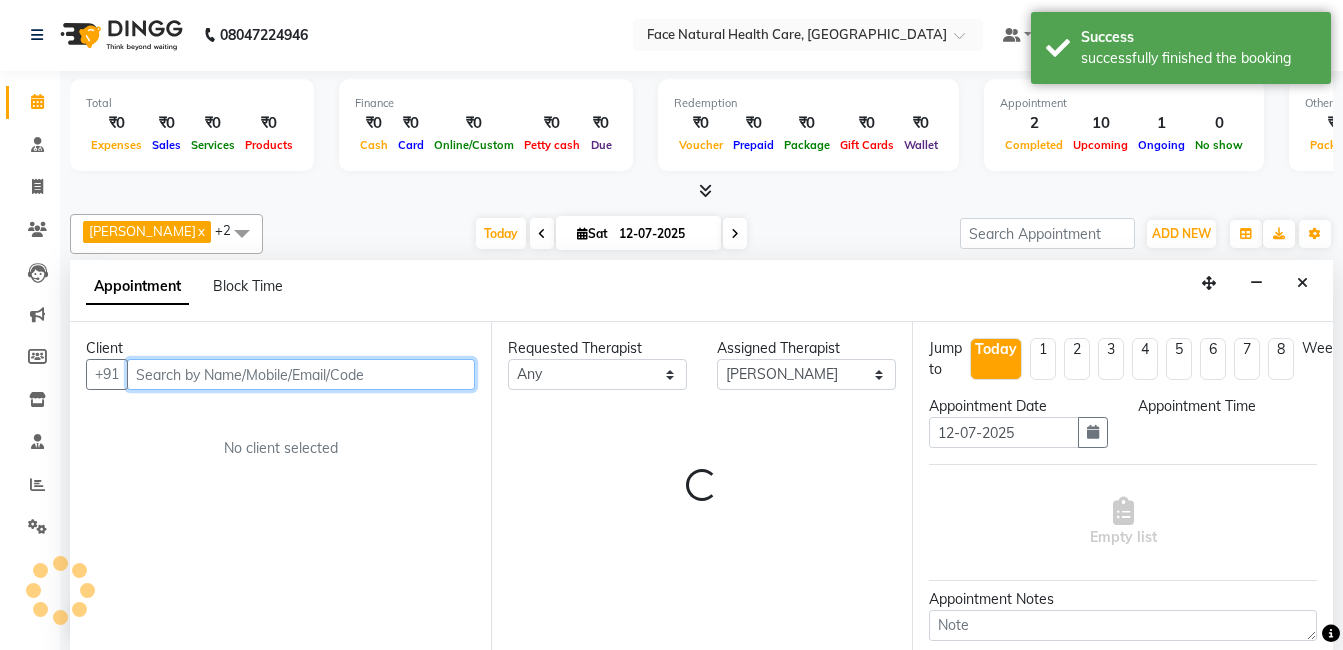 select on "600" 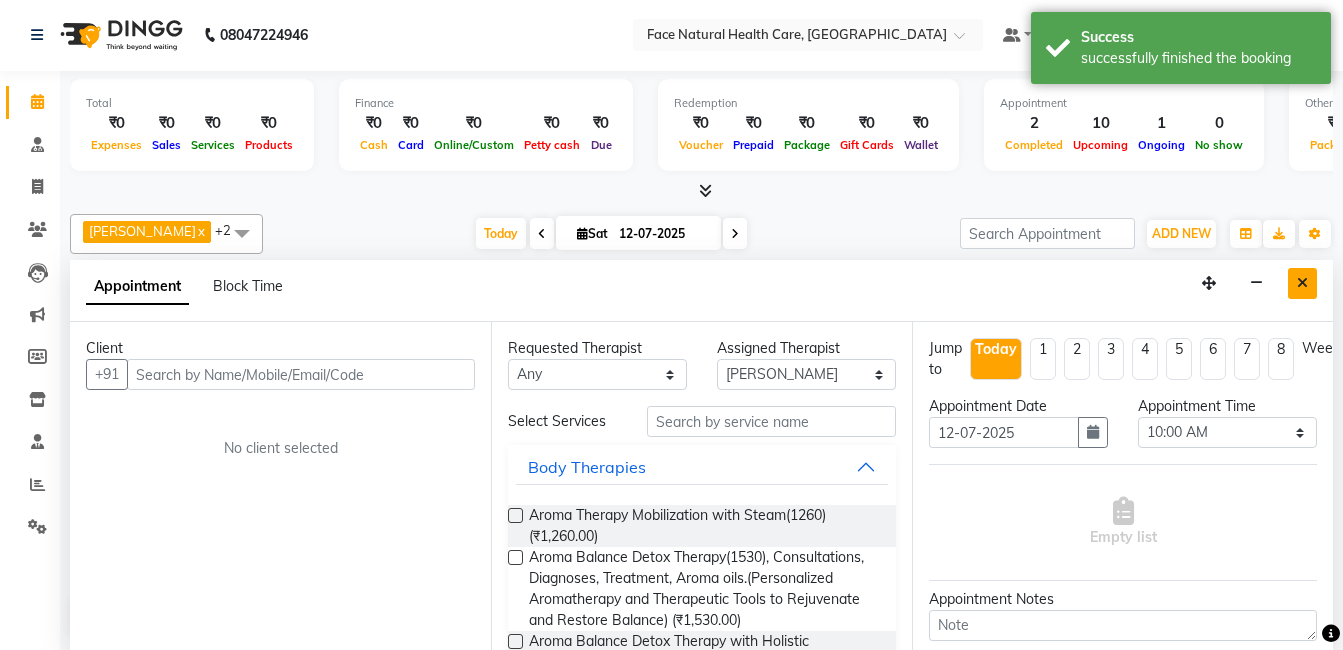 click at bounding box center [1302, 283] 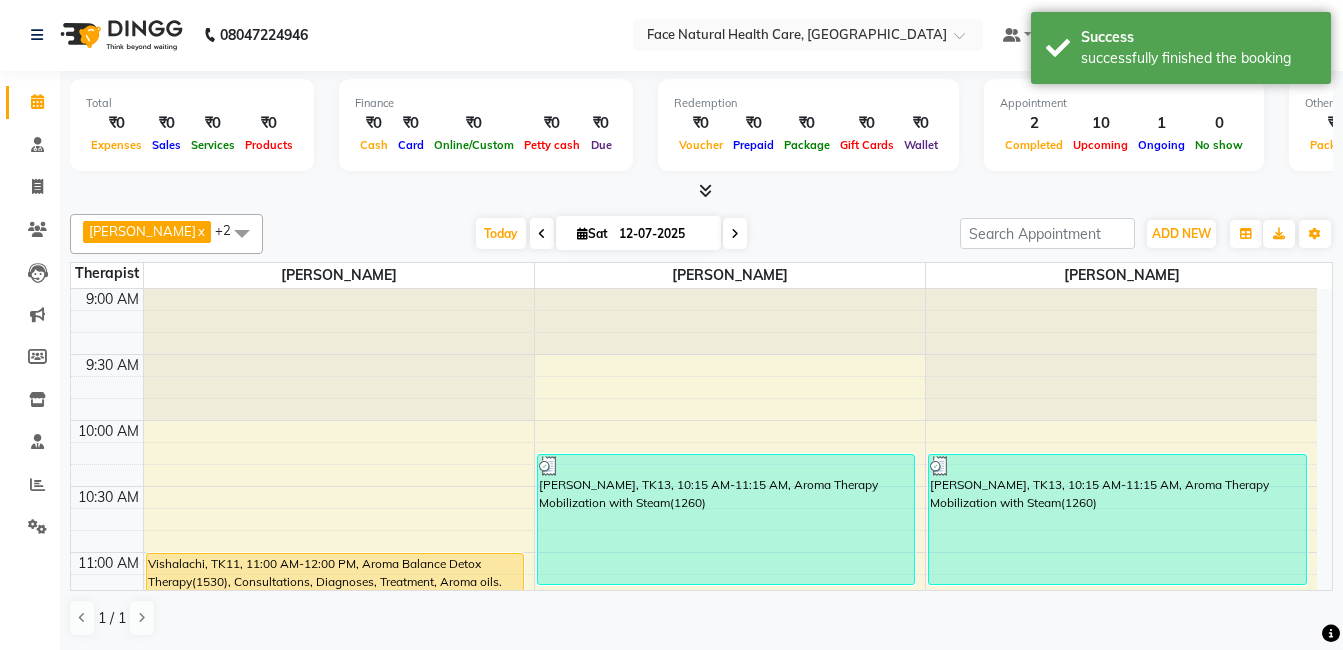 scroll, scrollTop: 263, scrollLeft: 0, axis: vertical 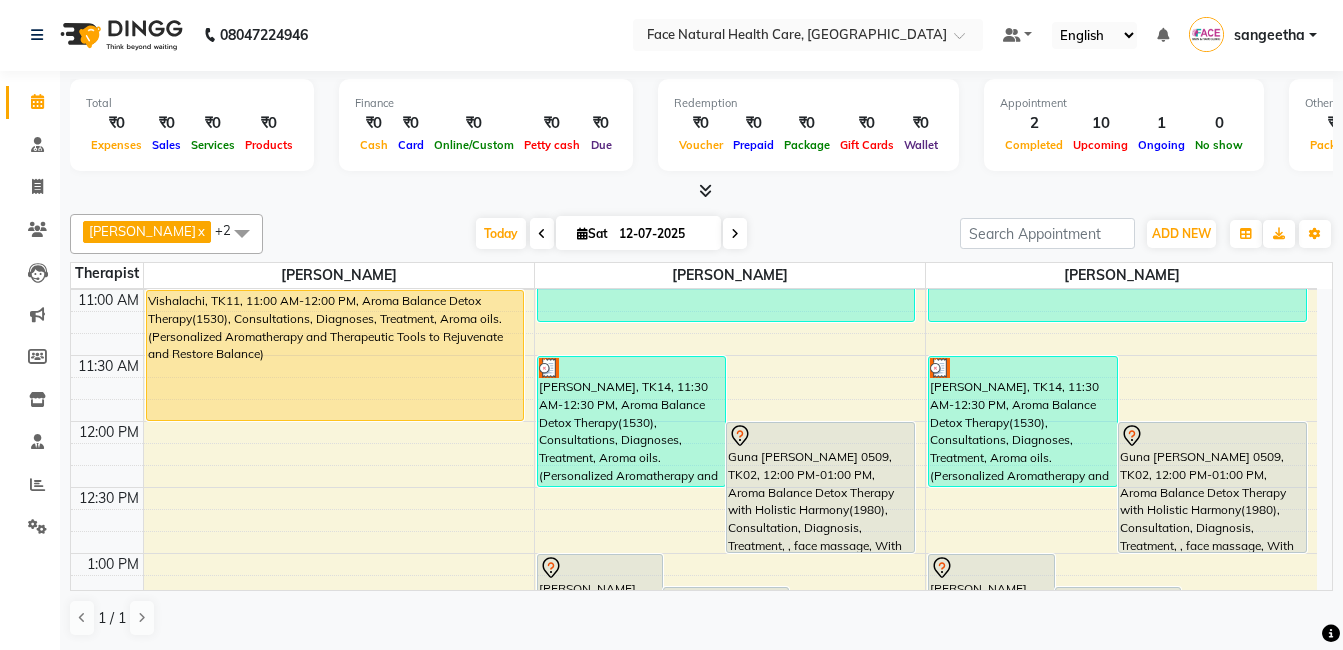 click on "Vishalachi, TK11, 11:00 AM-12:00 PM, Aroma Balance Detox Therapy(1530), Consultations, Diagnoses, Treatment, Aroma oils.(Personalized Aromatherapy and Therapeutic Tools to Rejuvenate and Restore Balance)" at bounding box center (335, 355) 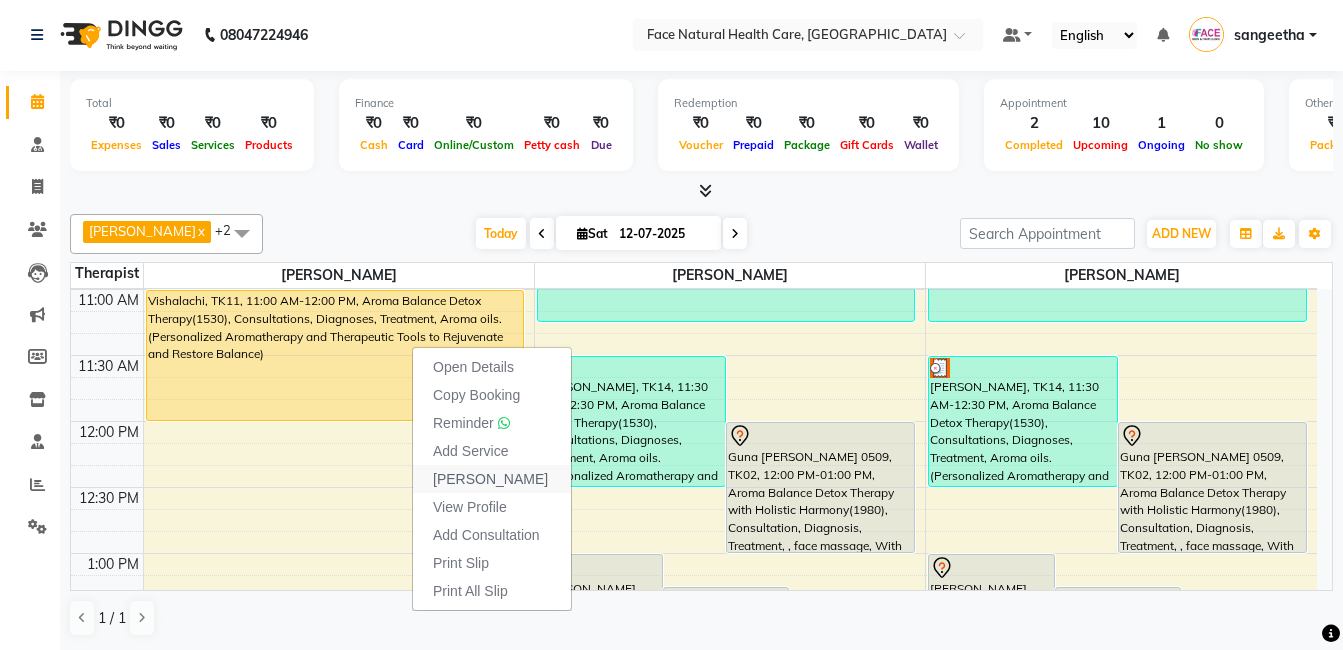 click on "[PERSON_NAME]" at bounding box center [490, 479] 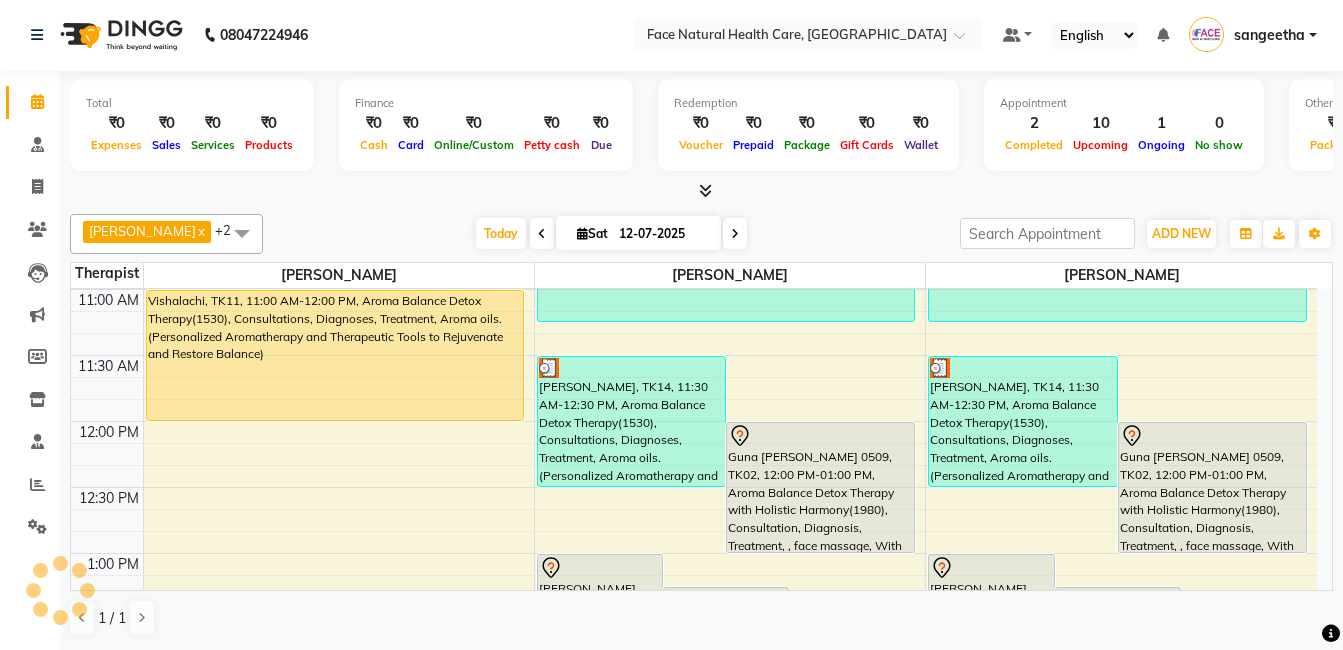scroll, scrollTop: 0, scrollLeft: 0, axis: both 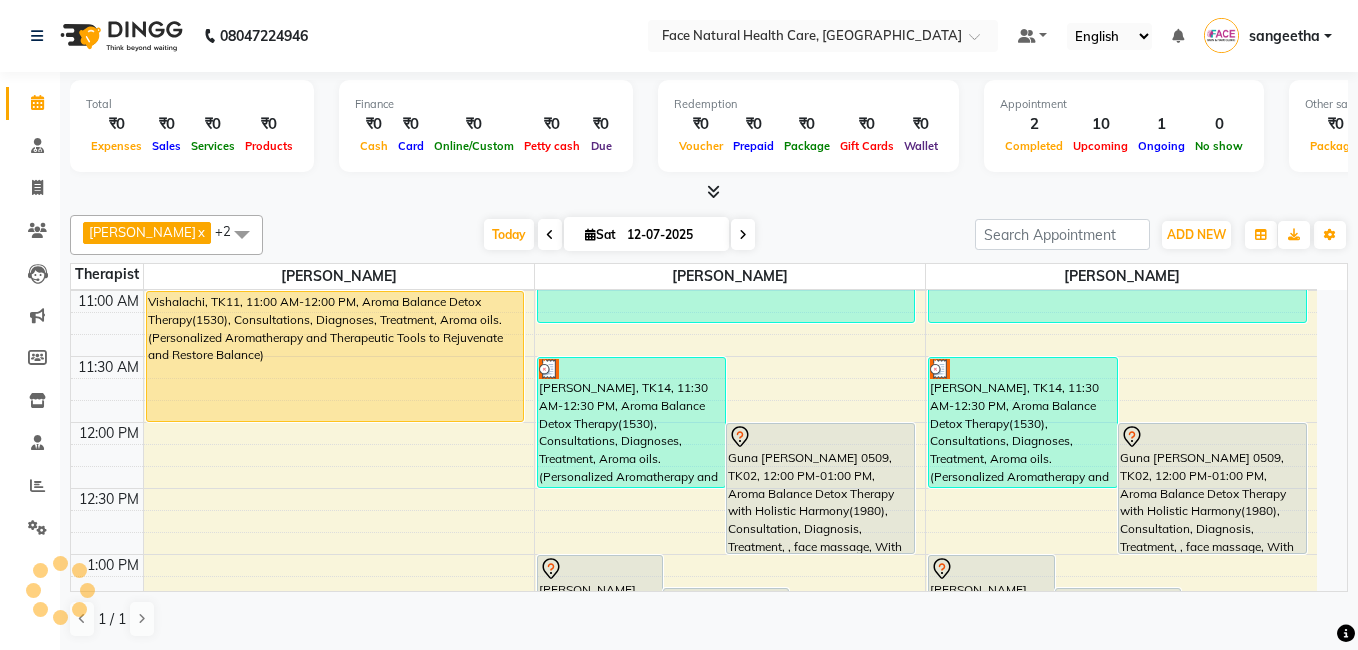 select on "5675" 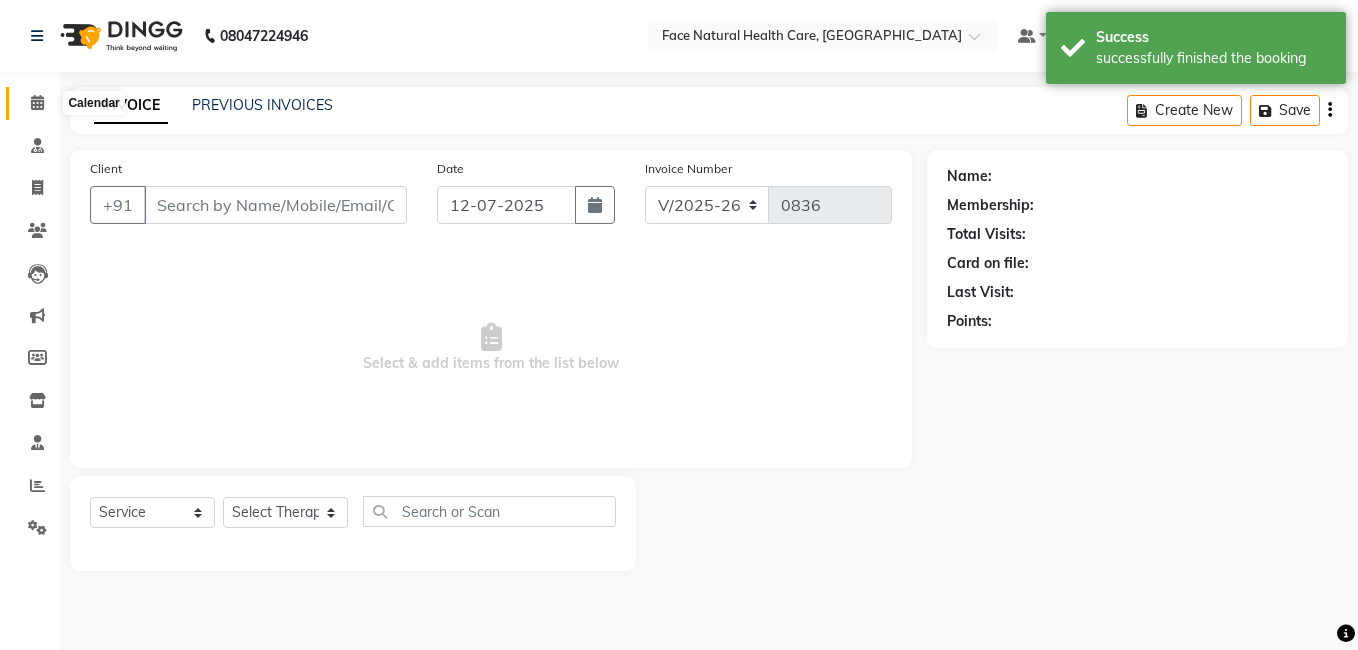 type on "9952845856" 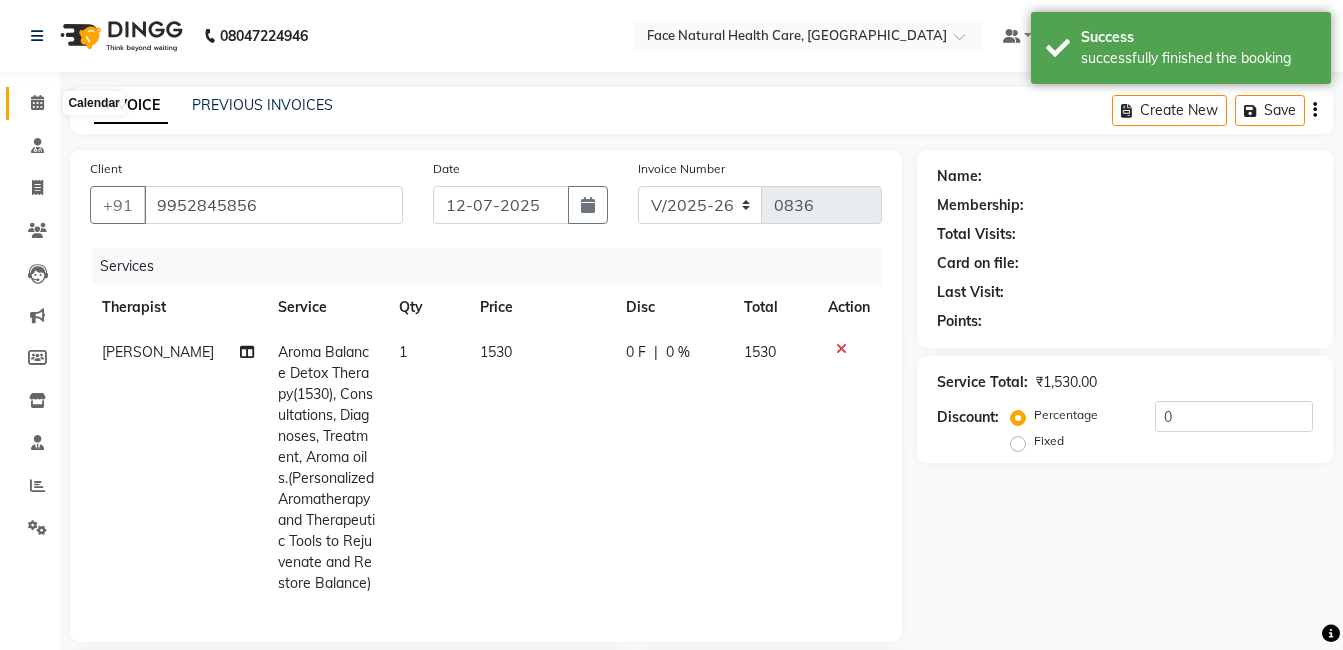 click 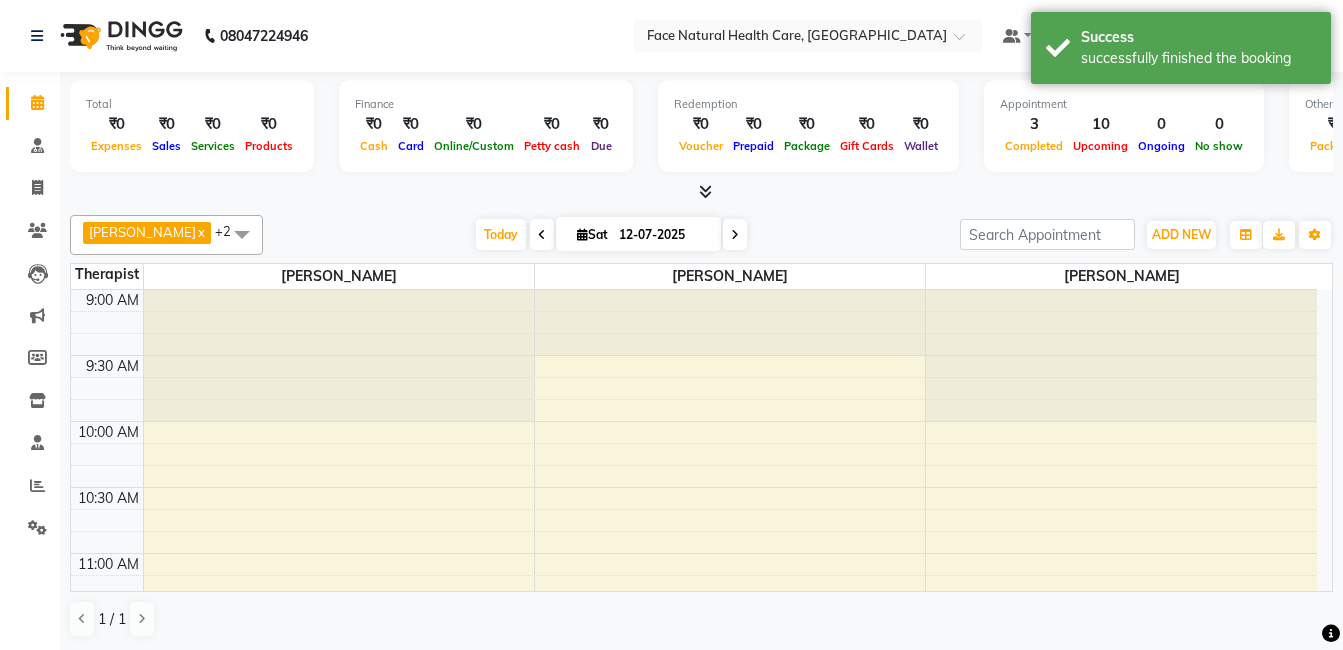 scroll, scrollTop: 0, scrollLeft: 0, axis: both 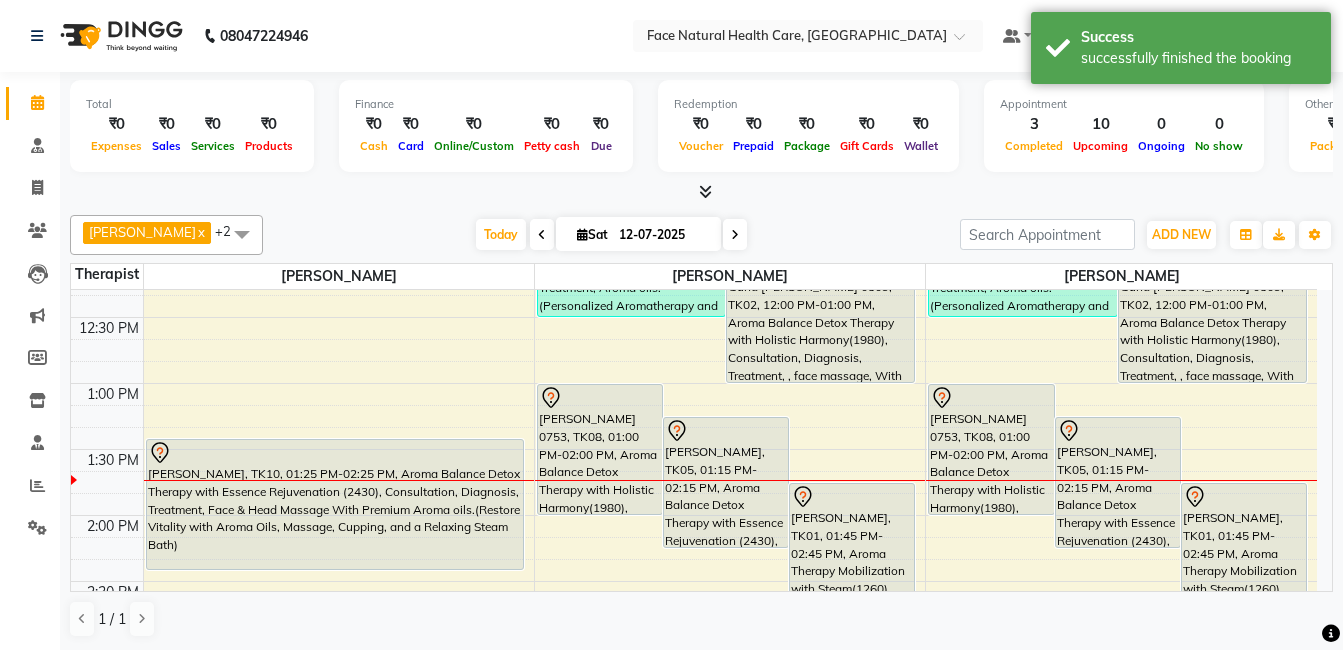 click on "[PERSON_NAME], TK05, 01:15 PM-02:15 PM, Aroma Balance Detox Therapy with Essence Rejuvenation  (2430), Consultation, Diagnosis, Treatment,  Face & Head Massage With Premium Aroma oils.(Restore Vitality with Aroma Oils, Massage, Cupping, and a Relaxing Steam Bath)" at bounding box center [1118, 482] 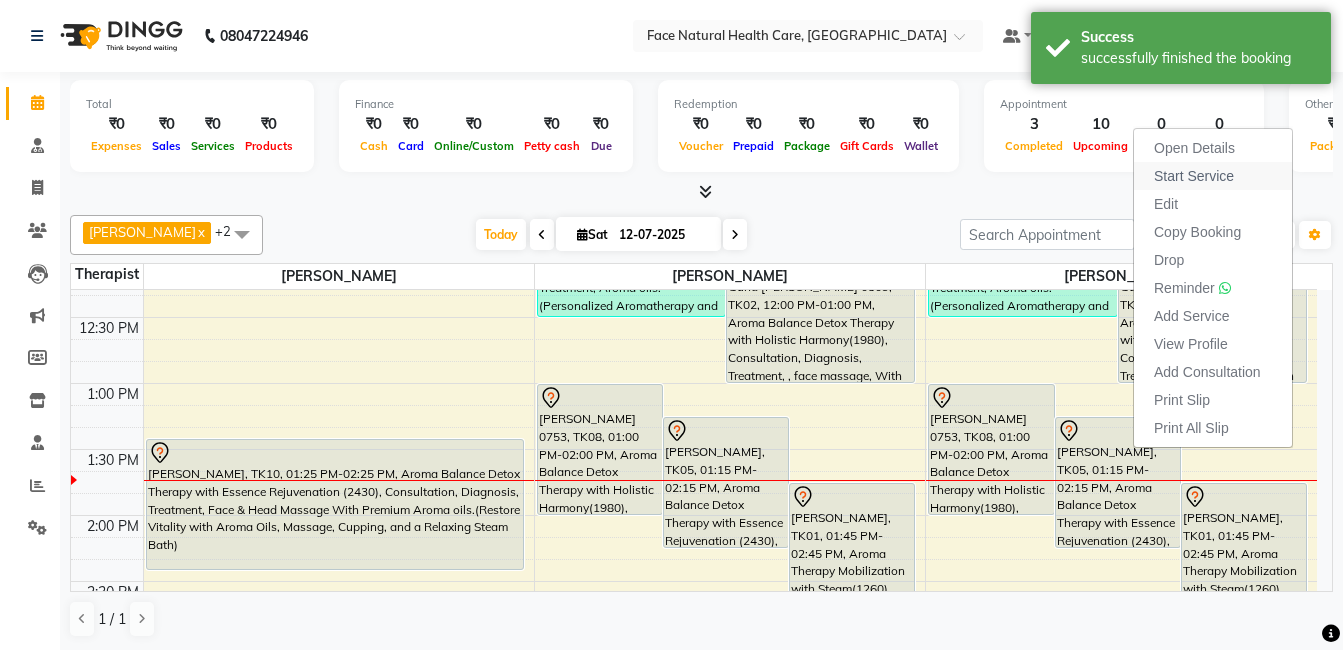 click on "Start Service" at bounding box center (1194, 176) 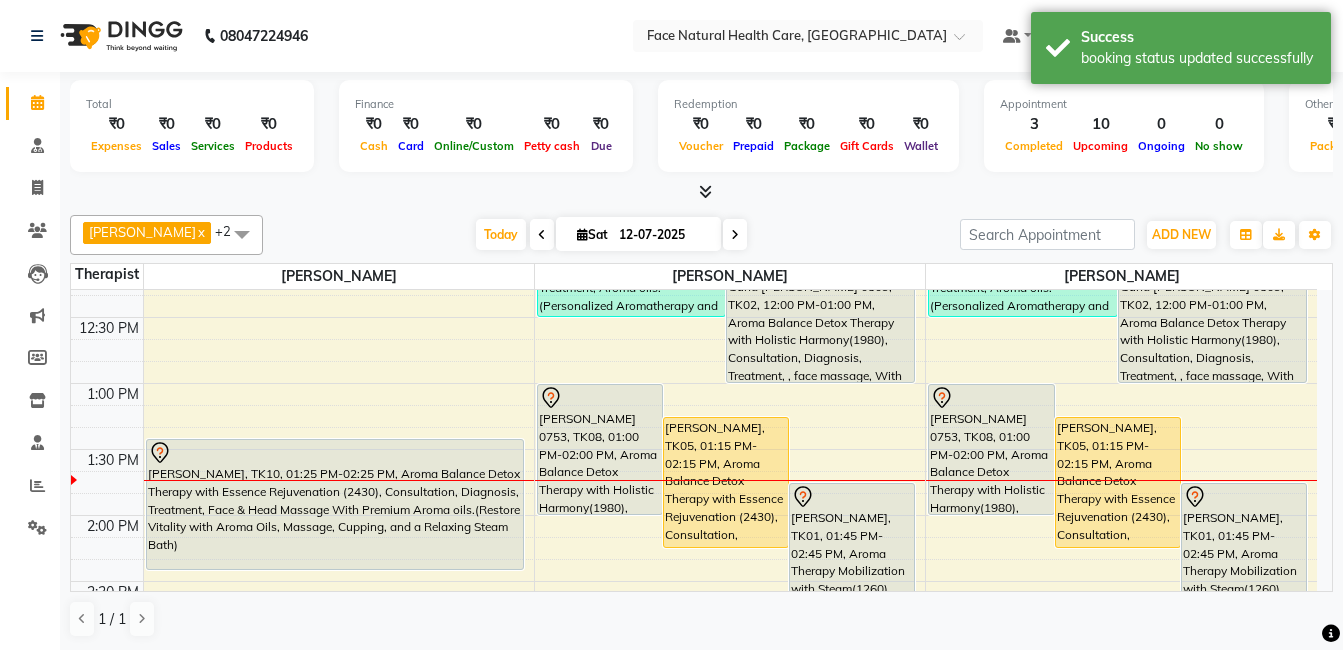 click on "[PERSON_NAME], TK10, 01:25 PM-02:25 PM, Aroma Balance Detox Therapy with Essence Rejuvenation  (2430), Consultation, Diagnosis, Treatment,  Face & Head Massage With Premium Aroma oils.(Restore Vitality with Aroma Oils, Massage, Cupping, and a Relaxing Steam Bath)" at bounding box center (335, 504) 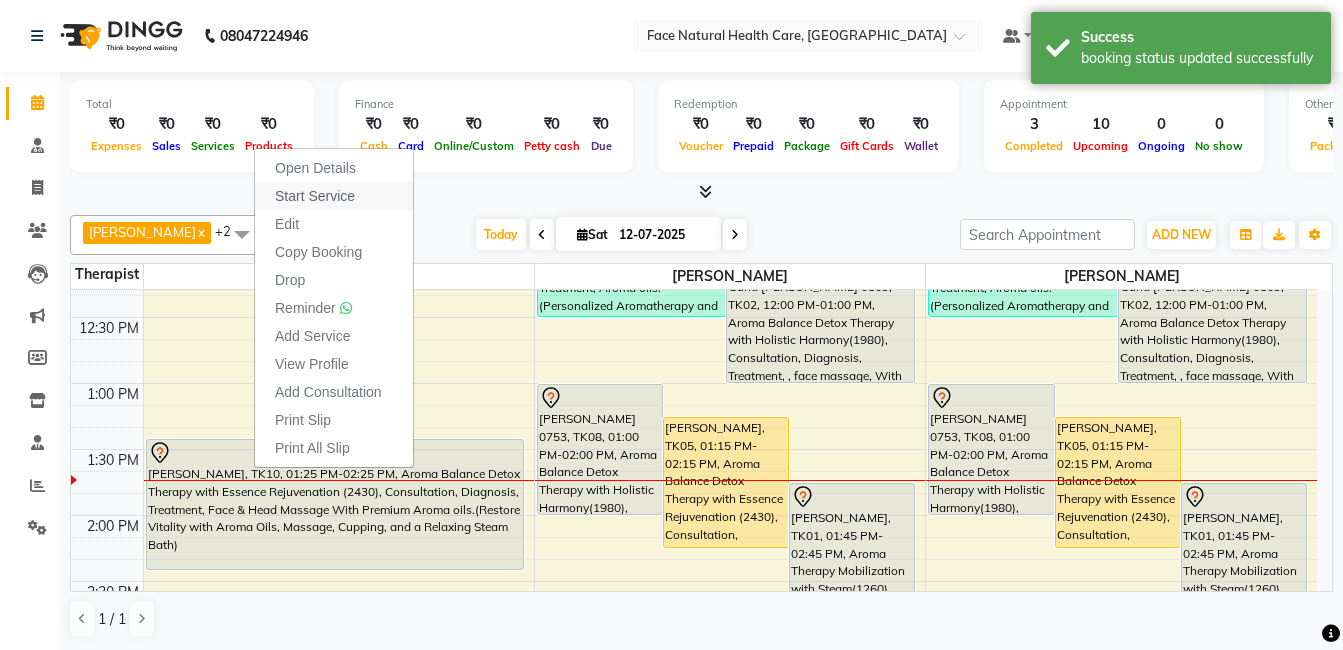 click on "Start Service" at bounding box center [315, 196] 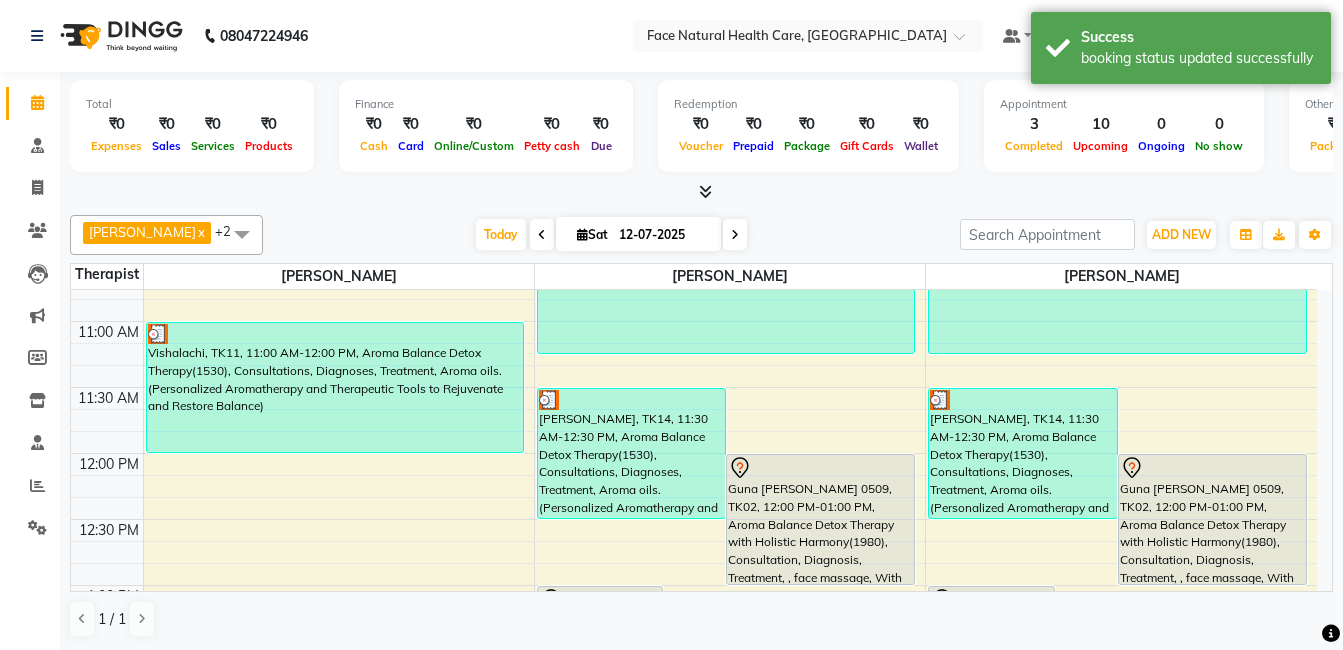 scroll, scrollTop: 171, scrollLeft: 0, axis: vertical 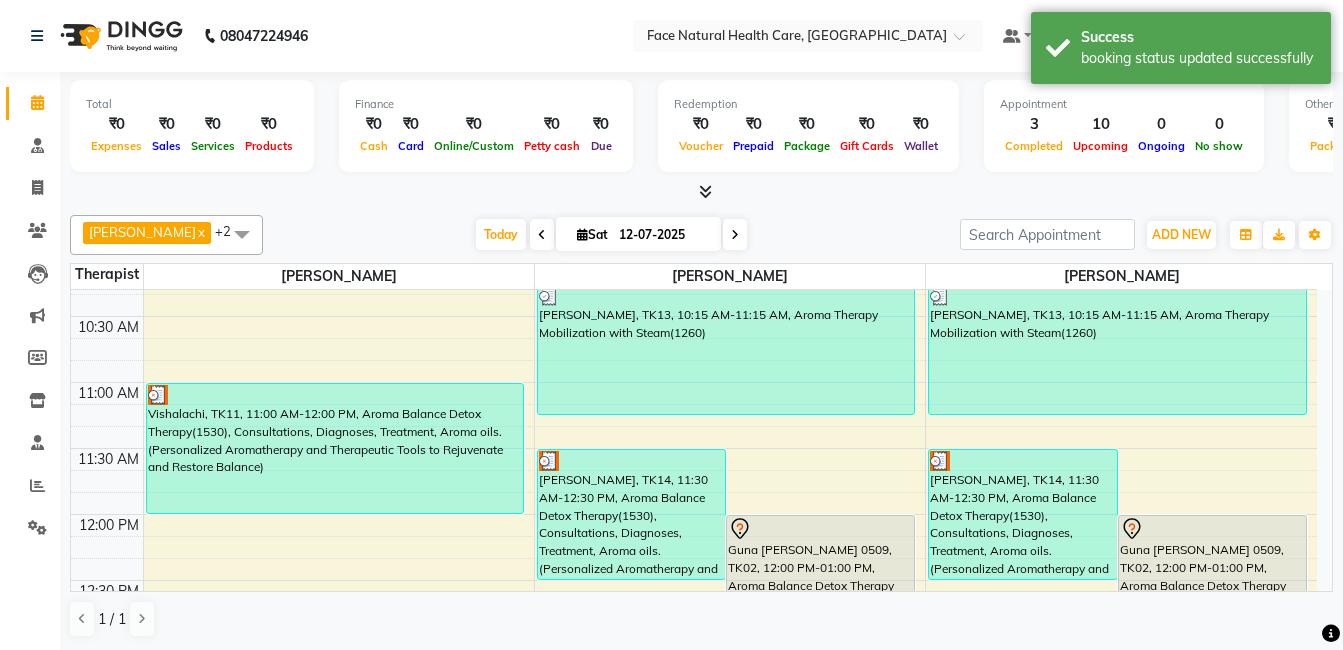 click on "[PERSON_NAME], TK14, 11:30 AM-12:30 PM, Aroma Balance Detox Therapy(1530), Consultations, Diagnoses, Treatment, Aroma oils.(Personalized Aromatherapy and Therapeutic Tools to Rejuvenate and Restore Balance)" at bounding box center (631, 514) 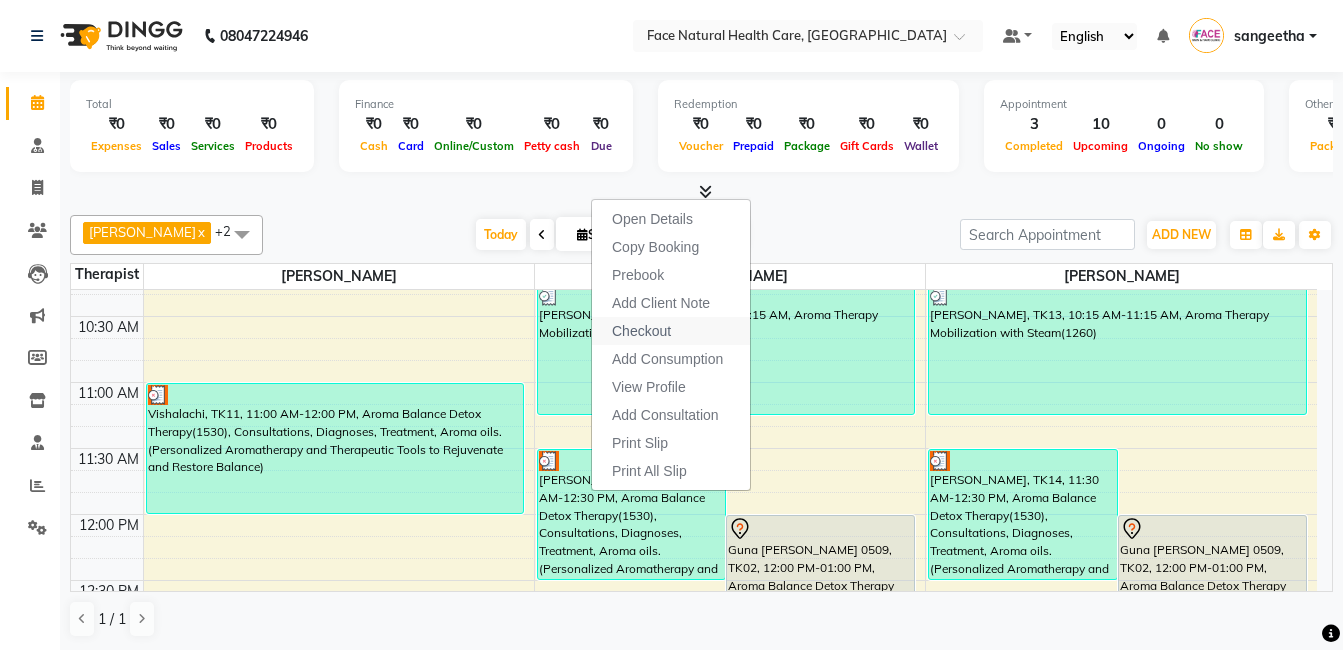 click on "Checkout" at bounding box center [641, 331] 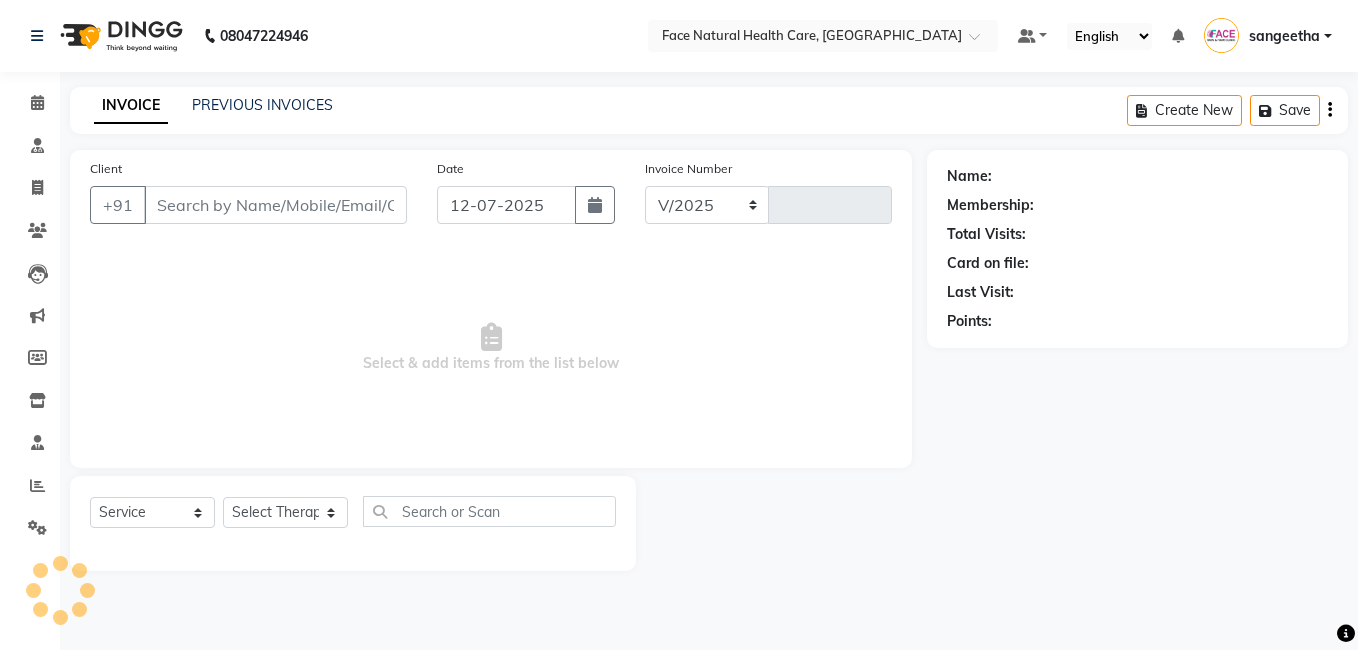 select on "5675" 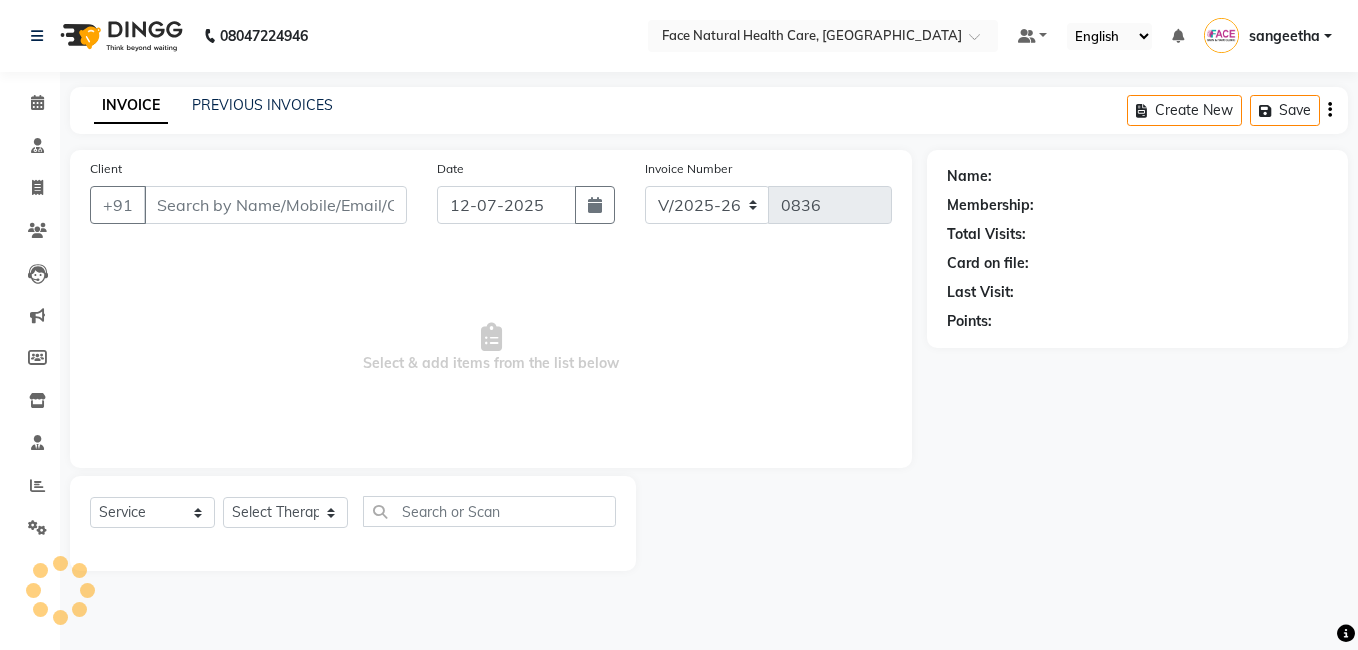 type on "9500988400" 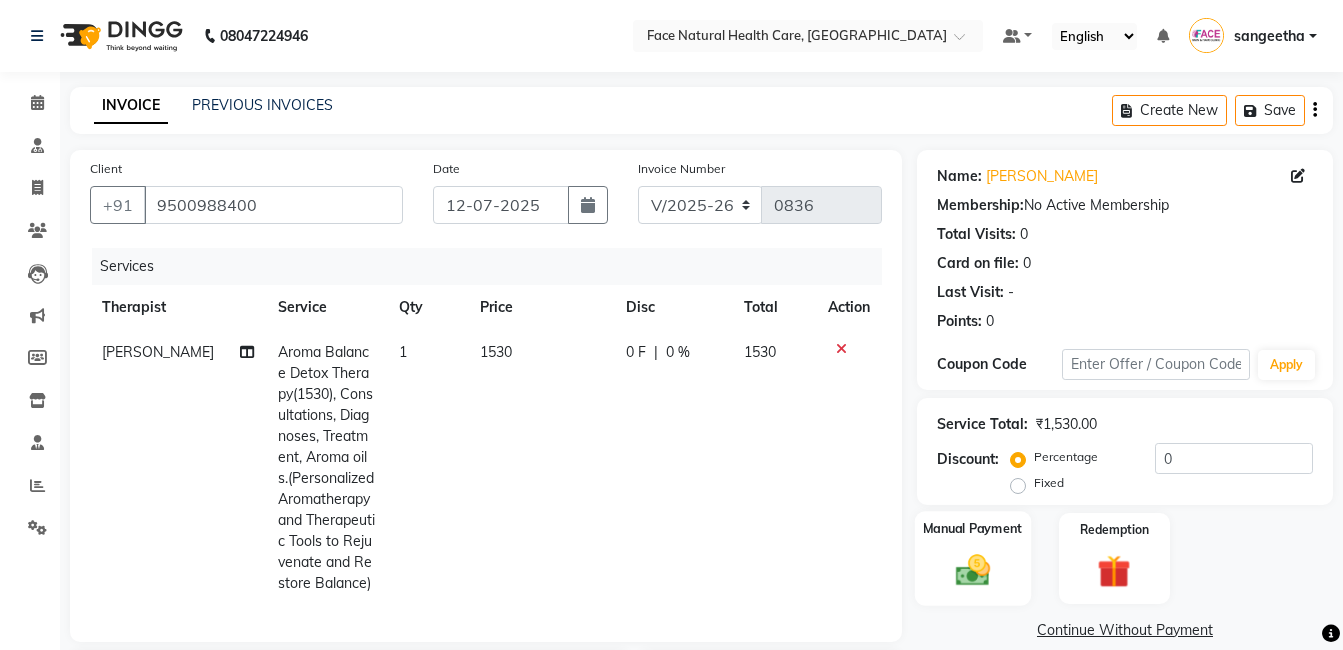click on "Manual Payment" 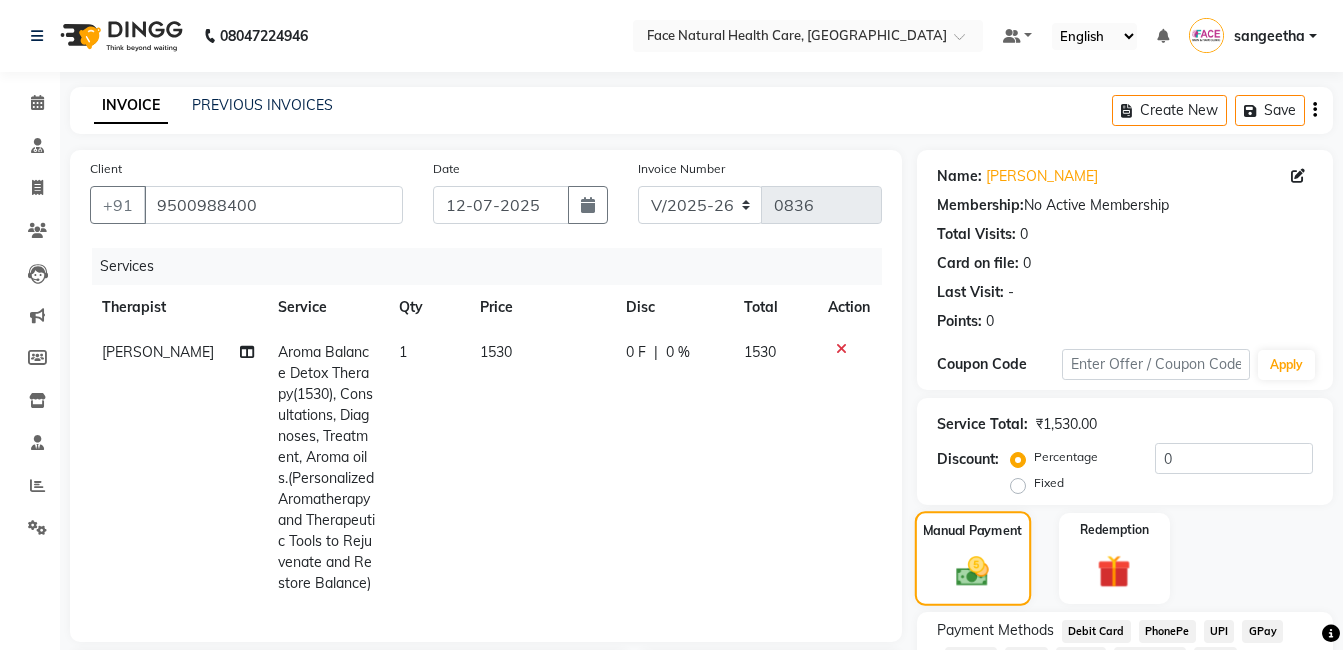 scroll, scrollTop: 282, scrollLeft: 0, axis: vertical 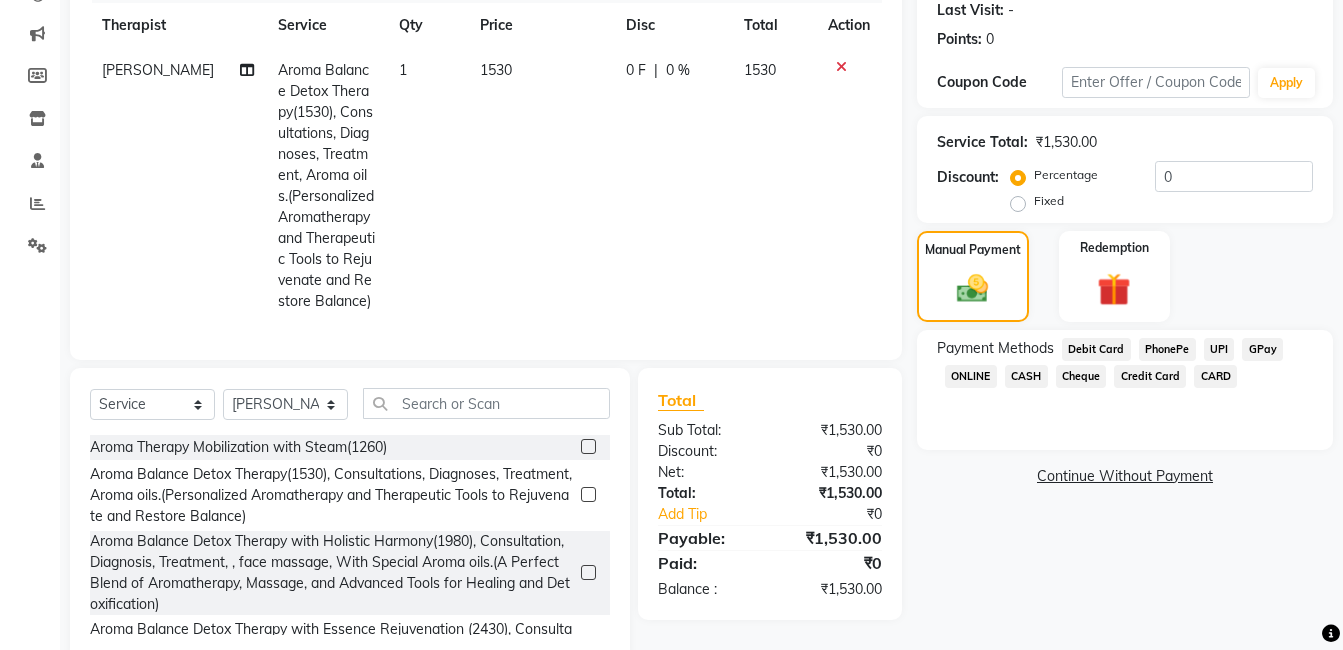 click on "GPay" 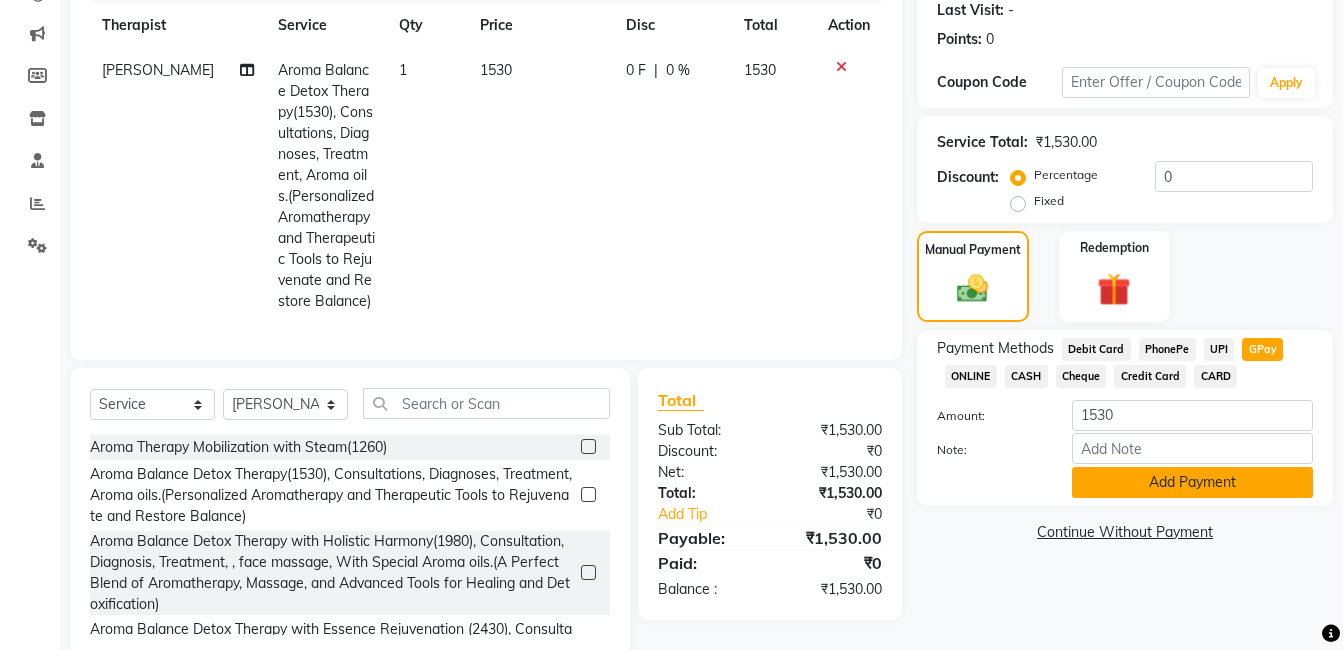 click on "Add Payment" 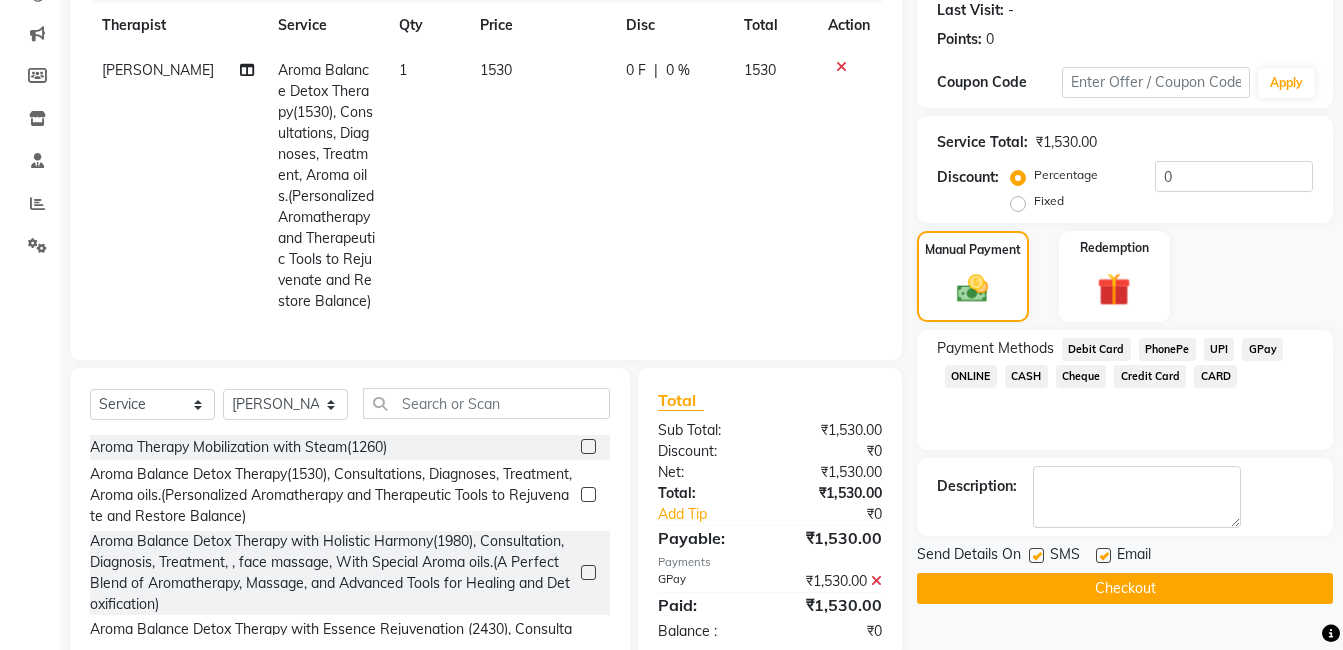 click on "Send Details On" 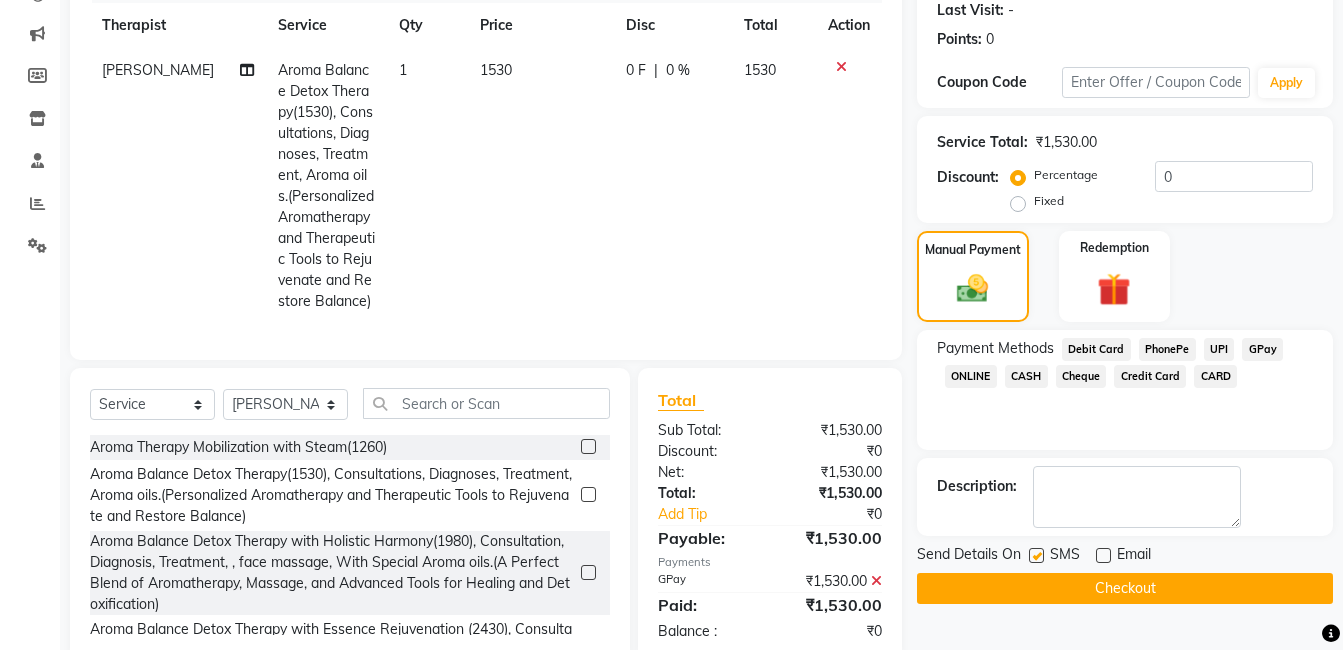 click 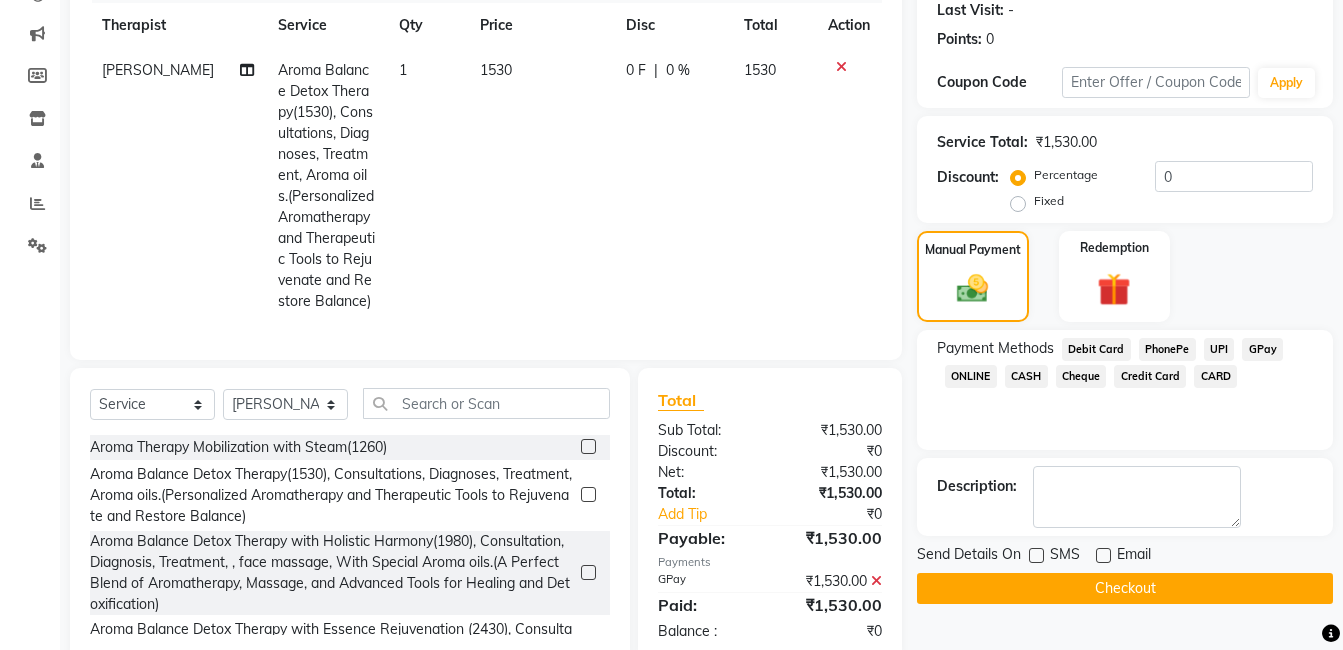 click on "Checkout" 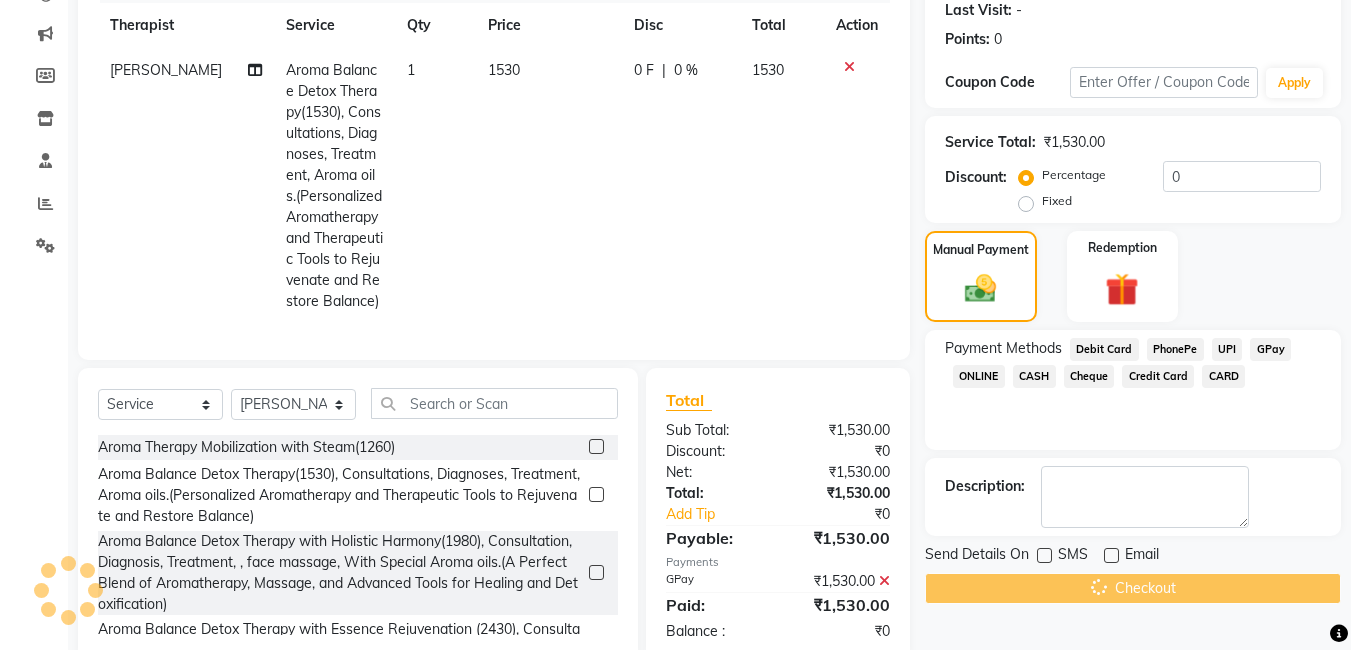scroll, scrollTop: 0, scrollLeft: 0, axis: both 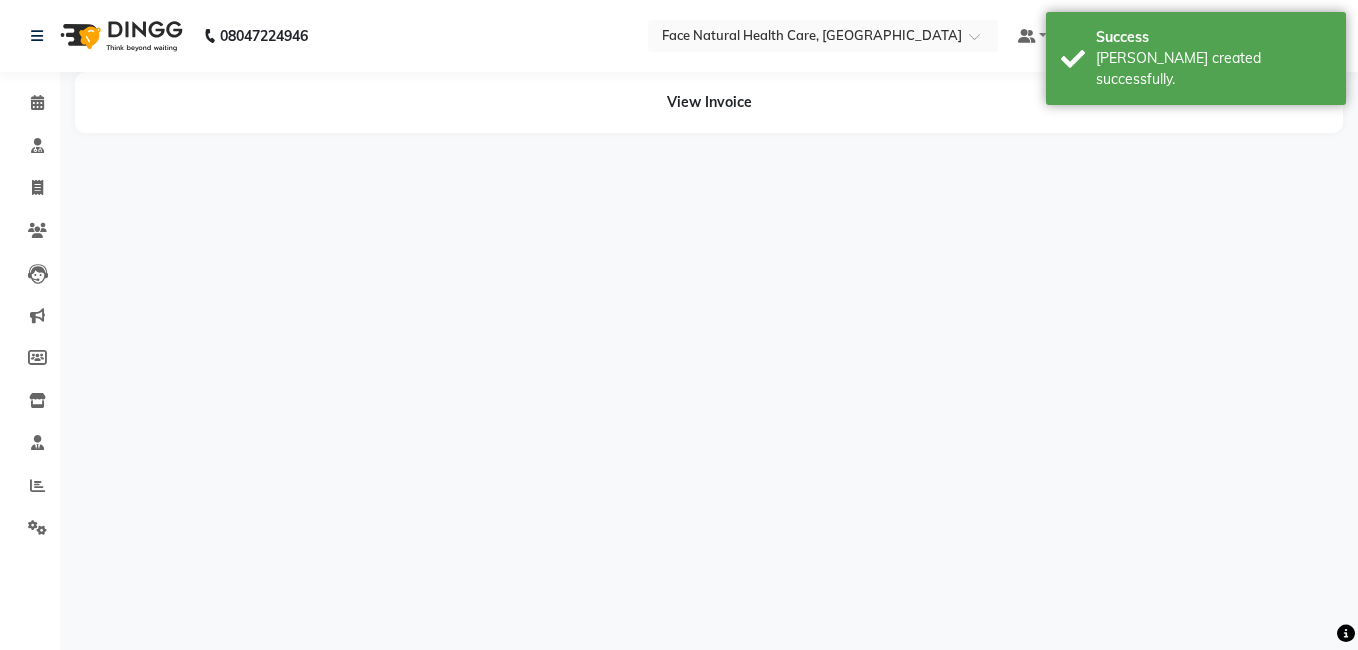 select on "65164" 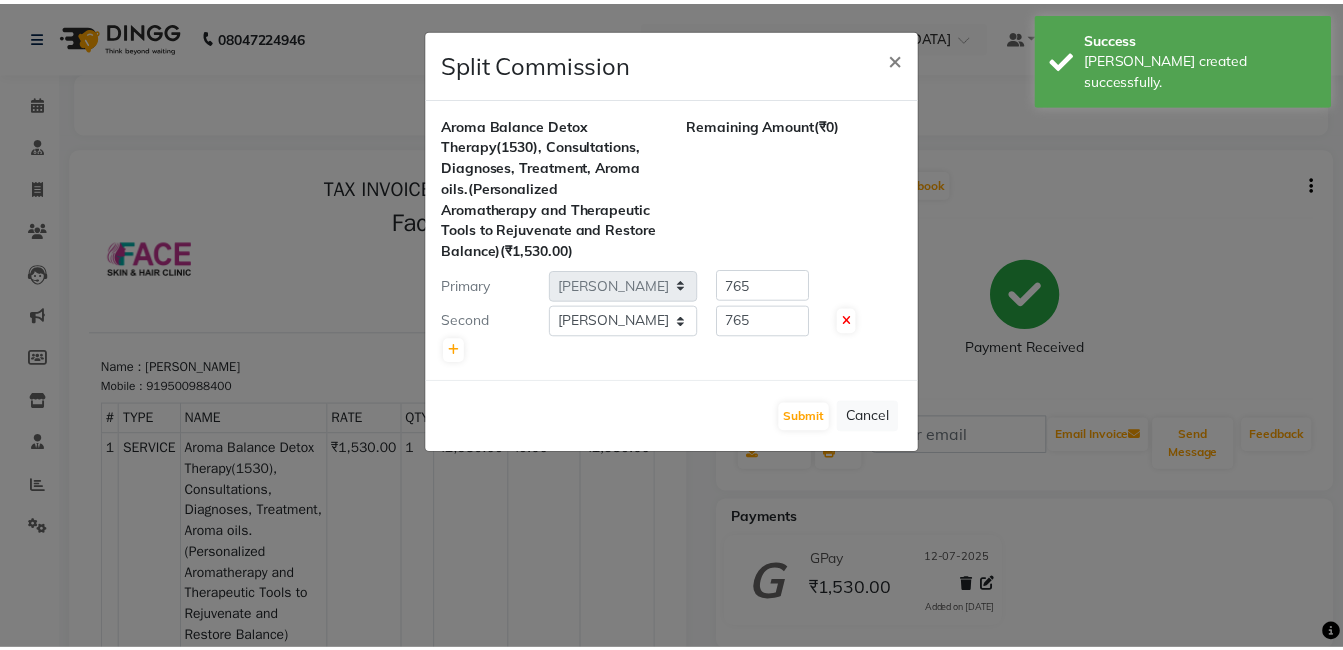 scroll, scrollTop: 0, scrollLeft: 0, axis: both 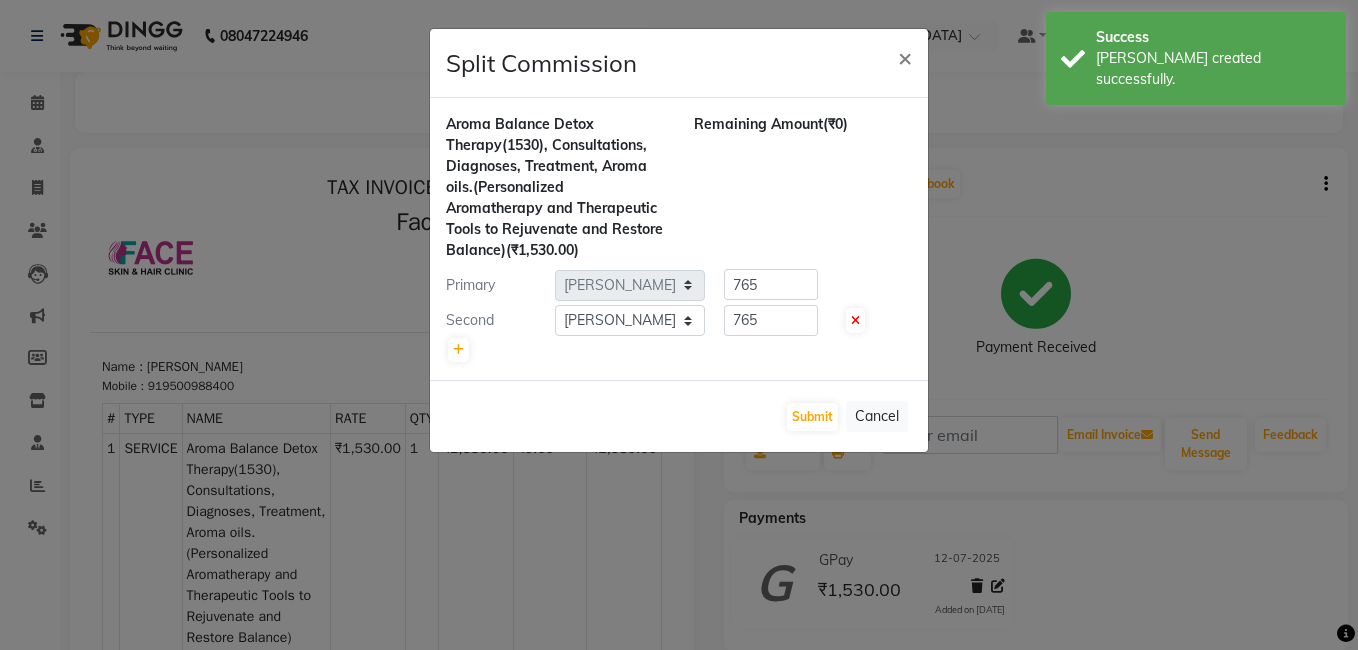 click on "Split Commission × Aroma Balance Detox Therapy(1530), Consultations, Diagnoses, Treatment, Aroma oils.(Personalized Aromatherapy and Therapeutic Tools to Rejuvenate and Restore Balance)  (₹1,530.00) Remaining Amount  (₹0) Primary Select  [PERSON_NAME]   [PERSON_NAME] [PERSON_NAME] M   [PERSON_NAME] [PERSON_NAME]   [PERSON_NAME]   [PERSON_NAME]  765 Second Select  [PERSON_NAME]   [PERSON_NAME] [PERSON_NAME] M   [PERSON_NAME] [PERSON_NAME]   [PERSON_NAME]   [PERSON_NAME]  765  Submit   Cancel" 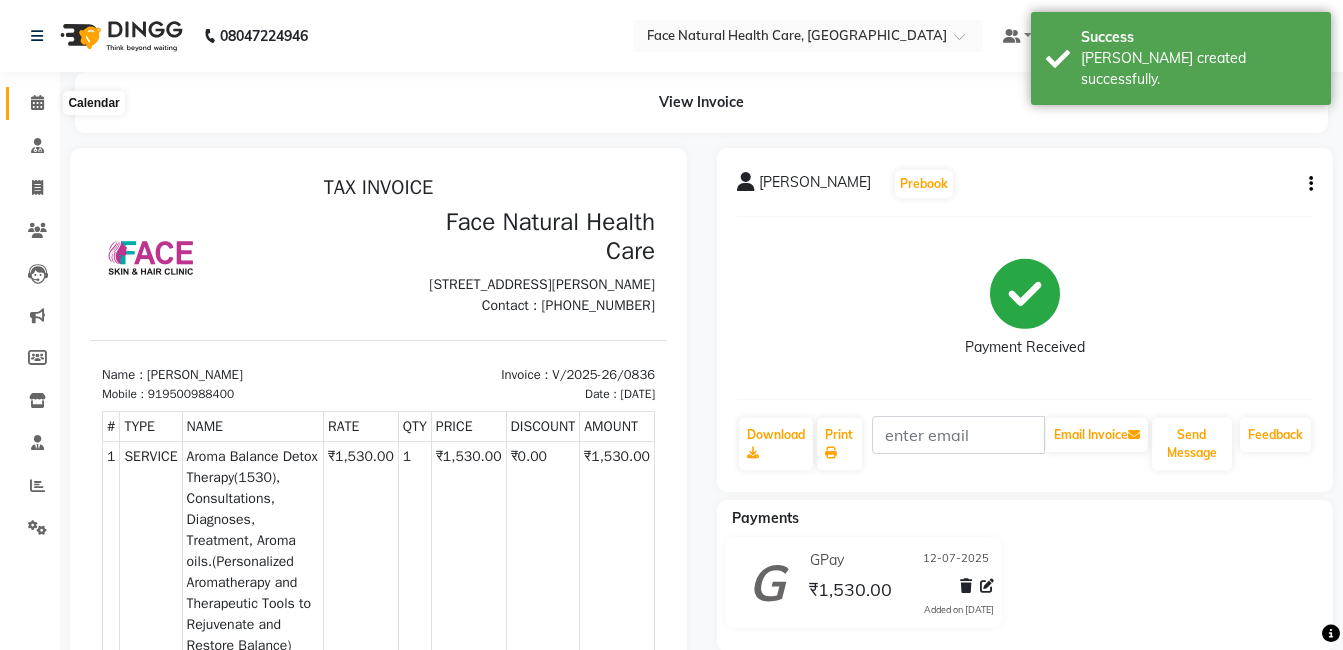 click 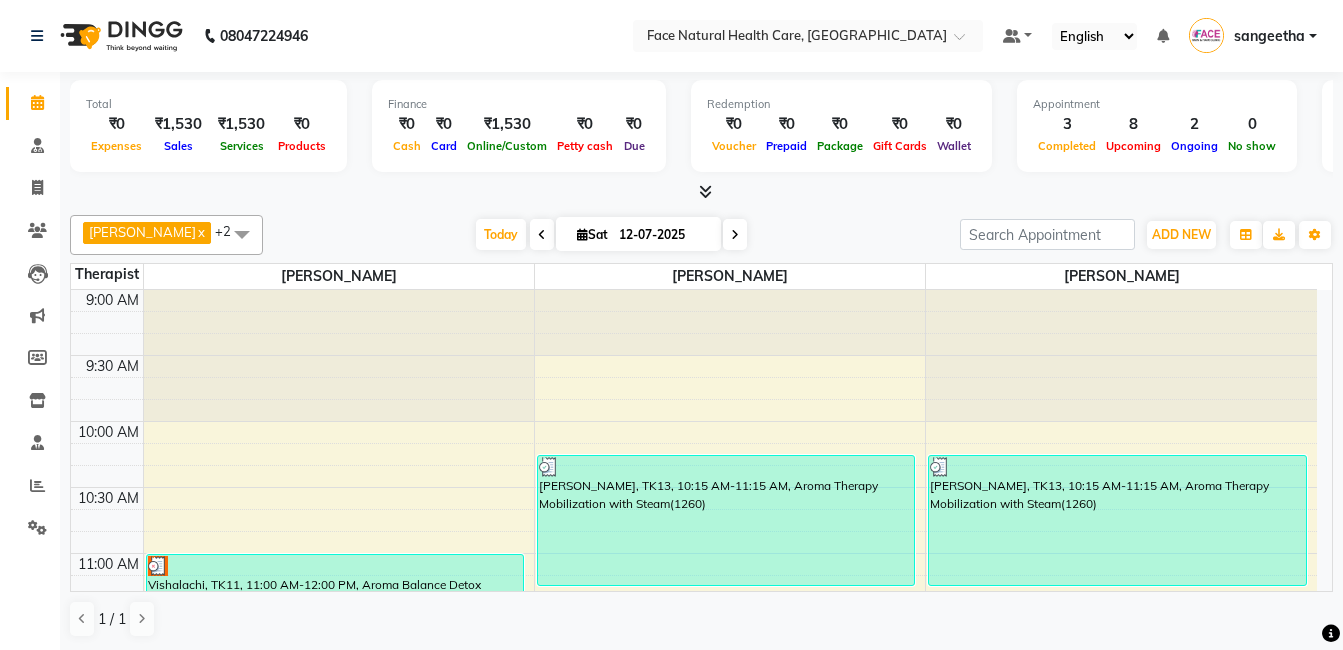 scroll, scrollTop: 263, scrollLeft: 0, axis: vertical 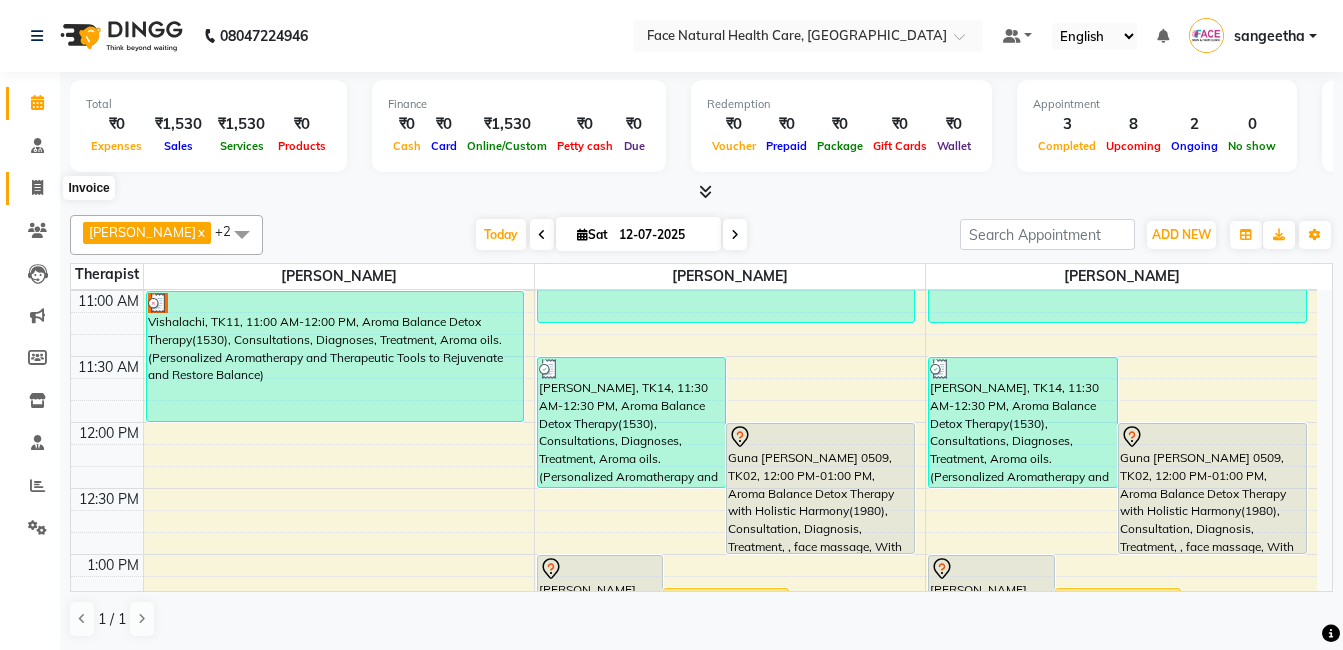 click 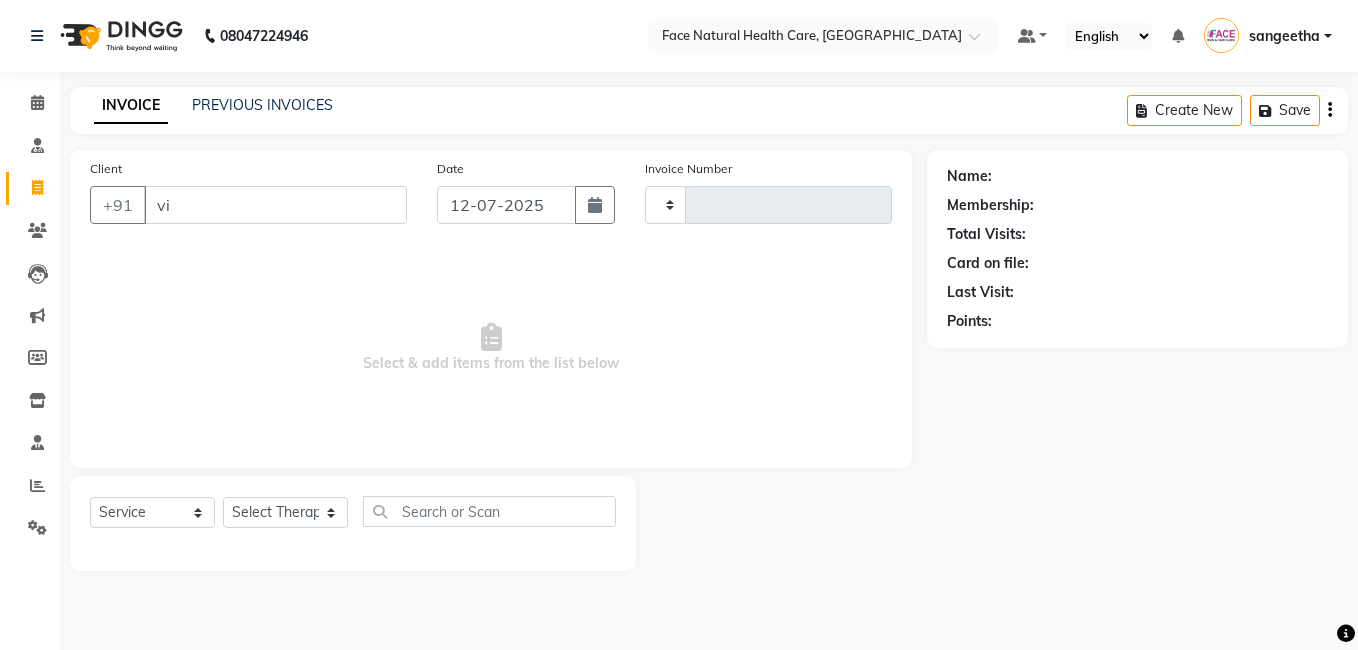 type on "v" 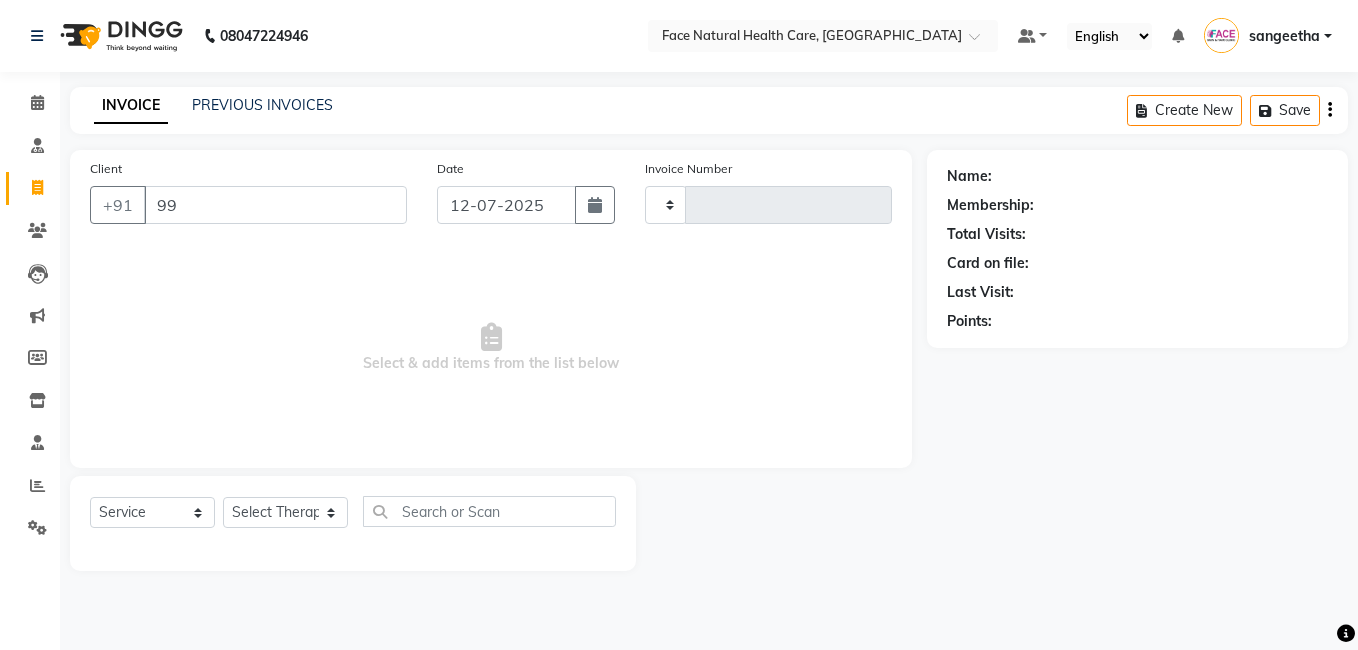 type on "9" 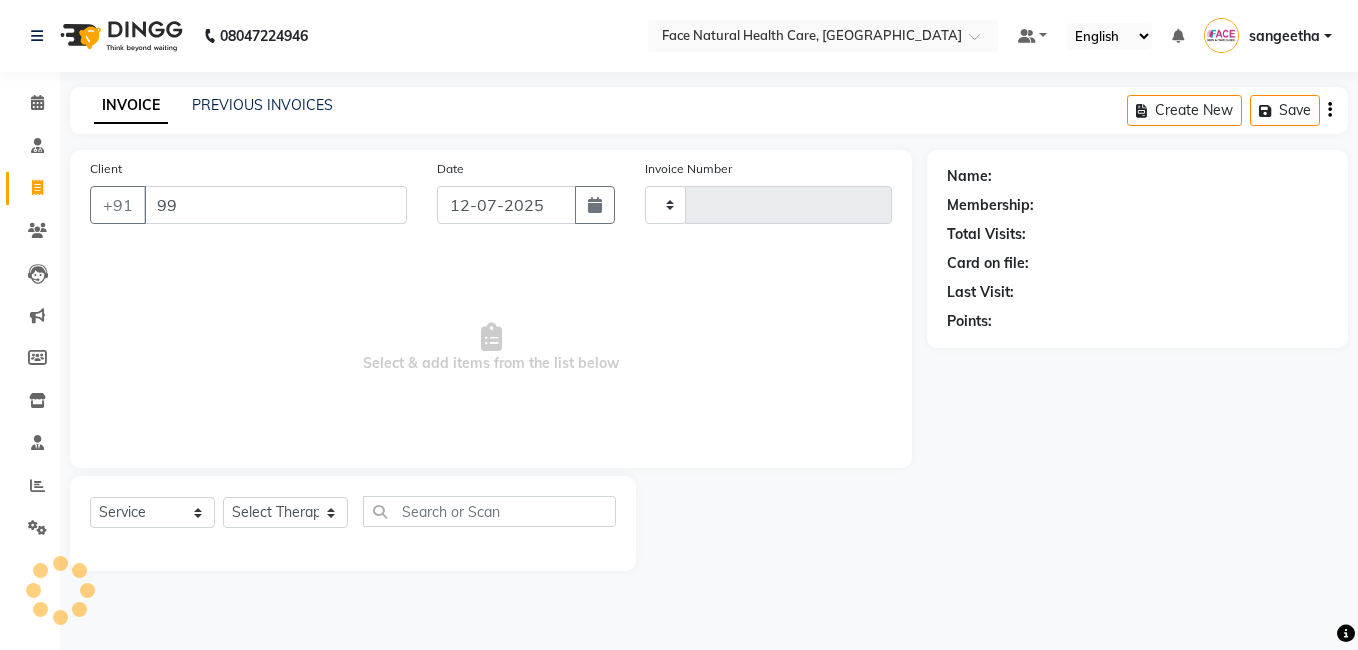 type on "9" 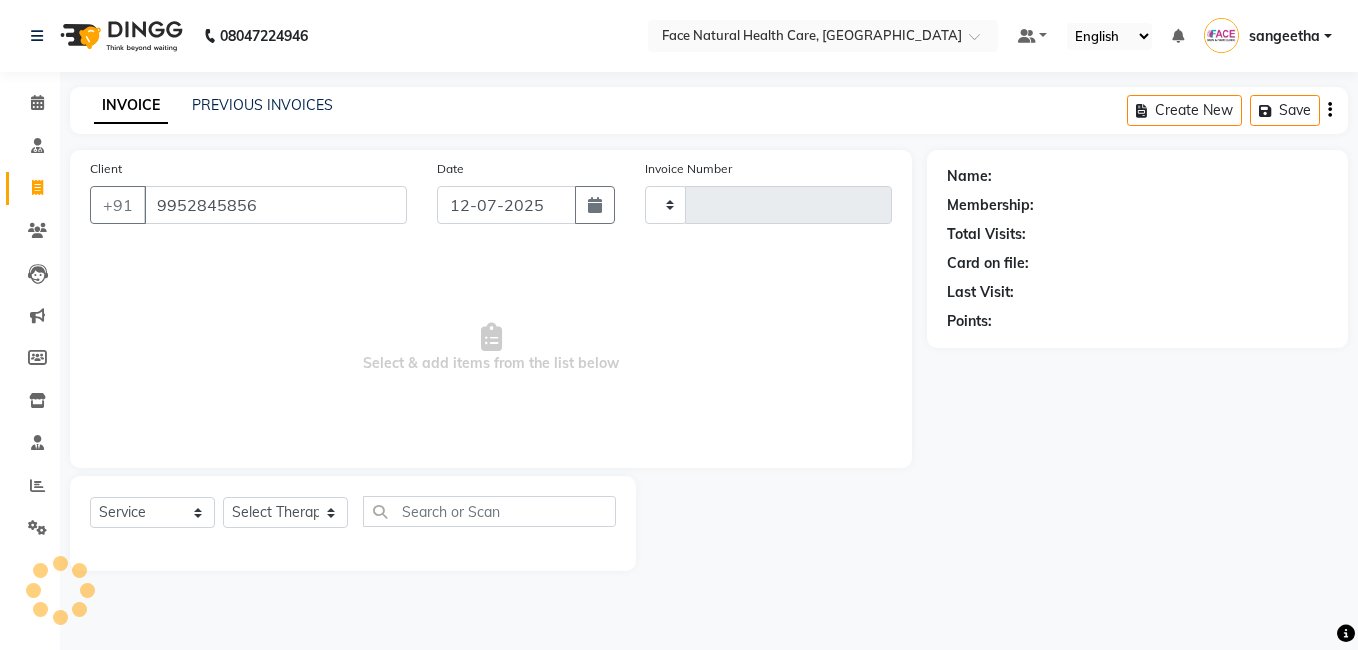 type on "9952845856" 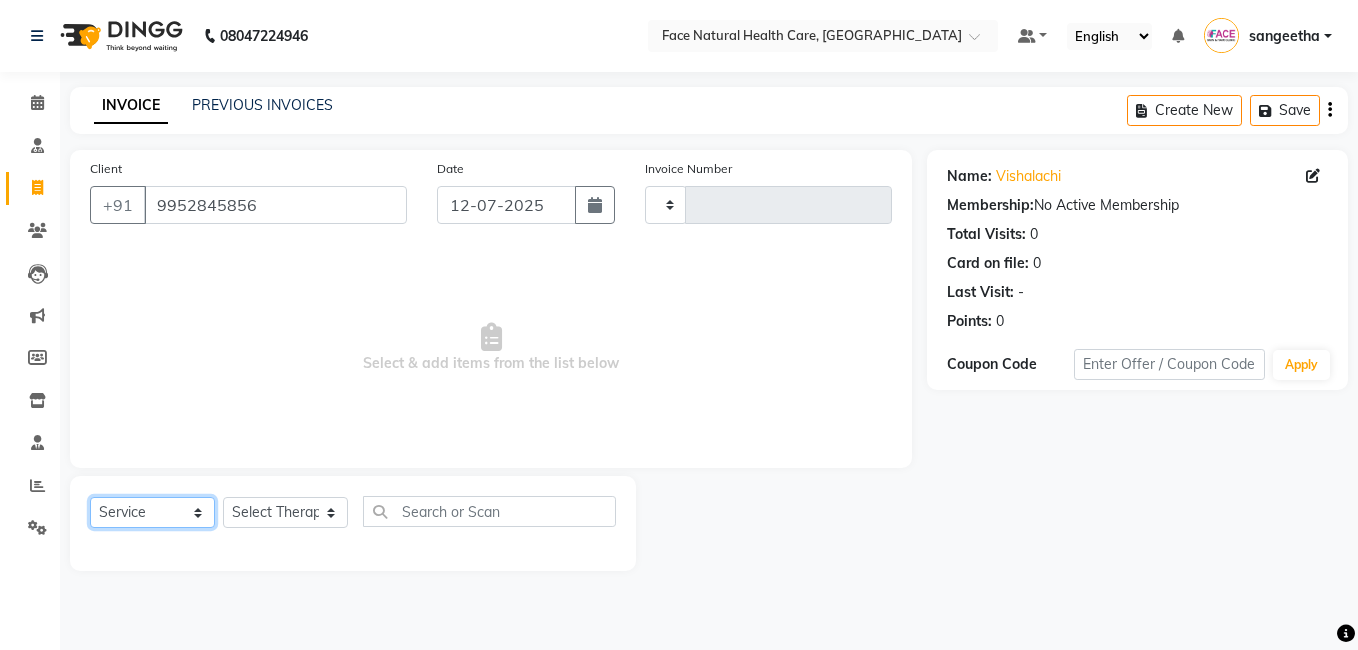 click on "Select  Service  Product  Membership  Package Voucher Prepaid Gift Card" 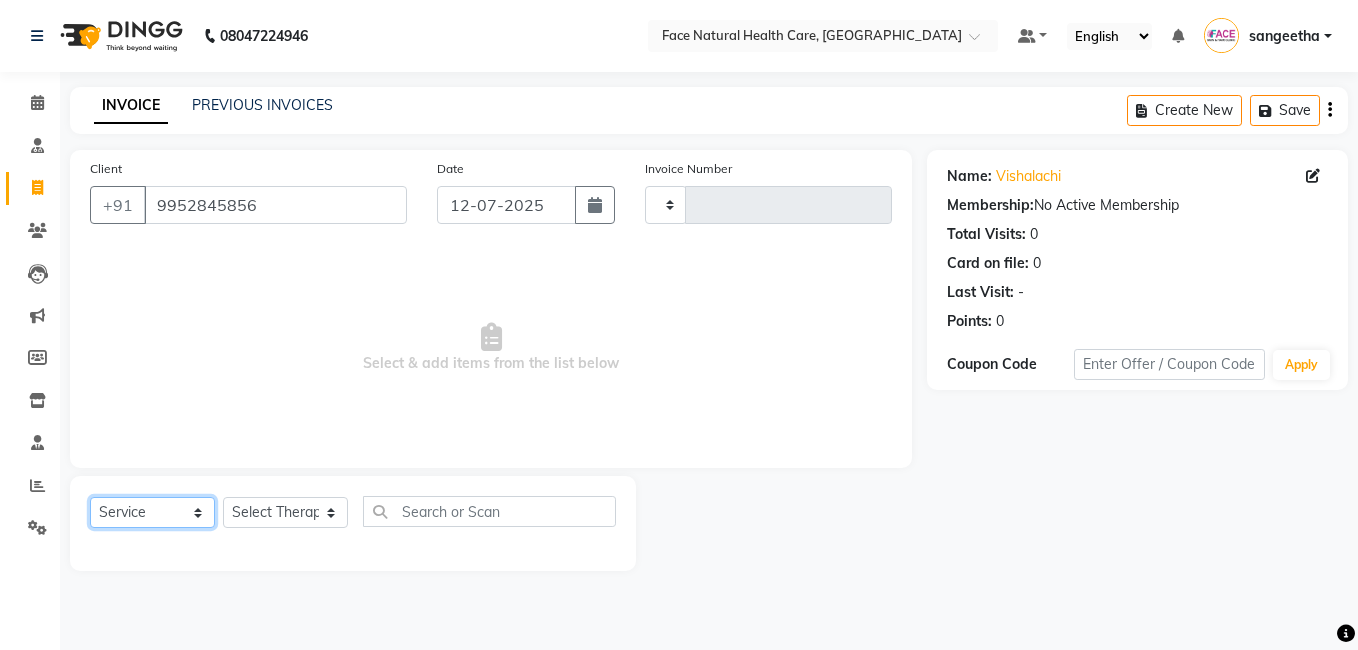 select on "package" 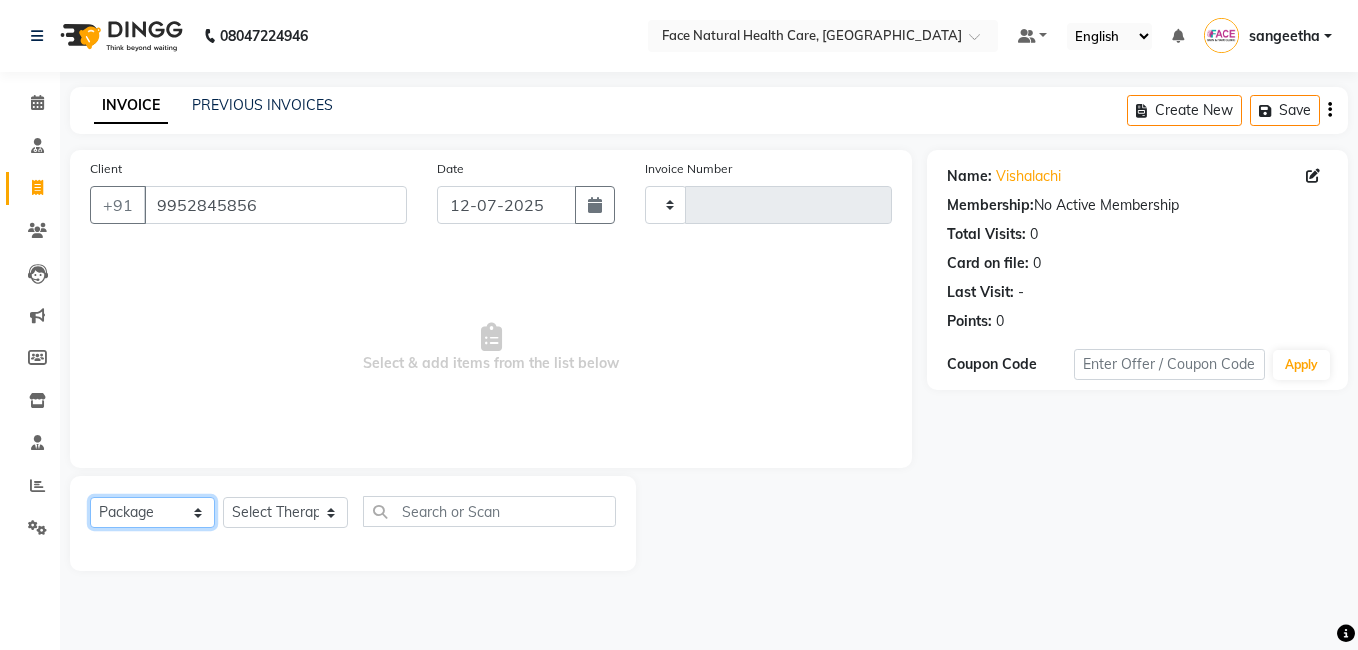 click on "Select  Service  Product  Membership  Package Voucher Prepaid Gift Card" 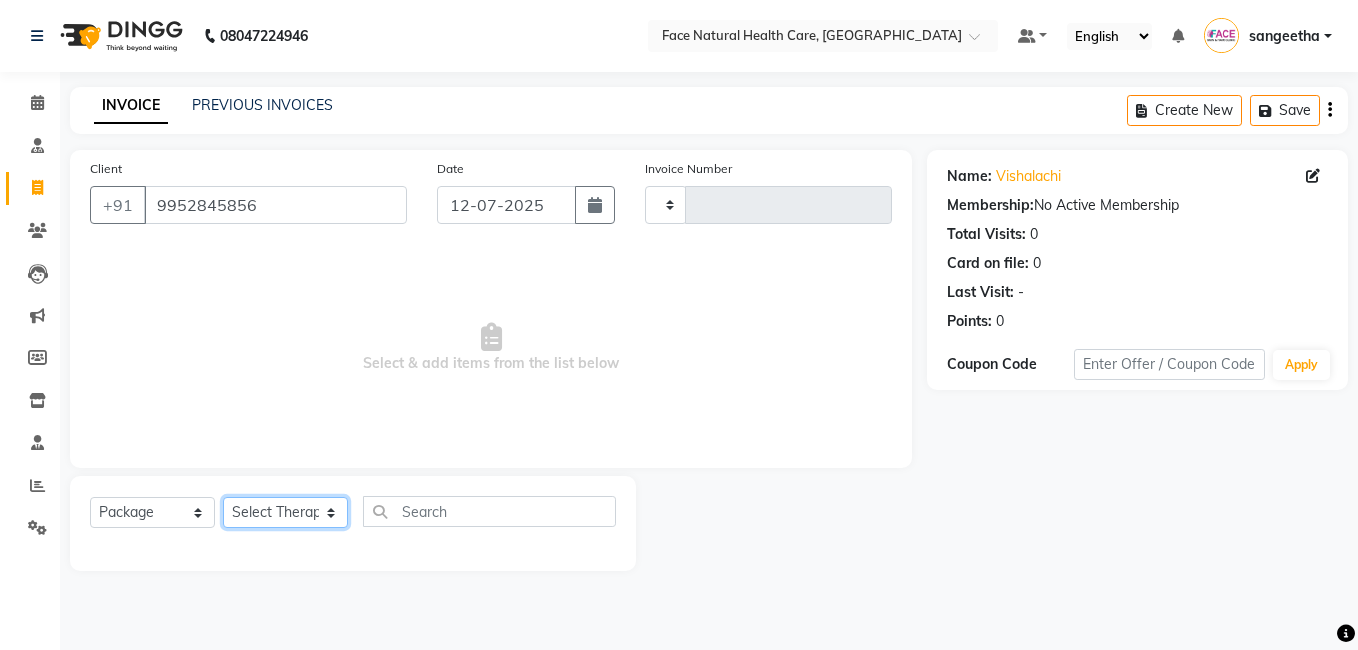click on "Select Therapist" 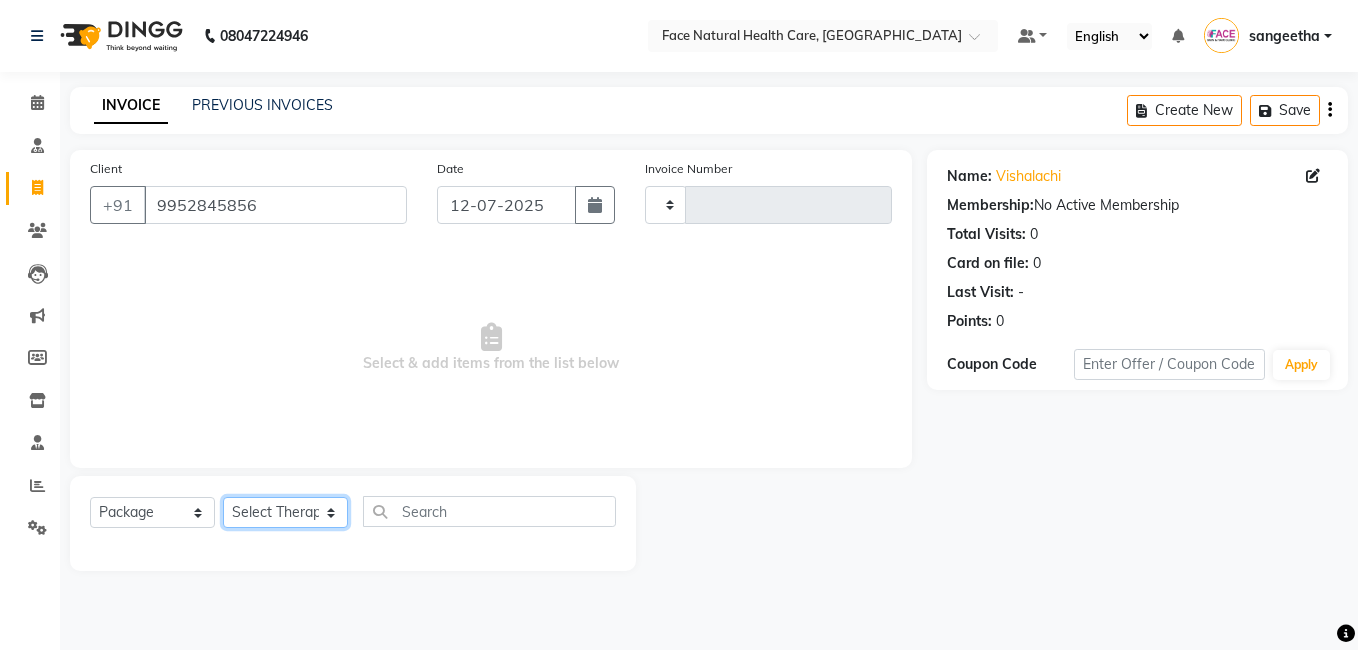 click on "Select Therapist" 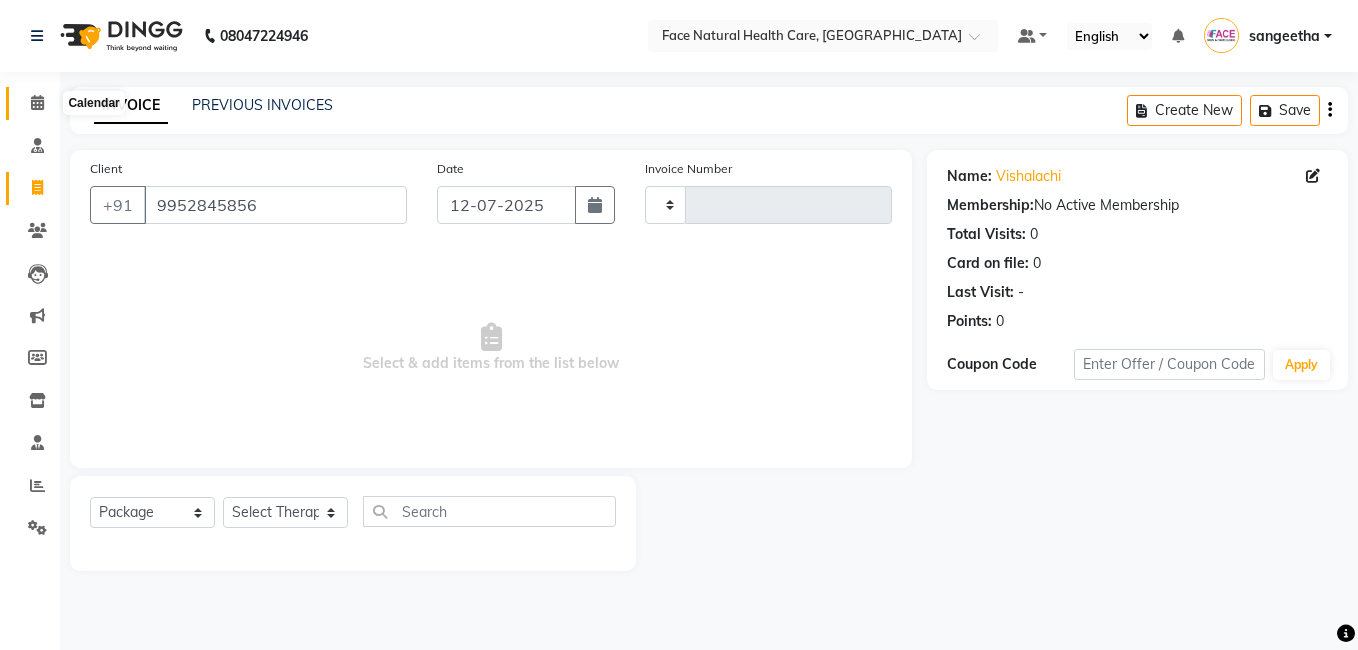 click 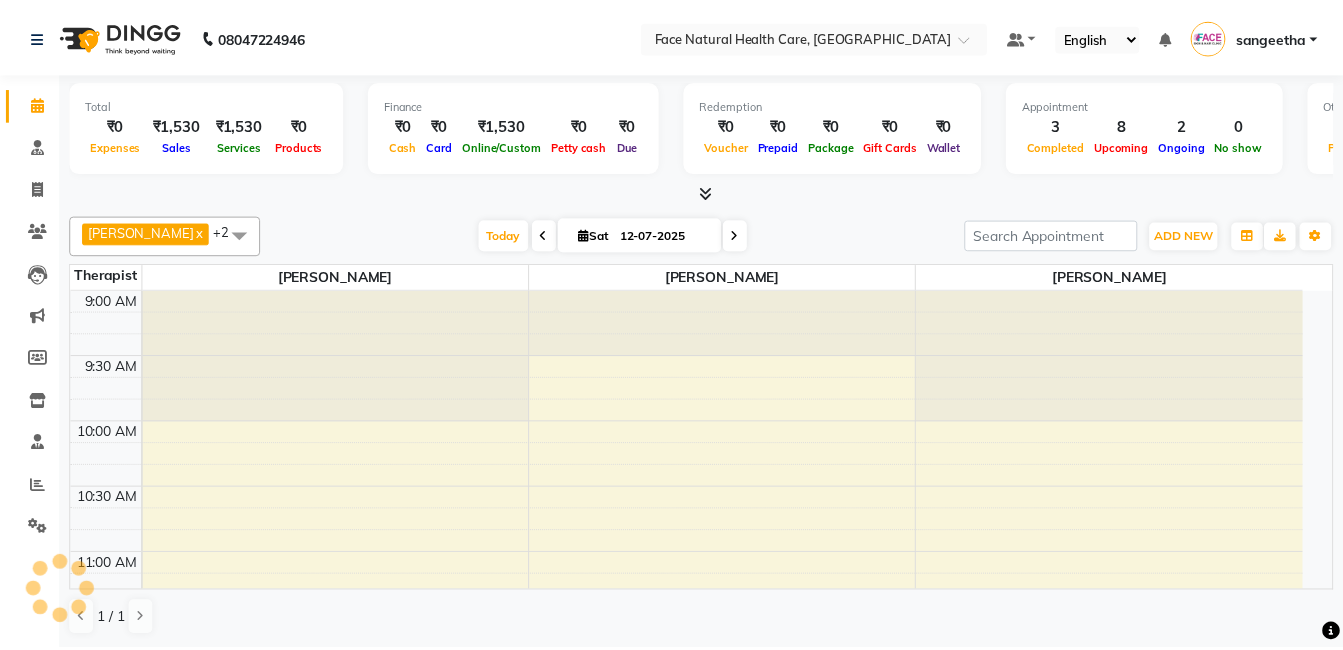 scroll, scrollTop: 0, scrollLeft: 0, axis: both 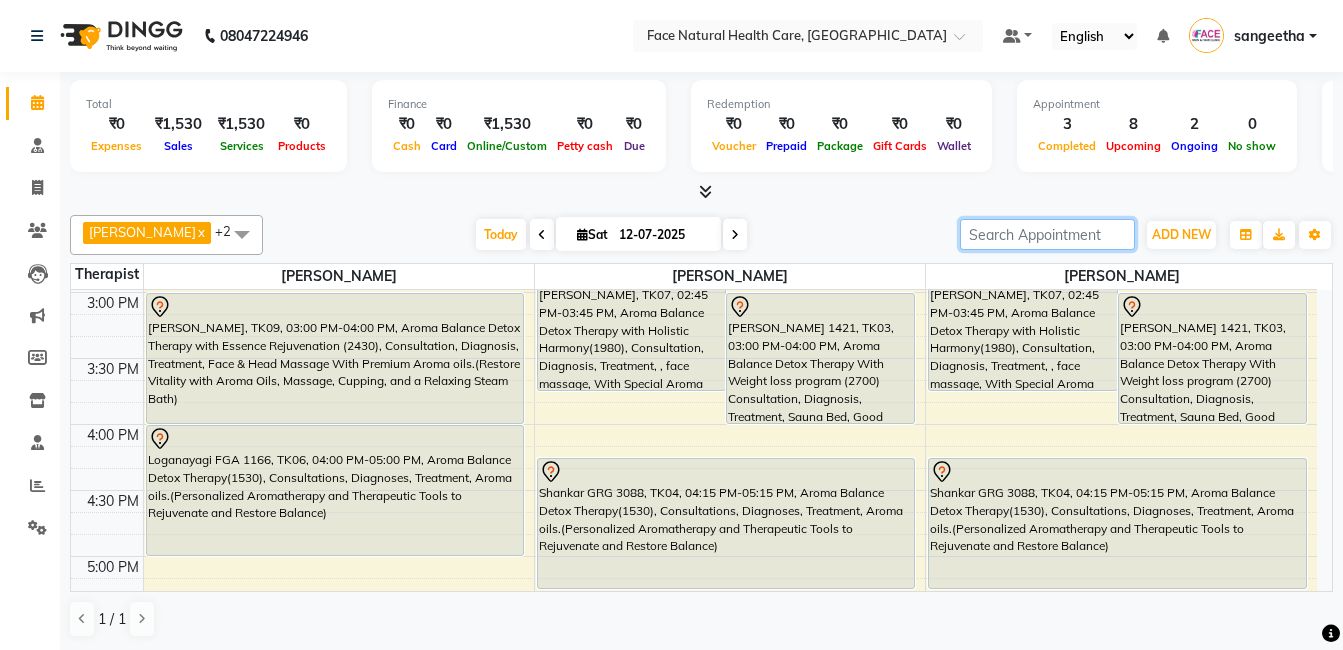 click at bounding box center [1047, 234] 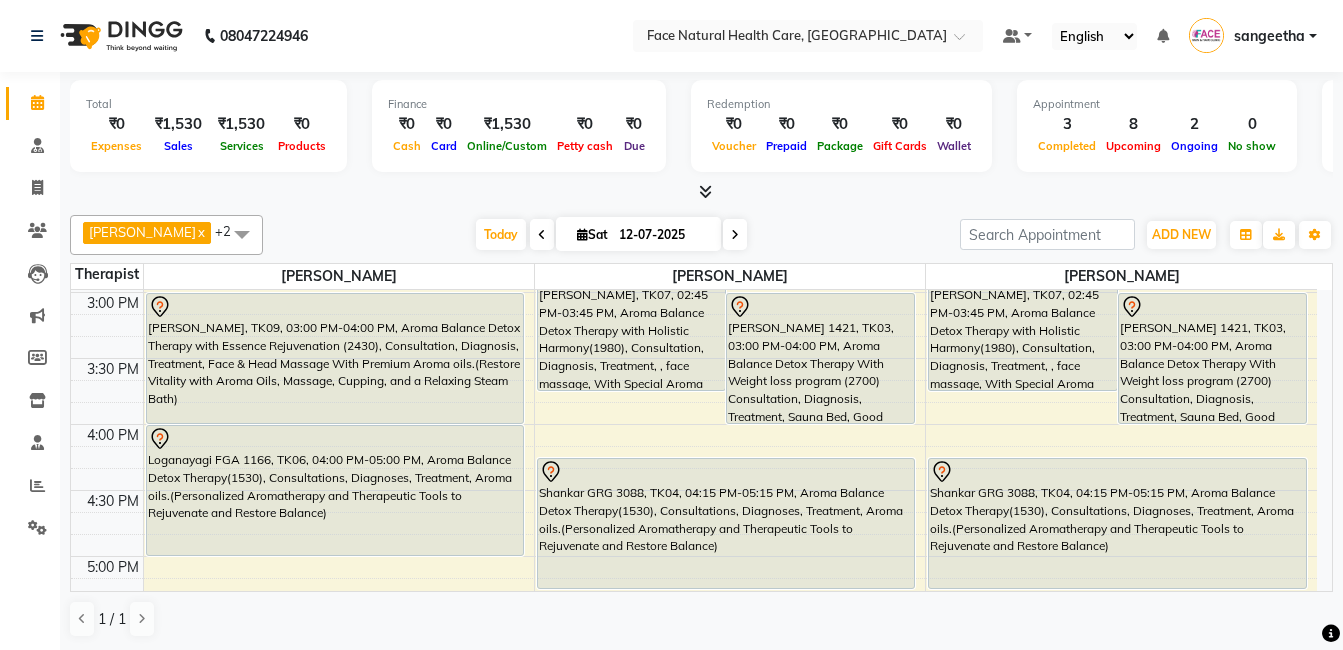 click at bounding box center (735, 235) 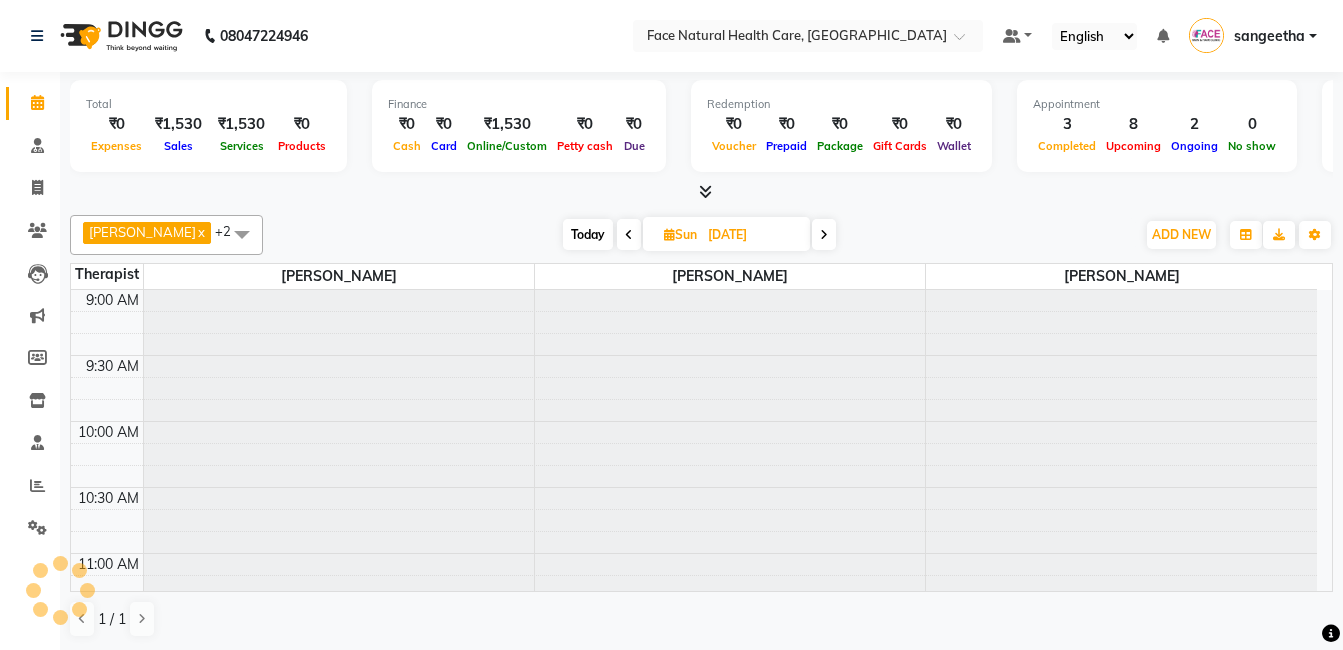 scroll, scrollTop: 661, scrollLeft: 0, axis: vertical 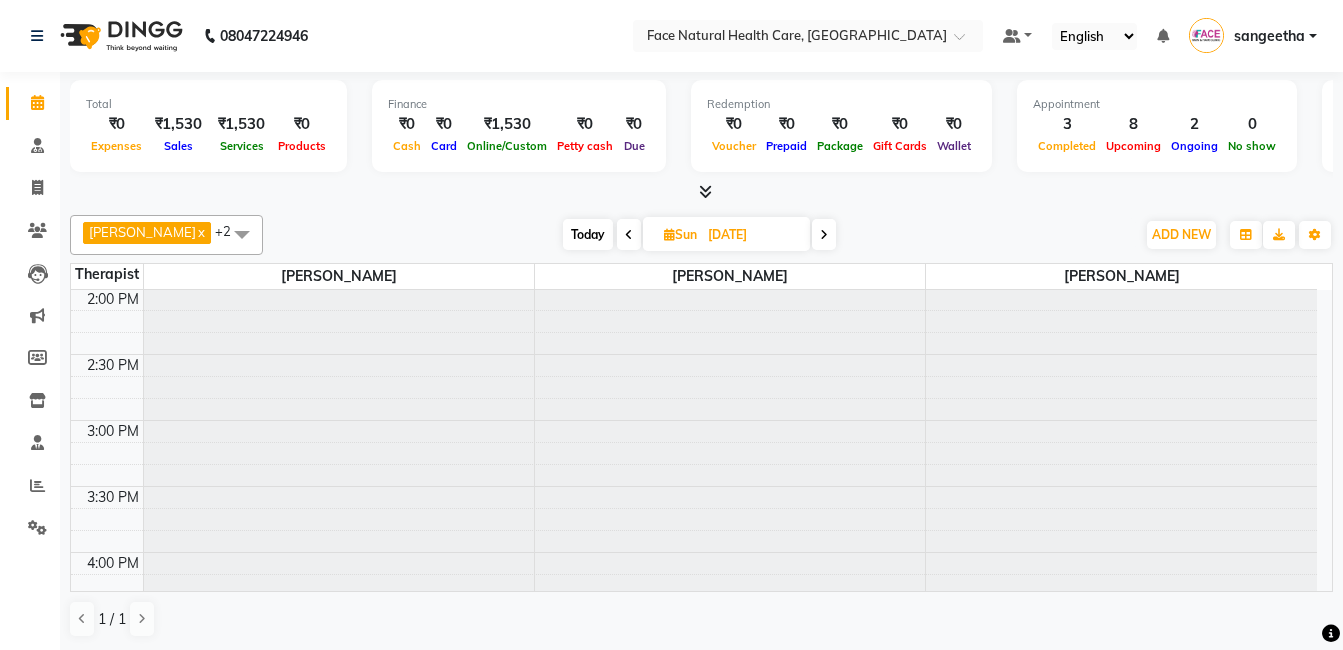 click on "[DATE]  [DATE]" at bounding box center [699, 235] 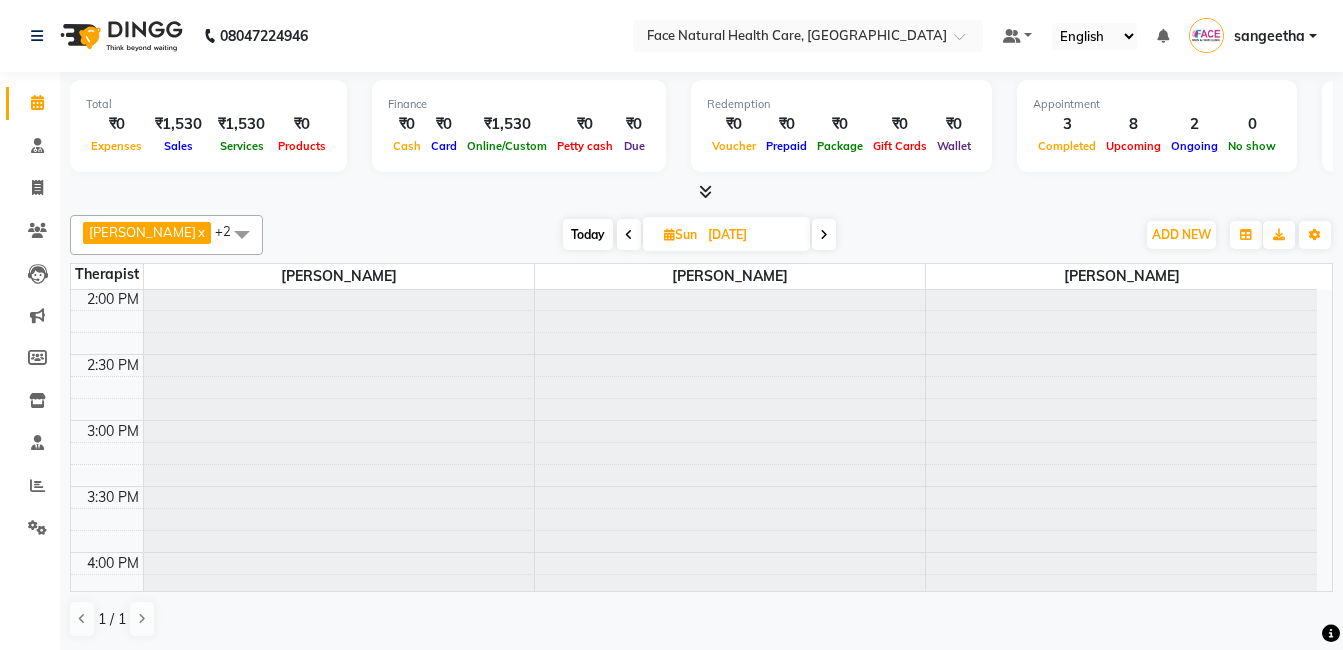 click at bounding box center (824, 235) 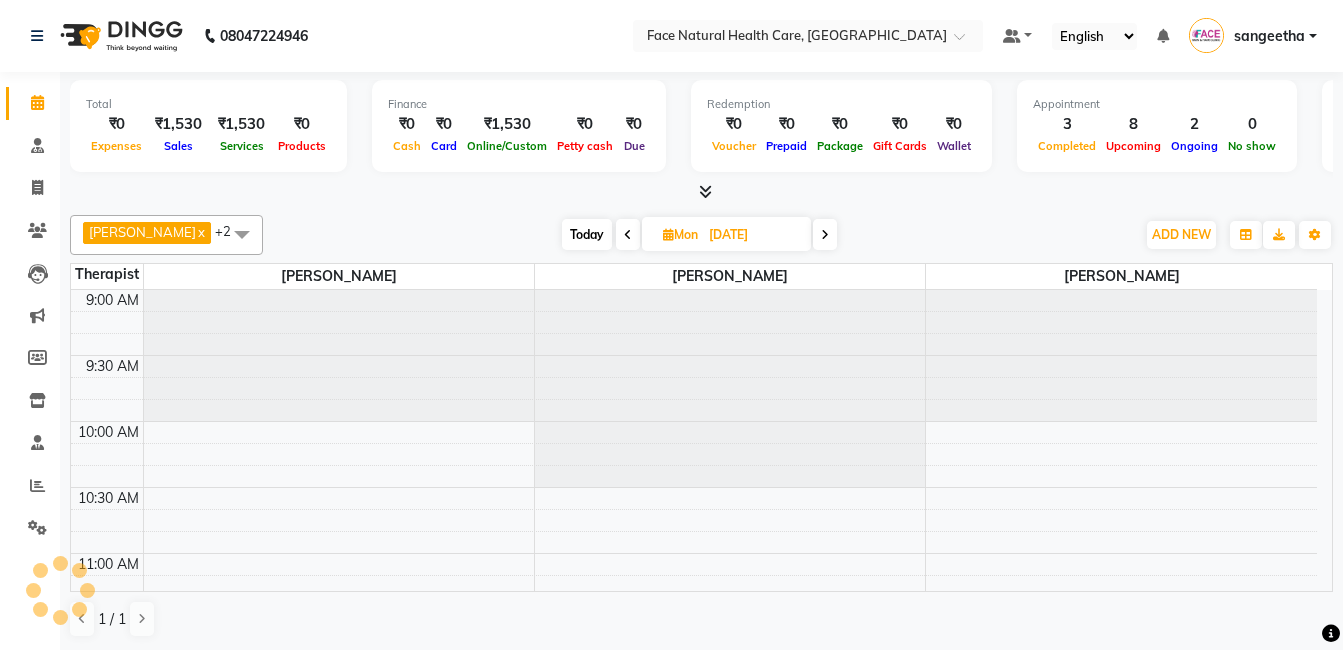 scroll, scrollTop: 661, scrollLeft: 0, axis: vertical 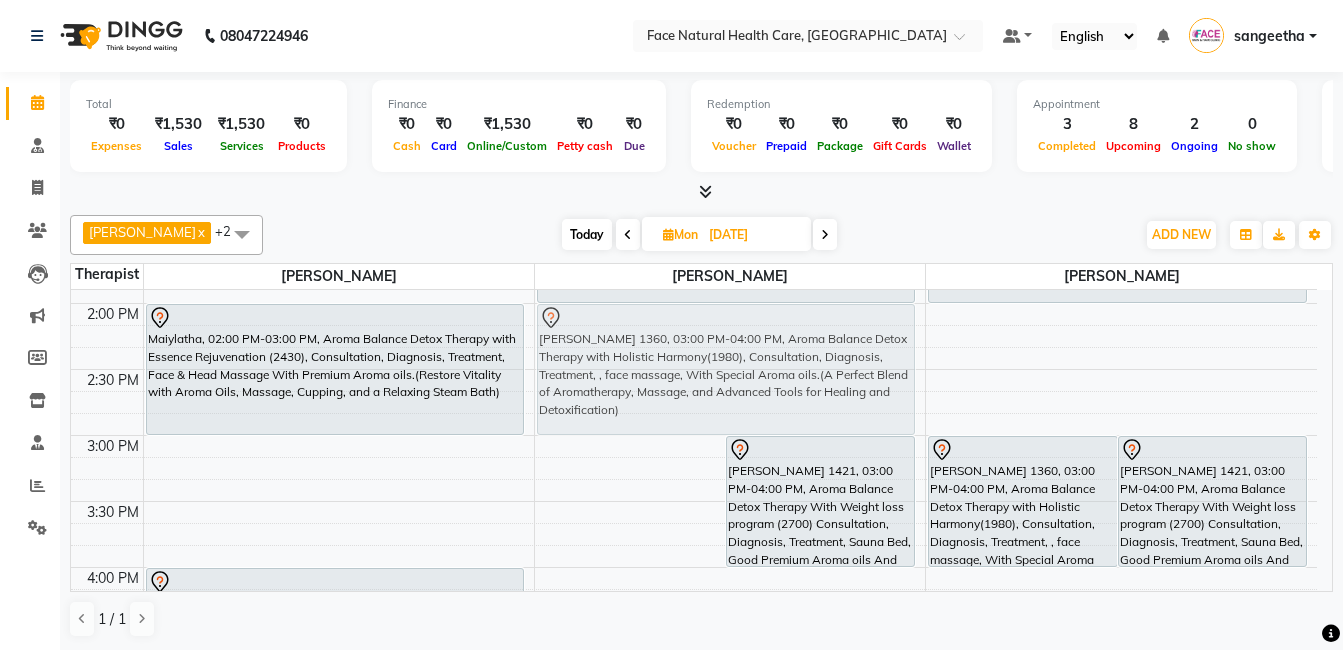 drag, startPoint x: 642, startPoint y: 428, endPoint x: 712, endPoint y: 391, distance: 79.17702 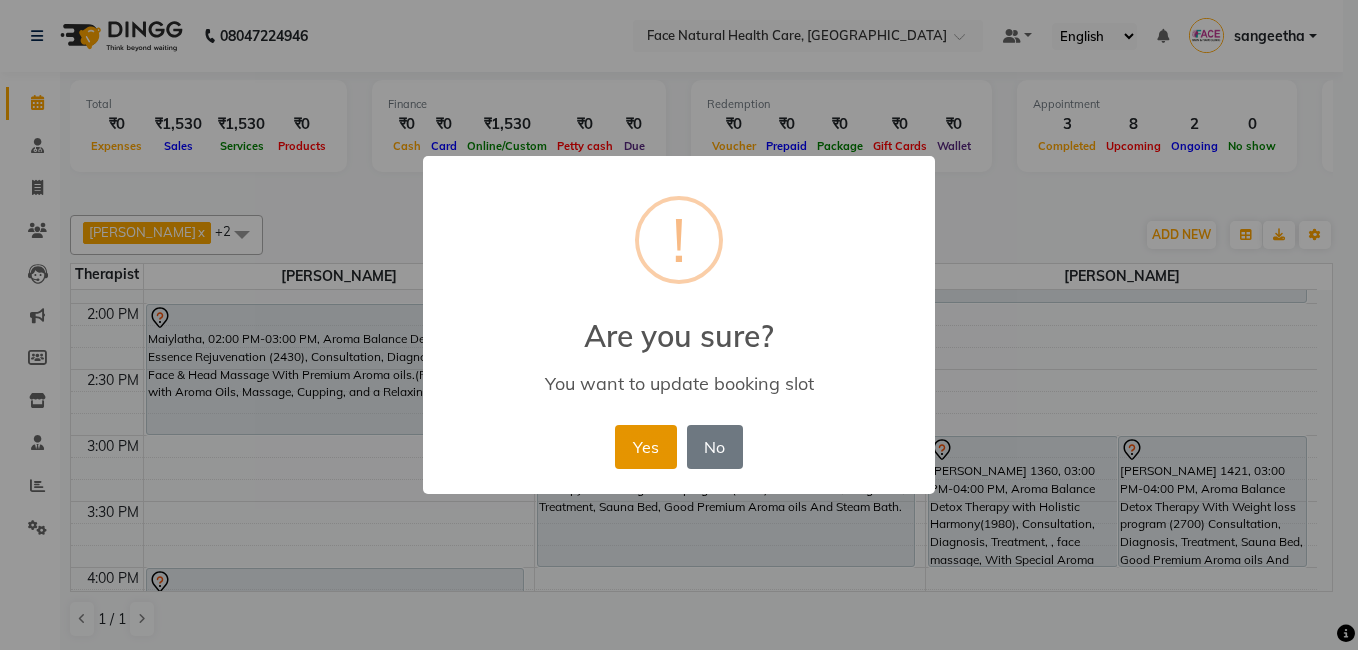 click on "Yes" at bounding box center [645, 447] 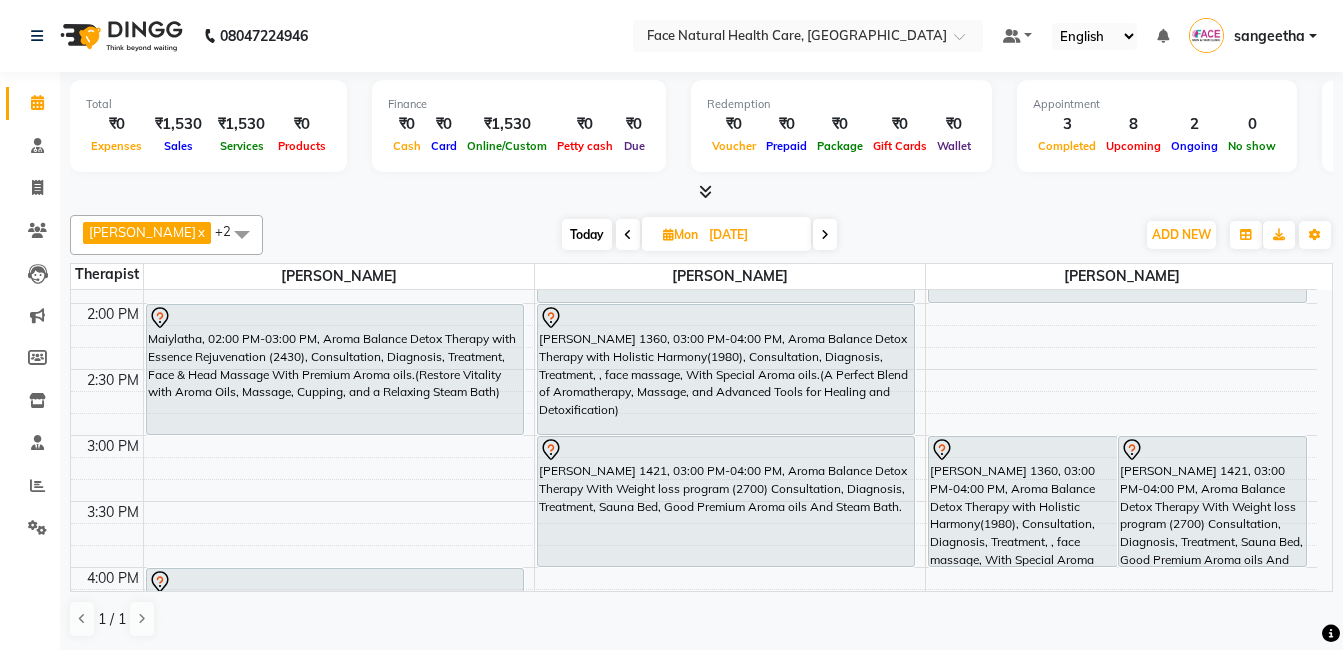 click on "[PERSON_NAME] 1360, 03:00 PM-04:00 PM, Aroma Balance Detox Therapy with Holistic Harmony(1980), Consultation, Diagnosis, Treatment, , face massage, With Special  Aroma oils.(A Perfect Blend of Aromatherapy, Massage, and Advanced Tools for Healing and Detoxification)" at bounding box center [726, 369] 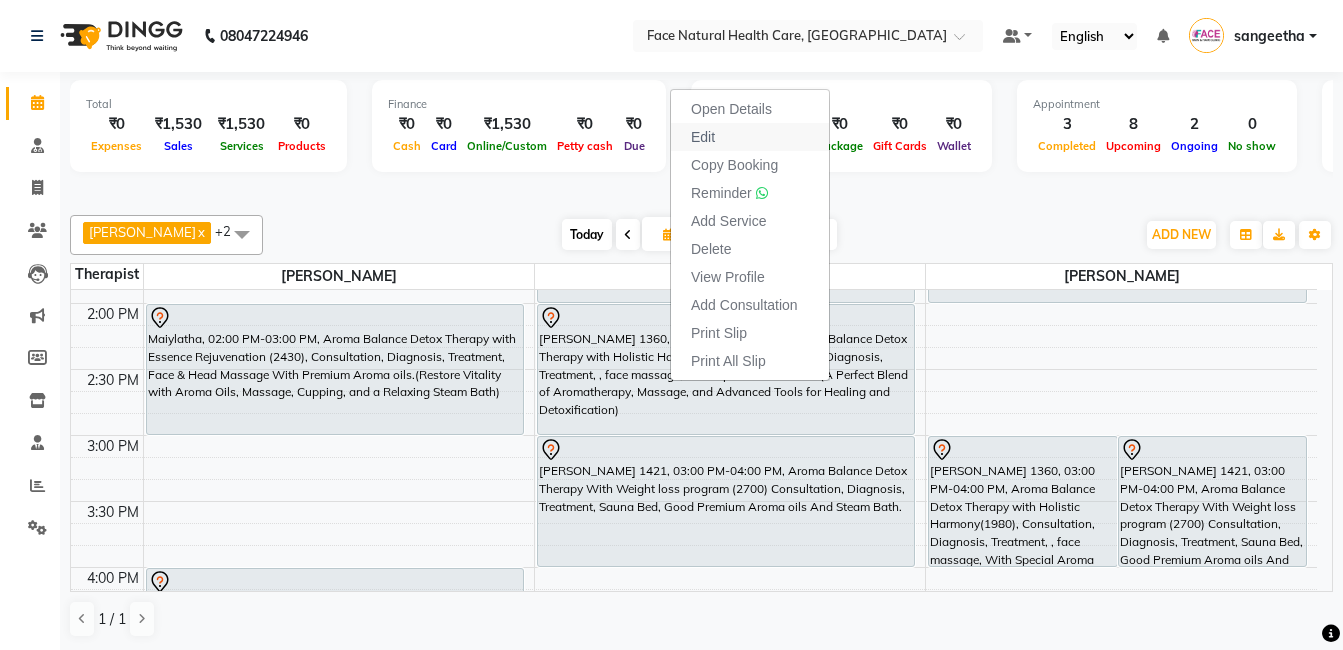 click on "Edit" at bounding box center (750, 137) 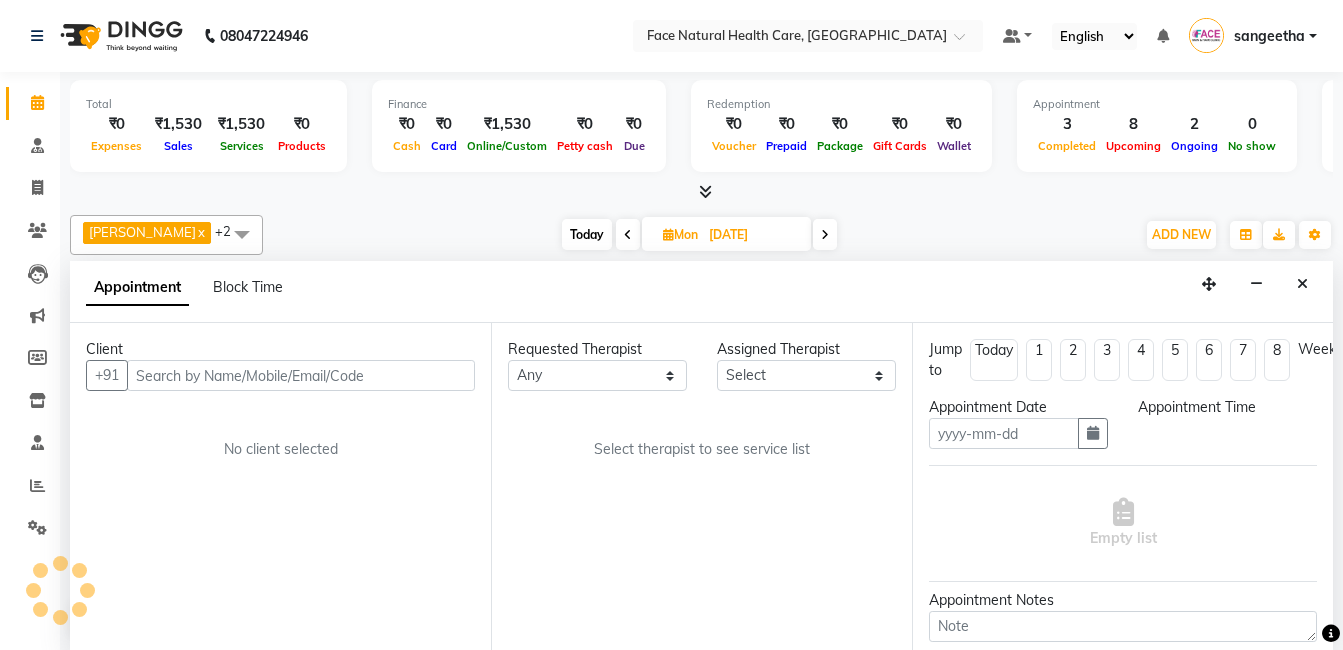 scroll, scrollTop: 1, scrollLeft: 0, axis: vertical 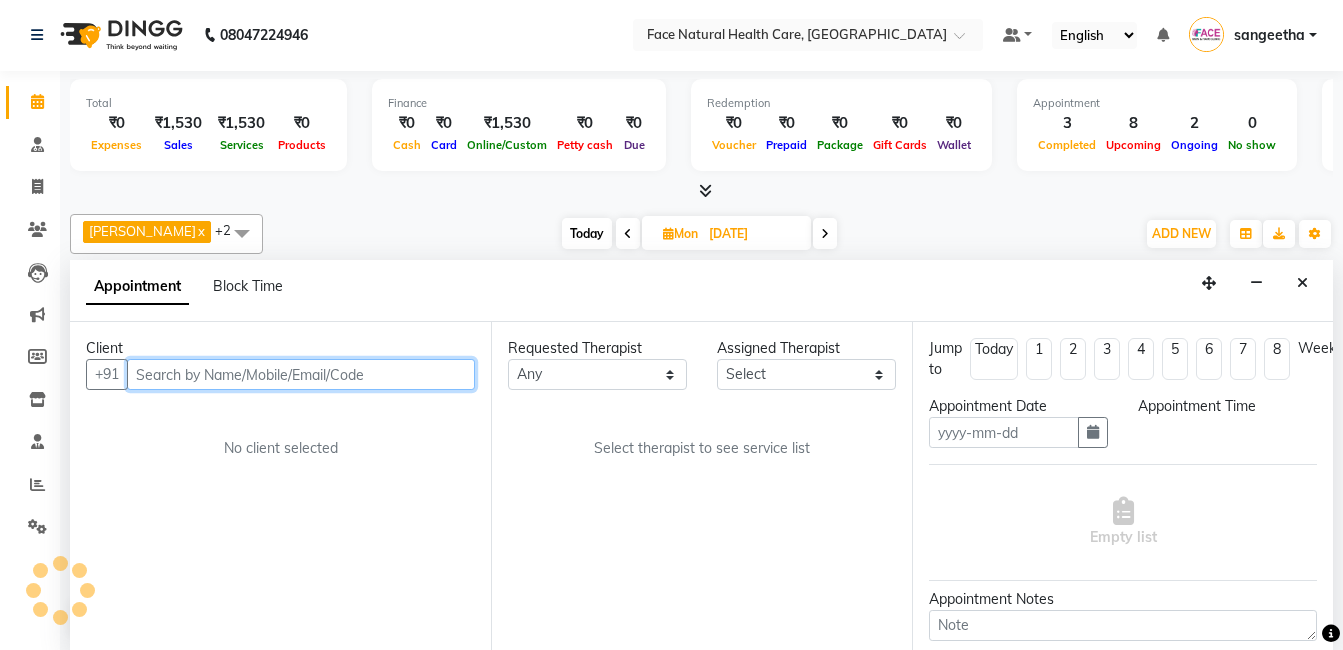 type on "[DATE]" 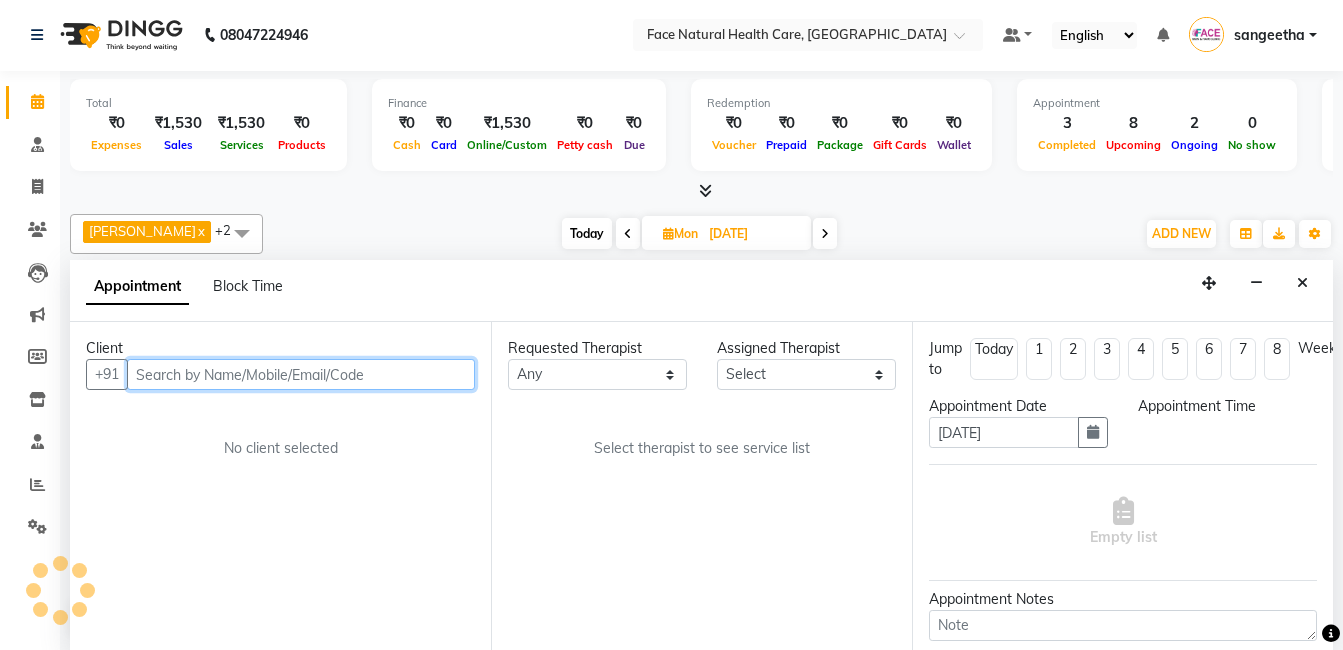 scroll, scrollTop: 661, scrollLeft: 0, axis: vertical 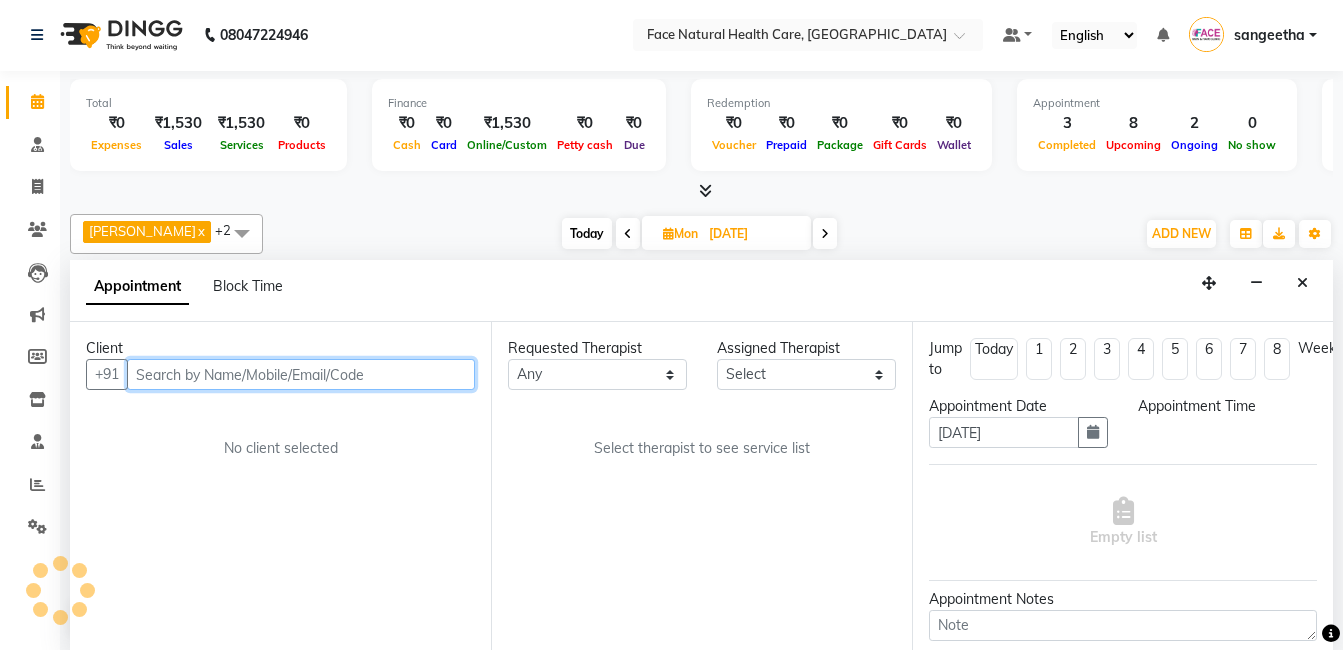 select on "38864" 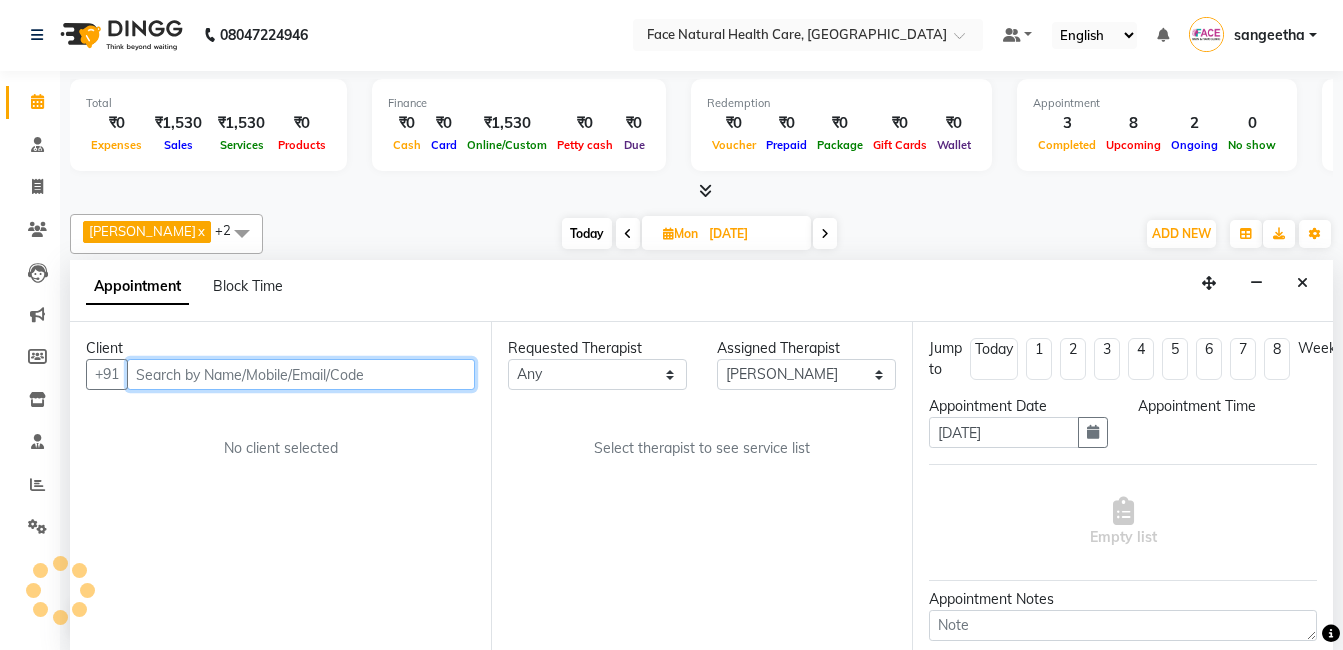select on "900" 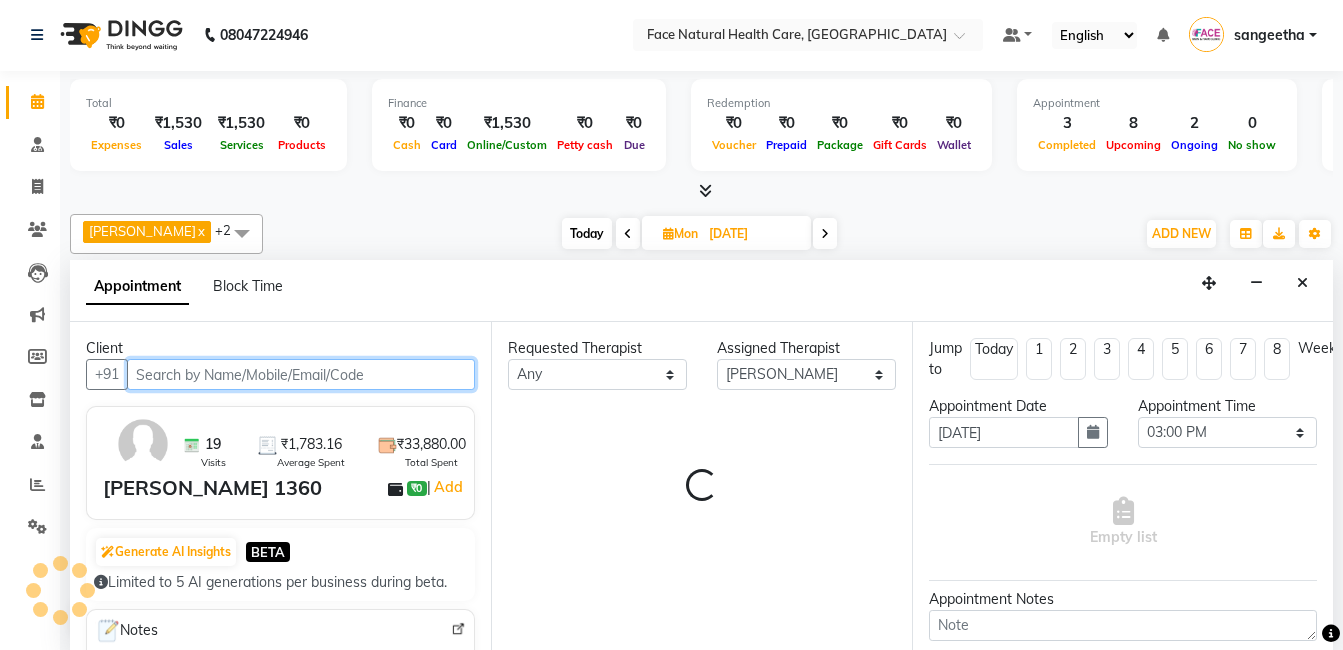select on "2632" 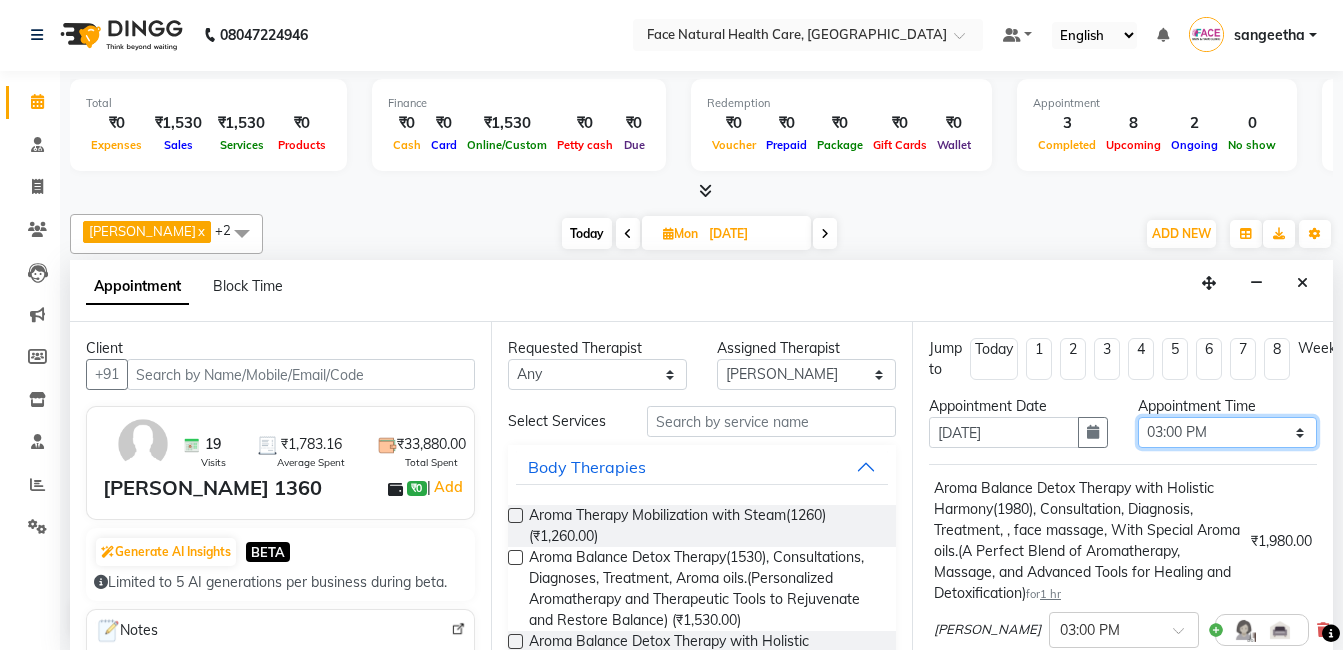 click on "Select 10:00 AM 10:15 AM 10:30 AM 10:45 AM 11:00 AM 11:15 AM 11:30 AM 11:45 AM 12:00 PM 12:15 PM 12:30 PM 12:45 PM 01:00 PM 01:15 PM 01:30 PM 01:45 PM 02:00 PM 02:15 PM 02:30 PM 02:45 PM 03:00 PM 03:15 PM 03:30 PM 03:45 PM 04:00 PM 04:15 PM 04:30 PM 04:45 PM 05:00 PM 05:15 PM 05:30 PM 05:45 PM 06:00 PM" at bounding box center [1227, 432] 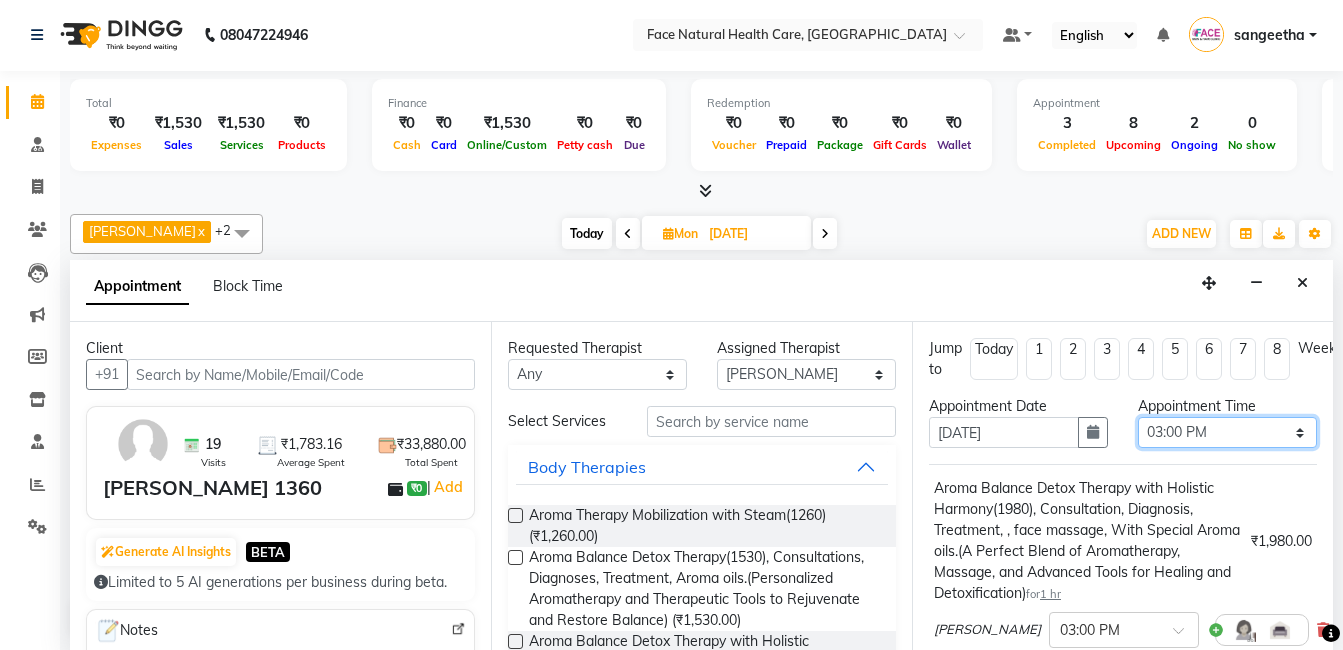 select on "840" 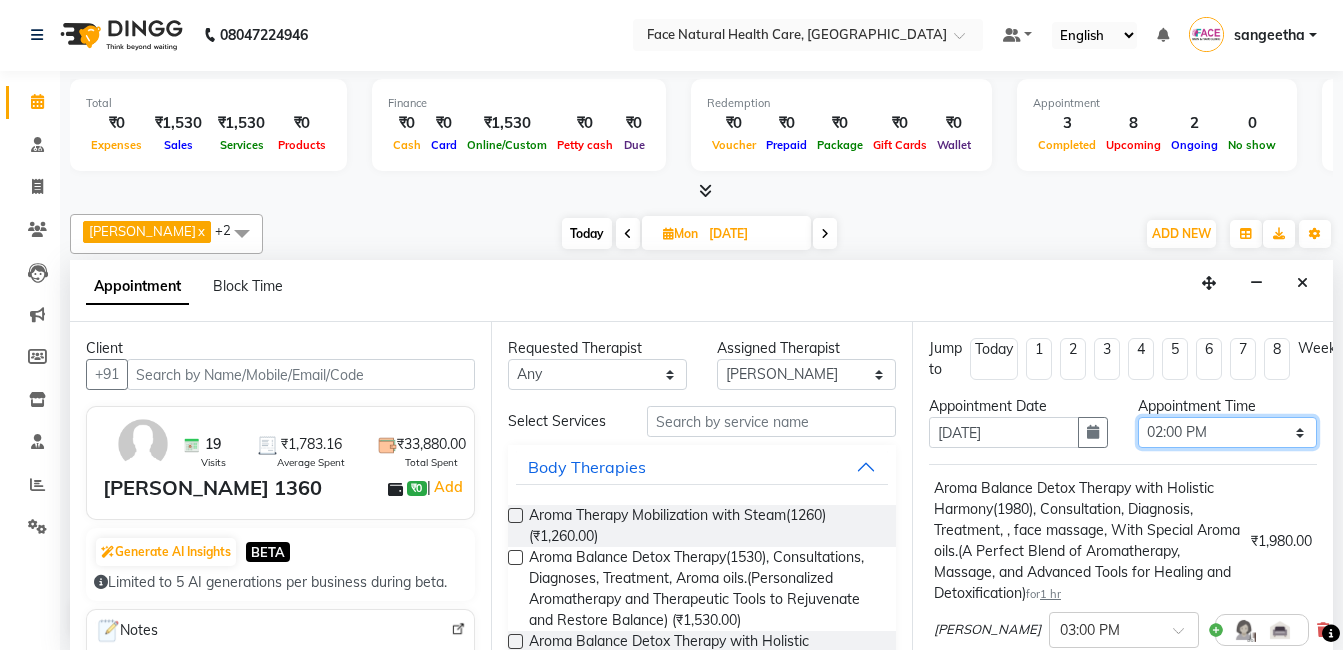 click on "Select 10:00 AM 10:15 AM 10:30 AM 10:45 AM 11:00 AM 11:15 AM 11:30 AM 11:45 AM 12:00 PM 12:15 PM 12:30 PM 12:45 PM 01:00 PM 01:15 PM 01:30 PM 01:45 PM 02:00 PM 02:15 PM 02:30 PM 02:45 PM 03:00 PM 03:15 PM 03:30 PM 03:45 PM 04:00 PM 04:15 PM 04:30 PM 04:45 PM 05:00 PM 05:15 PM 05:30 PM 05:45 PM 06:00 PM" at bounding box center [1227, 432] 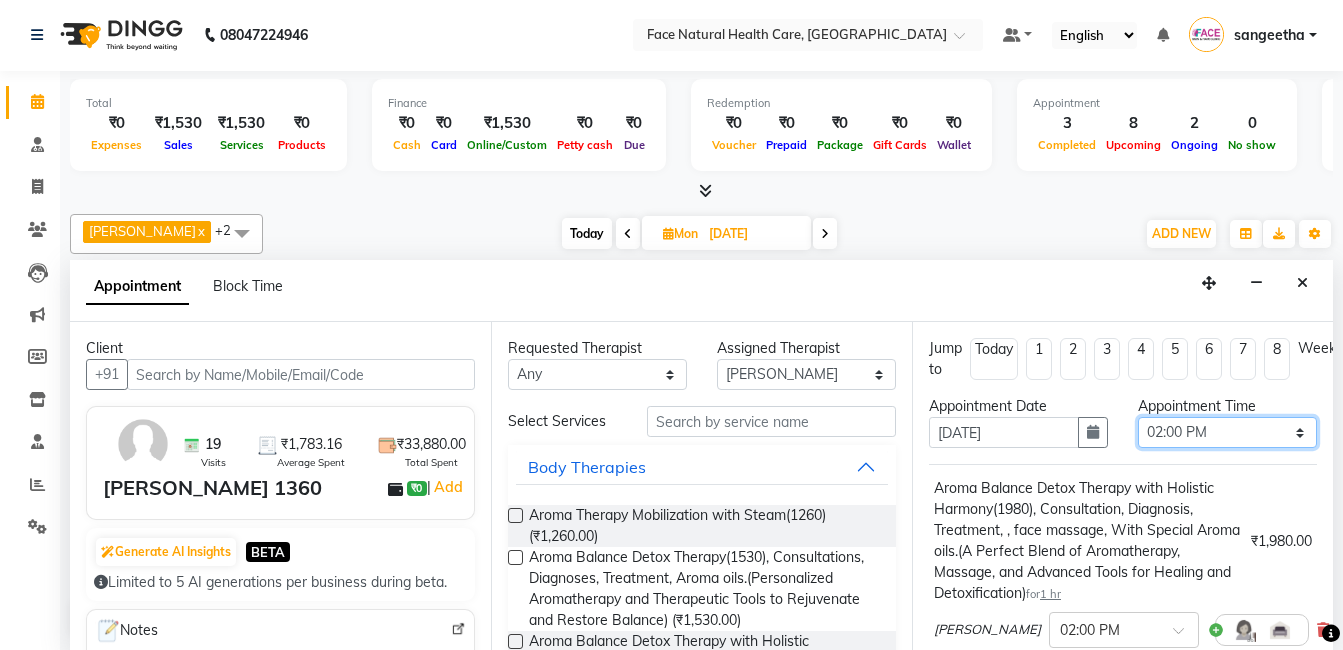scroll, scrollTop: 347, scrollLeft: 0, axis: vertical 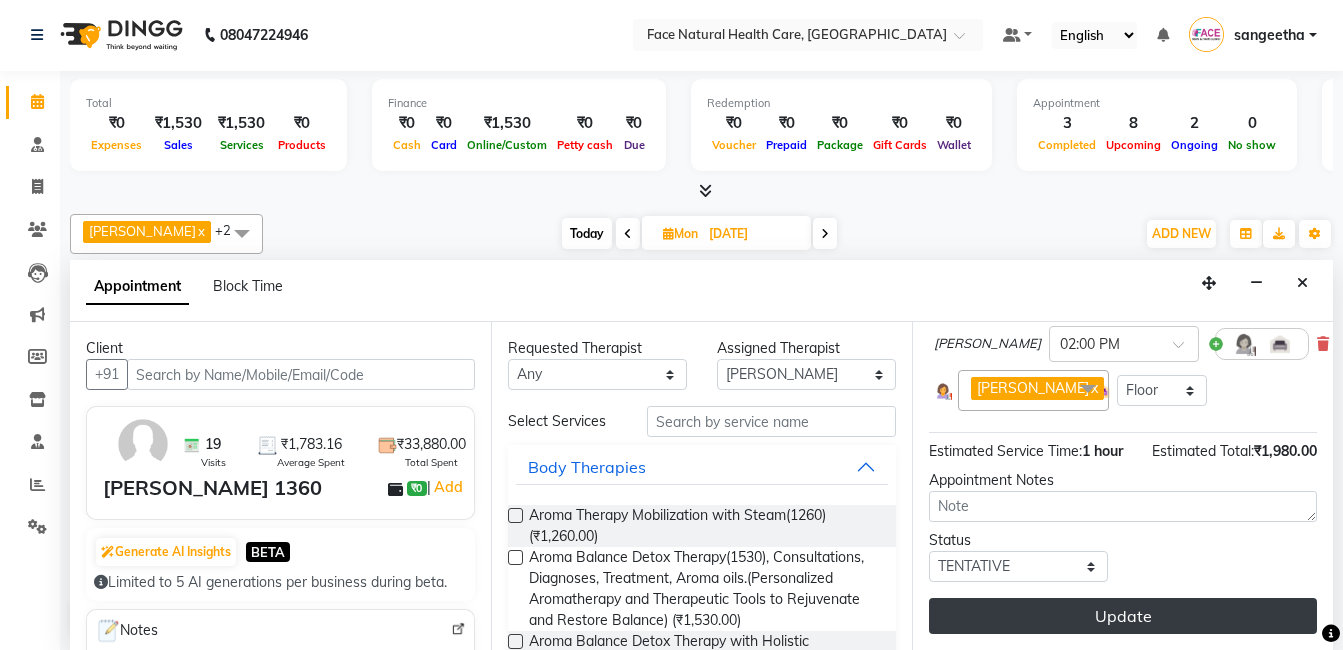 click on "Update" at bounding box center [1123, 616] 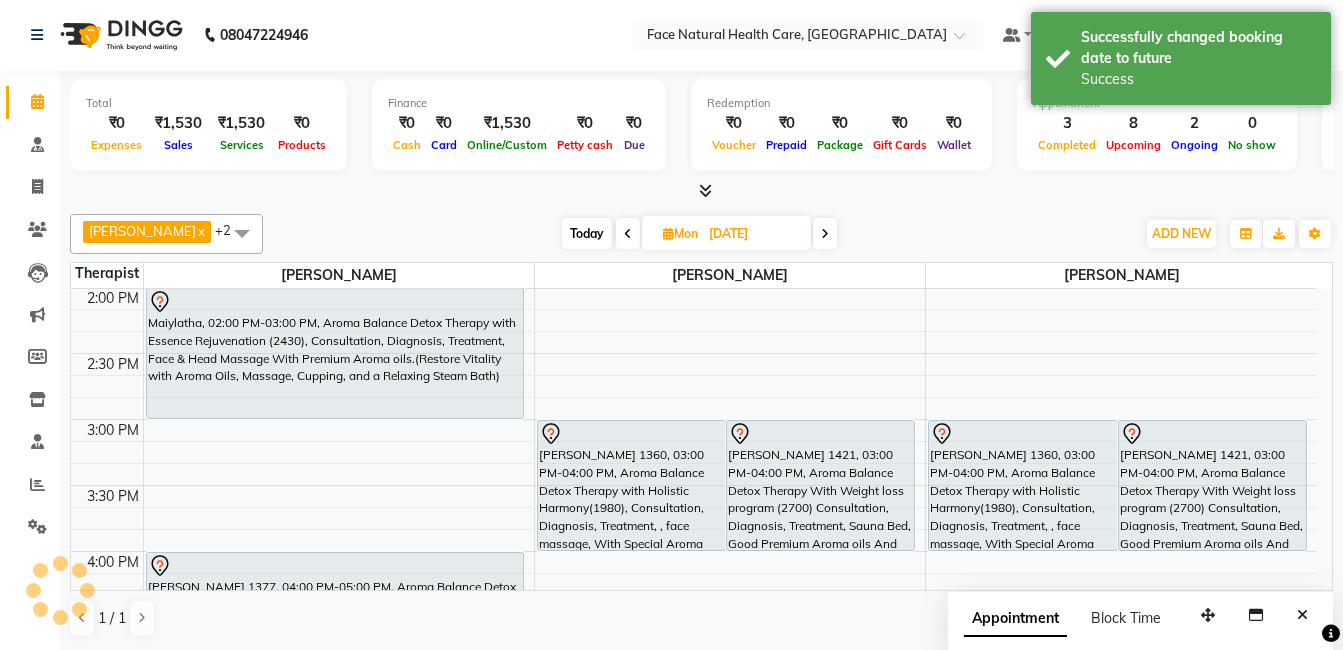 scroll, scrollTop: 0, scrollLeft: 0, axis: both 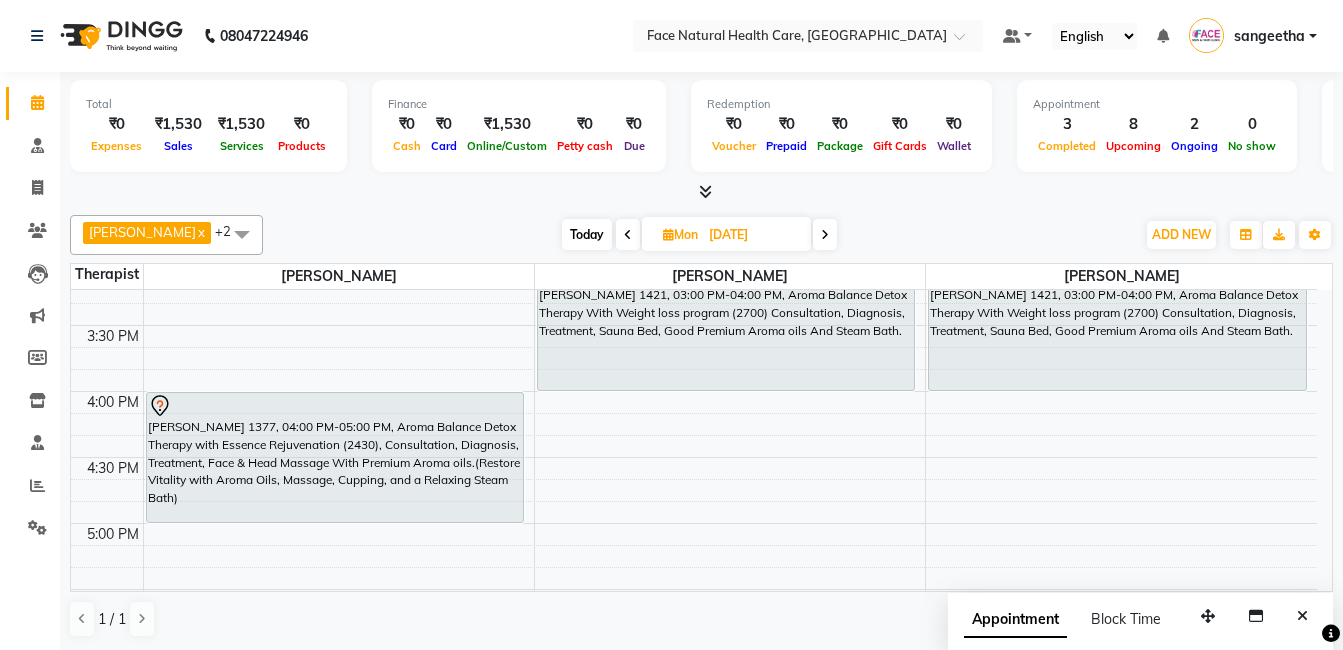 click on "9:00 AM 9:30 AM 10:00 AM 10:30 AM 11:00 AM 11:30 AM 12:00 PM 12:30 PM 1:00 PM 1:30 PM 2:00 PM 2:30 PM 3:00 PM 3:30 PM 4:00 PM 4:30 PM 5:00 PM 5:30 PM 6:00 PM 6:30 PM             Vishalachi, 10:00 AM-11:00 AM, Aroma Balance Detox Therapy(1530), Consultations, Diagnoses, Treatment, Aroma oils.(Personalized Aromatherapy and Therapeutic Tools to Rejuvenate and Restore Balance)             [PERSON_NAME] U, 11:00 AM-12:00 PM, Aroma Balance Detox Therapy with Holistic Harmony(1980), Consultation, Diagnosis, Treatment, , face massage, With Special  Aroma oils.(A Perfect Blend of Aromatherapy, Massage, and Advanced Tools for Healing and Detoxification)             Swarnam.V, 12:00 PM-01:00 PM, Aroma Balance Detox Therapy with Holistic Harmony(1980), Consultation, Diagnosis, Treatment, , face massage, With Special  Aroma oils.(A Perfect Blend of Aromatherapy, Massage, and Advanced Tools for Healing and Detoxification)" at bounding box center [694, 127] 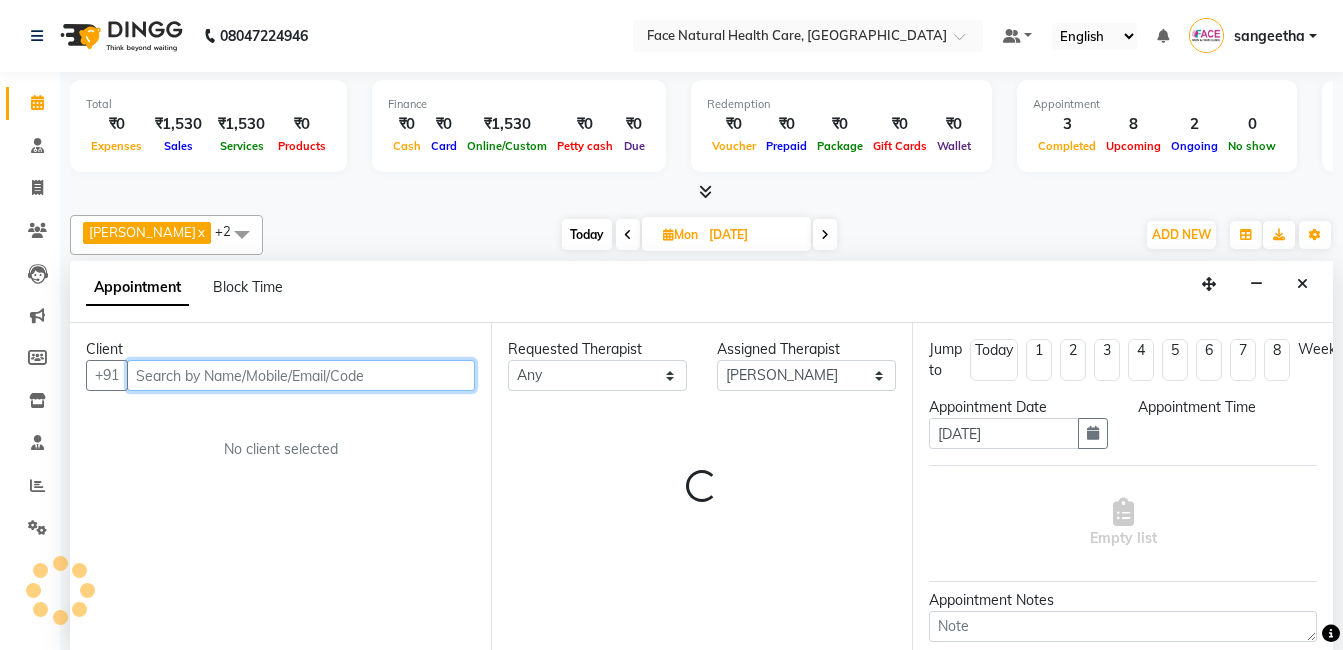 select on "960" 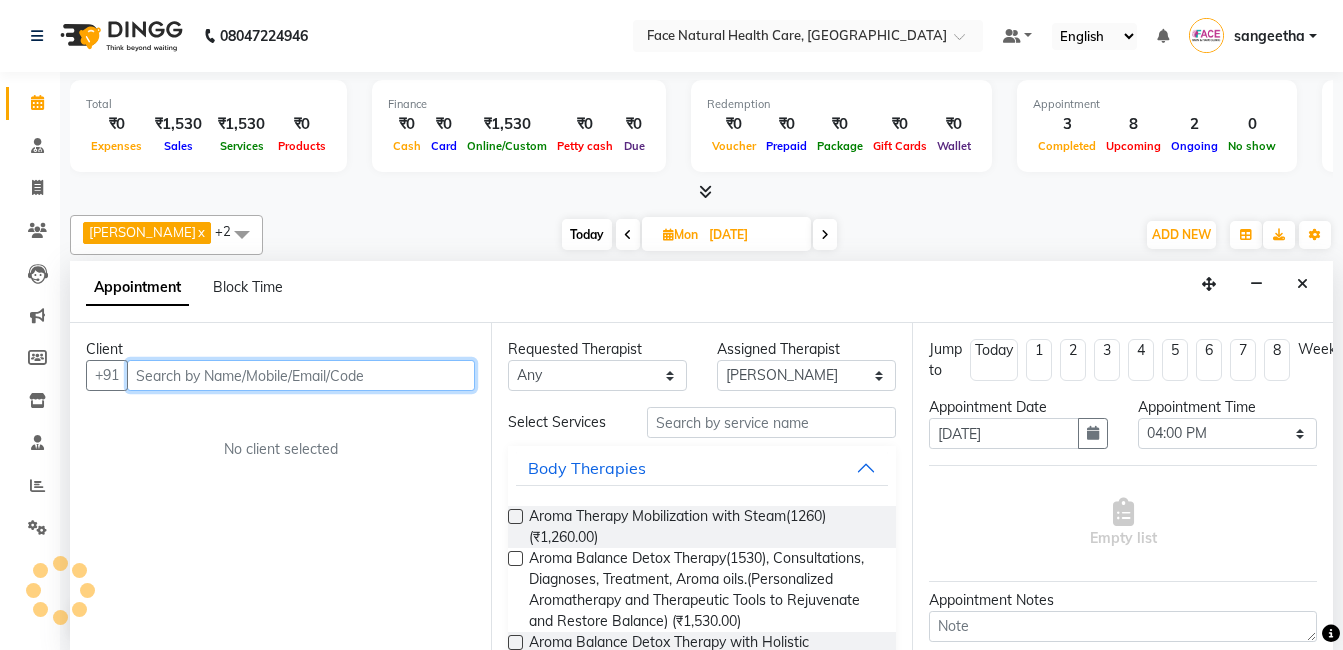 scroll, scrollTop: 1, scrollLeft: 0, axis: vertical 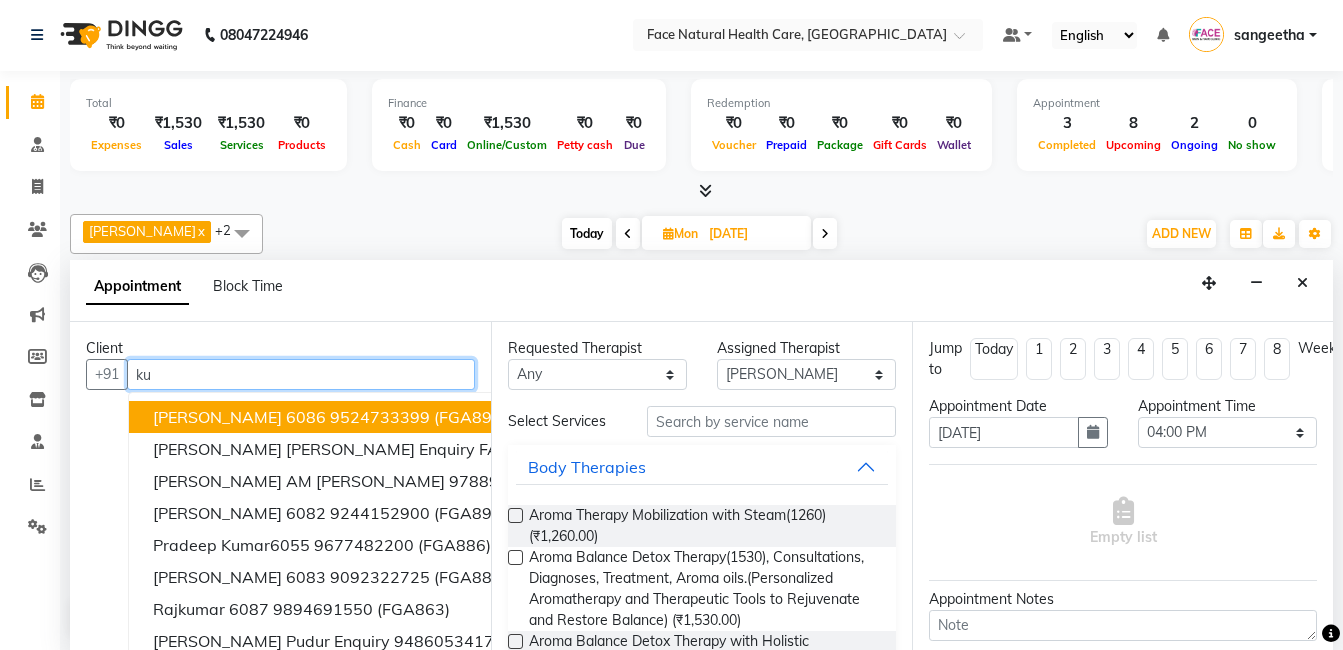 type on "k" 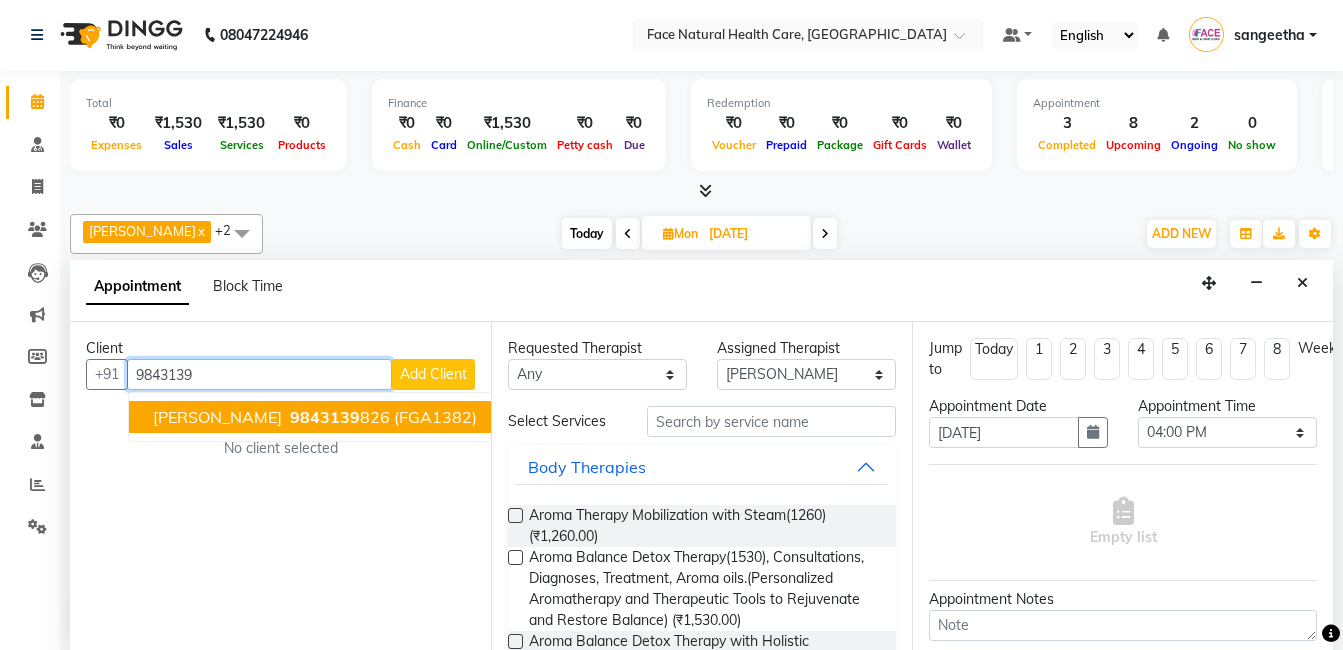 click on "(FGA1382)" at bounding box center (435, 417) 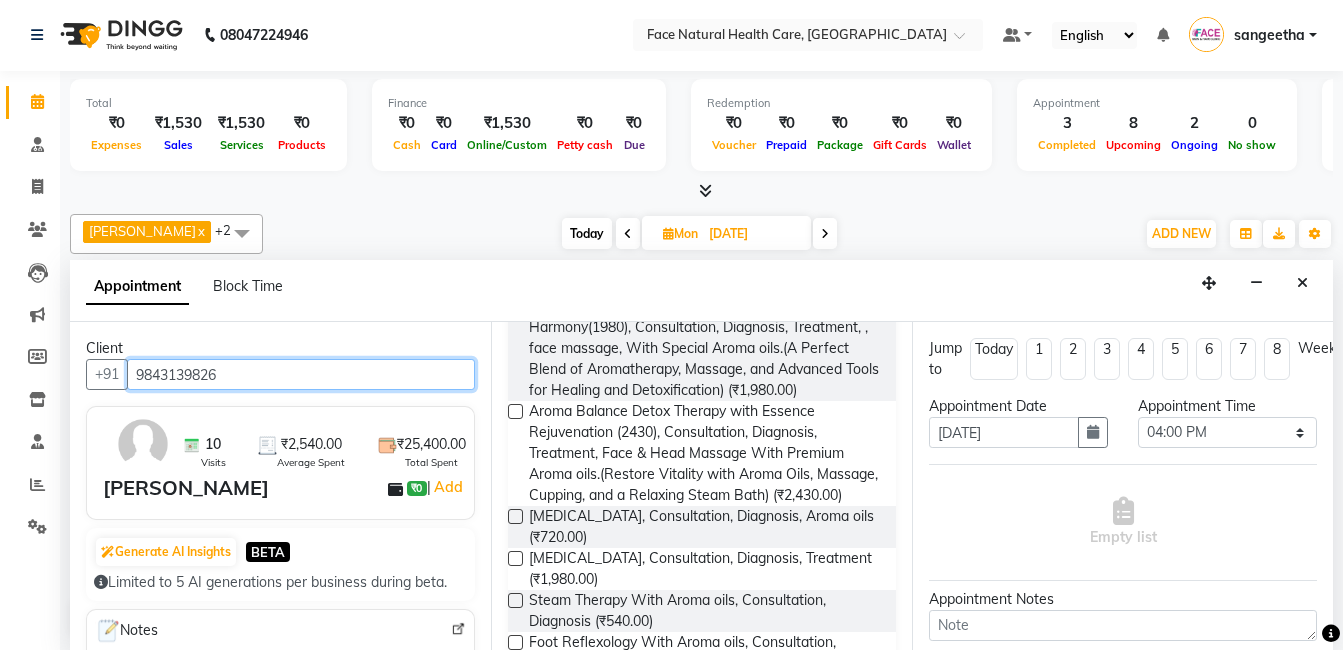 scroll, scrollTop: 404, scrollLeft: 0, axis: vertical 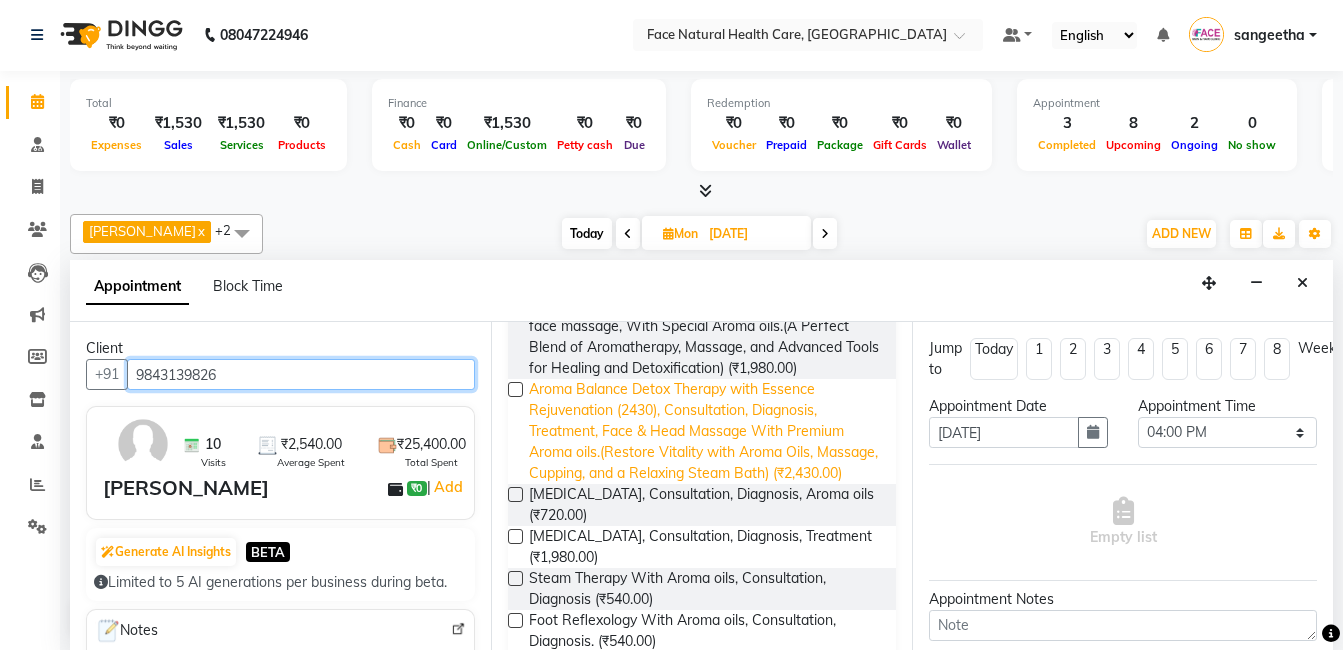 type on "9843139826" 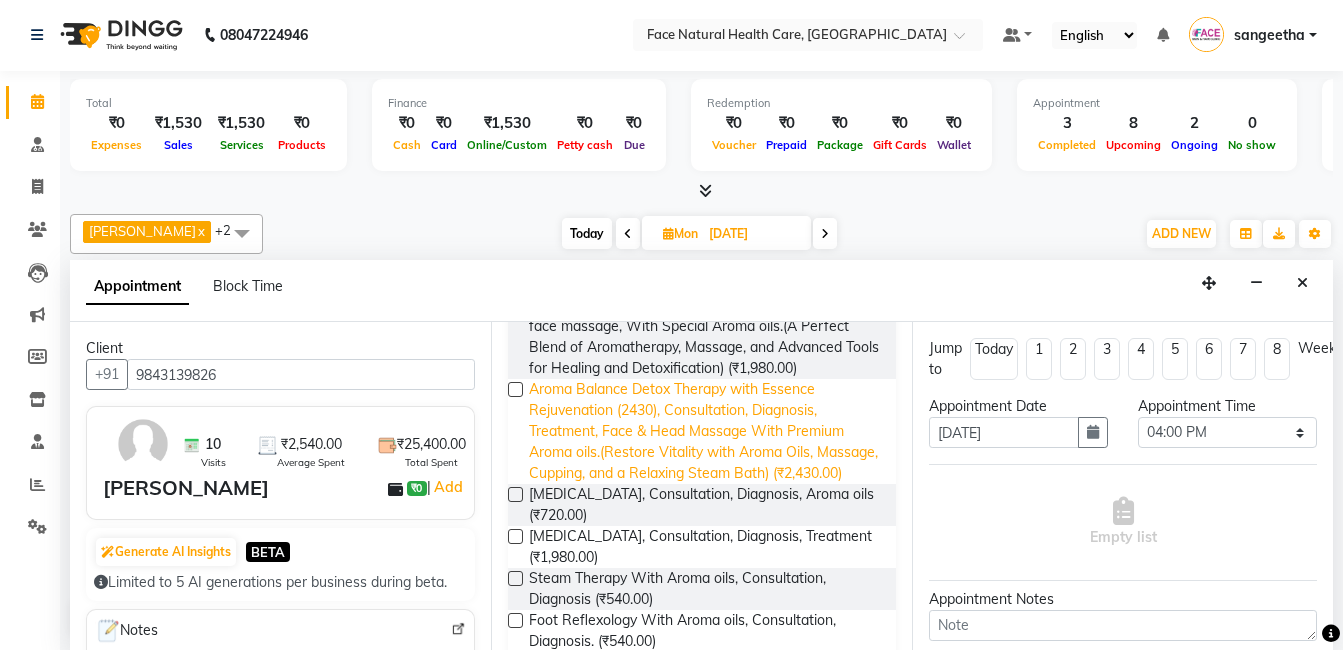 click on "Aroma Balance Detox Therapy with Essence Rejuvenation  (2430), Consultation, Diagnosis, Treatment,  Face & Head Massage With Premium Aroma oils.(Restore Vitality with Aroma Oils, Massage, Cupping, and a Relaxing Steam Bath) (₹2,430.00)" at bounding box center (704, 431) 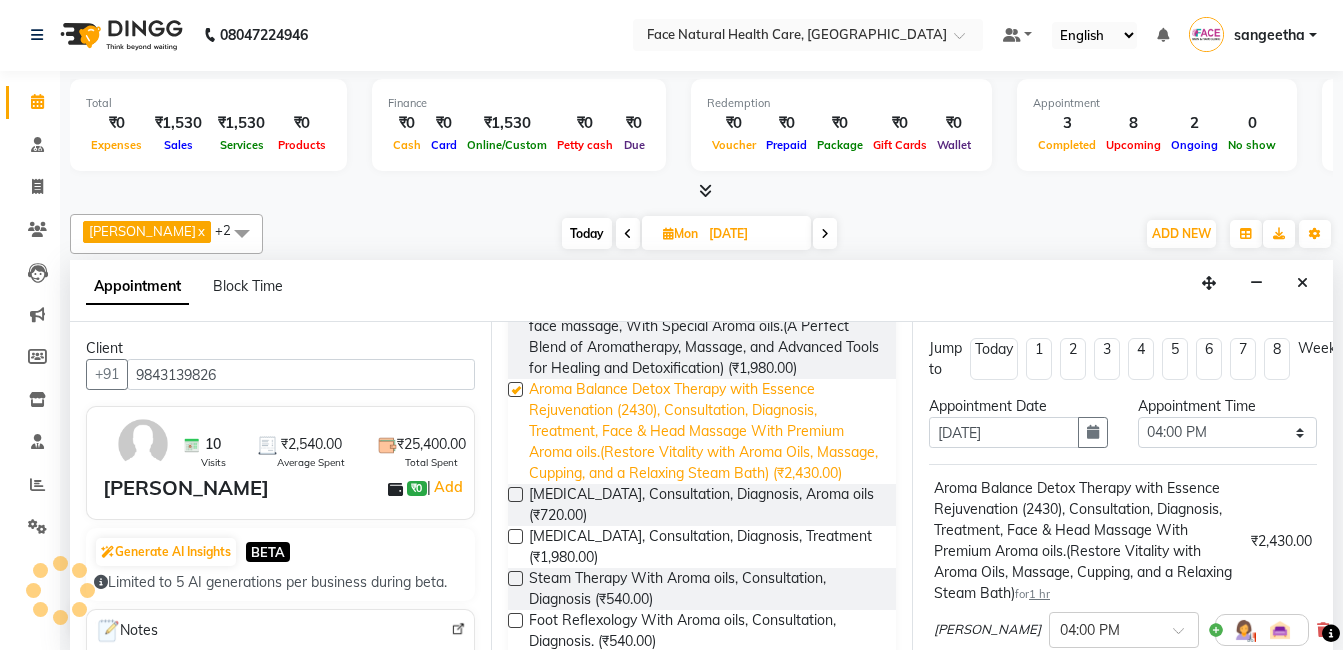 checkbox on "false" 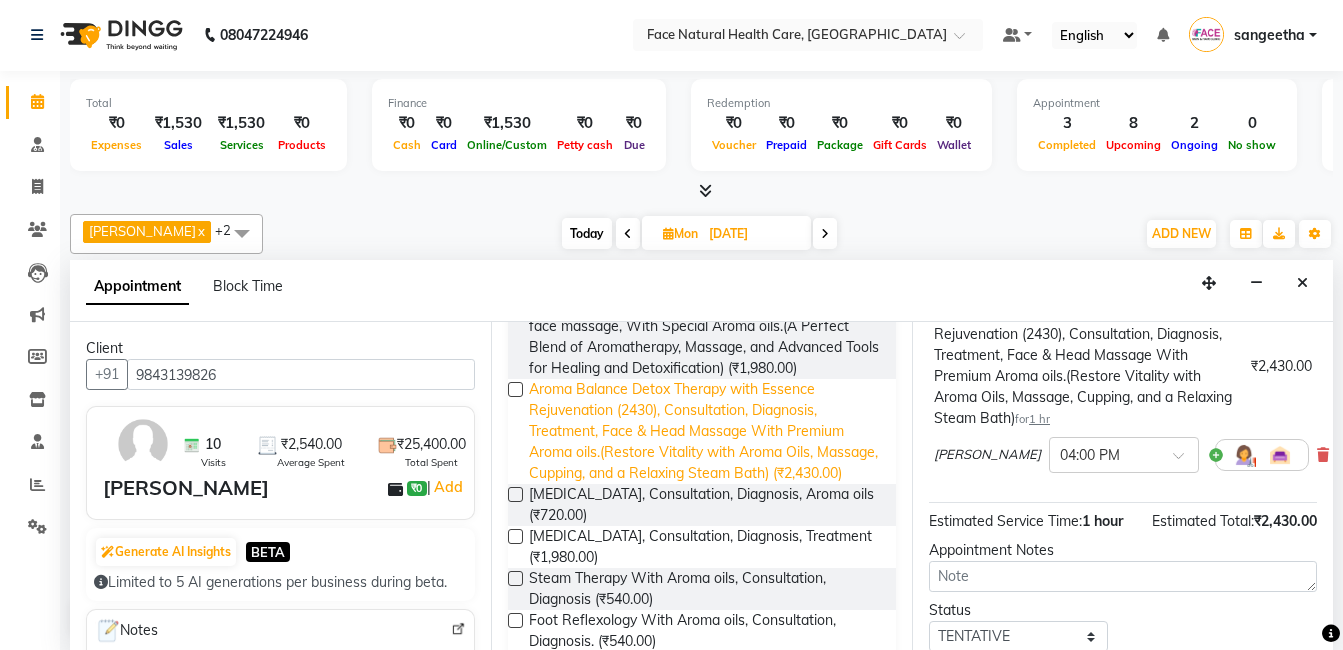 scroll, scrollTop: 172, scrollLeft: 0, axis: vertical 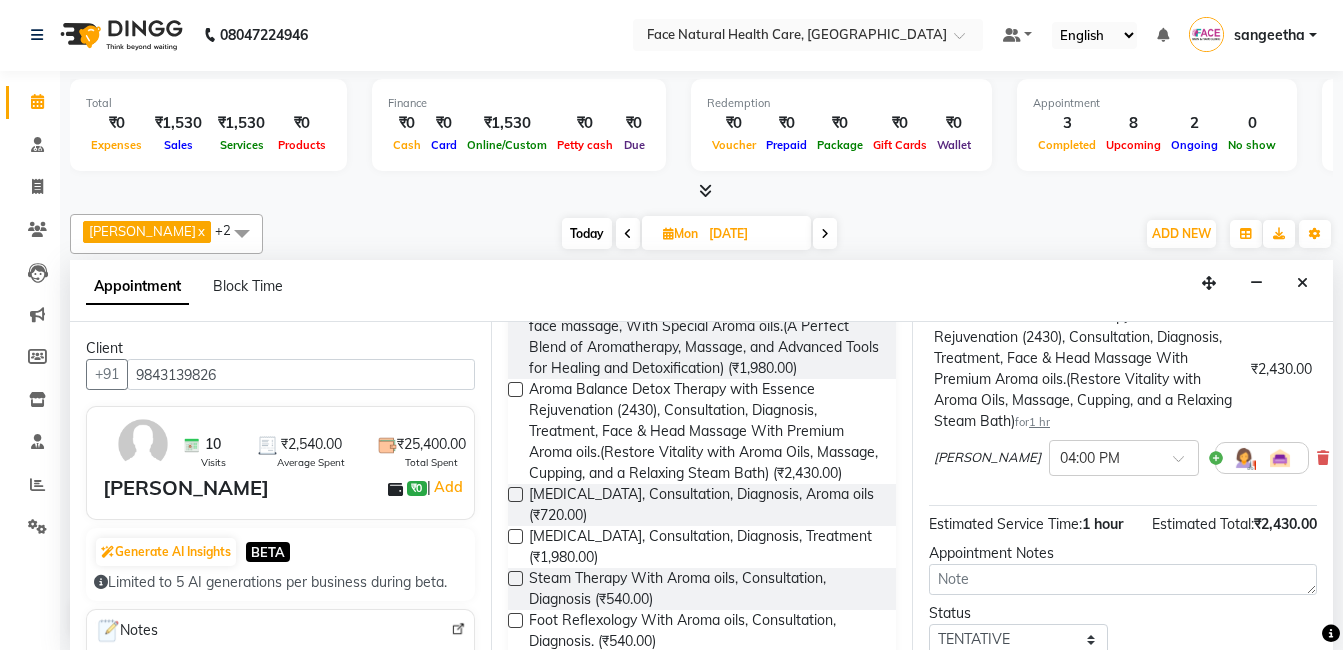 click at bounding box center (1244, 458) 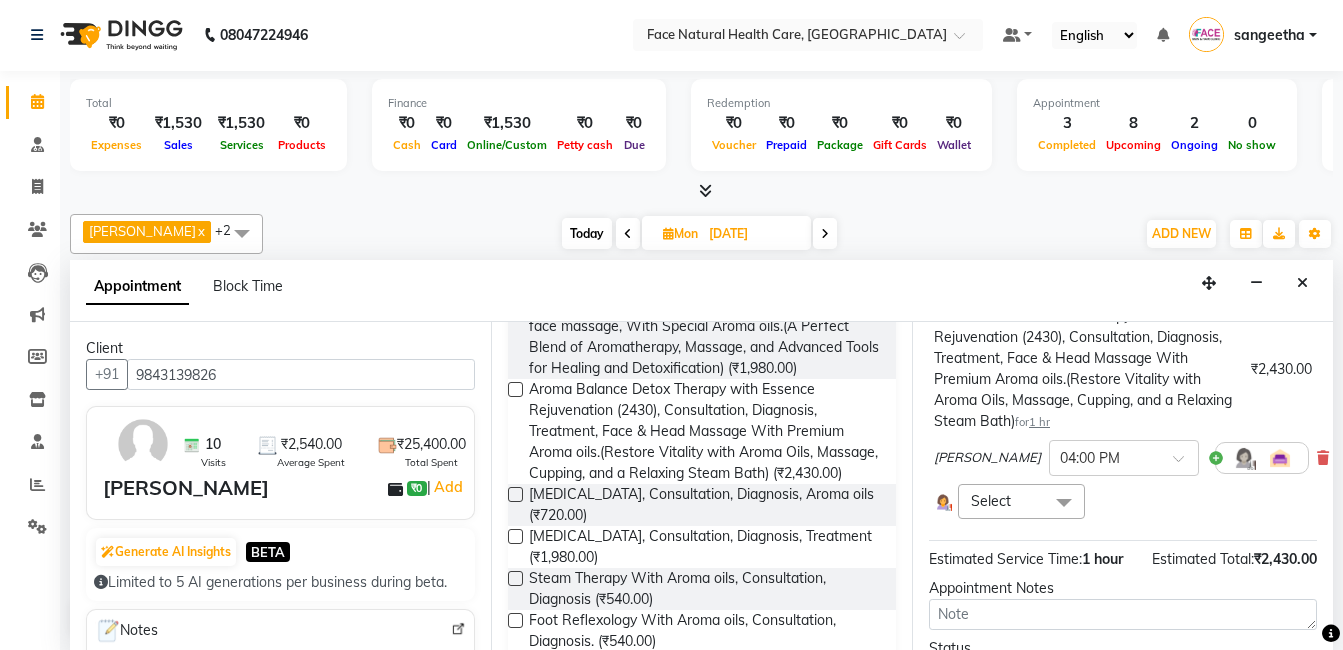 click at bounding box center (1064, 503) 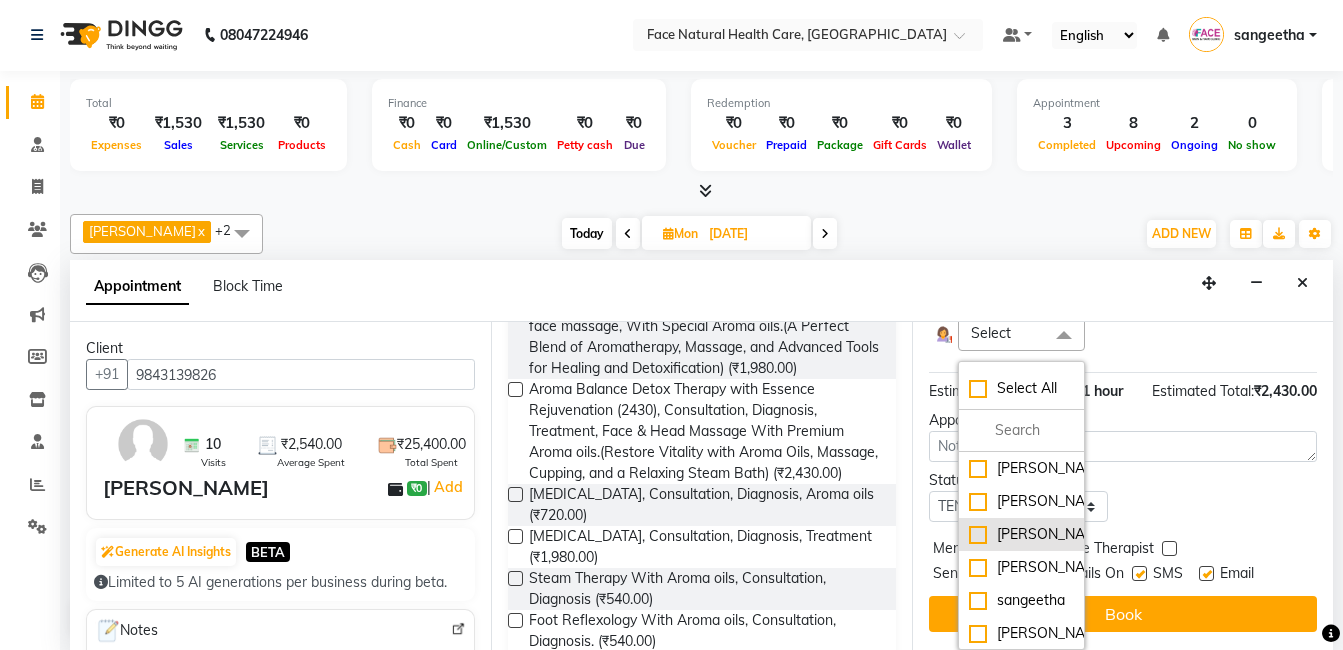 click on "[PERSON_NAME]" at bounding box center [1021, 534] 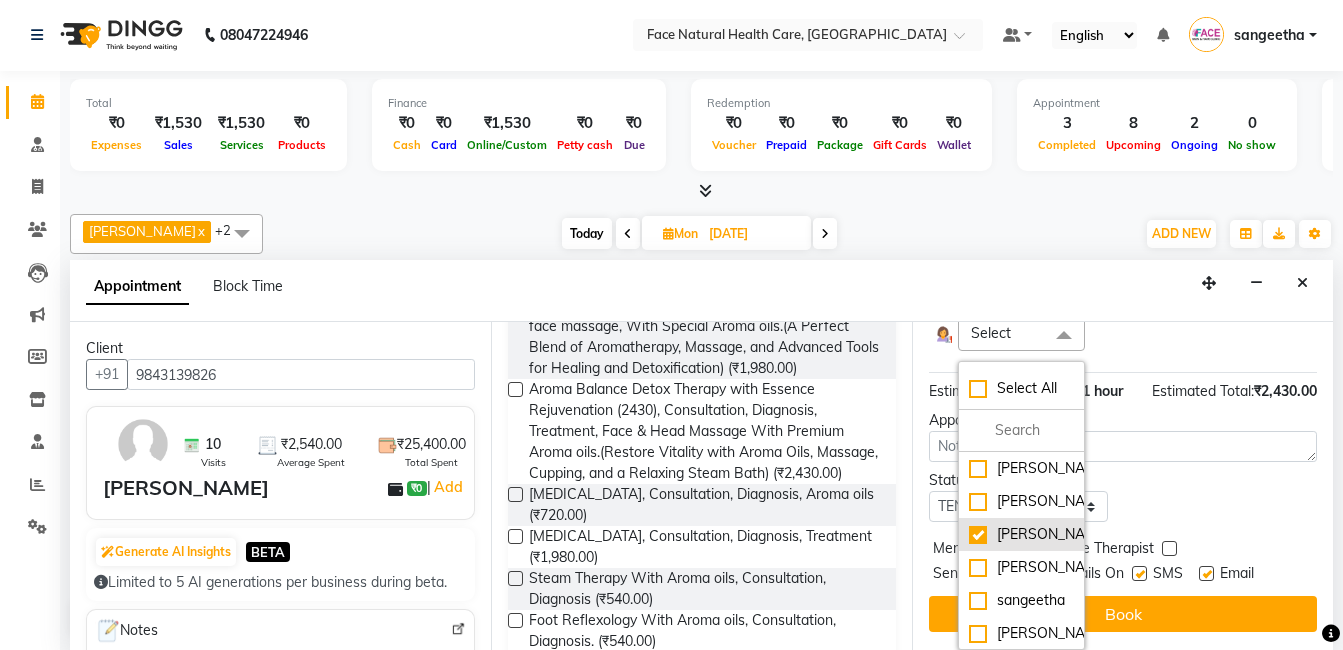 checkbox on "true" 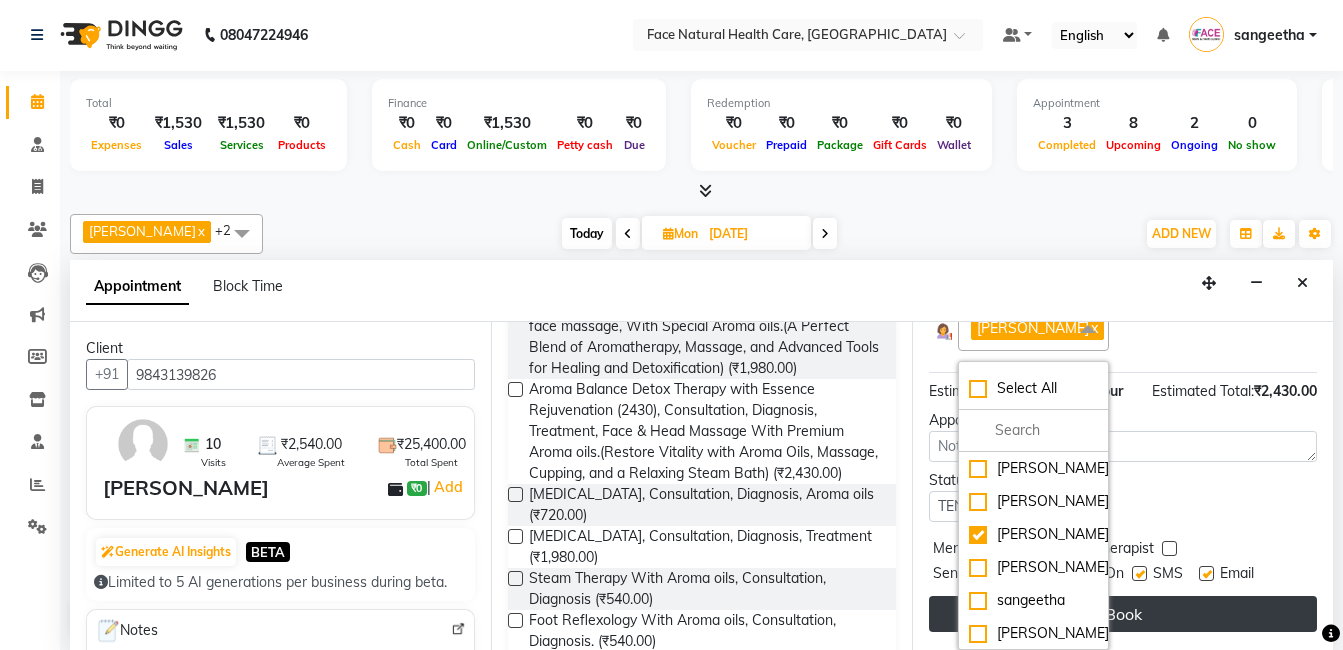 click on "Book" at bounding box center (1123, 614) 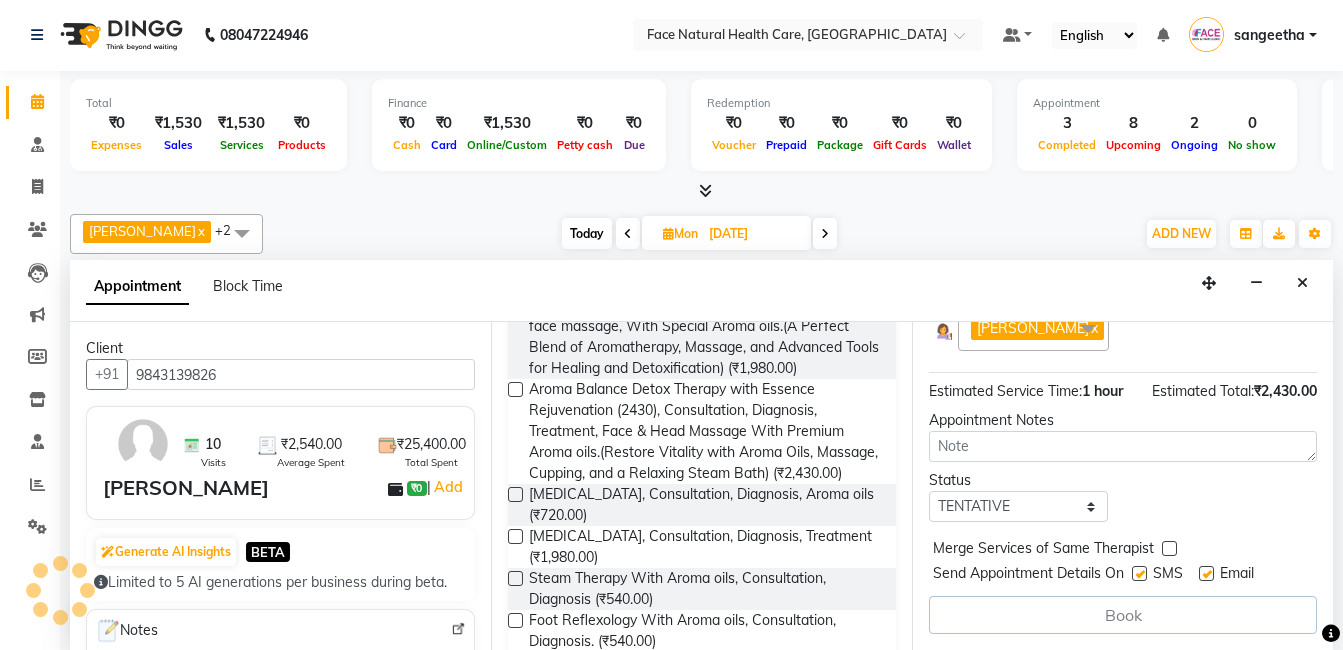 scroll, scrollTop: 407, scrollLeft: 0, axis: vertical 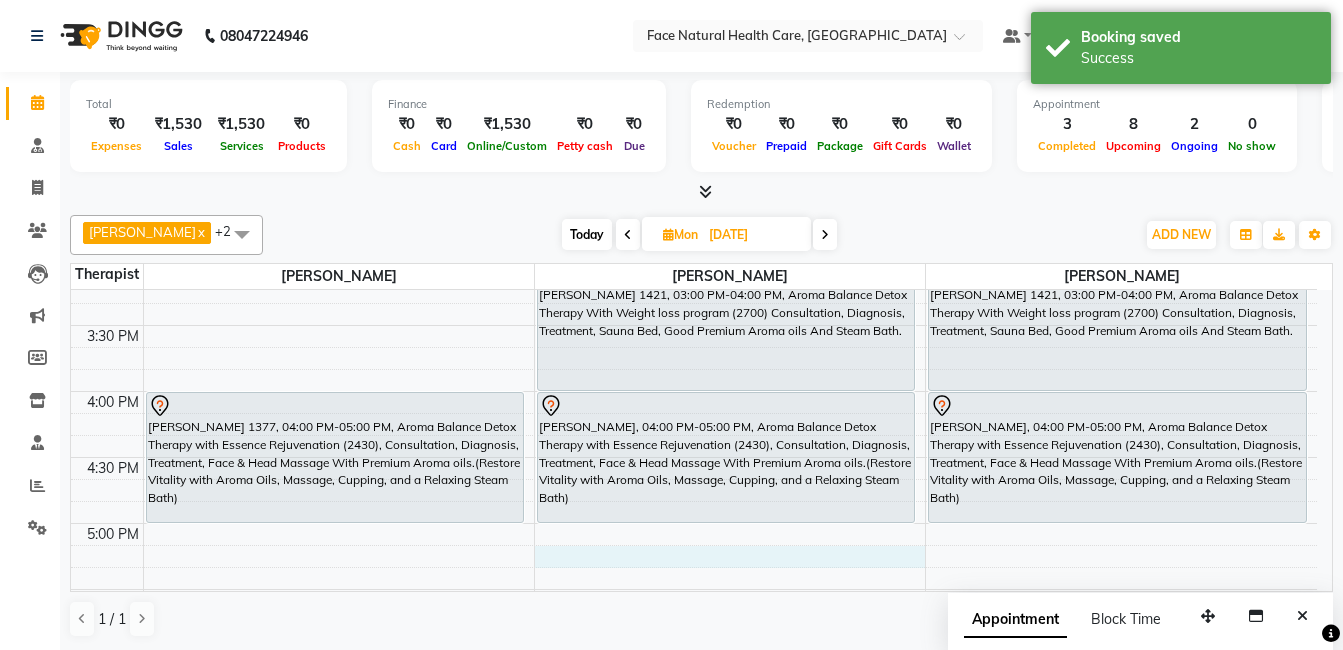 click on "9:00 AM 9:30 AM 10:00 AM 10:30 AM 11:00 AM 11:30 AM 12:00 PM 12:30 PM 1:00 PM 1:30 PM 2:00 PM 2:30 PM 3:00 PM 3:30 PM 4:00 PM 4:30 PM 5:00 PM 5:30 PM 6:00 PM 6:30 PM             Vishalachi, 10:00 AM-11:00 AM, Aroma Balance Detox Therapy(1530), Consultations, Diagnoses, Treatment, Aroma oils.(Personalized Aromatherapy and Therapeutic Tools to Rejuvenate and Restore Balance)             [PERSON_NAME] U, 11:00 AM-12:00 PM, Aroma Balance Detox Therapy with Holistic Harmony(1980), Consultation, Diagnosis, Treatment, , face massage, With Special  Aroma oils.(A Perfect Blend of Aromatherapy, Massage, and Advanced Tools for Healing and Detoxification)             Swarnam.V, 12:00 PM-01:00 PM, Aroma Balance Detox Therapy with Holistic Harmony(1980), Consultation, Diagnosis, Treatment, , face massage, With Special  Aroma oils.(A Perfect Blend of Aromatherapy, Massage, and Advanced Tools for Healing and Detoxification)" at bounding box center (694, 127) 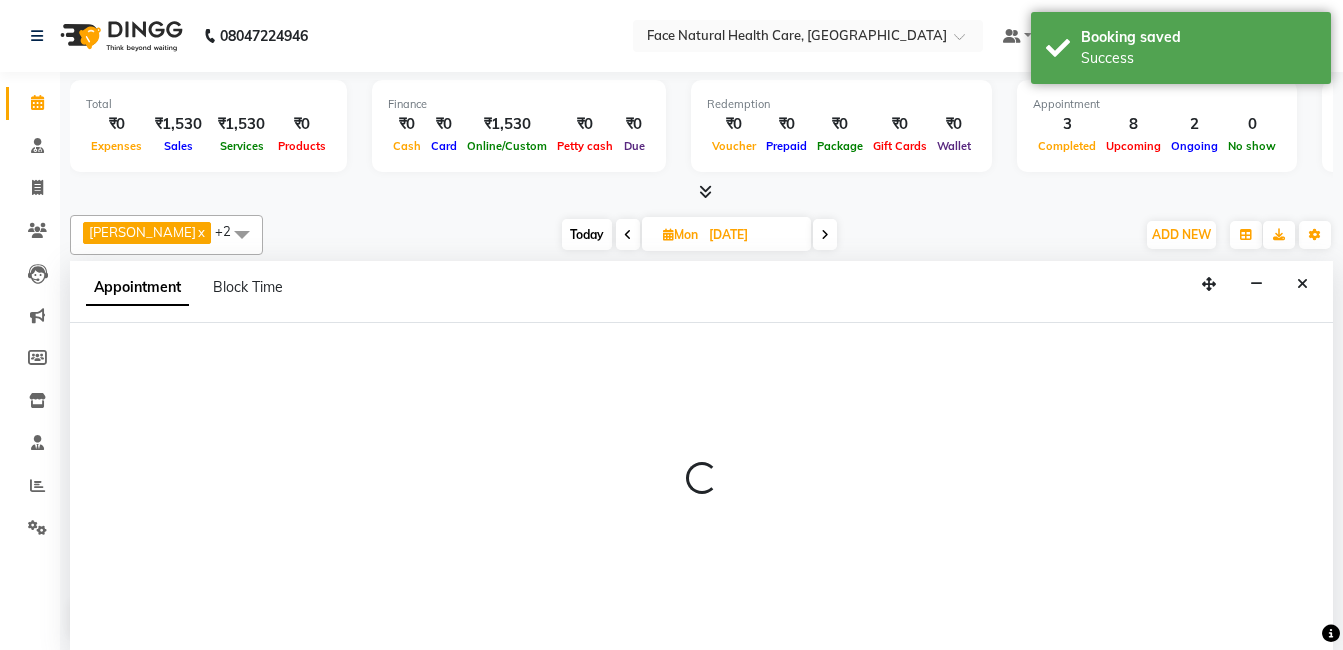 select on "38864" 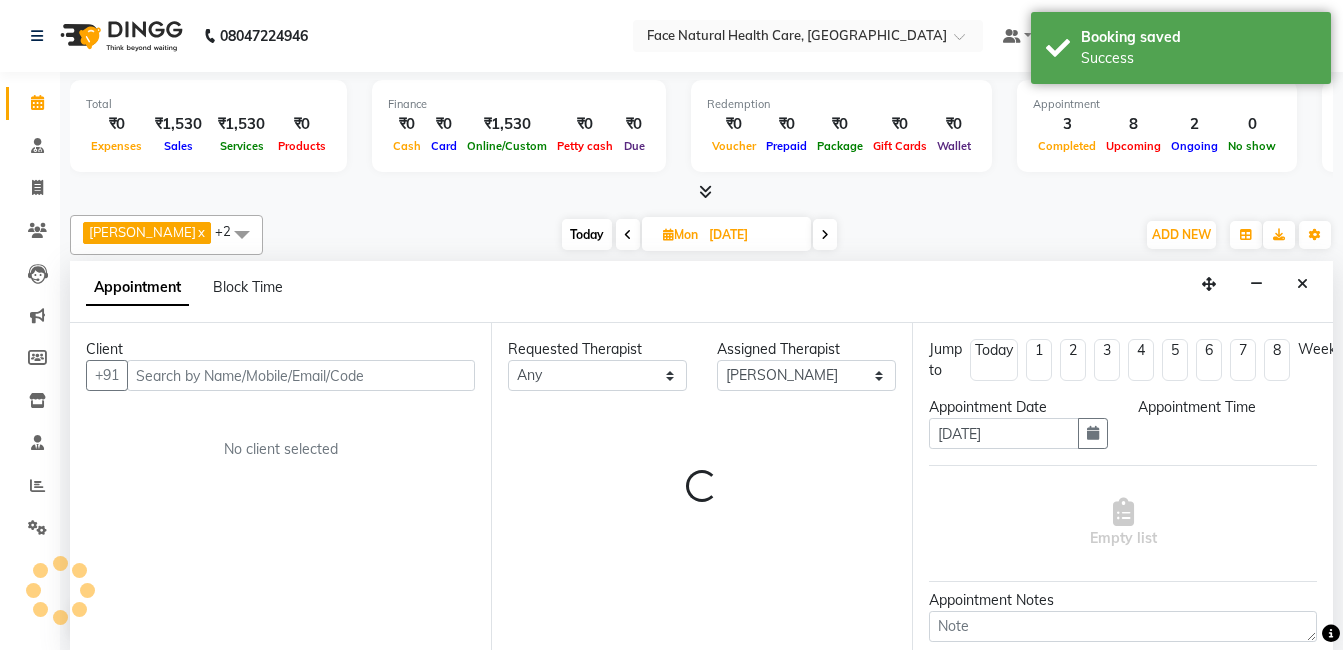 scroll, scrollTop: 1, scrollLeft: 0, axis: vertical 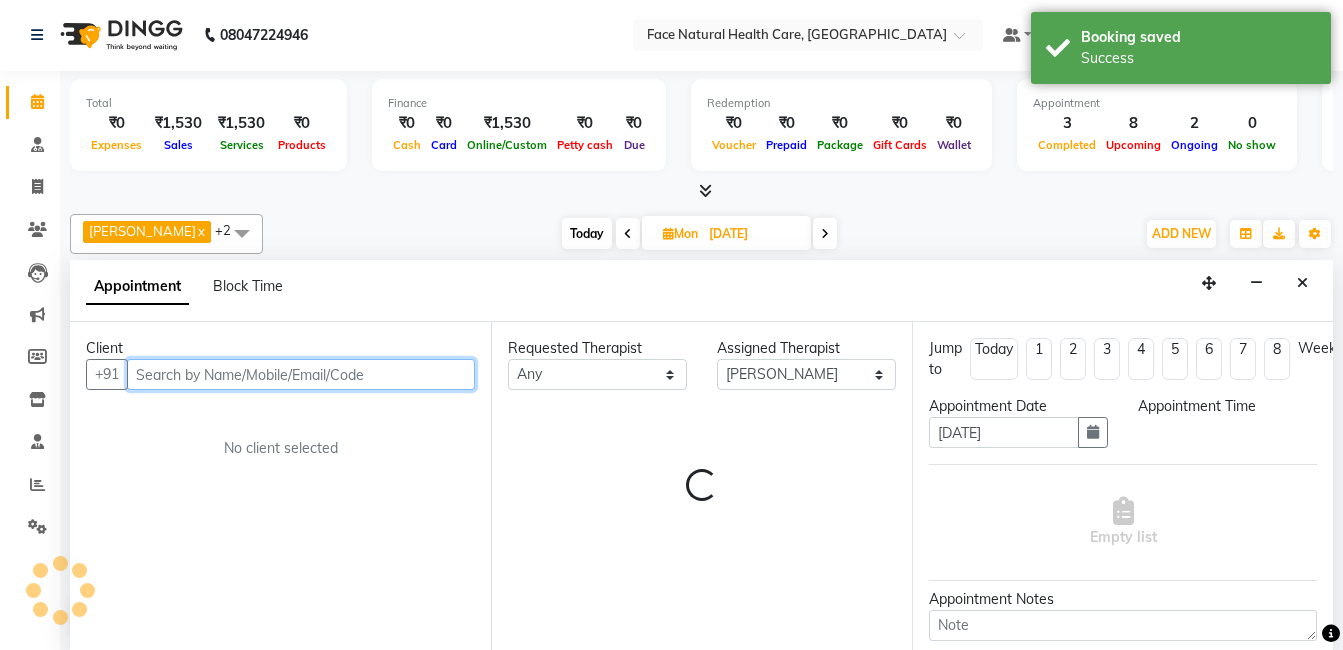 select on "1035" 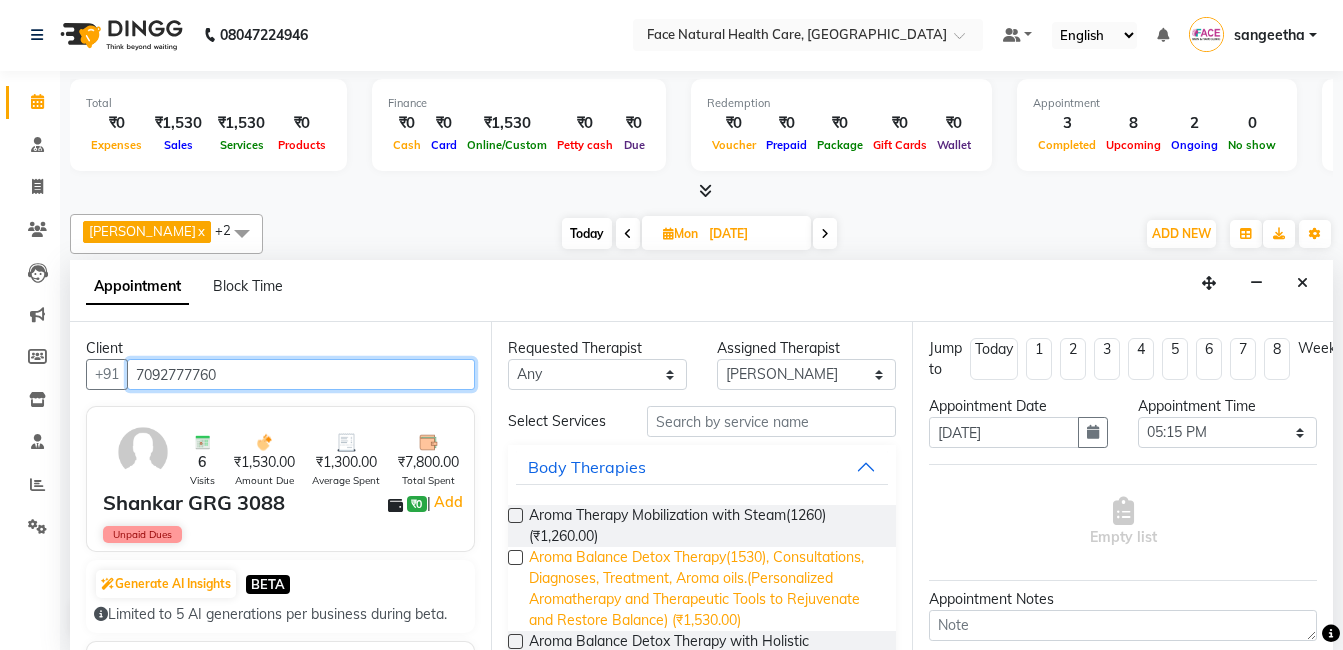 type on "7092777760" 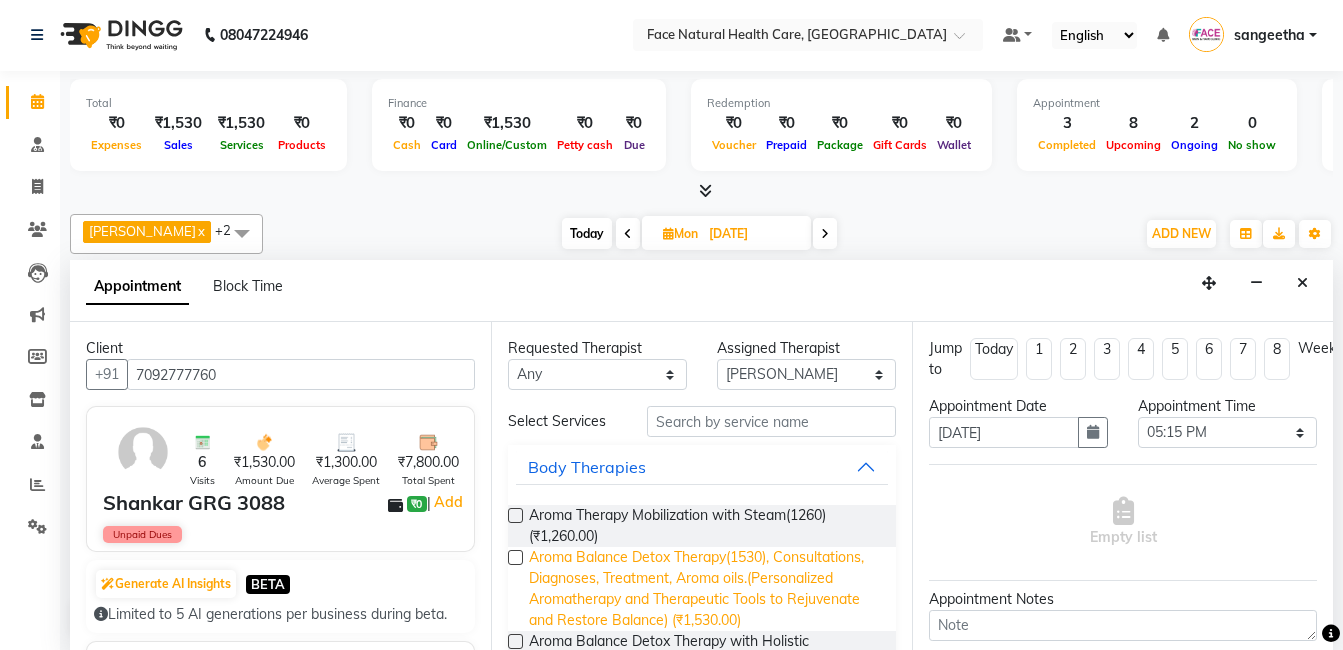 click on "Aroma Balance Detox Therapy(1530), Consultations, Diagnoses, Treatment, Aroma oils.(Personalized Aromatherapy and Therapeutic Tools to Rejuvenate and Restore Balance) (₹1,530.00)" at bounding box center [704, 589] 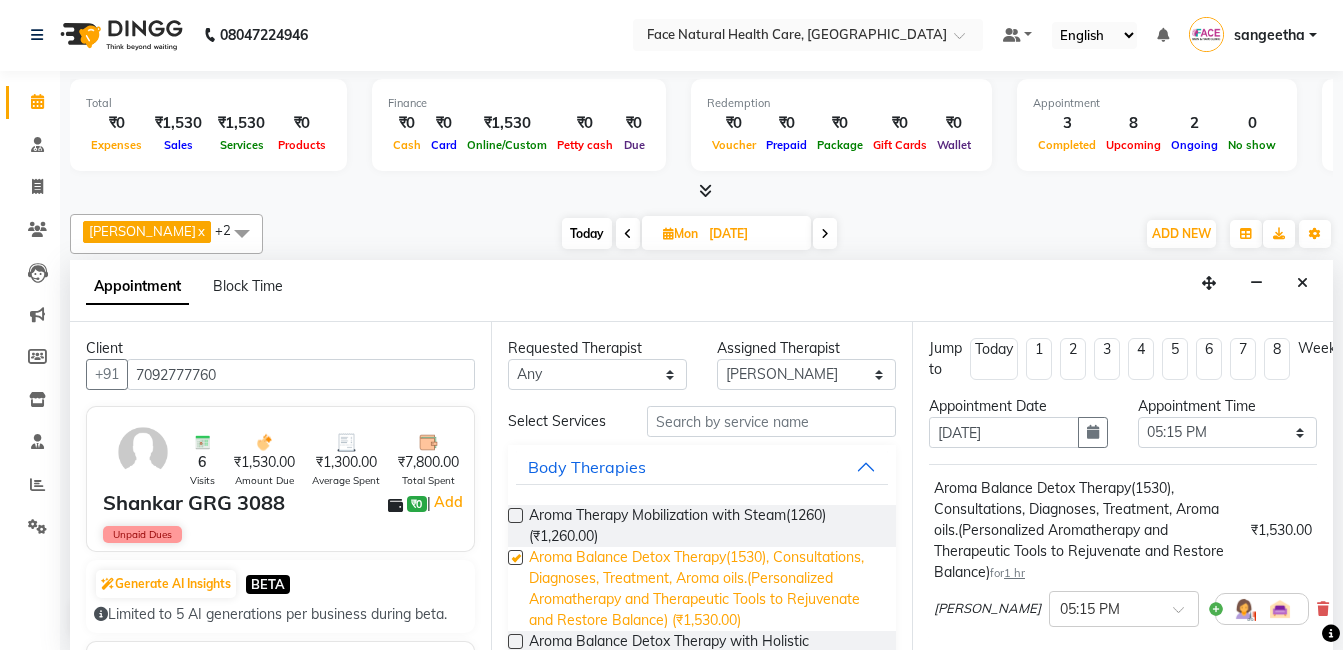 checkbox on "false" 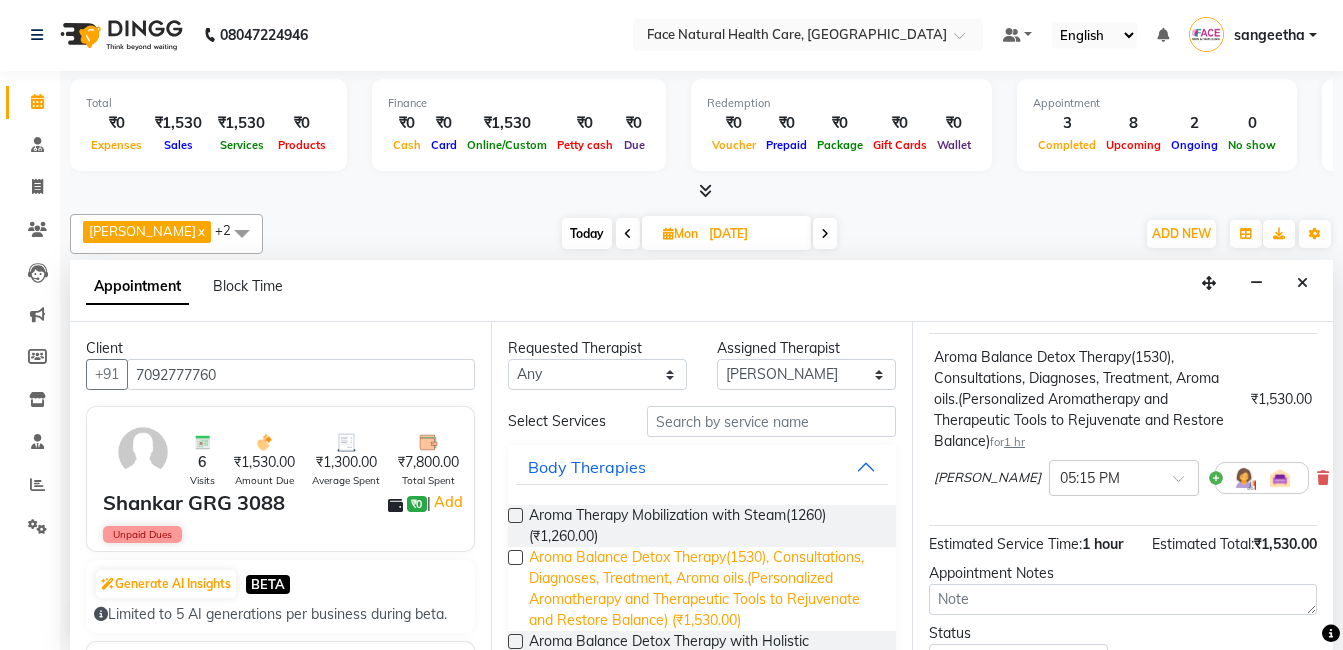 scroll, scrollTop: 133, scrollLeft: 0, axis: vertical 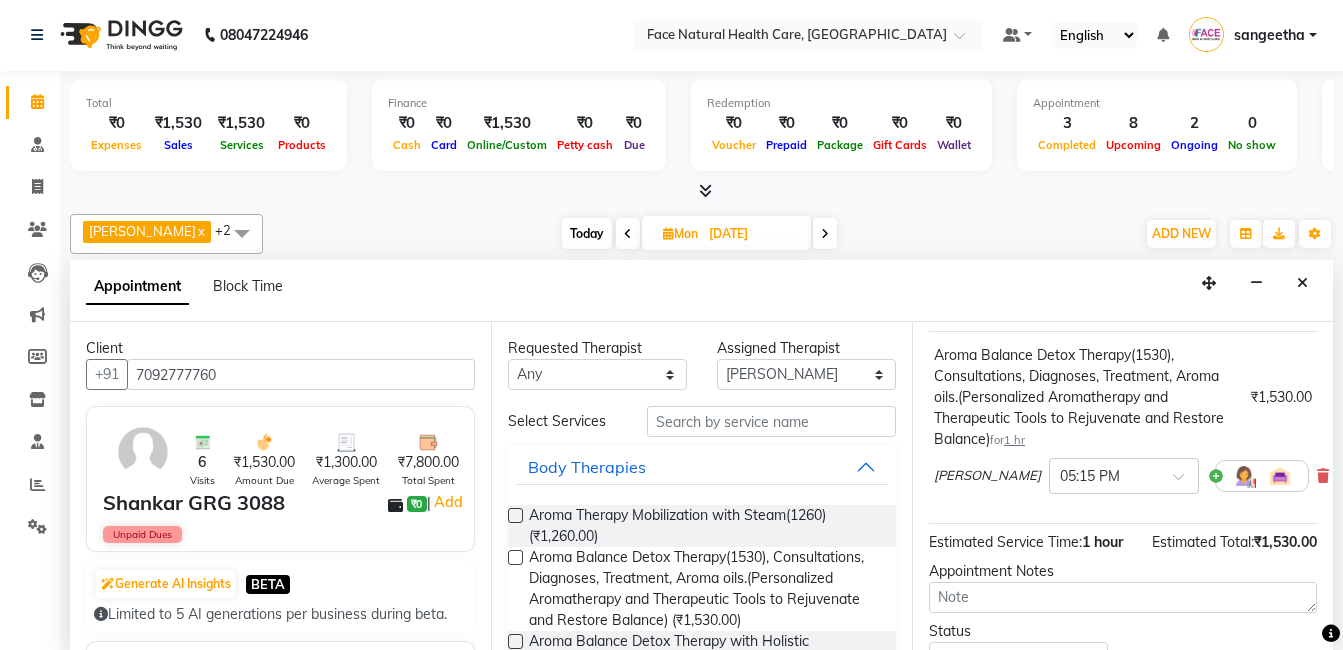 click at bounding box center (1244, 476) 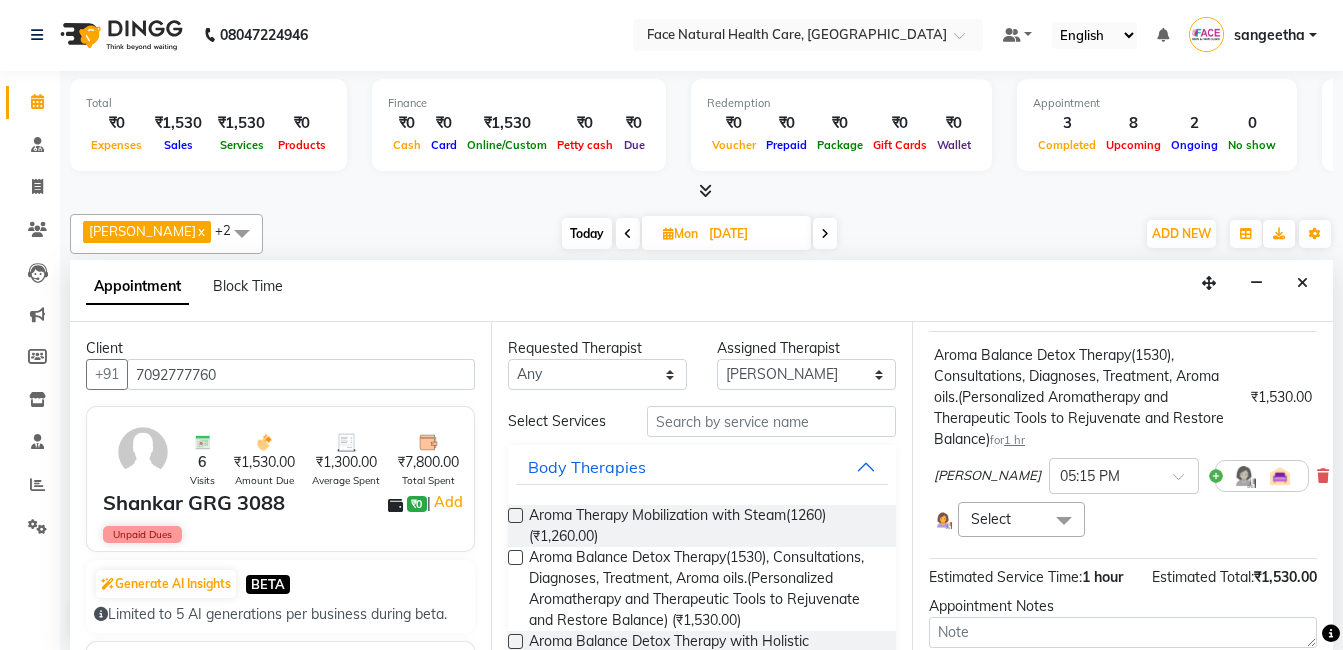 click at bounding box center (1064, 521) 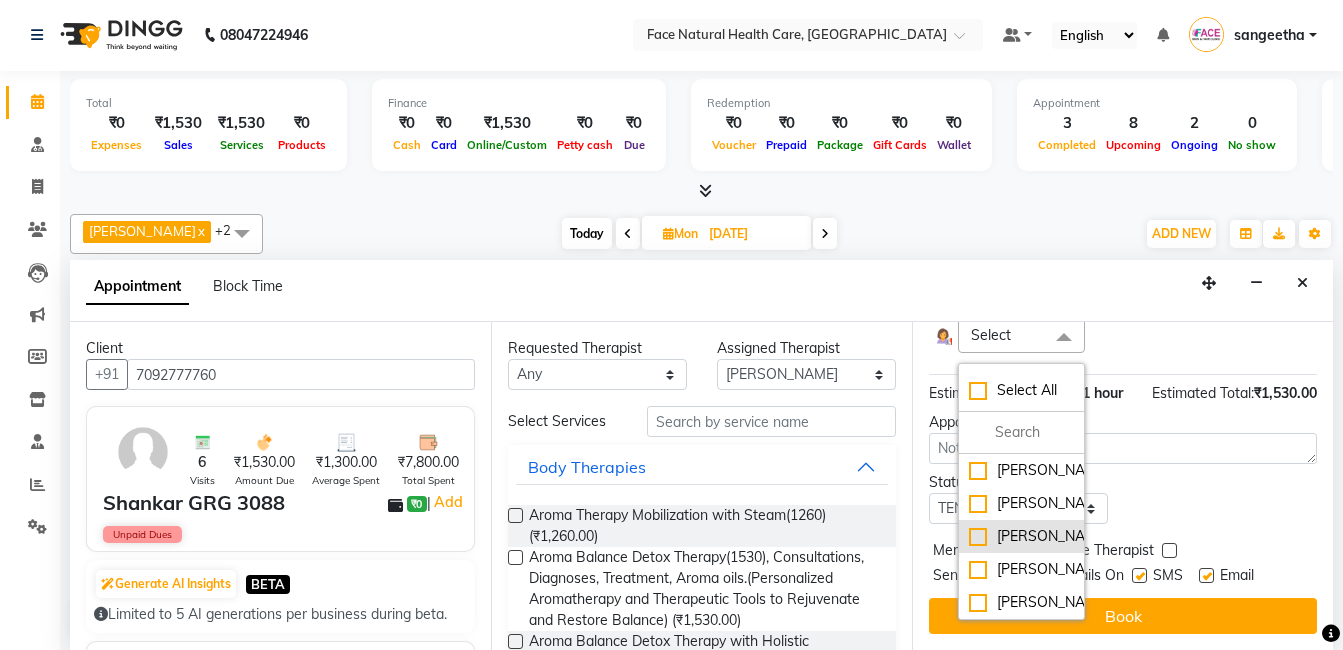click on "[PERSON_NAME]" at bounding box center [1021, 536] 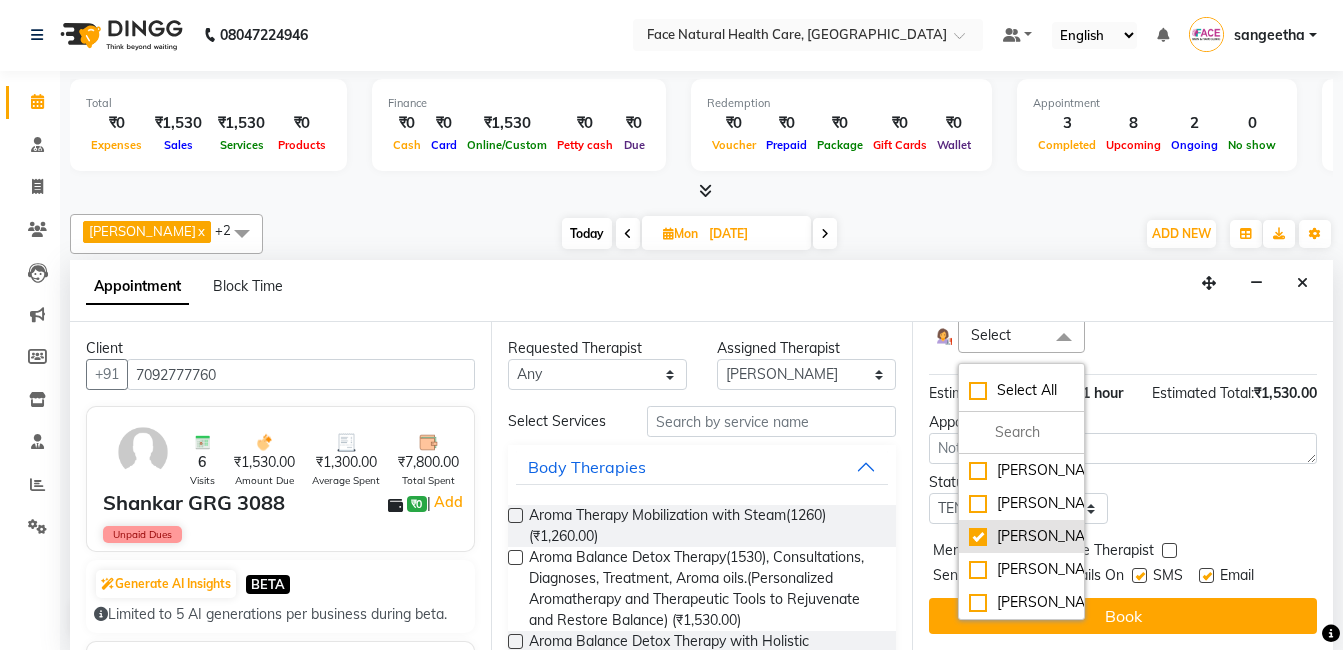 checkbox on "true" 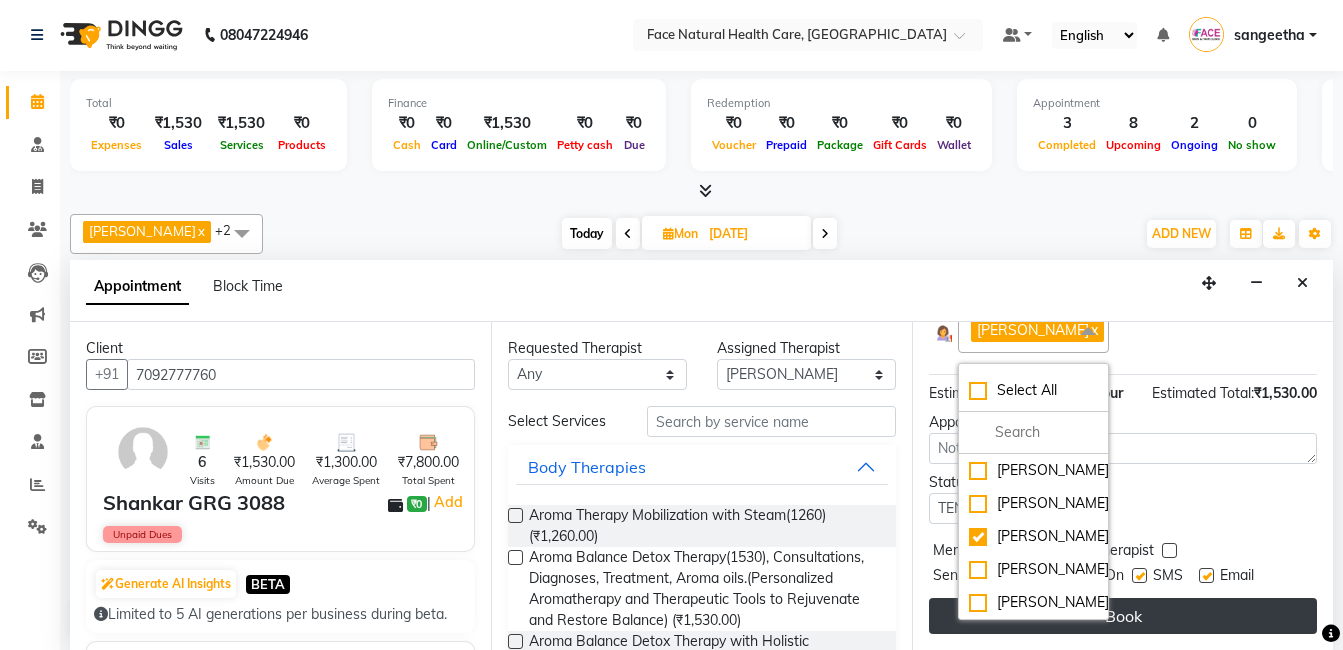click on "Book" at bounding box center (1123, 616) 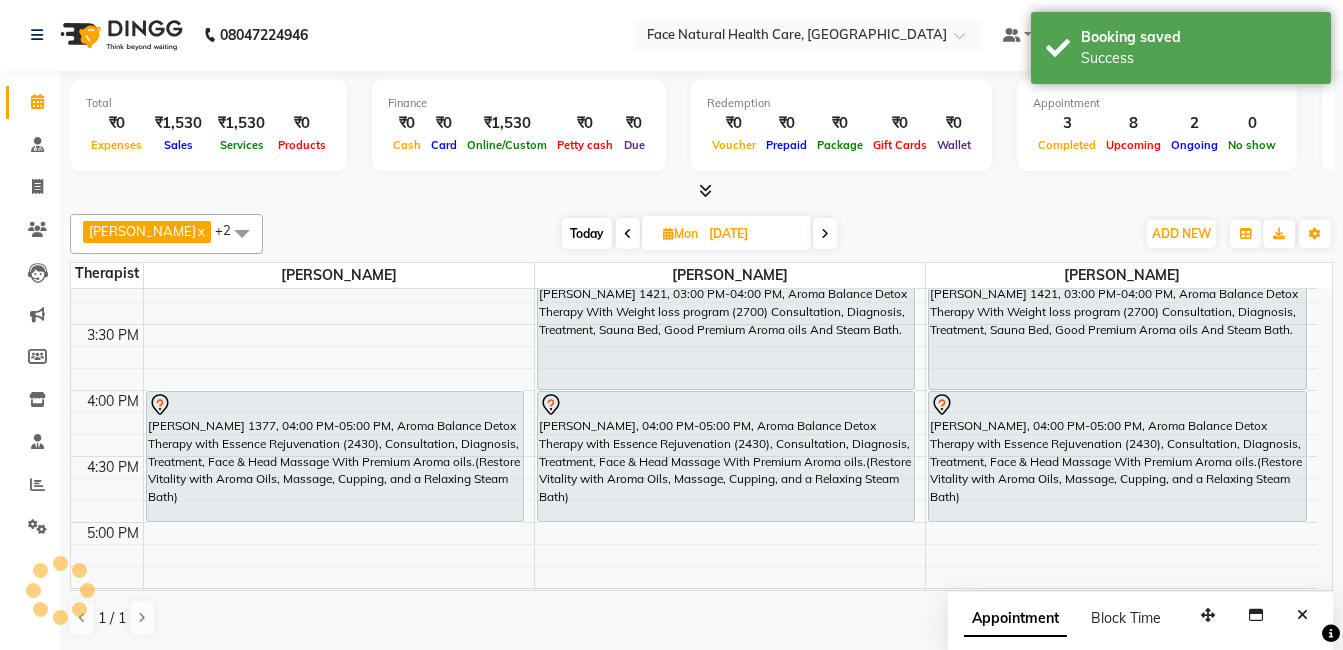 scroll, scrollTop: 0, scrollLeft: 0, axis: both 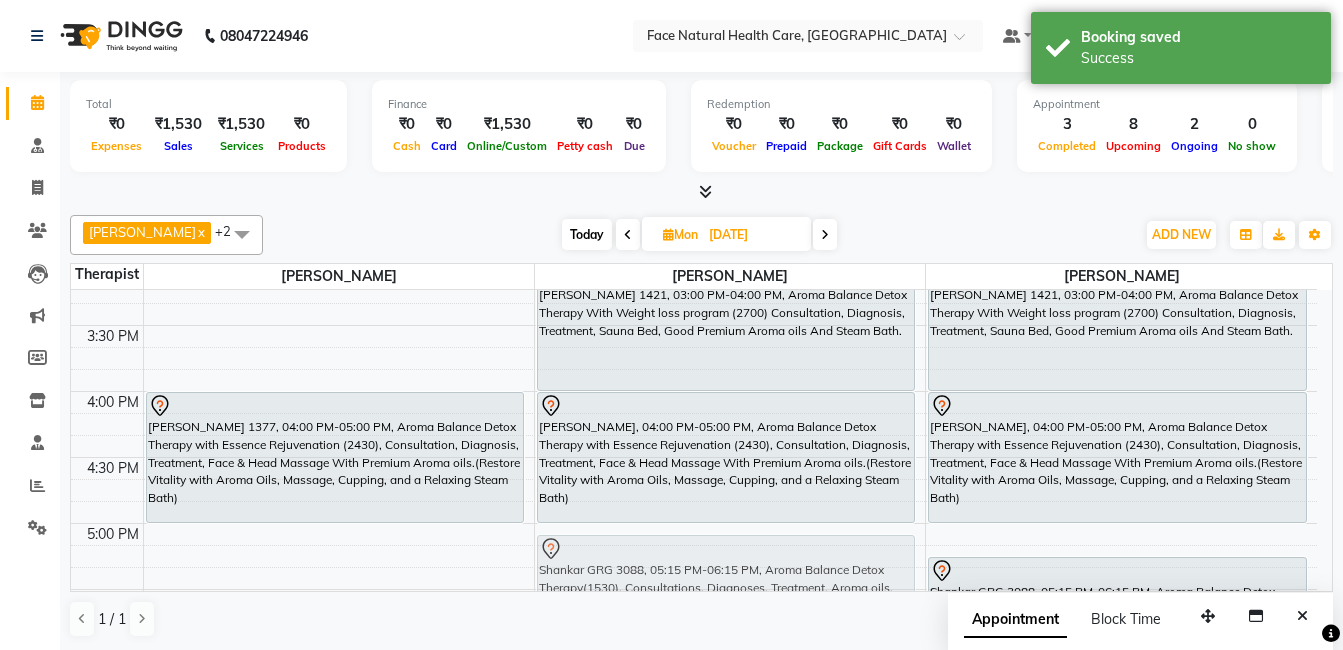 drag, startPoint x: 666, startPoint y: 562, endPoint x: 670, endPoint y: 530, distance: 32.24903 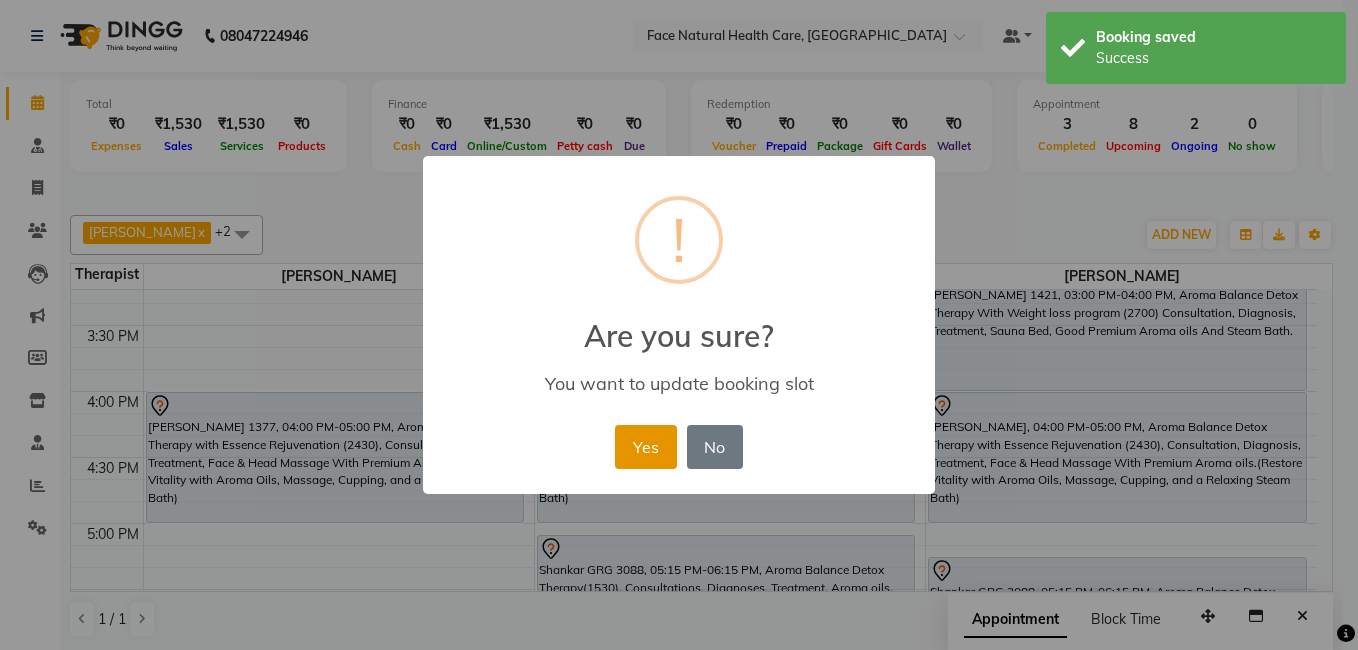 click on "Yes" at bounding box center [645, 447] 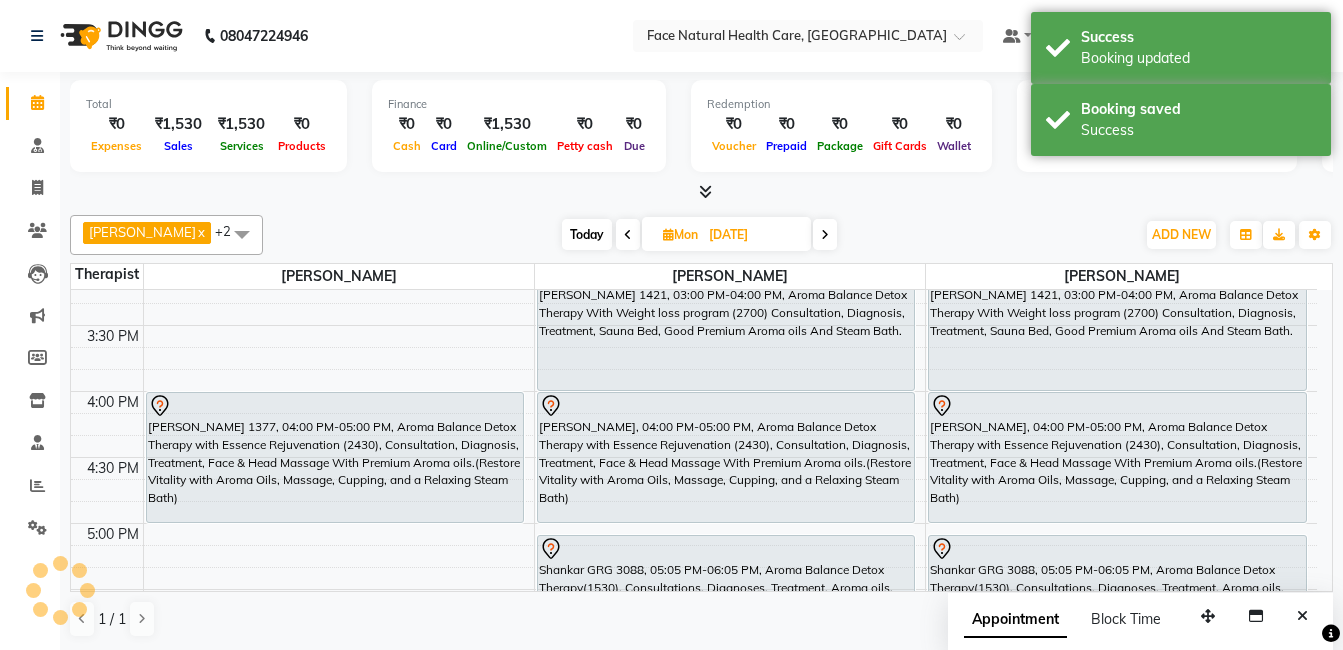 click on "Today" at bounding box center [587, 234] 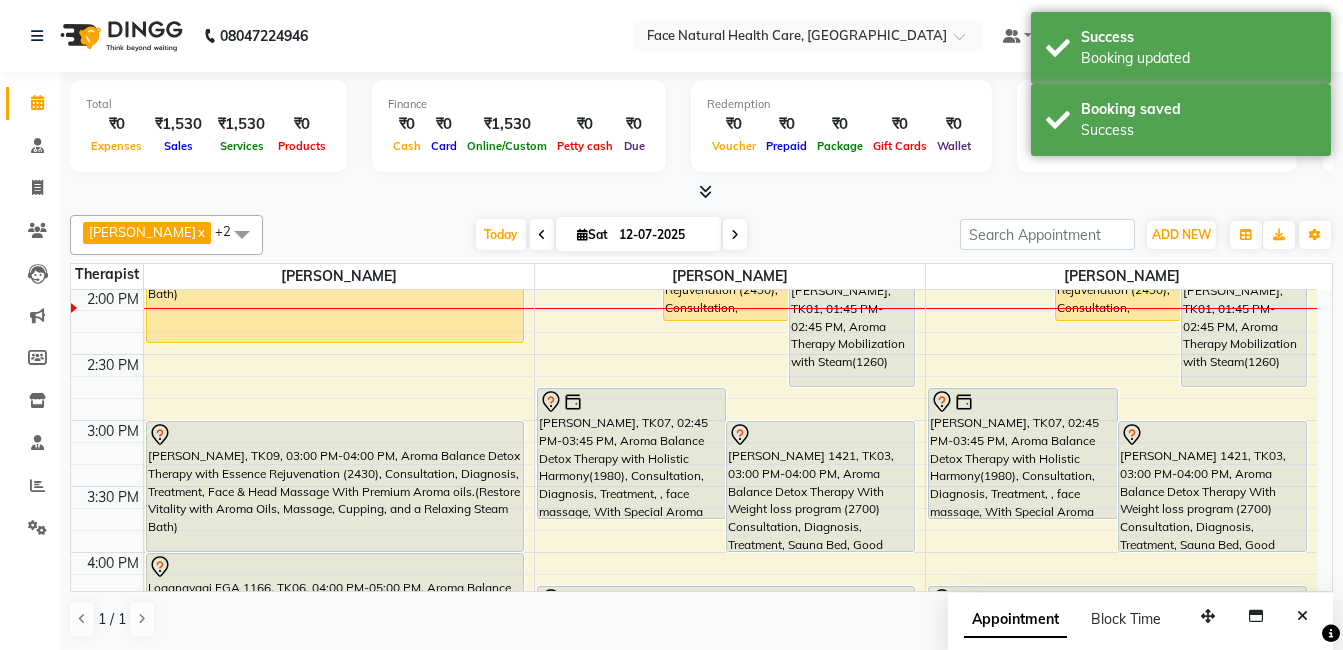 scroll, scrollTop: 398, scrollLeft: 0, axis: vertical 